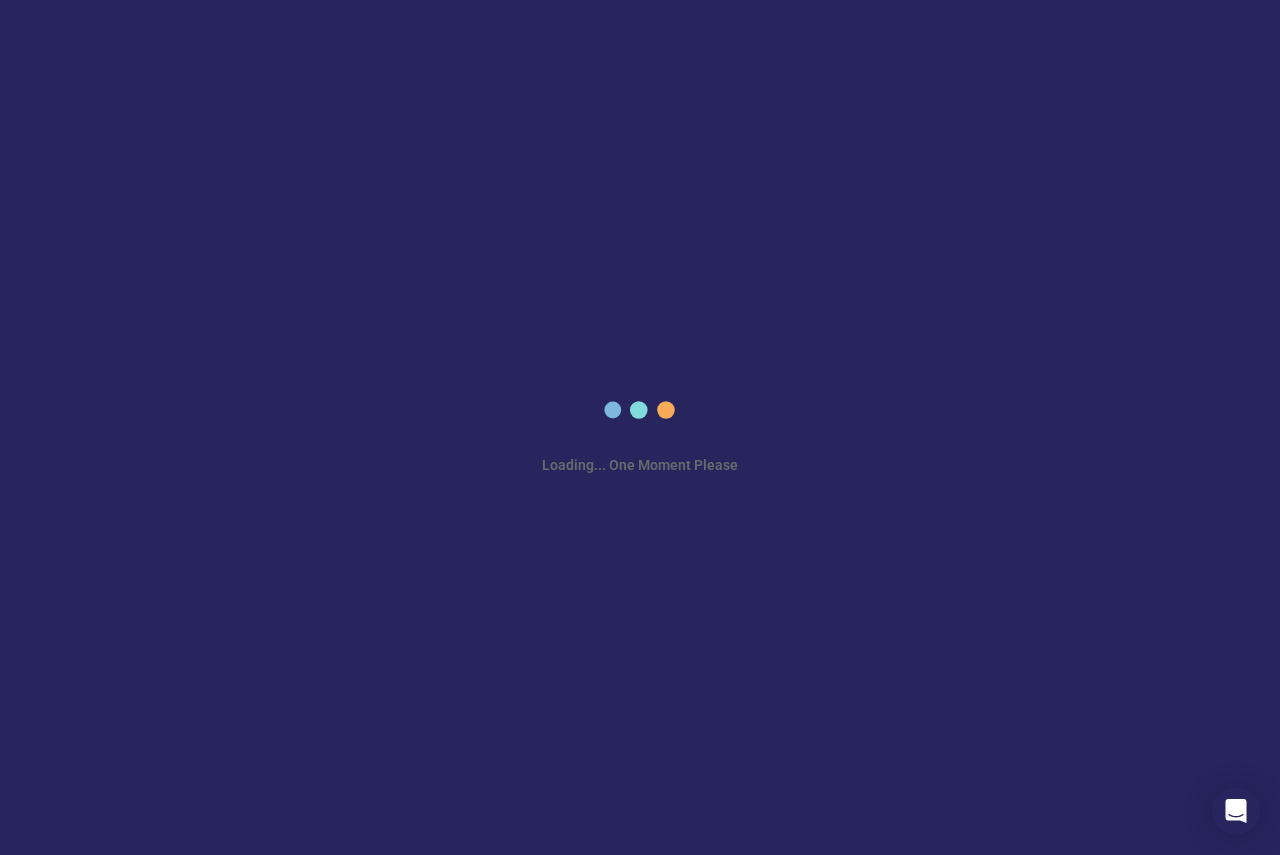 scroll, scrollTop: 0, scrollLeft: 0, axis: both 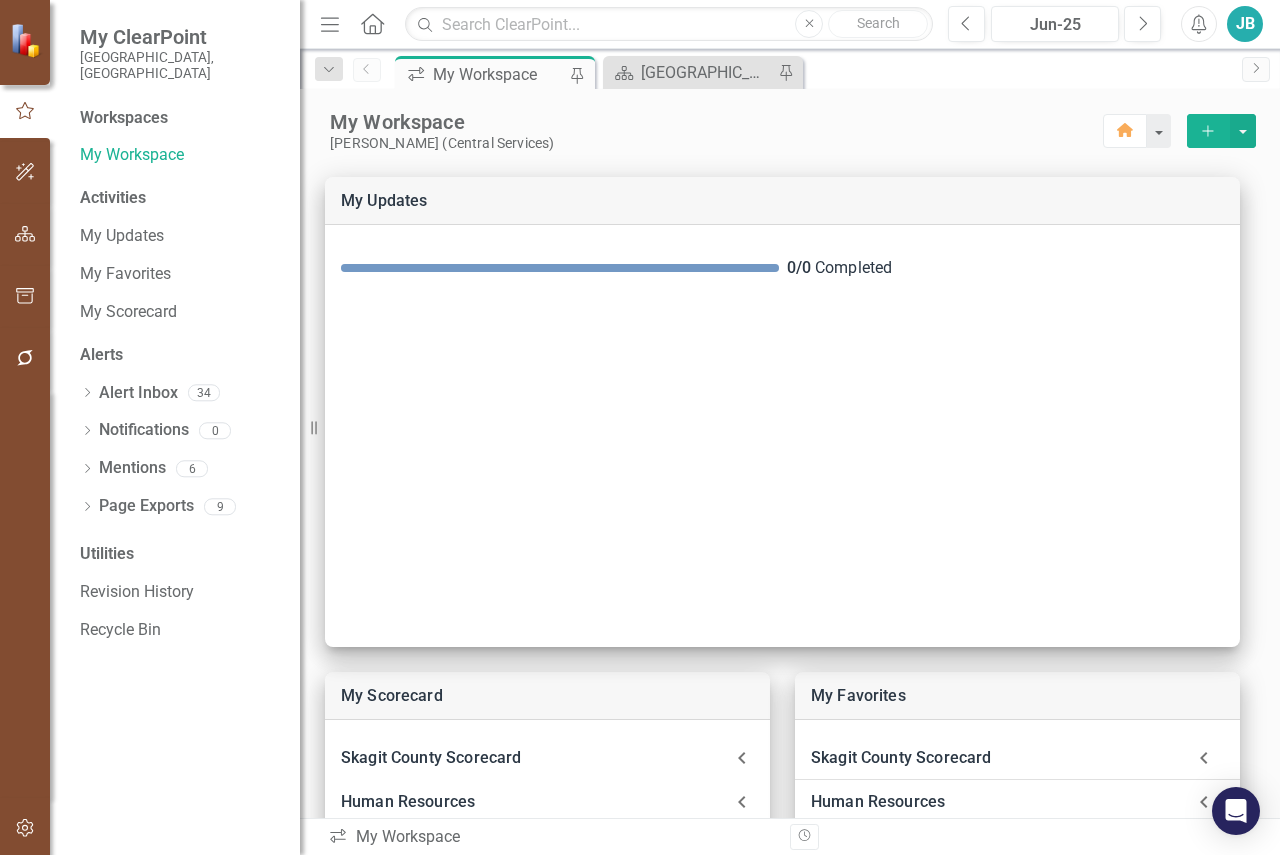 click at bounding box center [25, 829] 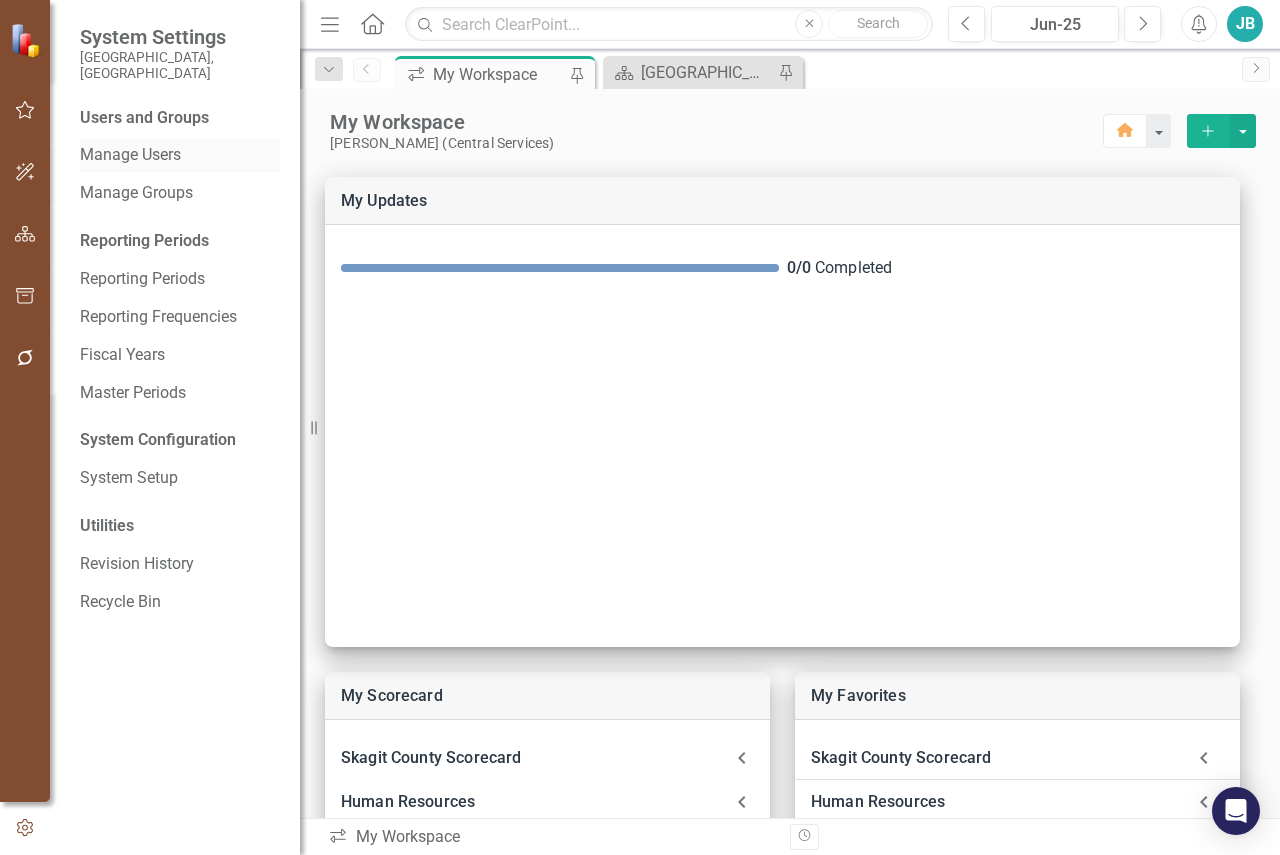 click on "Manage Users" at bounding box center (180, 155) 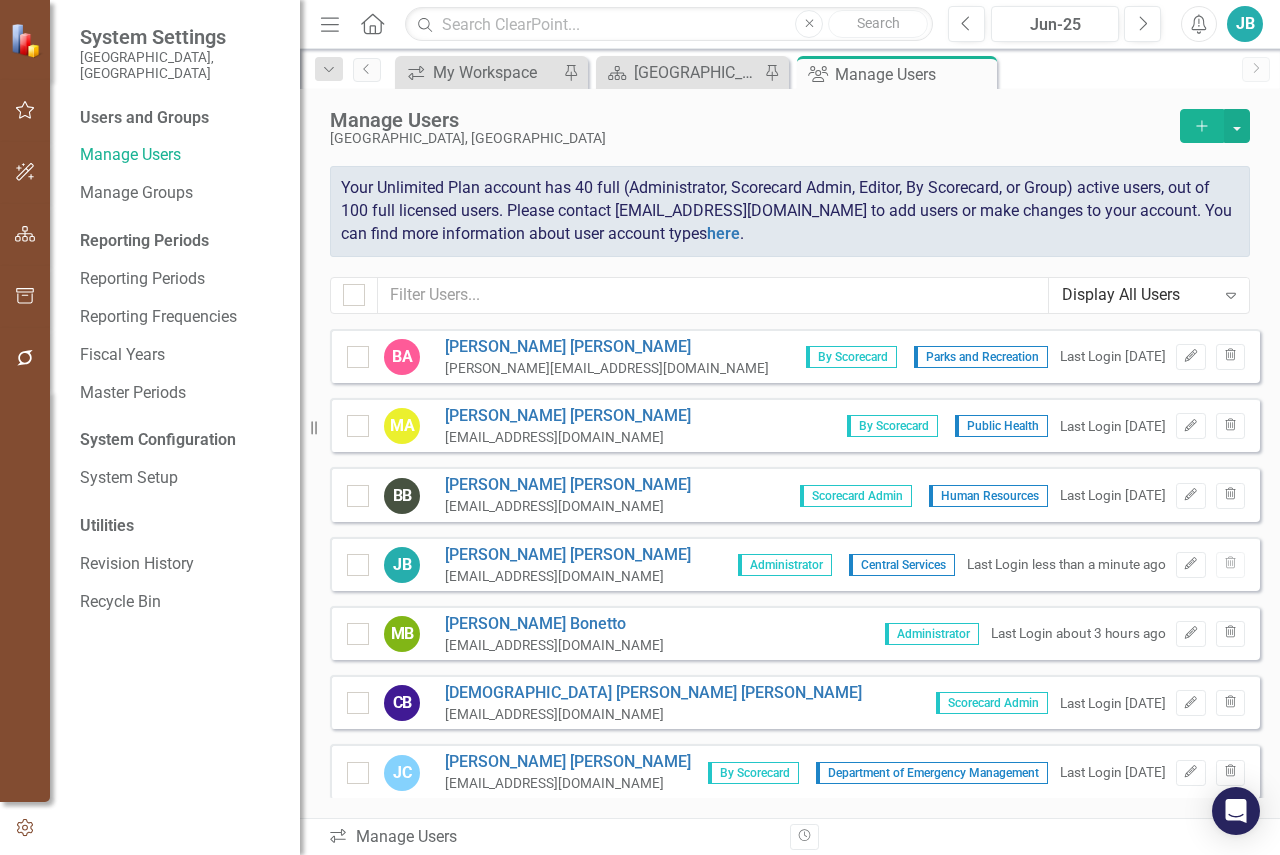 click on "Add" 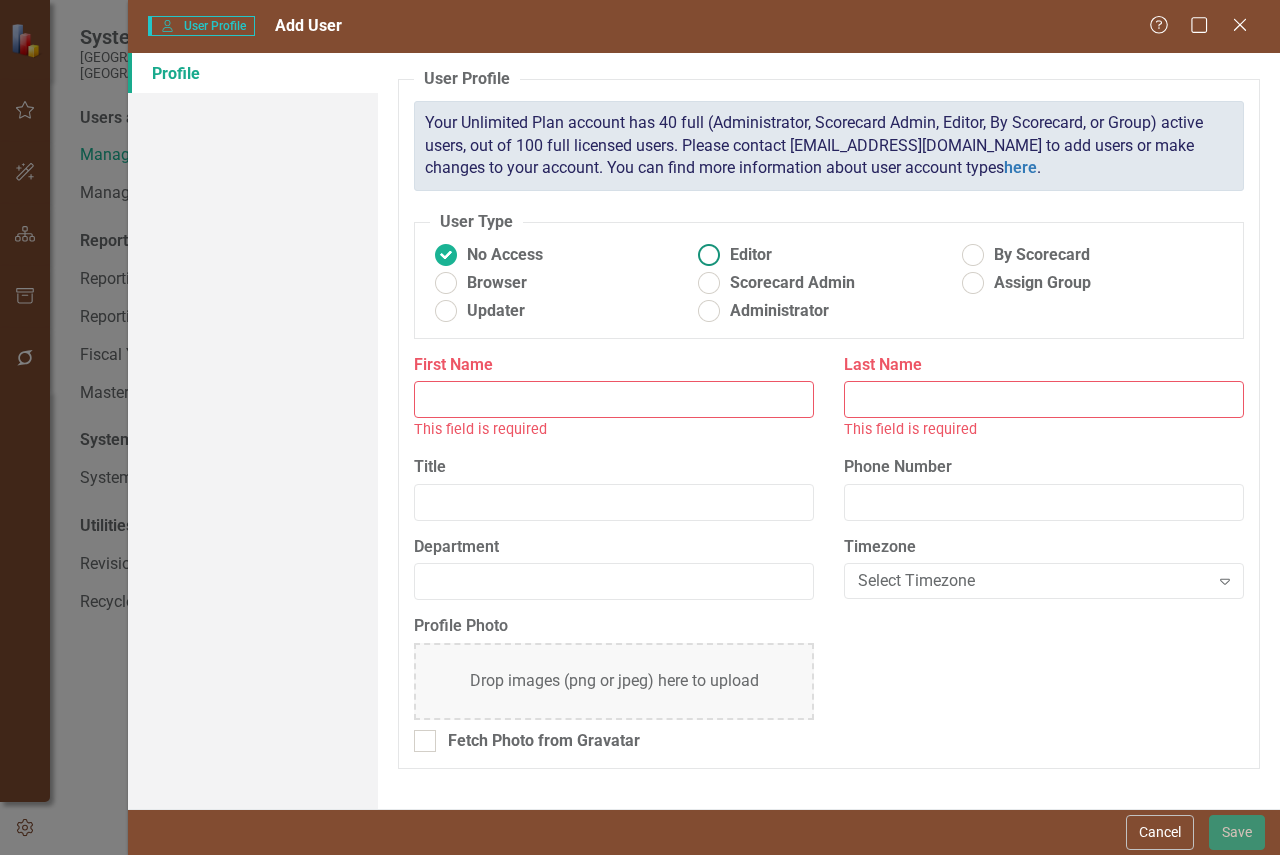 click at bounding box center (709, 255) 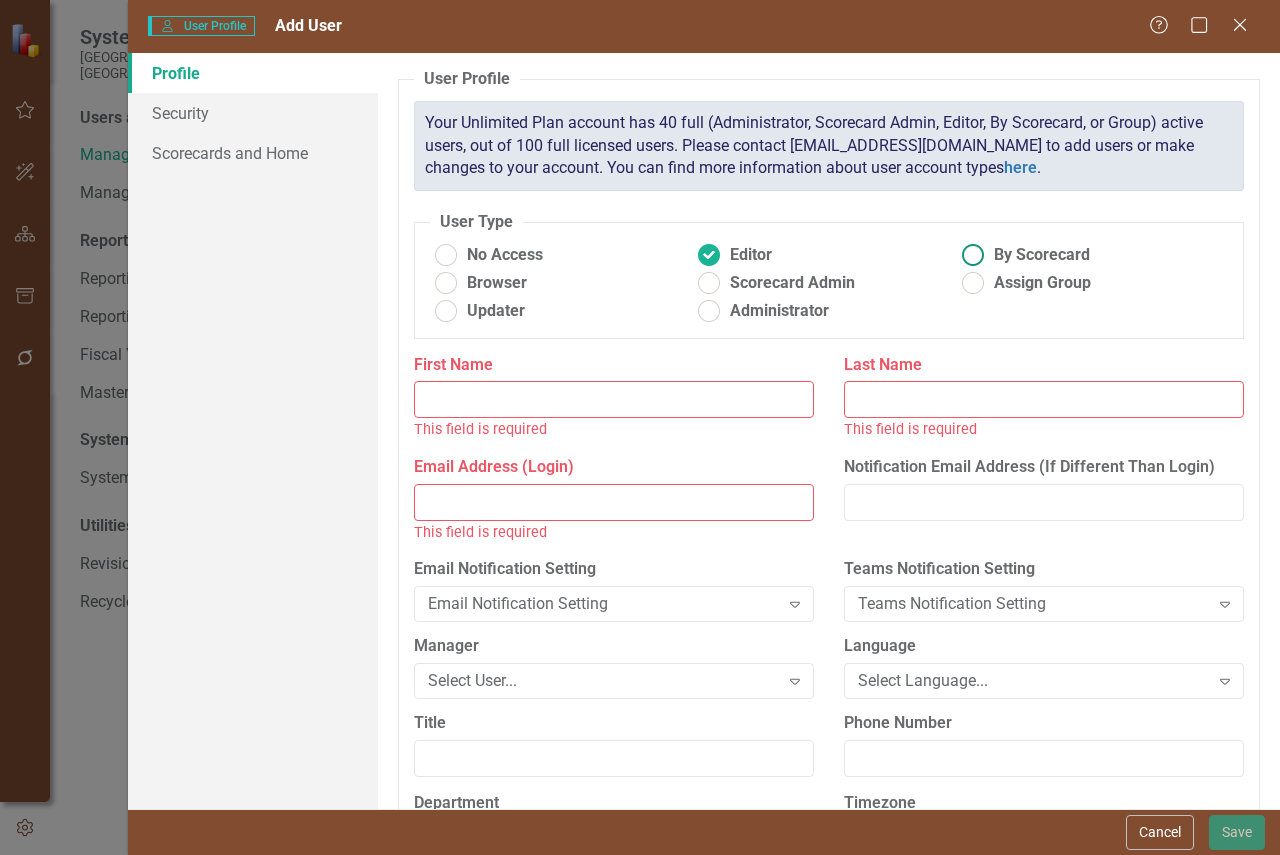click at bounding box center (972, 255) 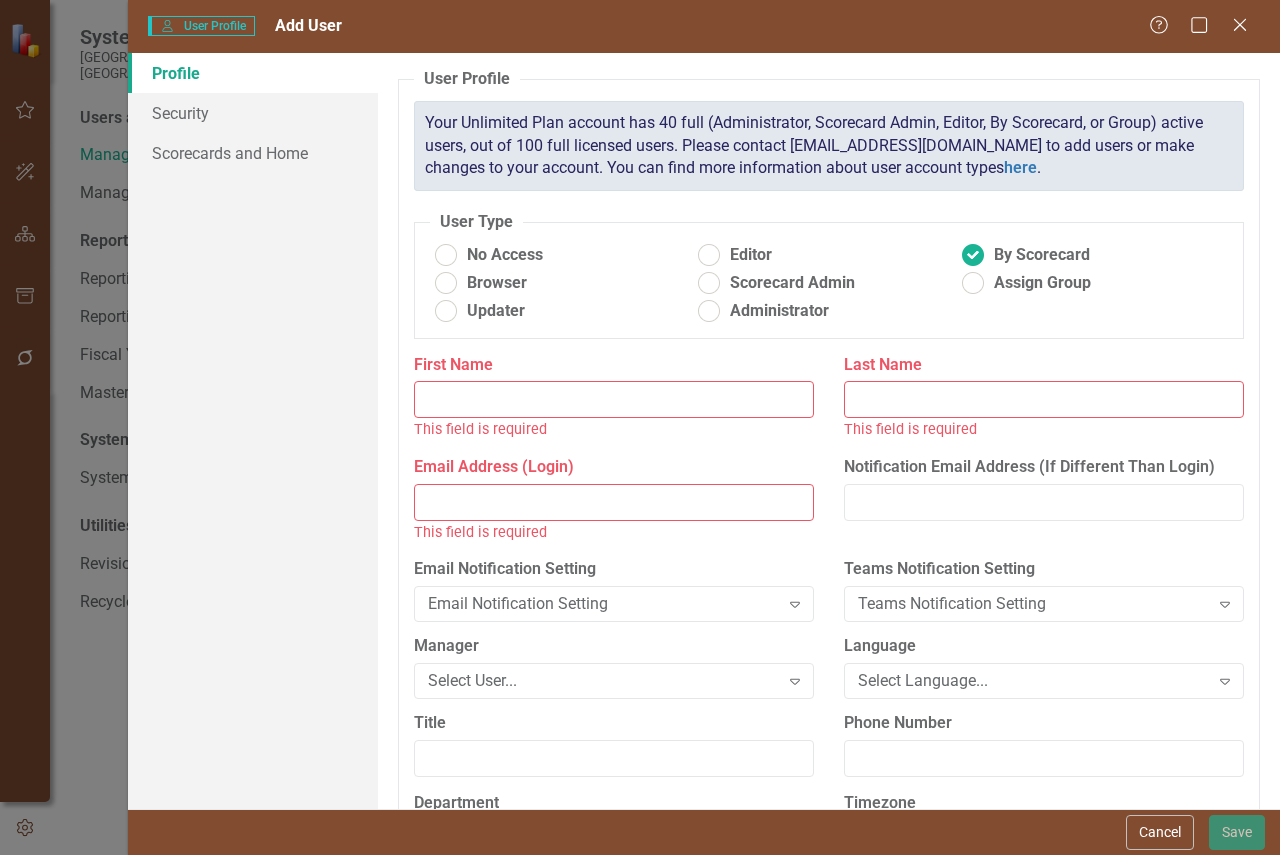 click on "First Name" at bounding box center (614, 399) 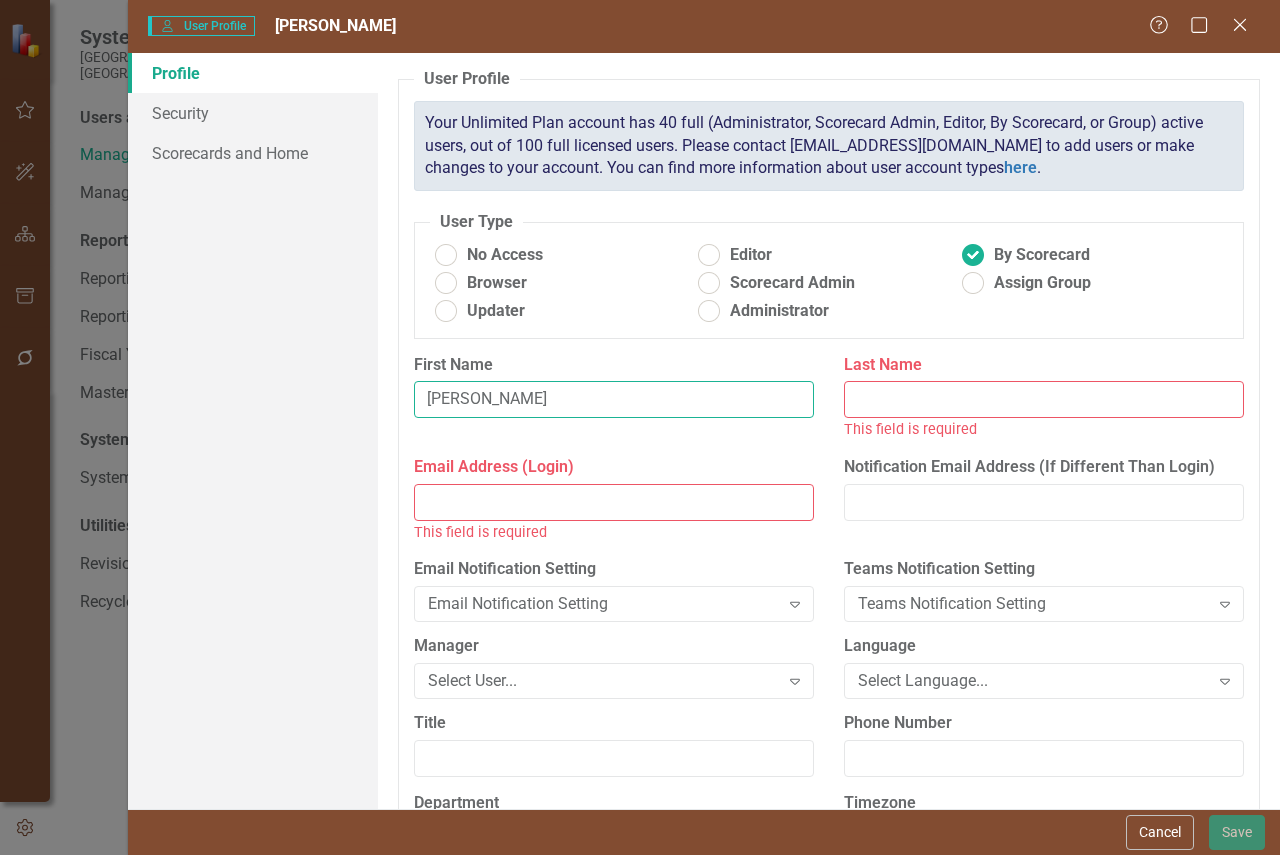 type on "Margo" 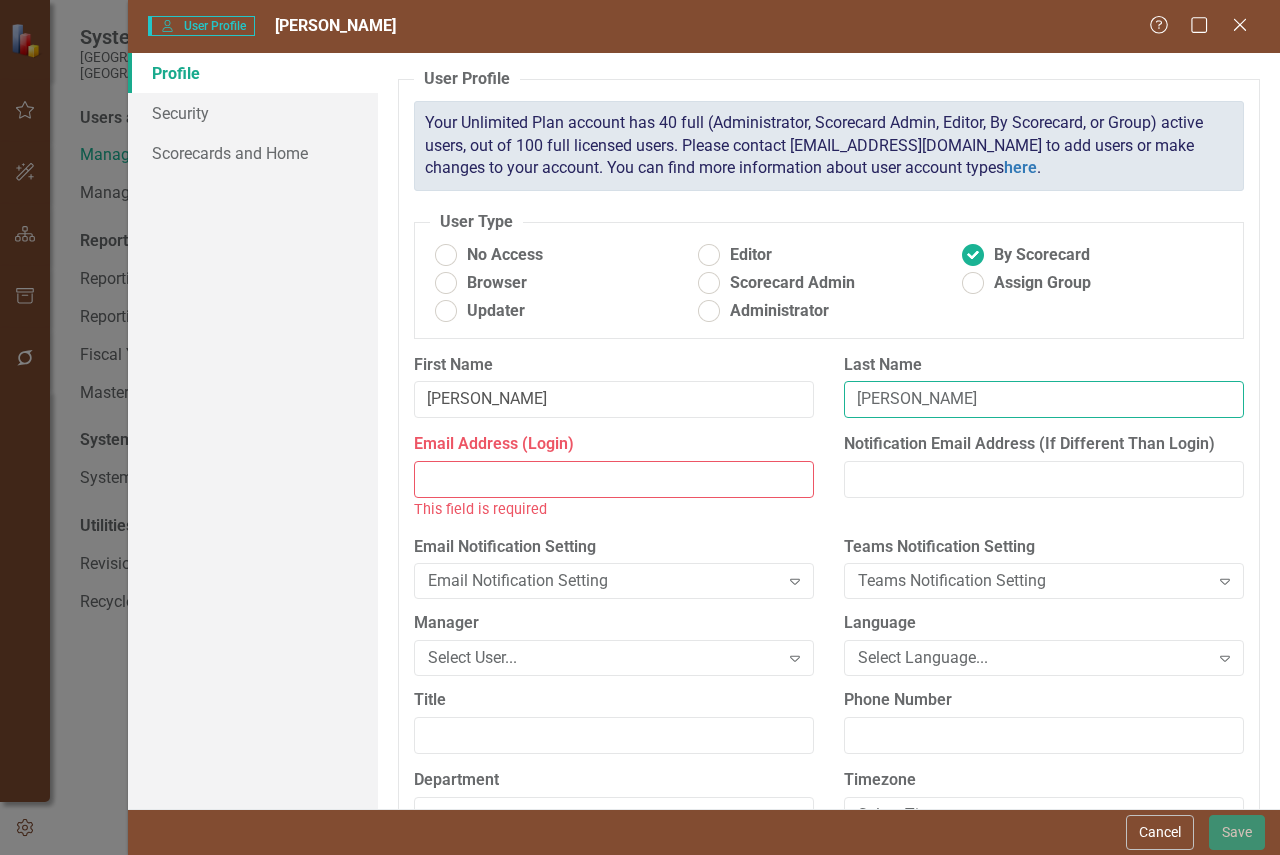 type on "Gillaspy" 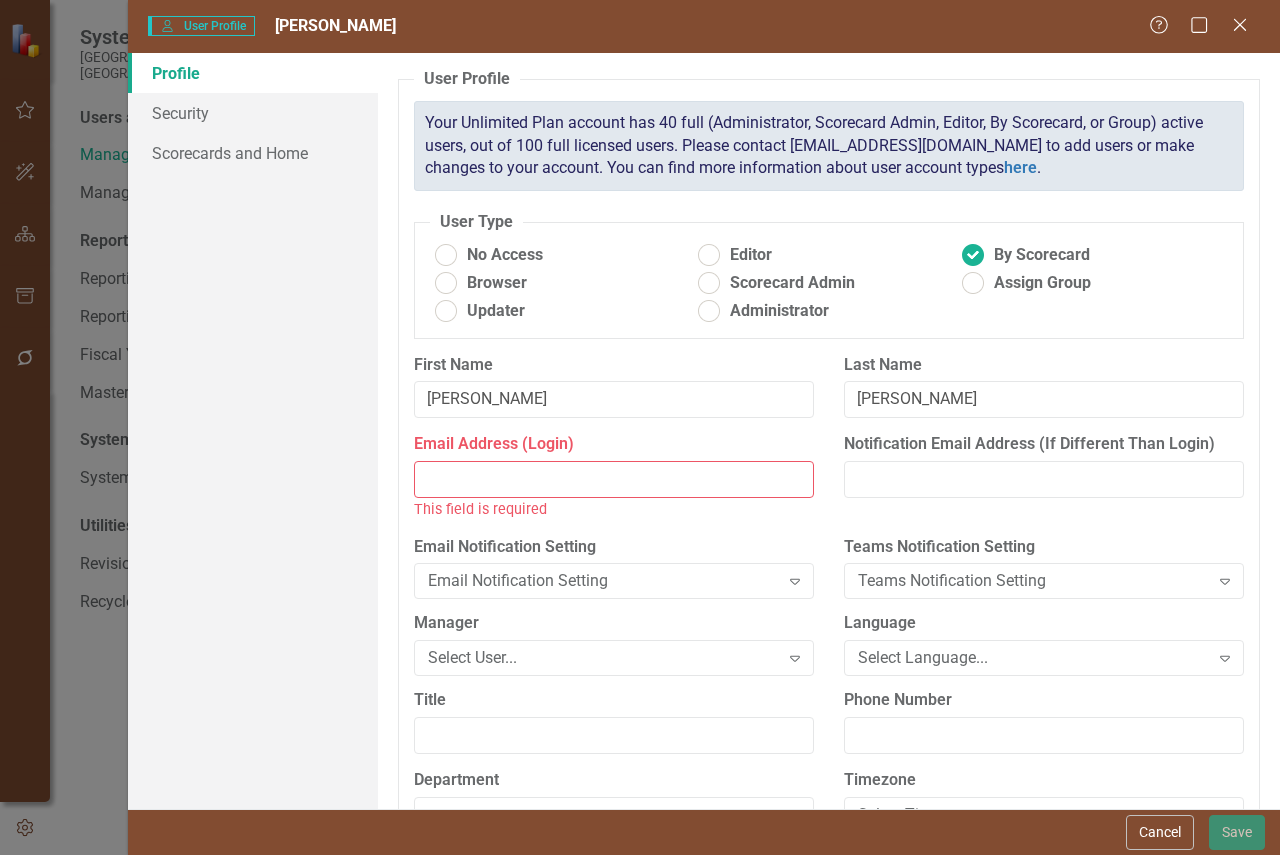 click on "Email Address (Login)" at bounding box center (614, 444) 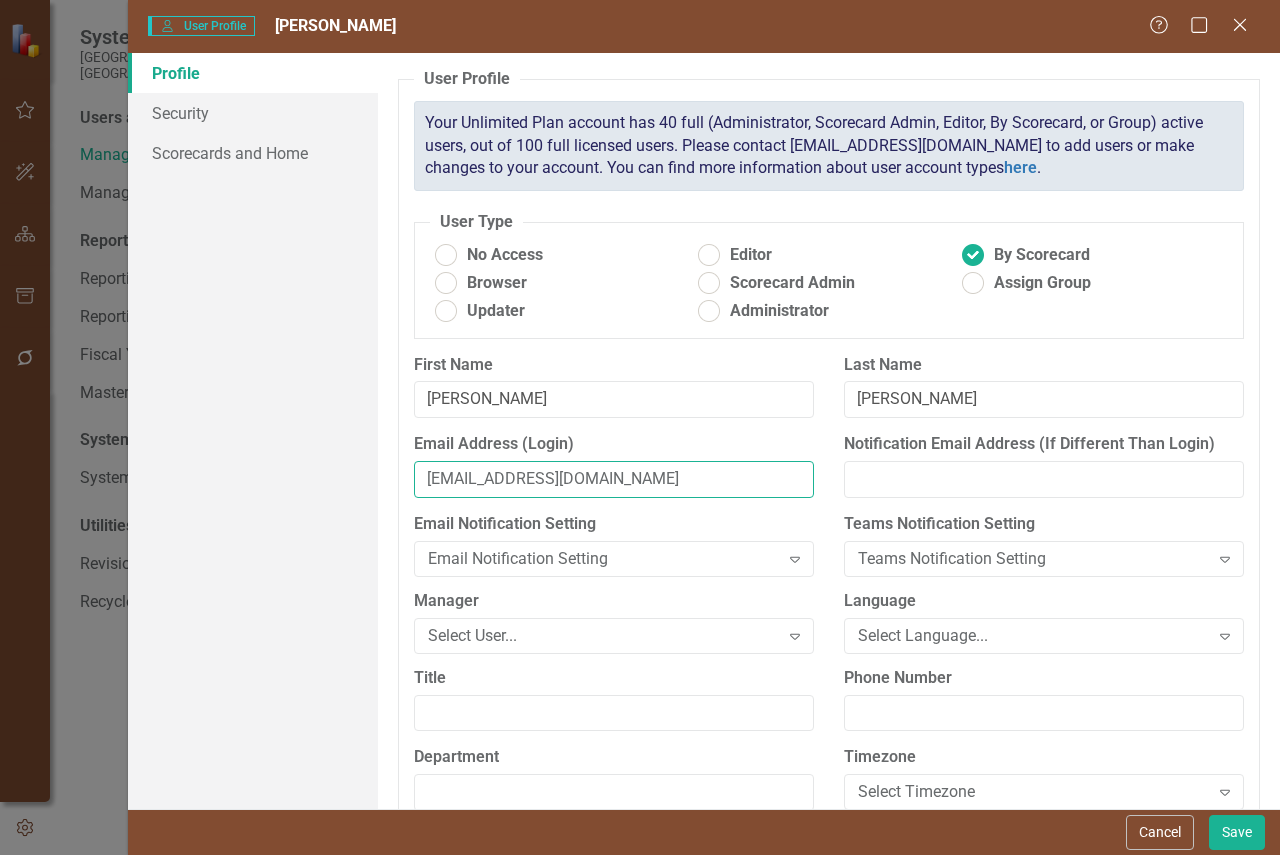 type on "margog@co.skagit.wa.us" 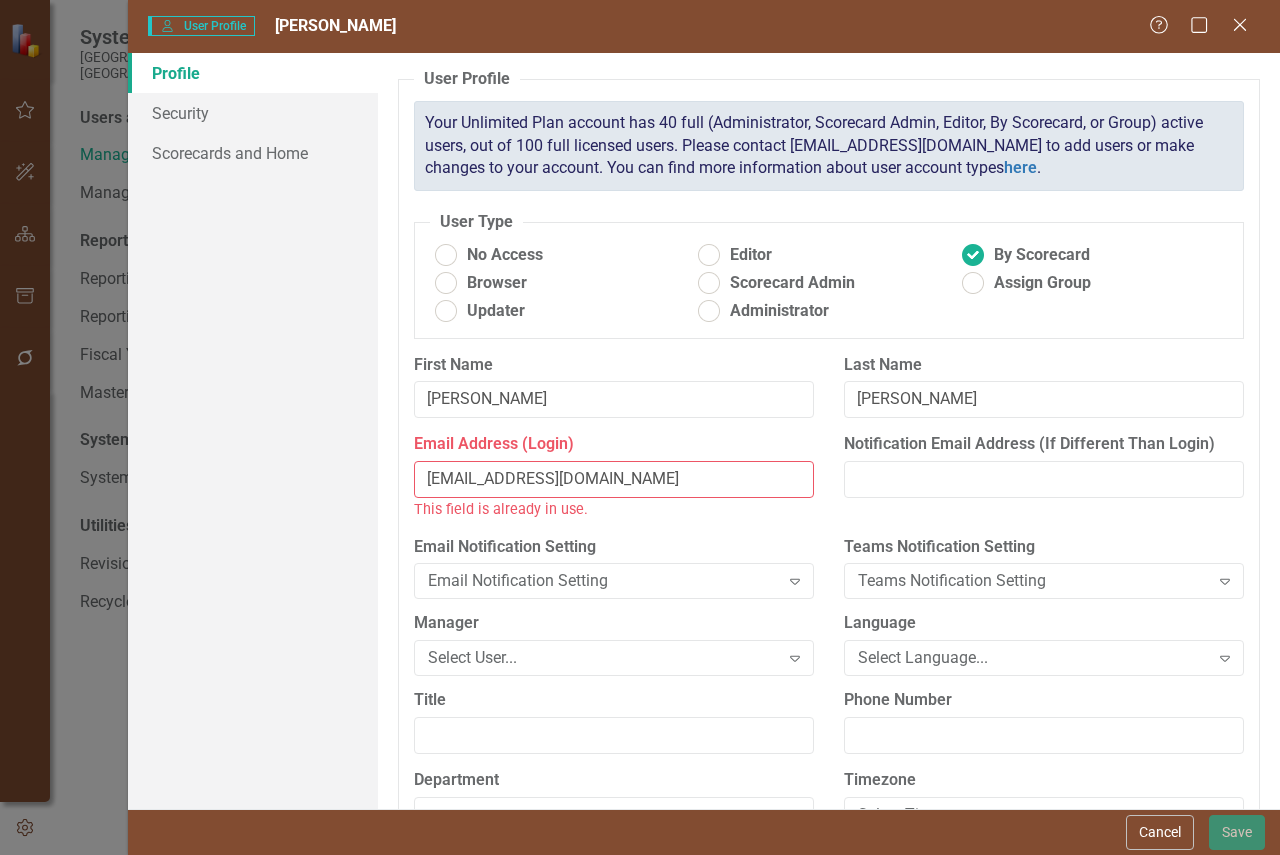 click on "Manager" at bounding box center (614, 623) 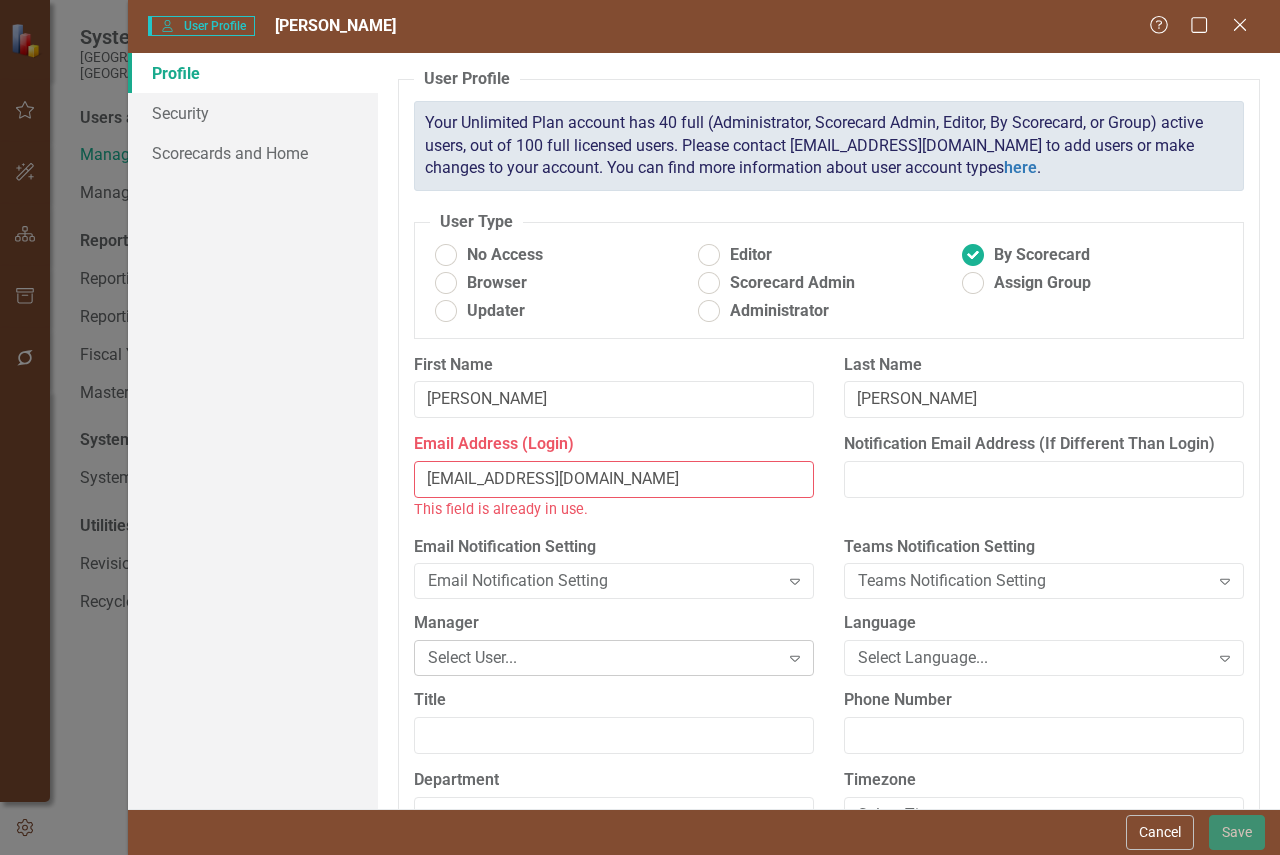 click on "Select User... Expand" at bounding box center [614, 658] 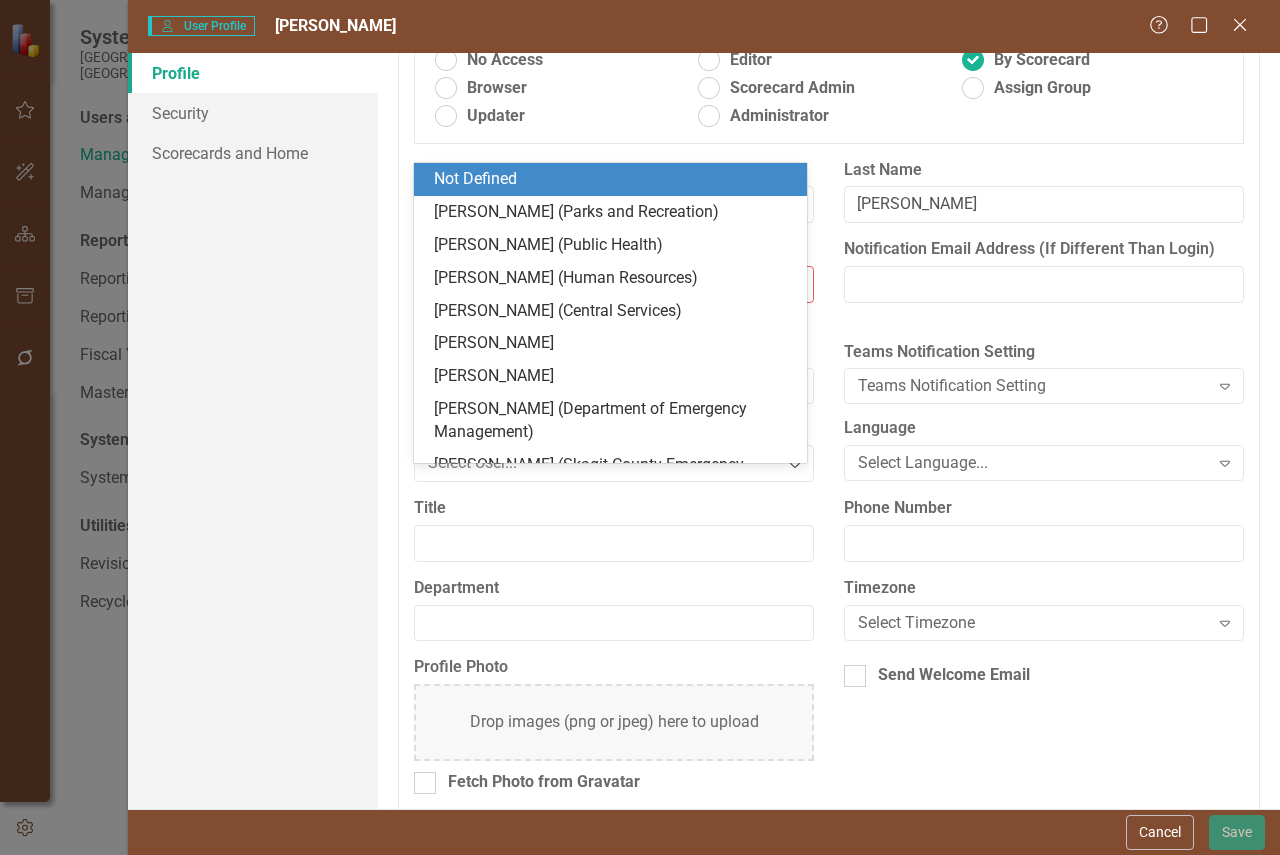 scroll, scrollTop: 200, scrollLeft: 0, axis: vertical 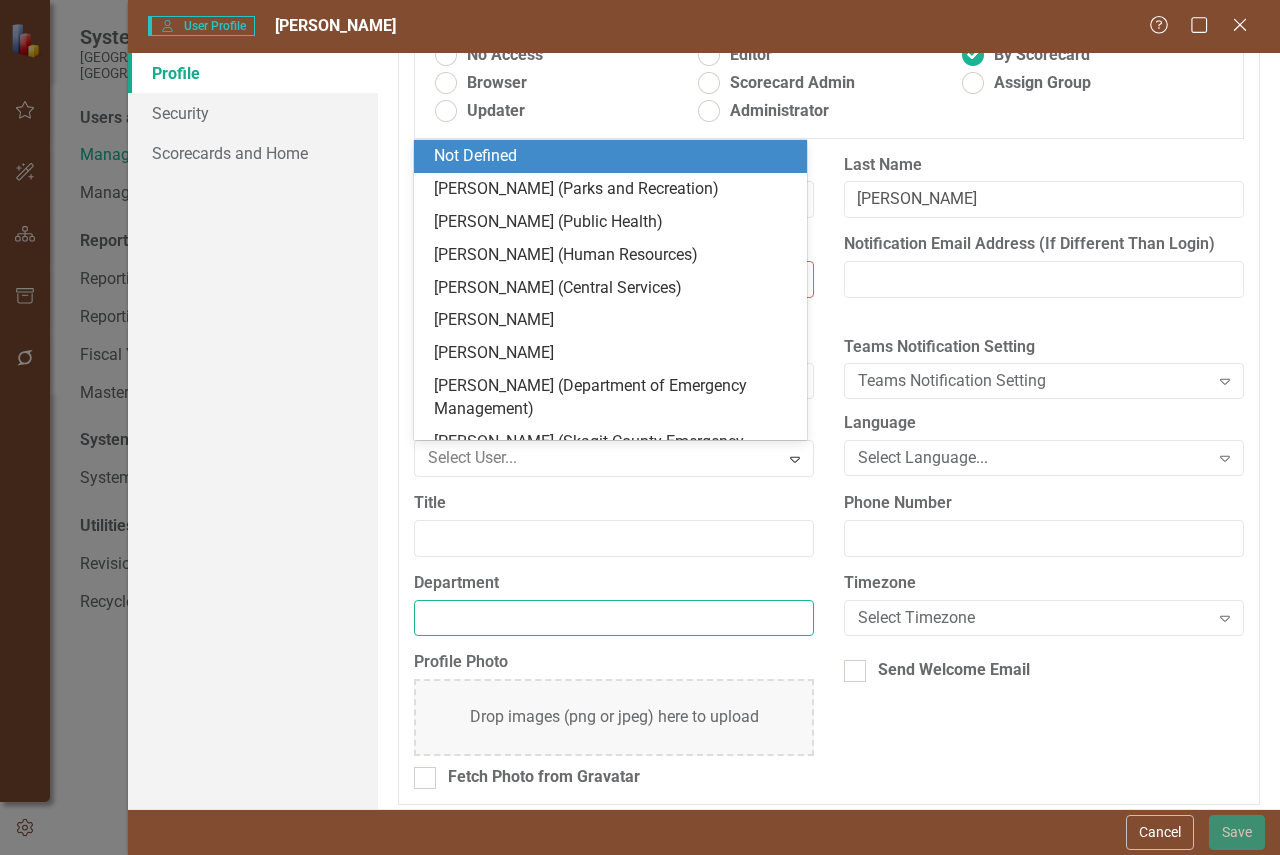 click on "Department" at bounding box center (614, 604) 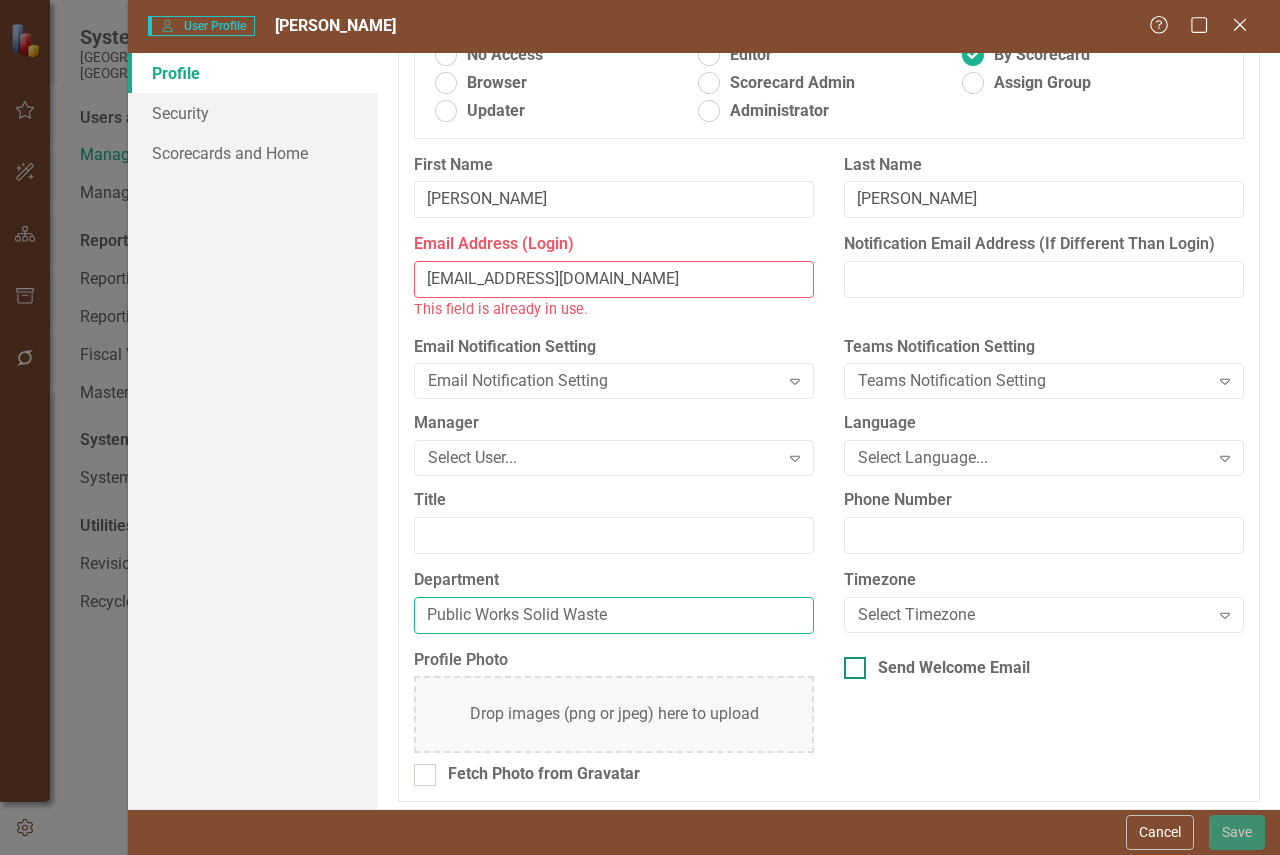 type on "Public Works Solid Waste" 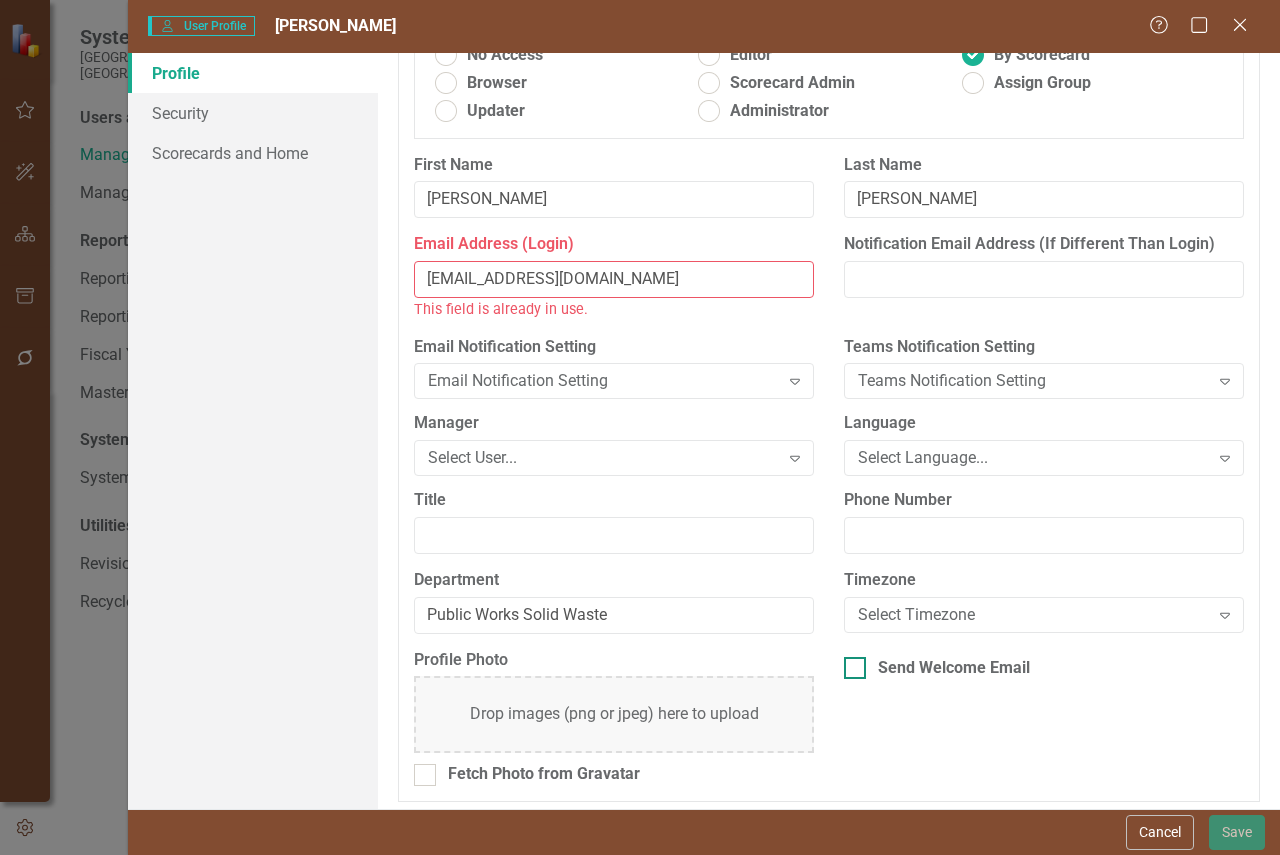 click on "Send Welcome Email" at bounding box center [1044, 668] 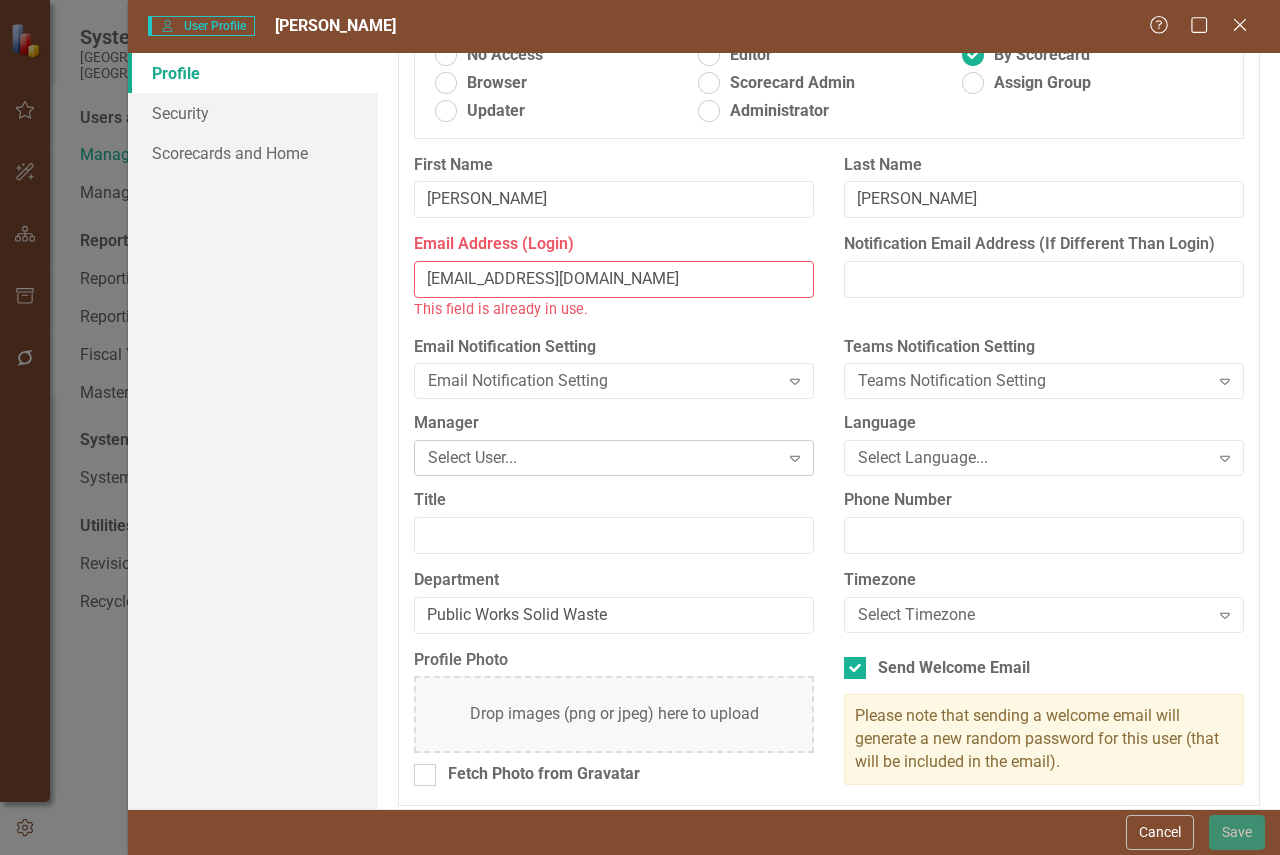 click on "Select User..." at bounding box center (603, 458) 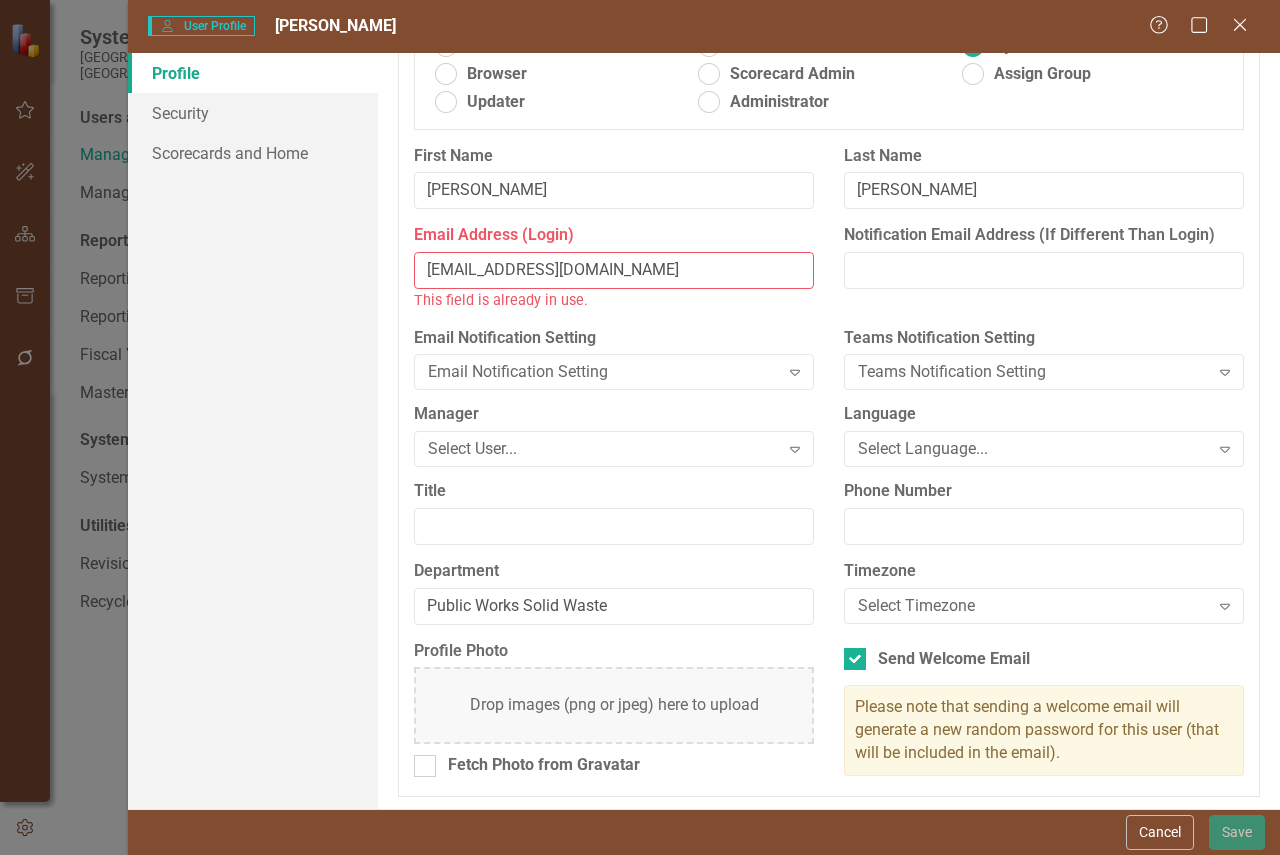 scroll, scrollTop: 212, scrollLeft: 0, axis: vertical 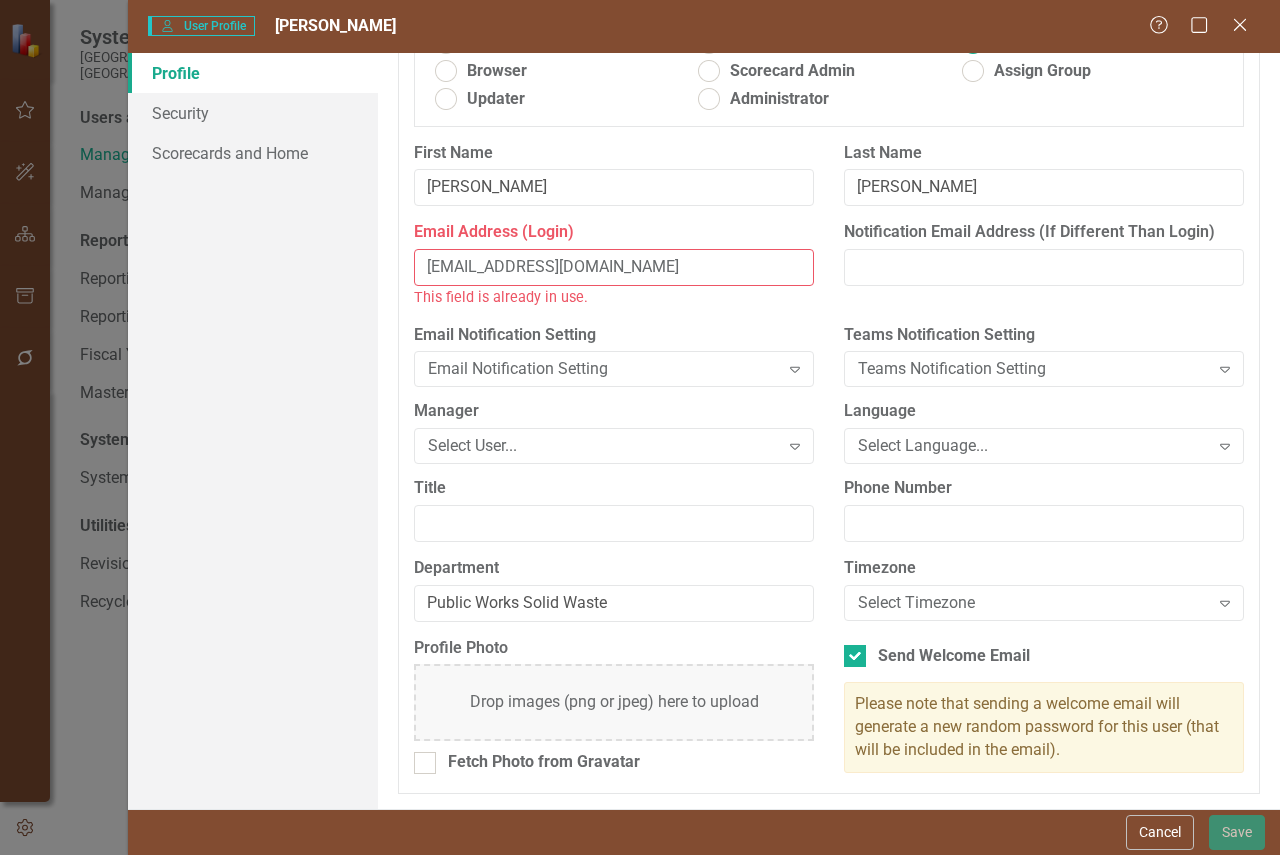 click on "margog@co.skagit.wa.us" at bounding box center (614, 267) 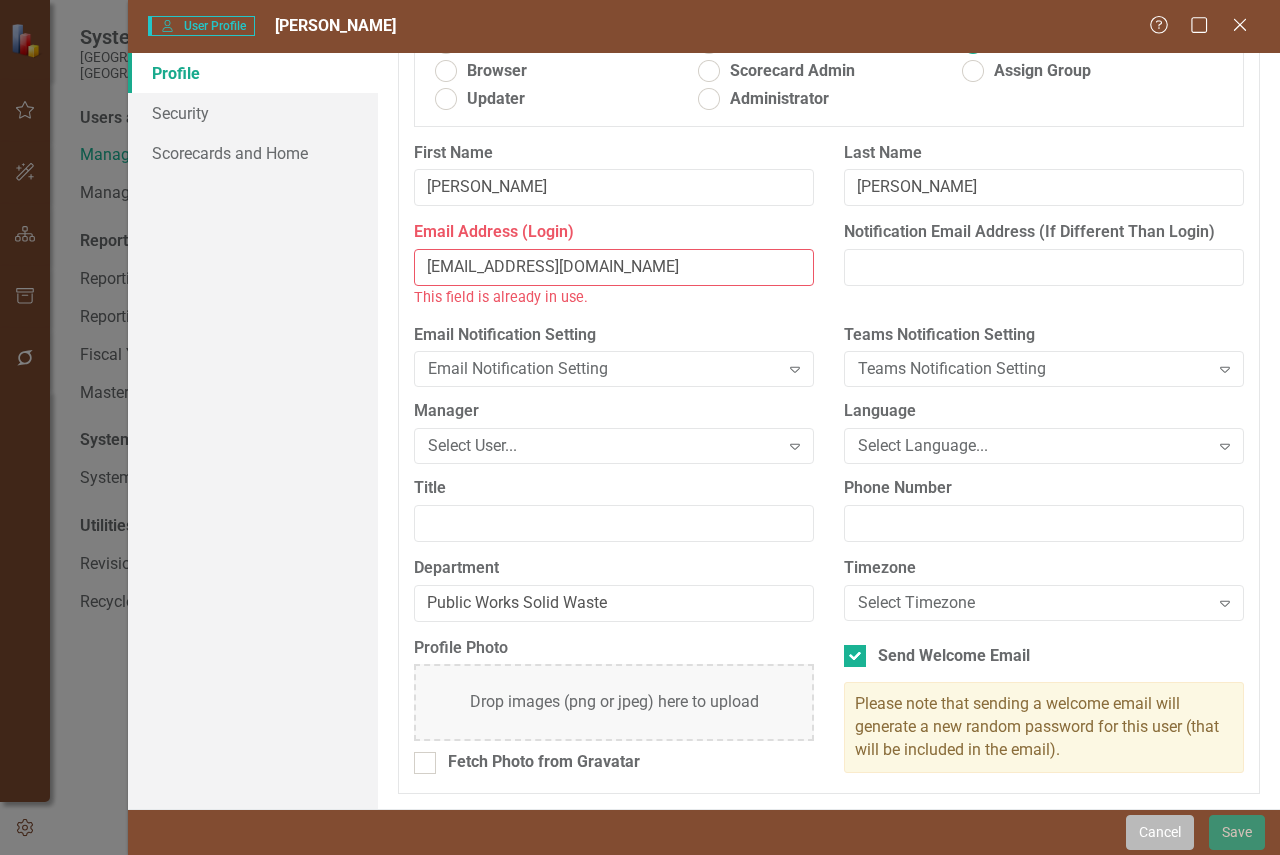 click on "Cancel" at bounding box center [1160, 832] 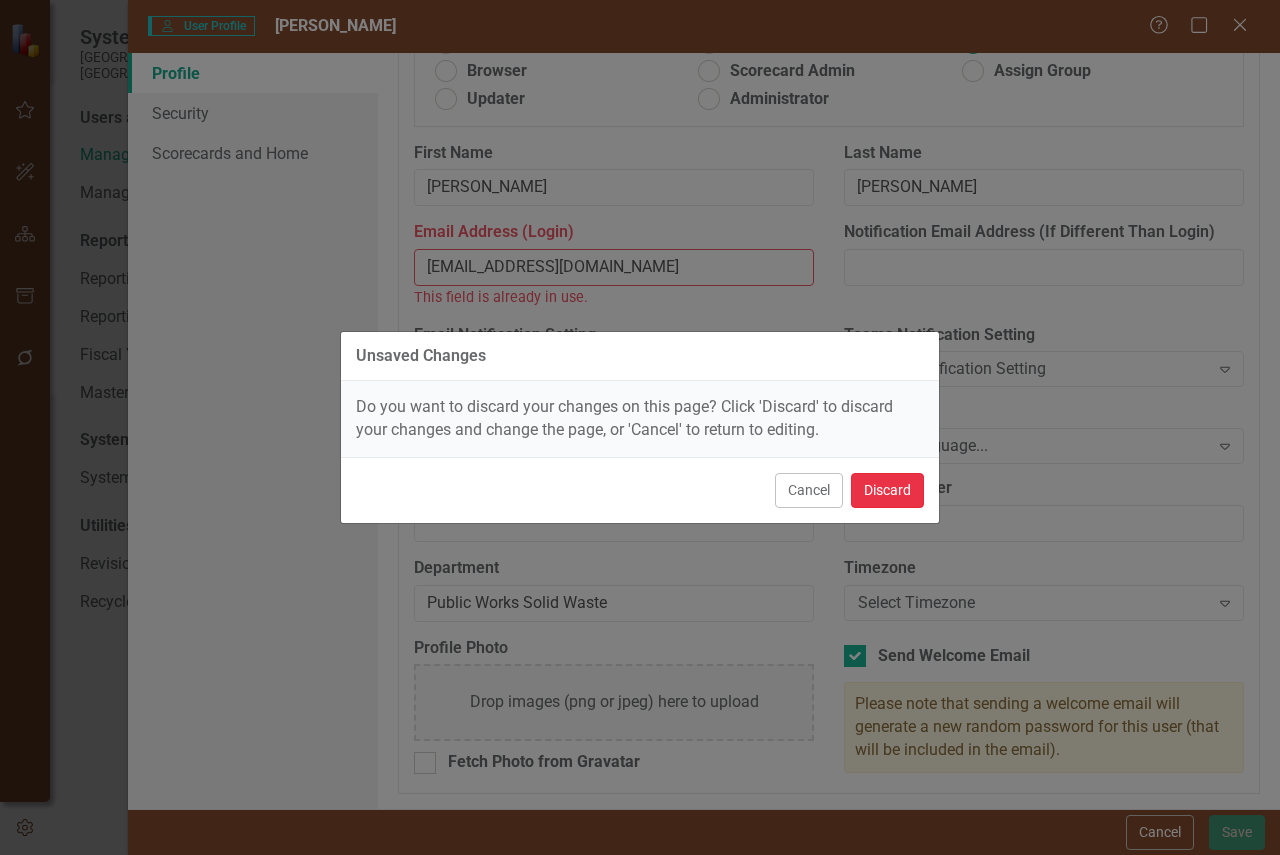 click on "Discard" at bounding box center [887, 490] 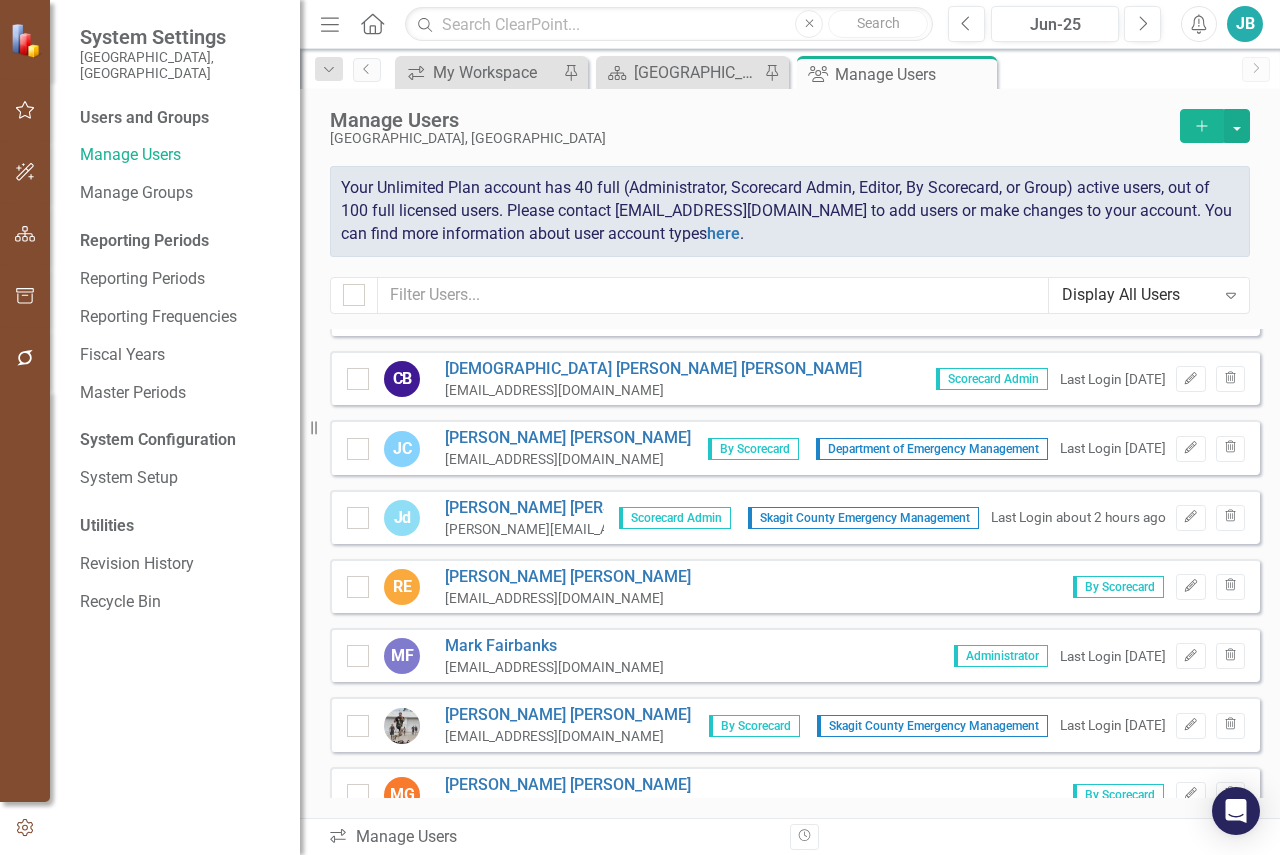 scroll, scrollTop: 320, scrollLeft: 0, axis: vertical 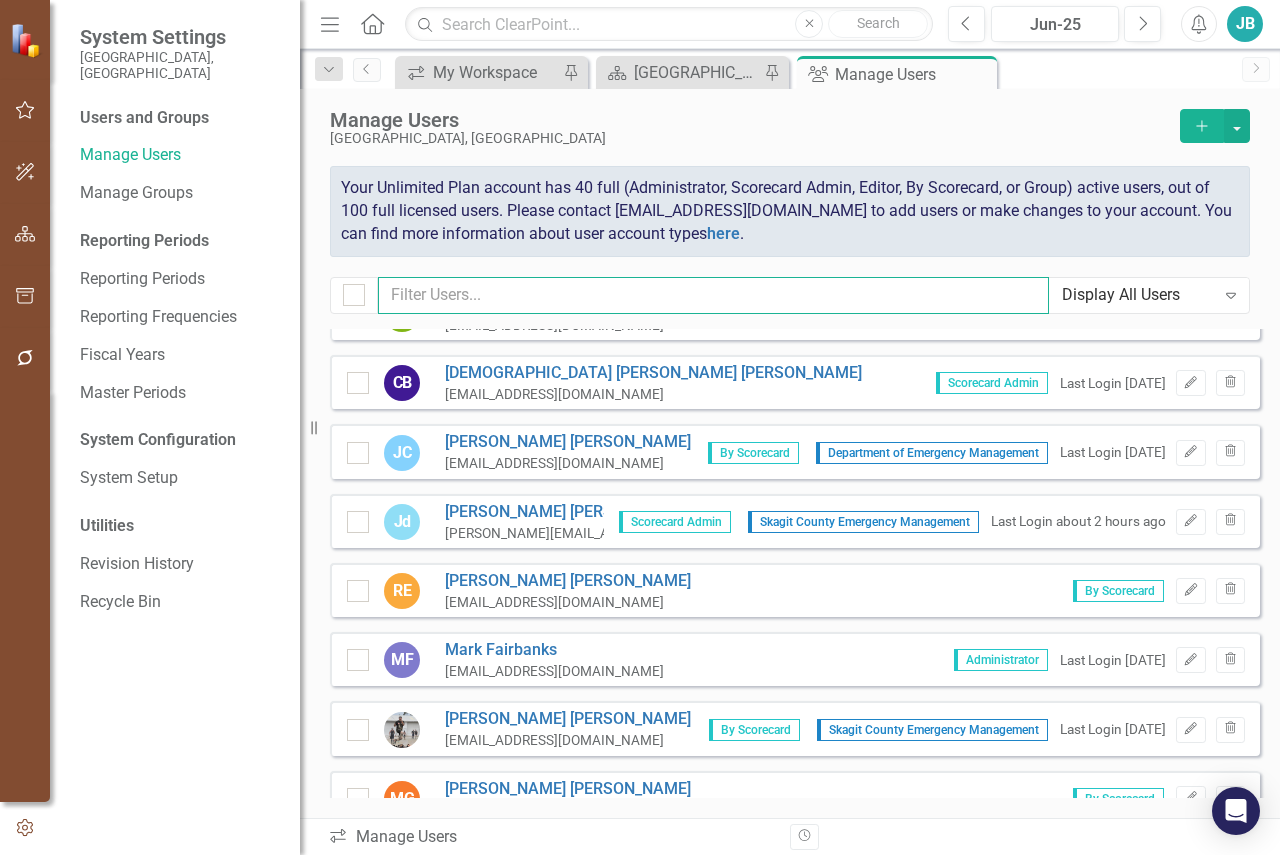 click at bounding box center (713, 295) 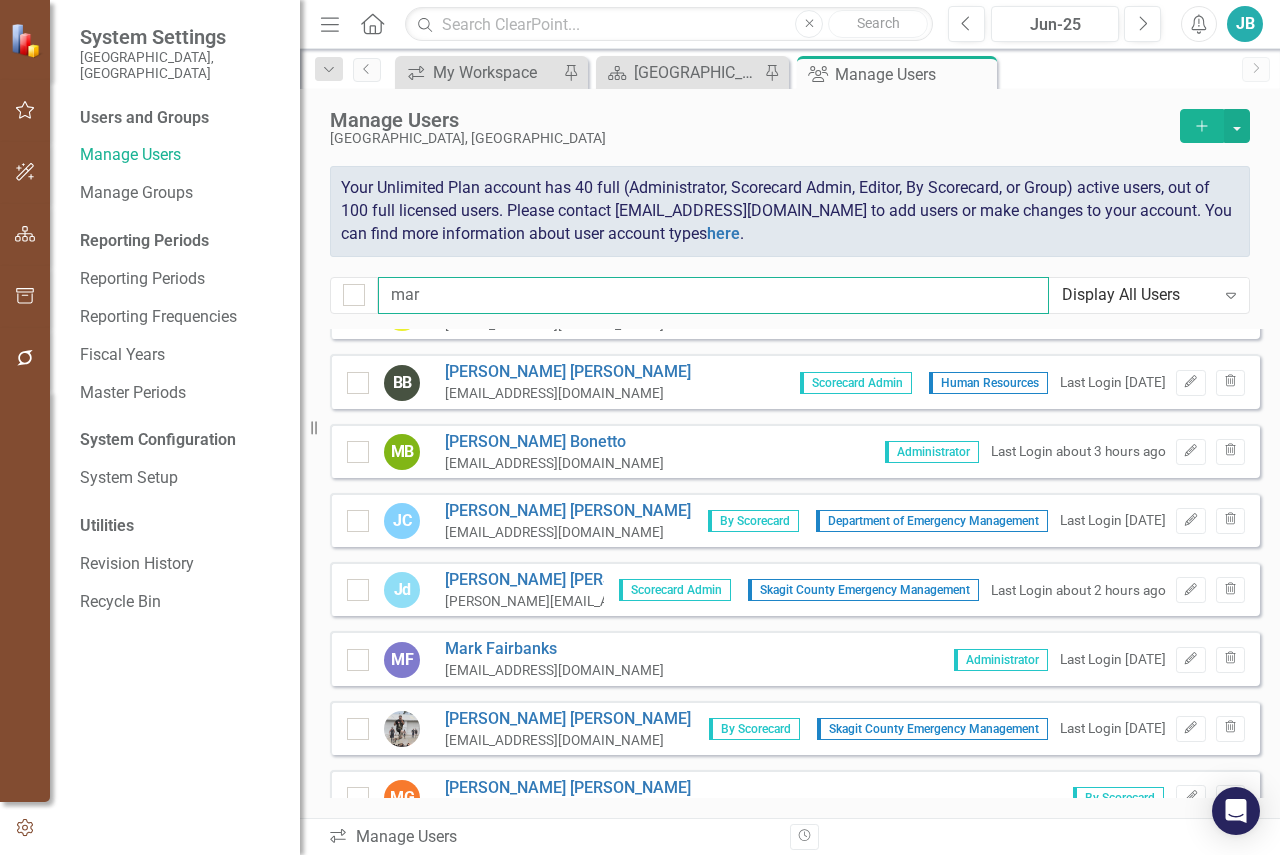 scroll, scrollTop: 0, scrollLeft: 0, axis: both 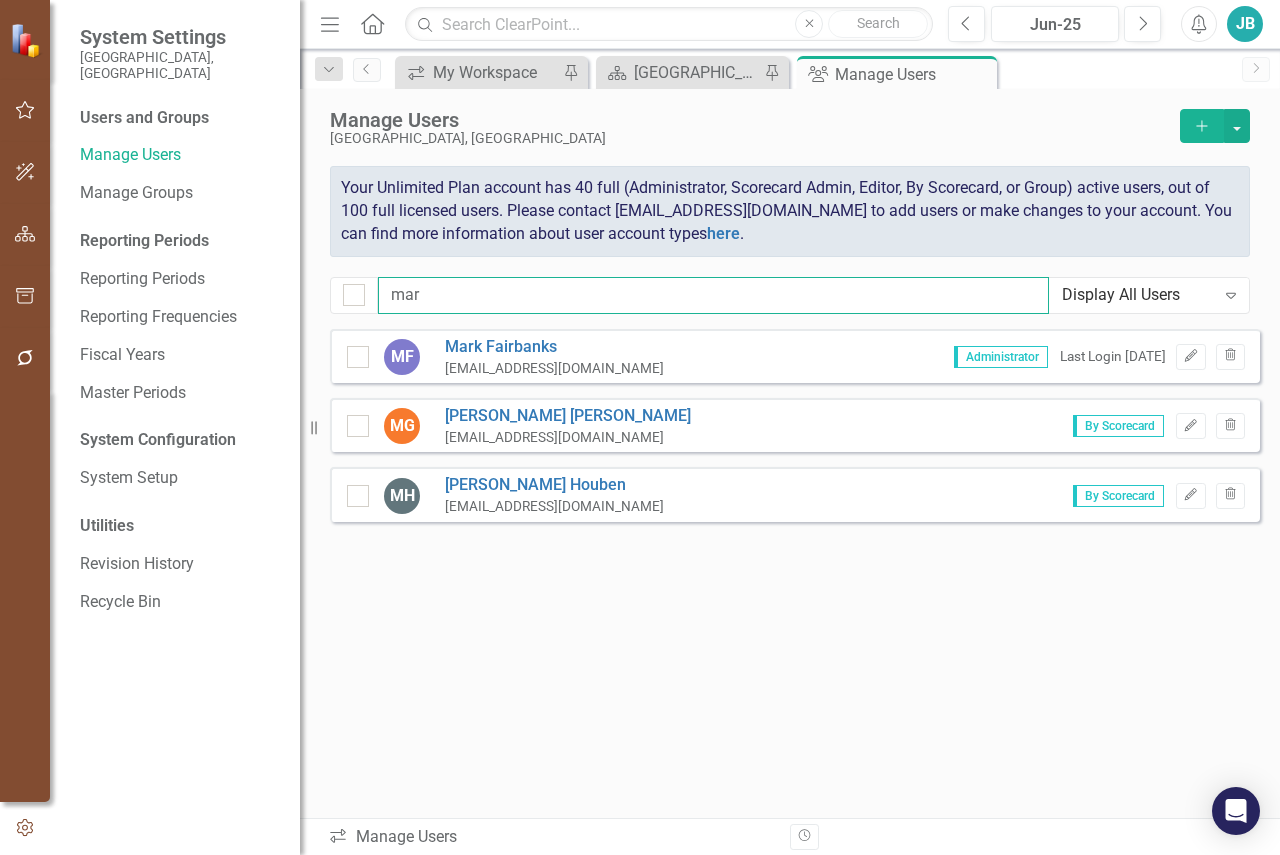 type on "mar" 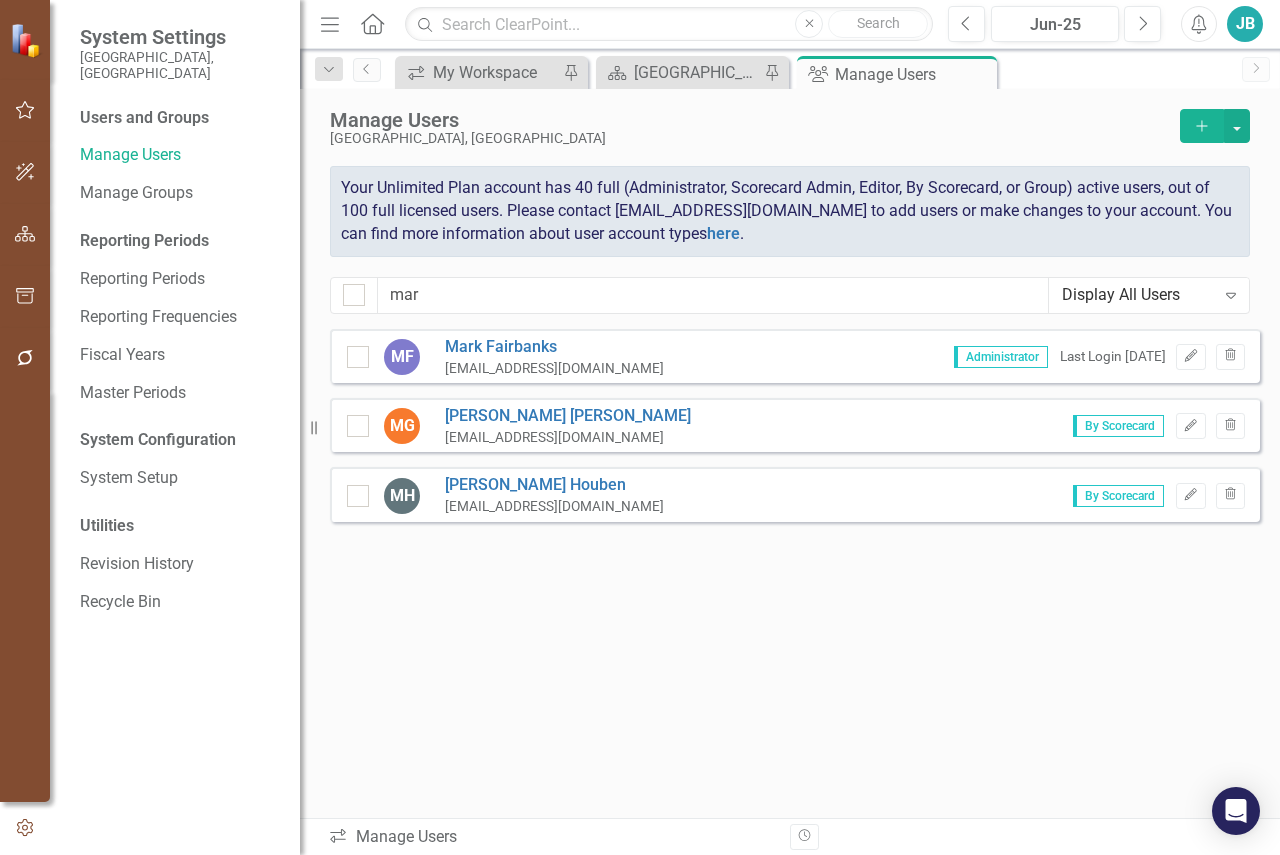 click on "MG Margo   Gillaspy margog@co.skagit.wa.us By Scorecard Edit Trash" at bounding box center [795, 425] 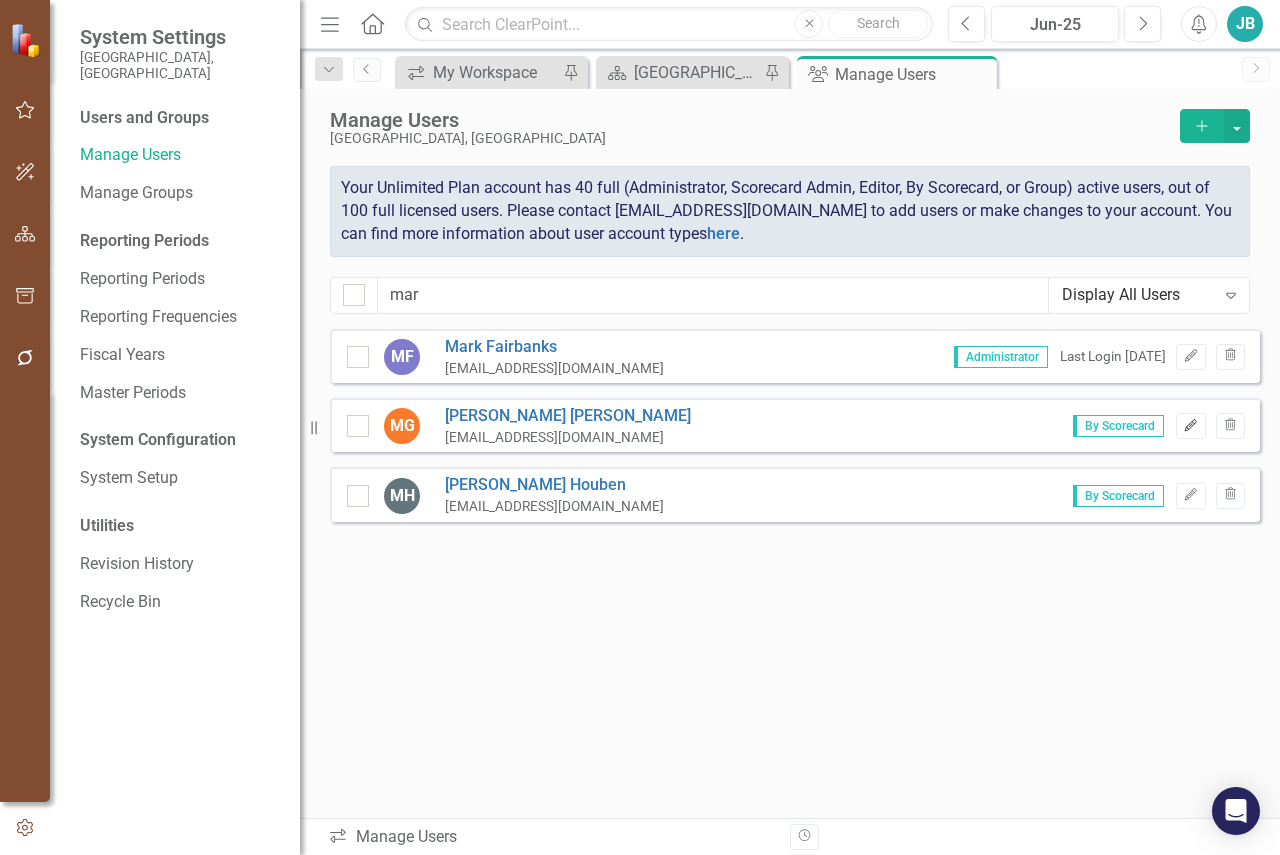 click on "Edit" at bounding box center (1190, 426) 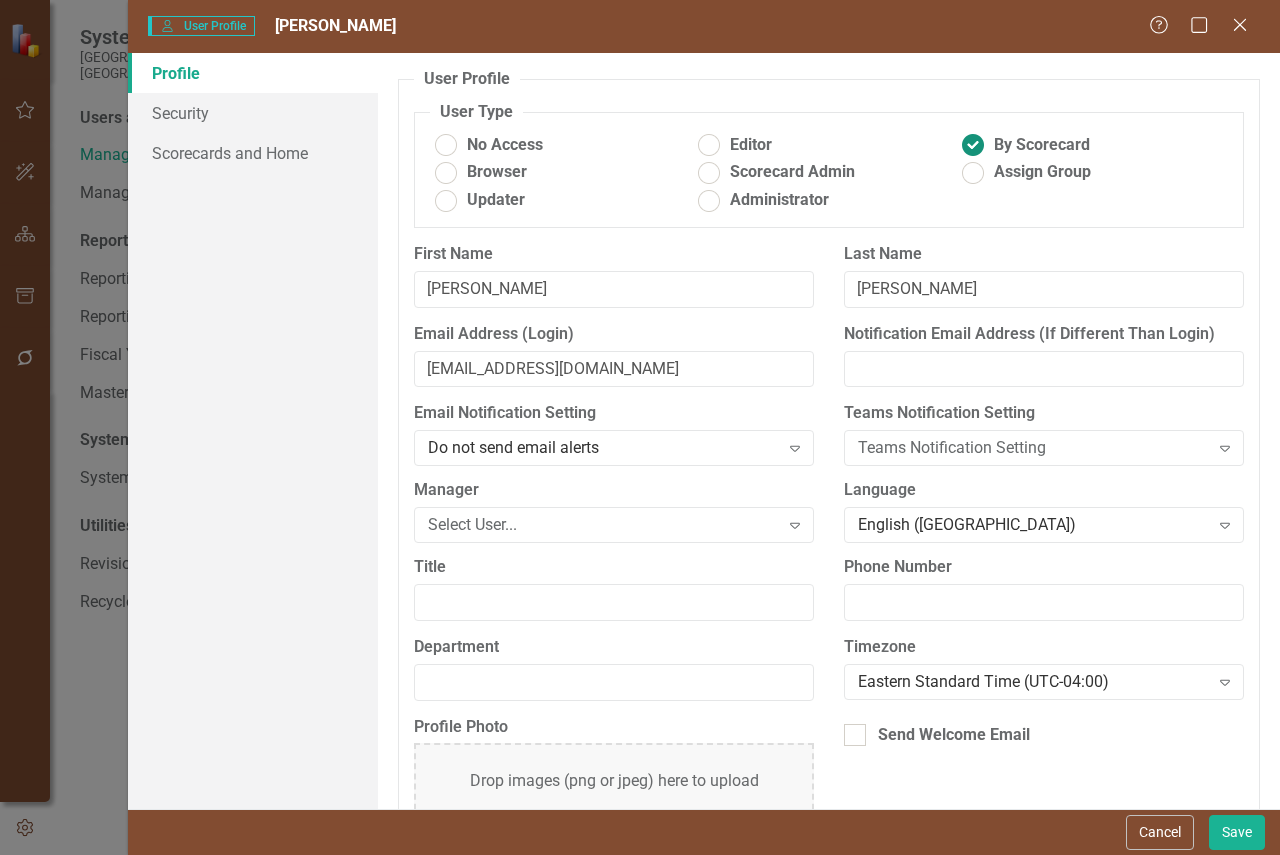 click at bounding box center [972, 145] 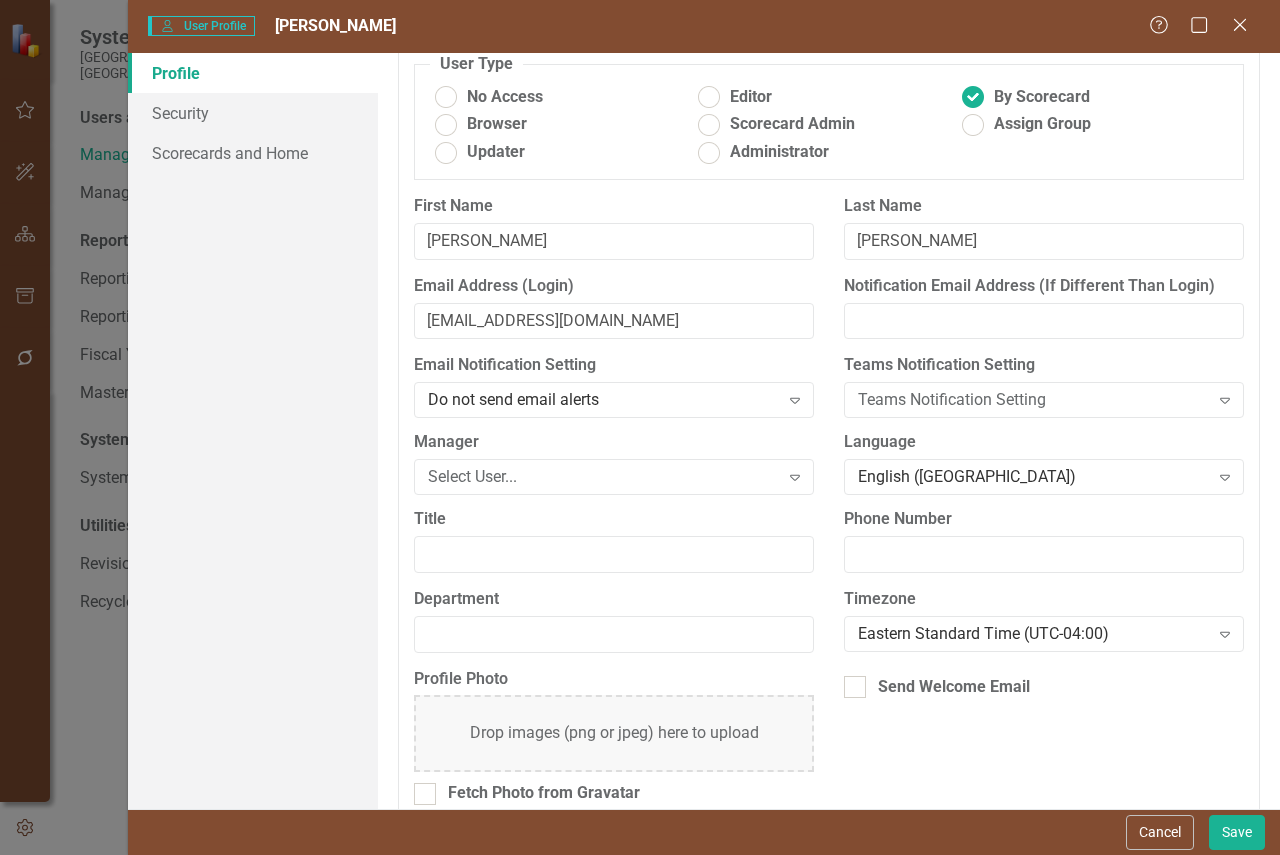 scroll, scrollTop: 75, scrollLeft: 0, axis: vertical 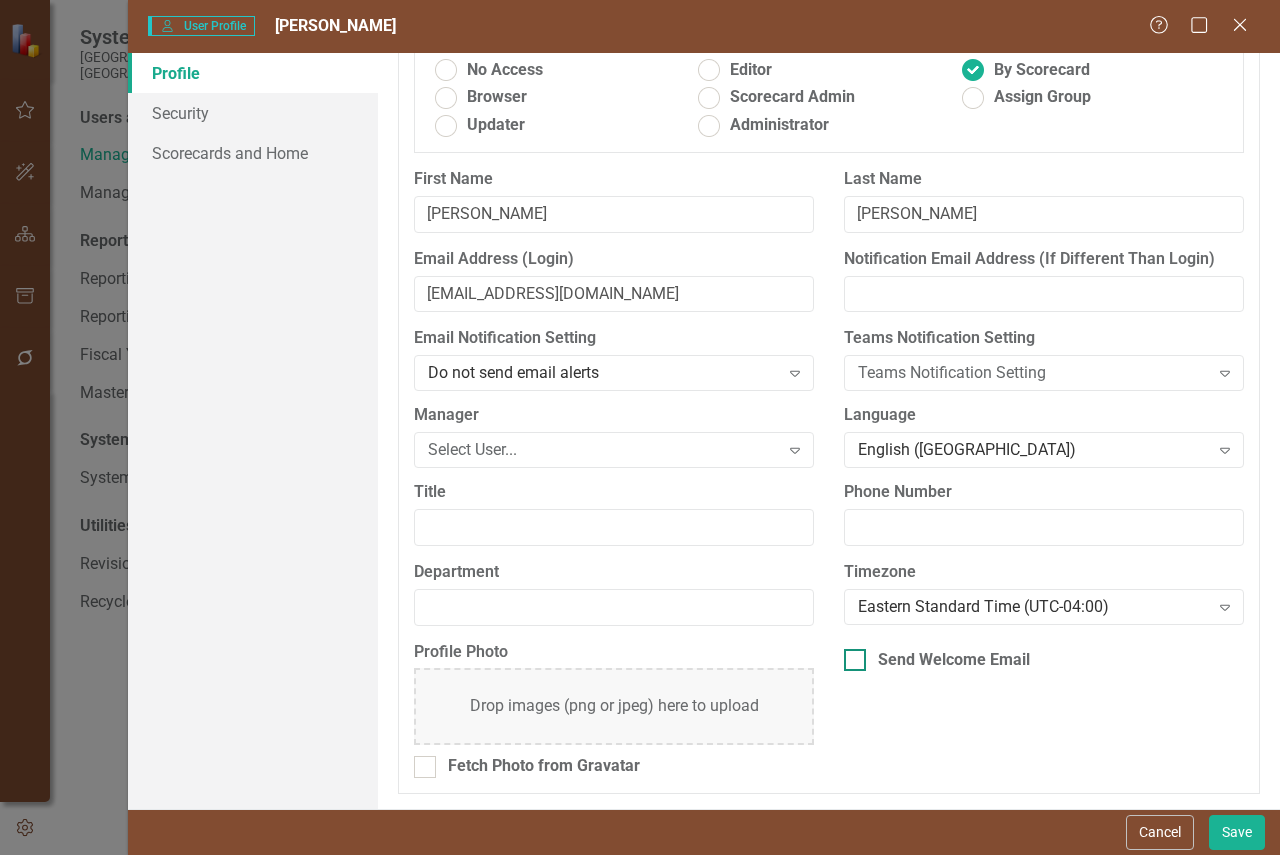 click on "Send Welcome Email" at bounding box center [954, 660] 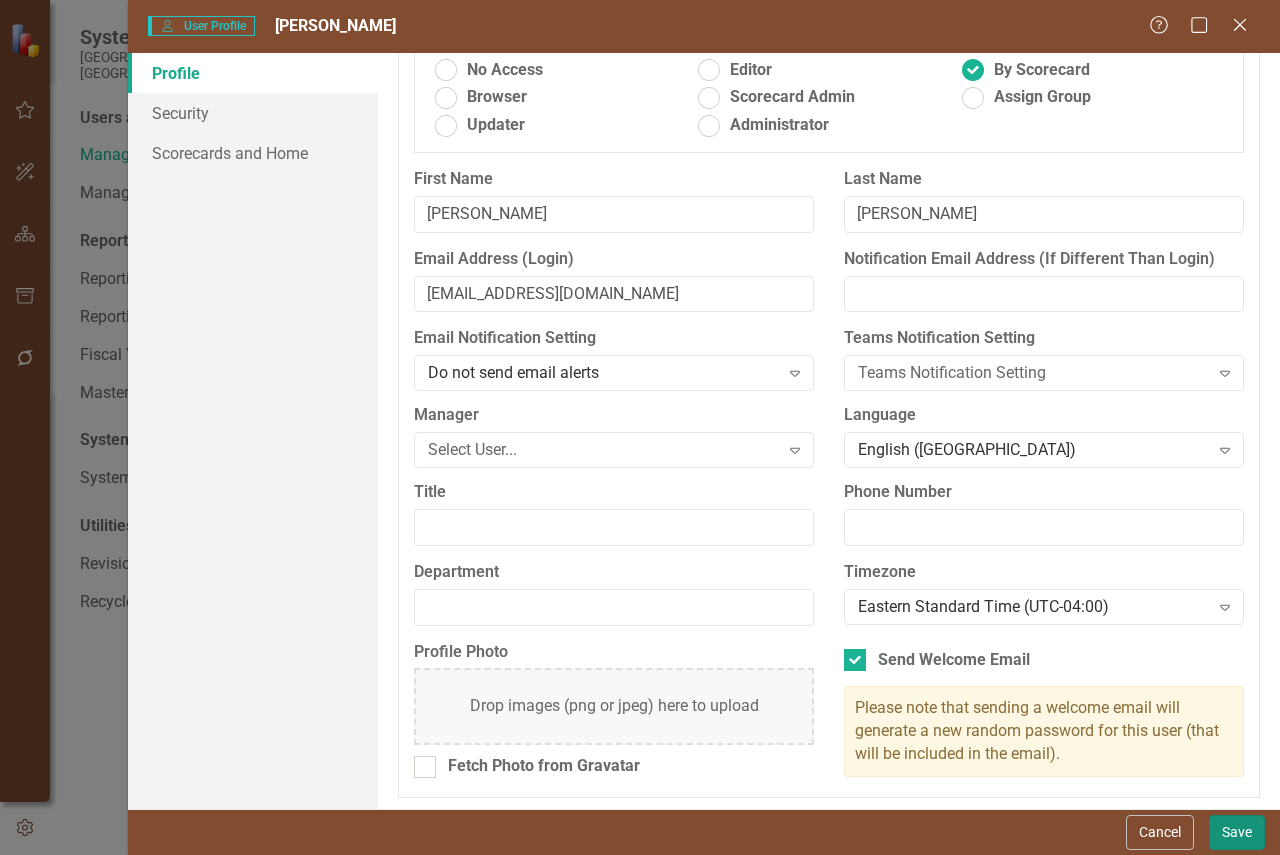 click on "Save" at bounding box center (1237, 832) 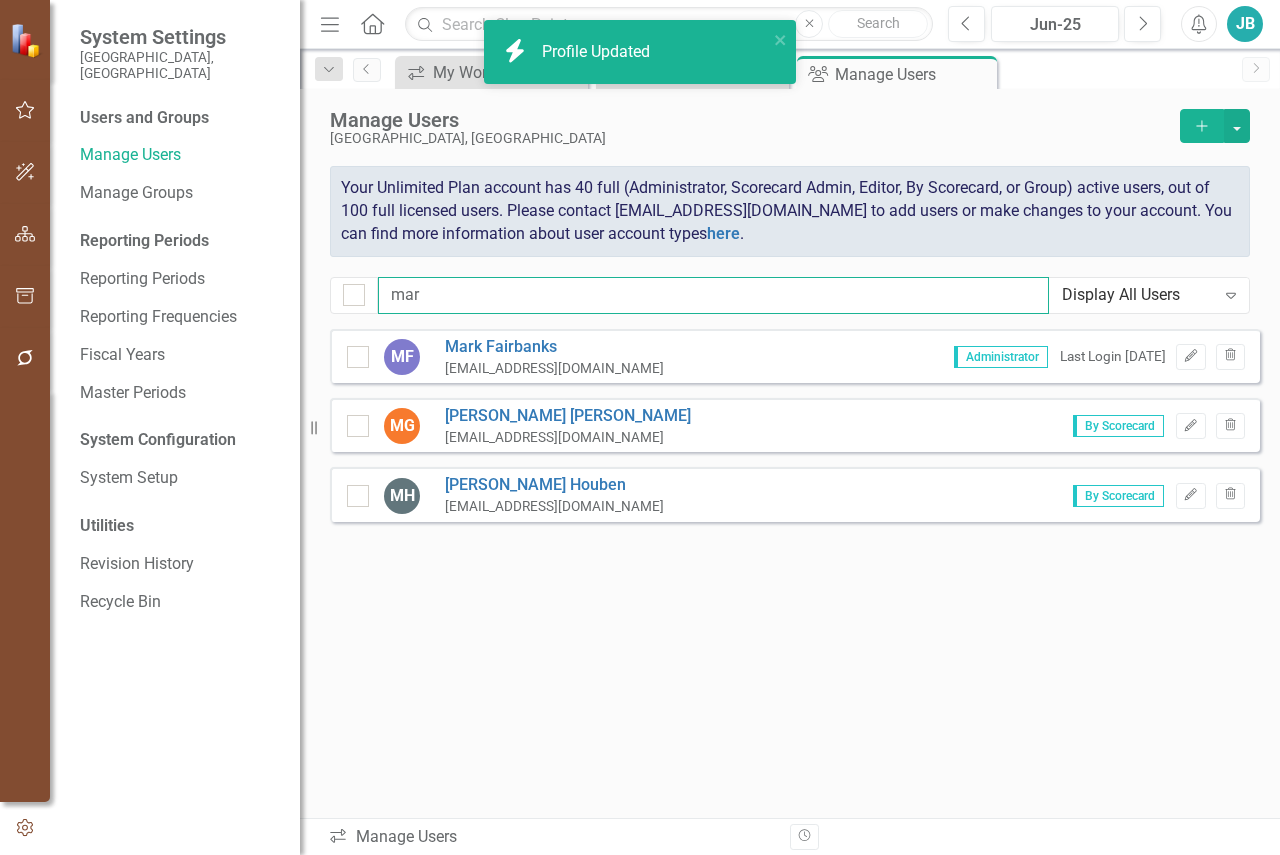 drag, startPoint x: 439, startPoint y: 294, endPoint x: 370, endPoint y: 289, distance: 69.18092 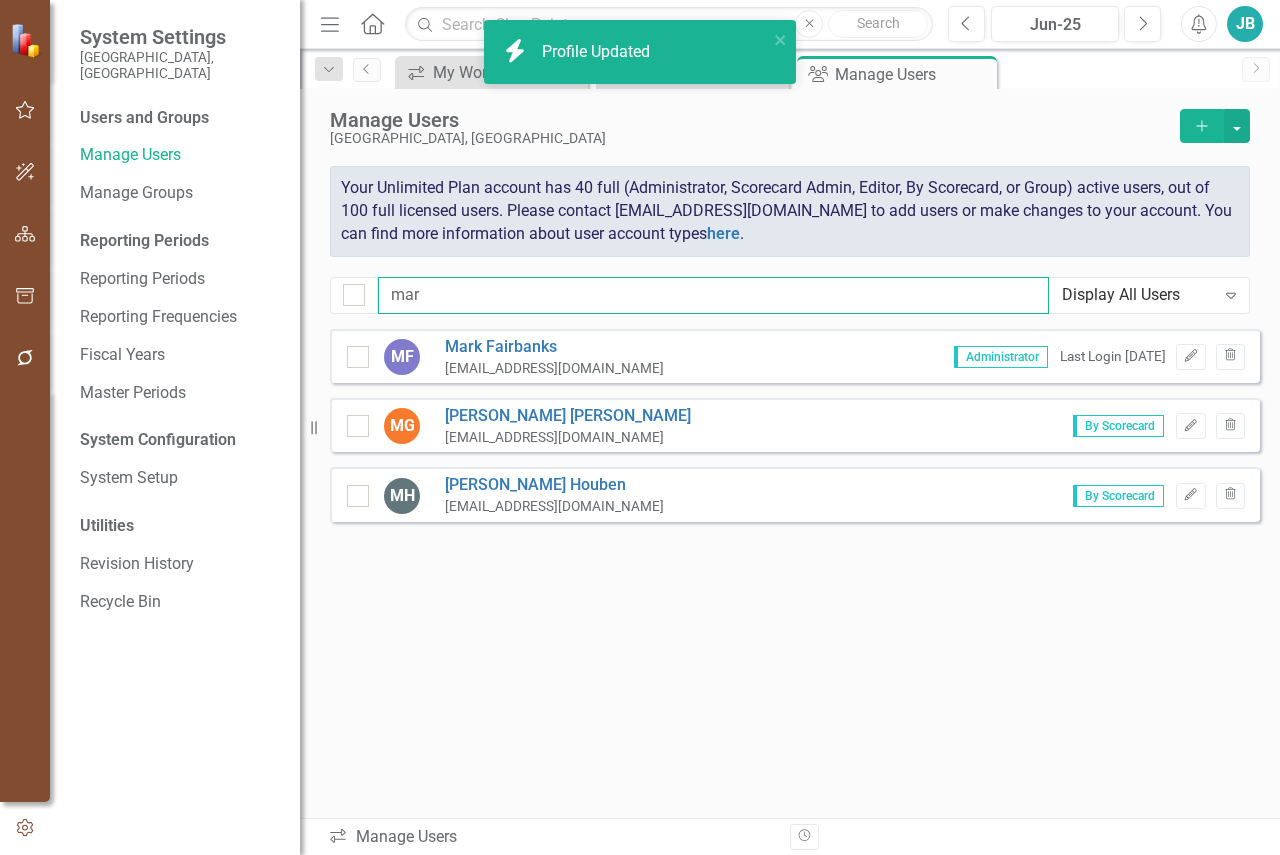click on "mar Display All Users Expand" at bounding box center (790, 295) 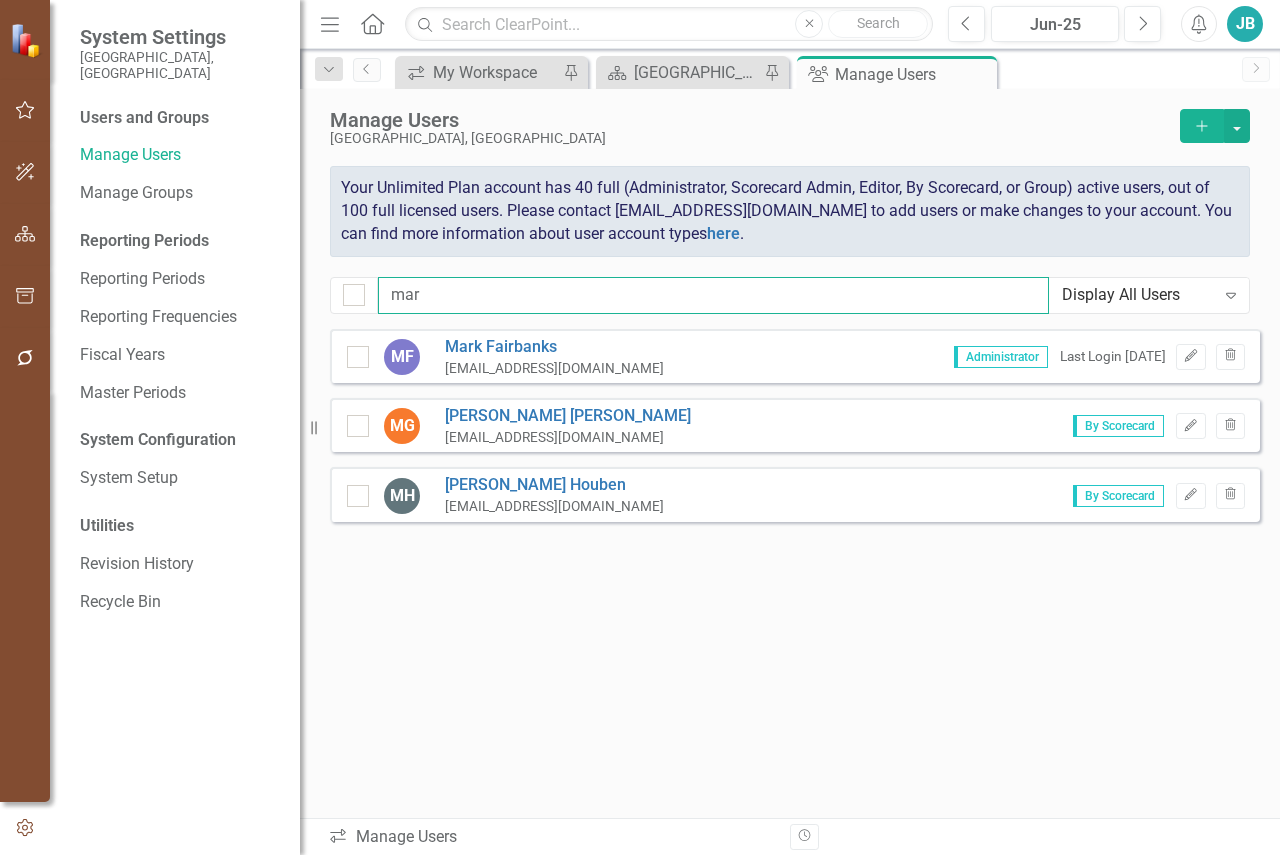 click on "mar" at bounding box center [713, 295] 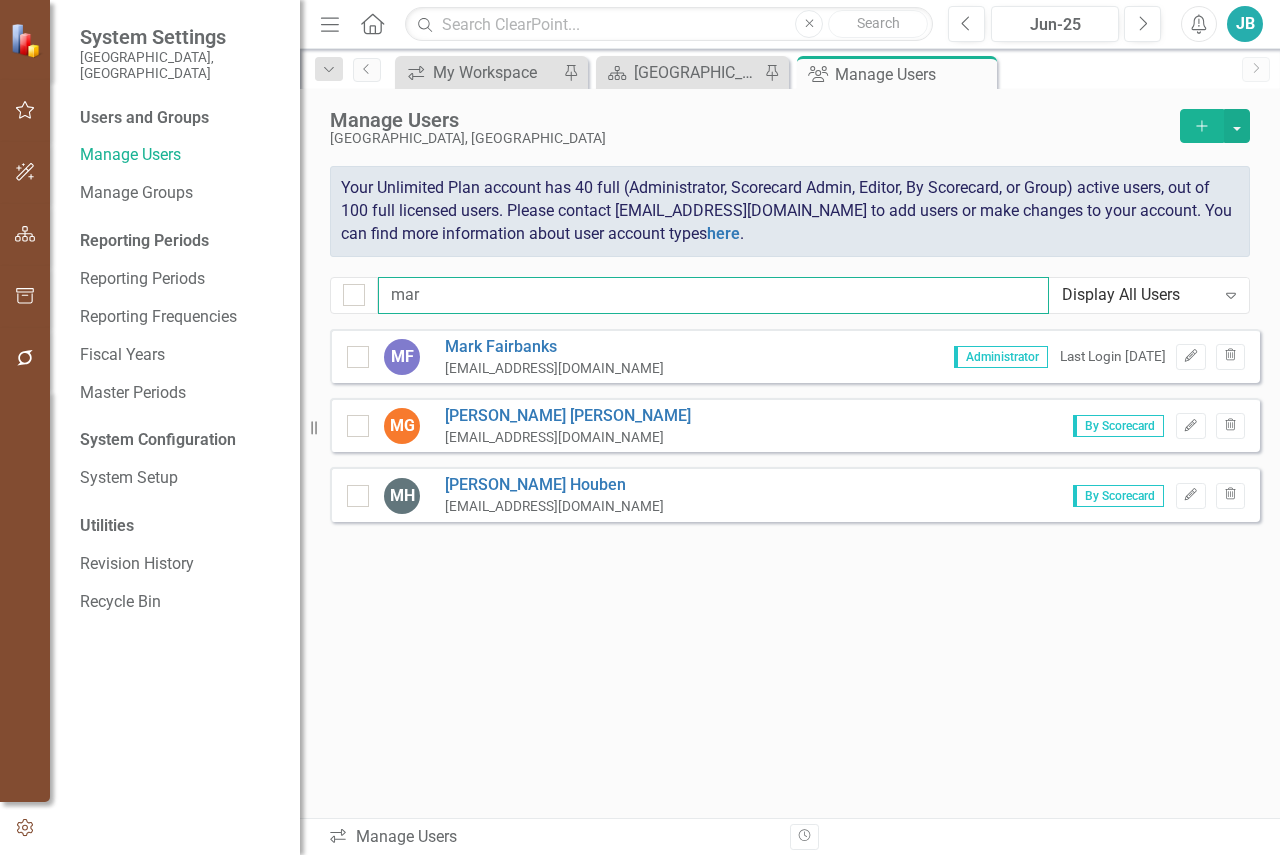 click on "mar" at bounding box center (713, 295) 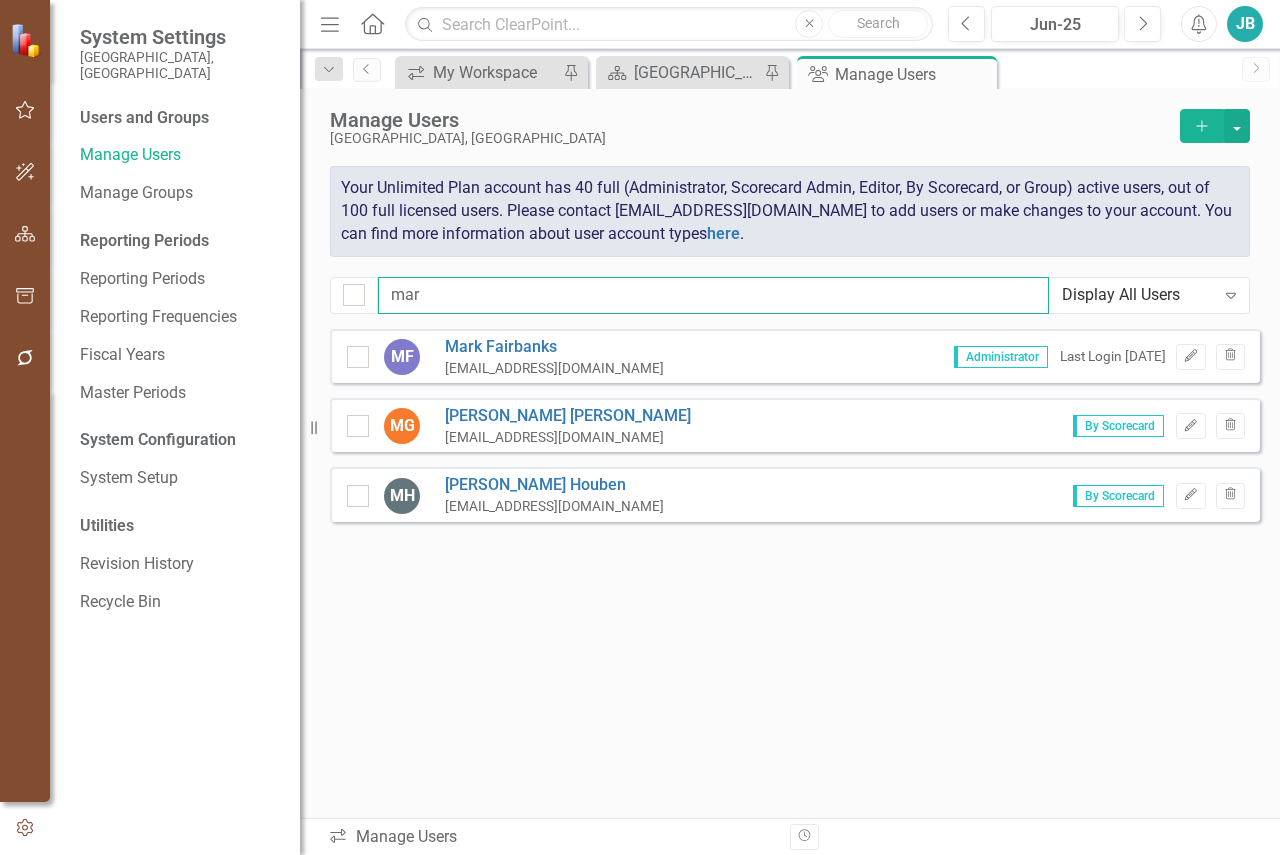 click on "mar" at bounding box center (713, 295) 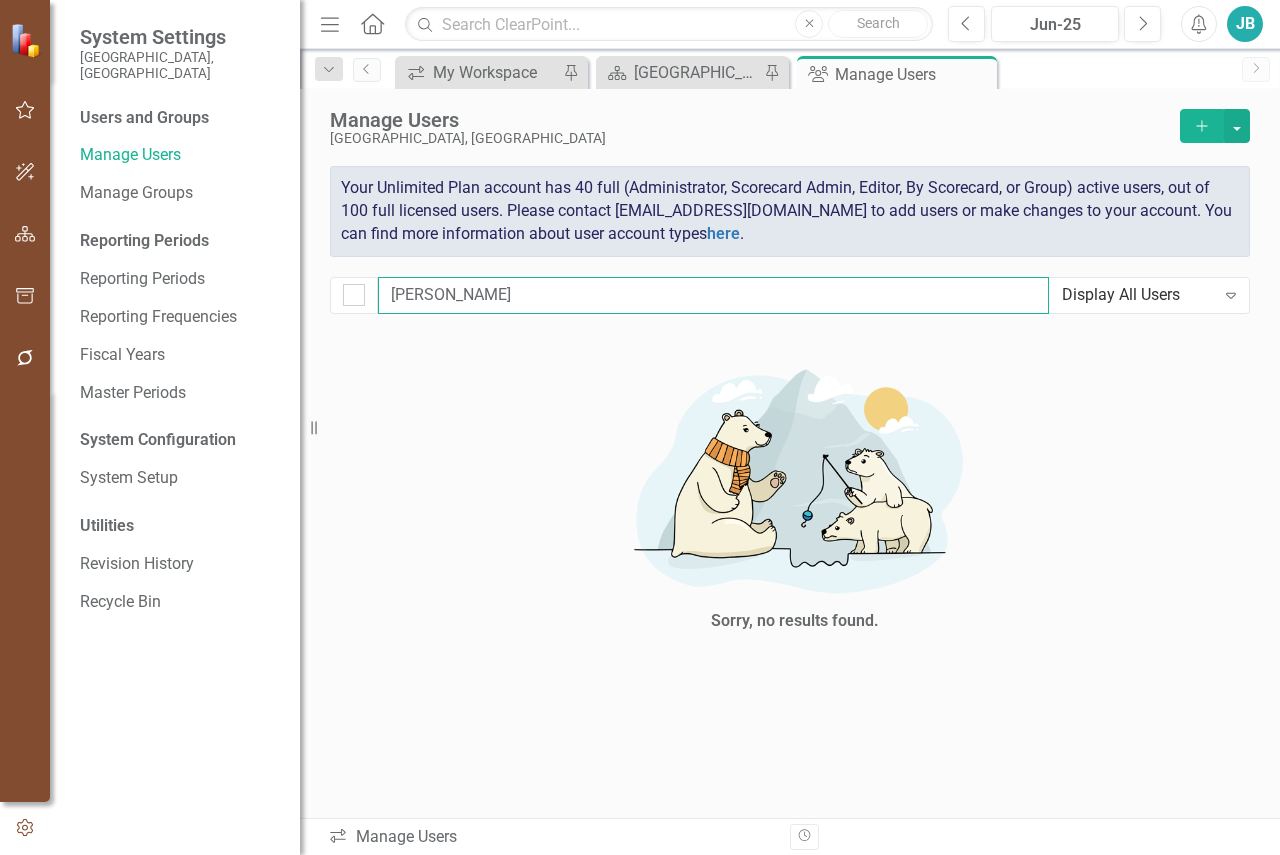 type on "to" 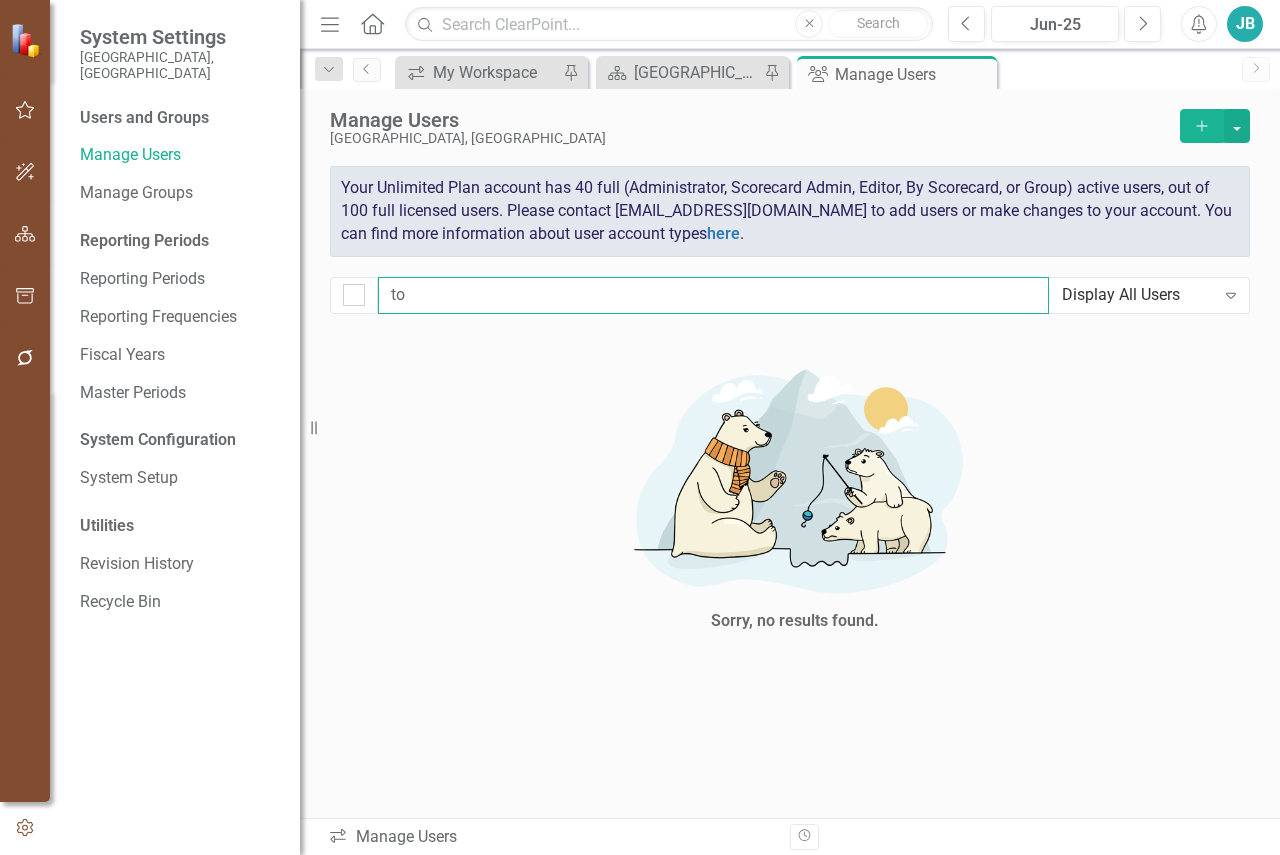 checkbox on "false" 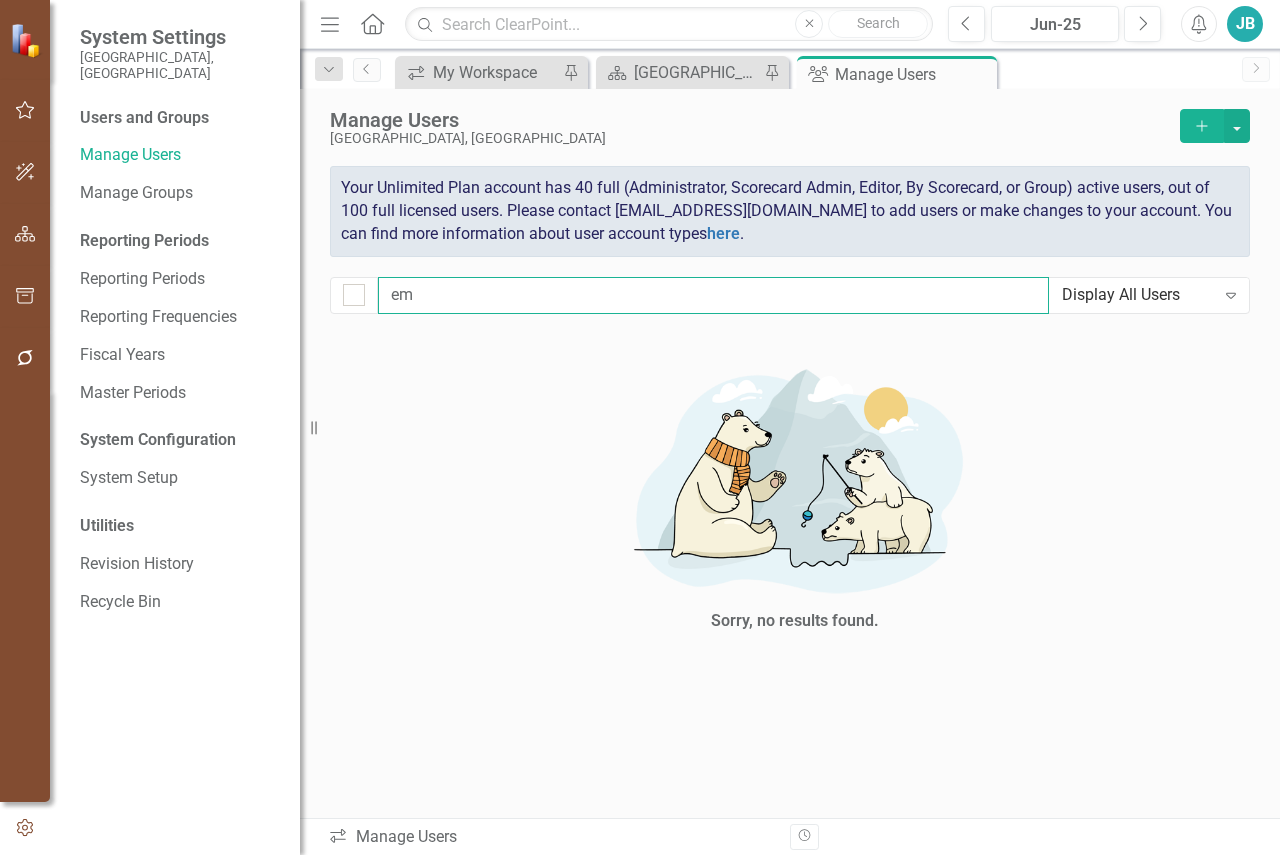 type on "e" 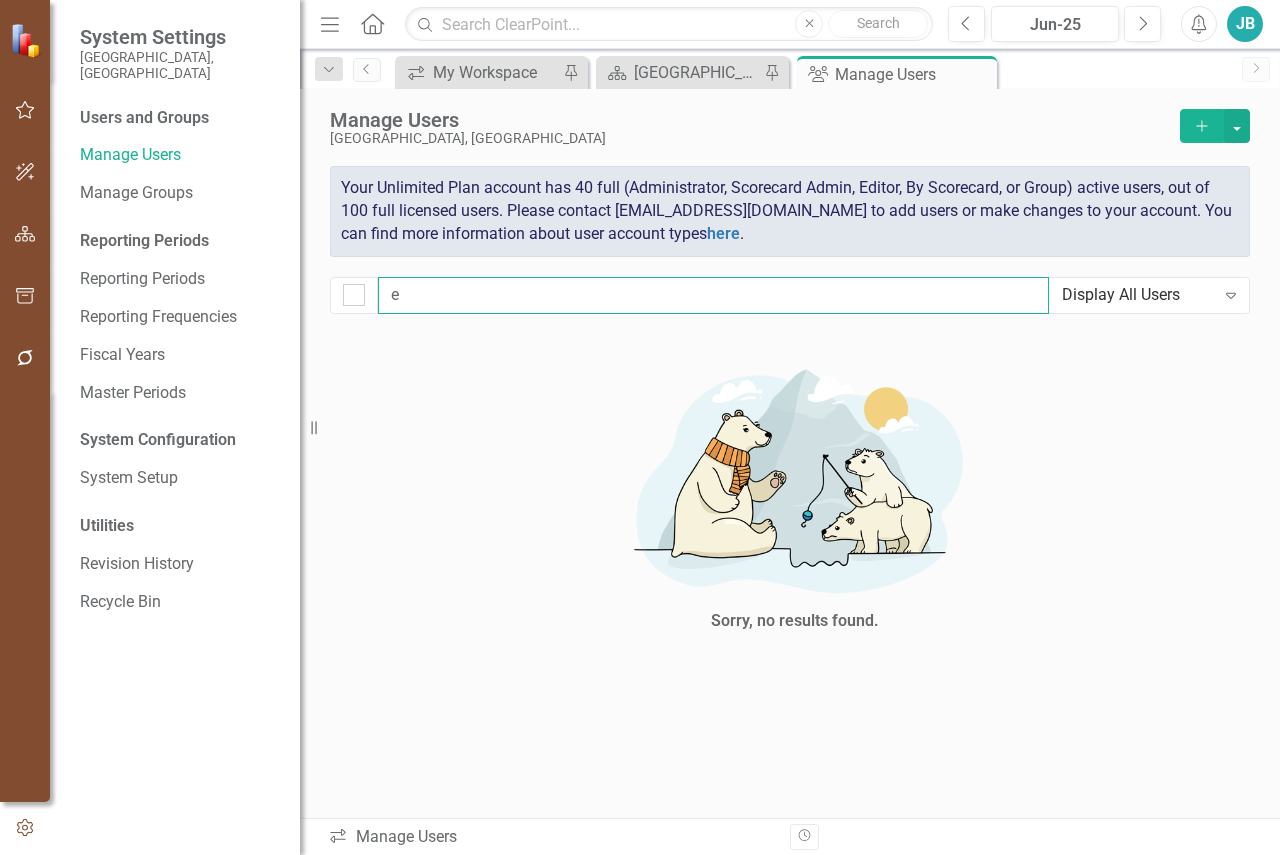checkbox on "false" 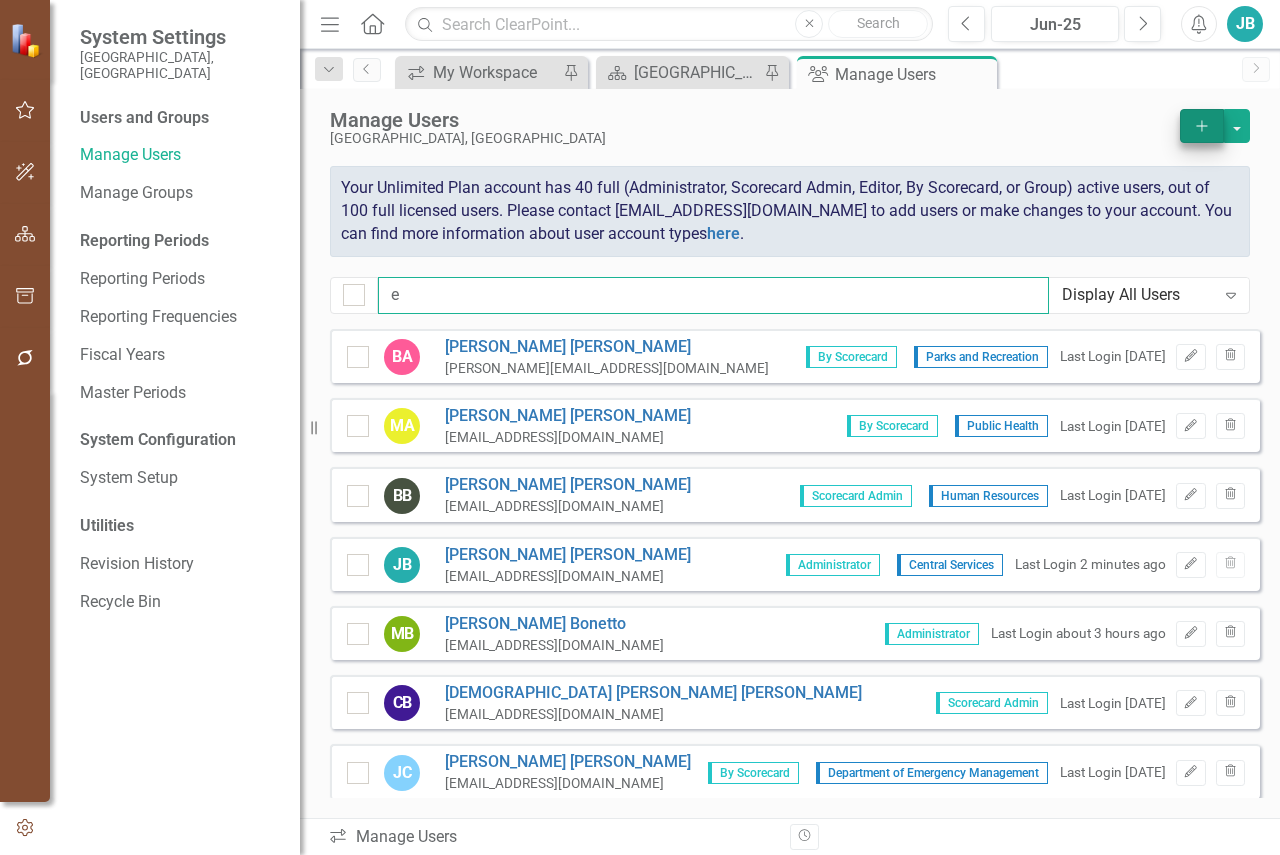 type on "e" 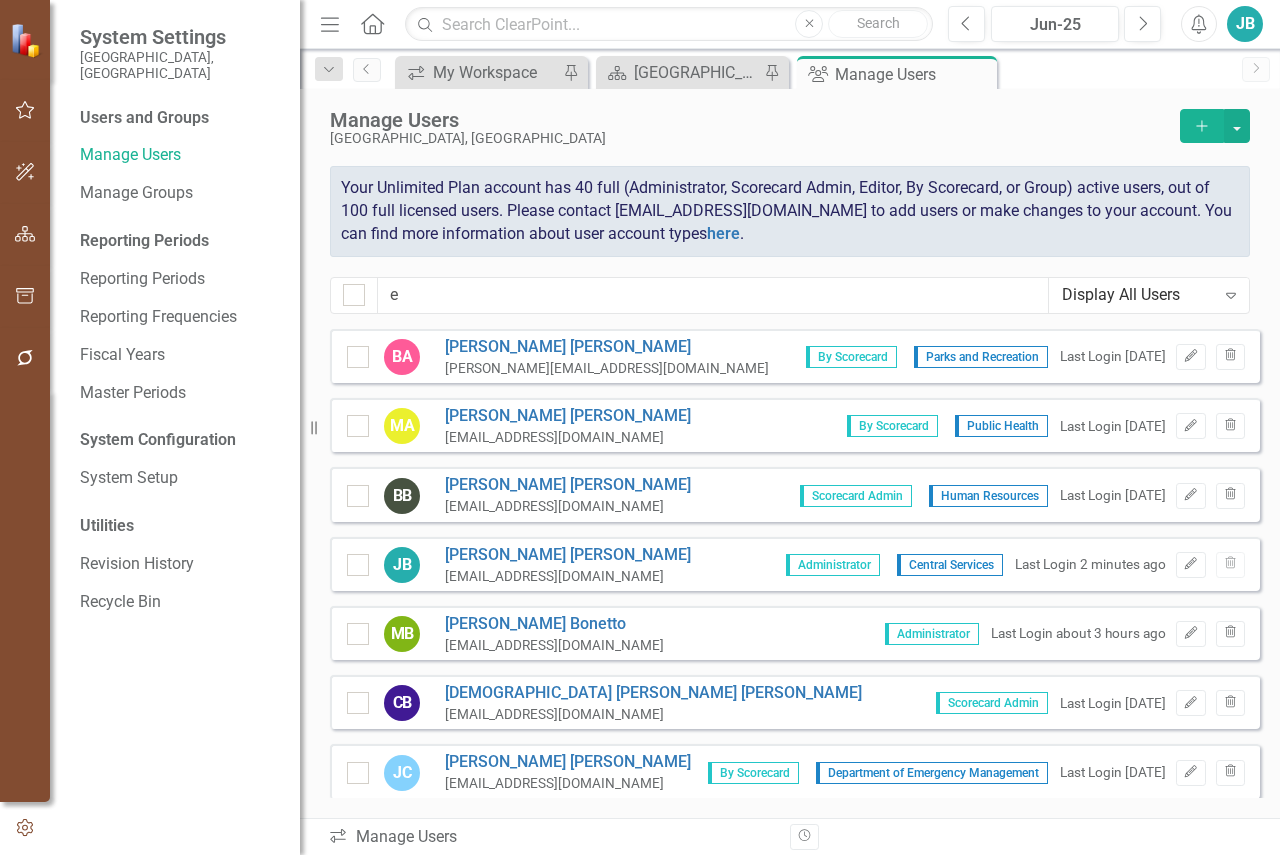 click on "Add" 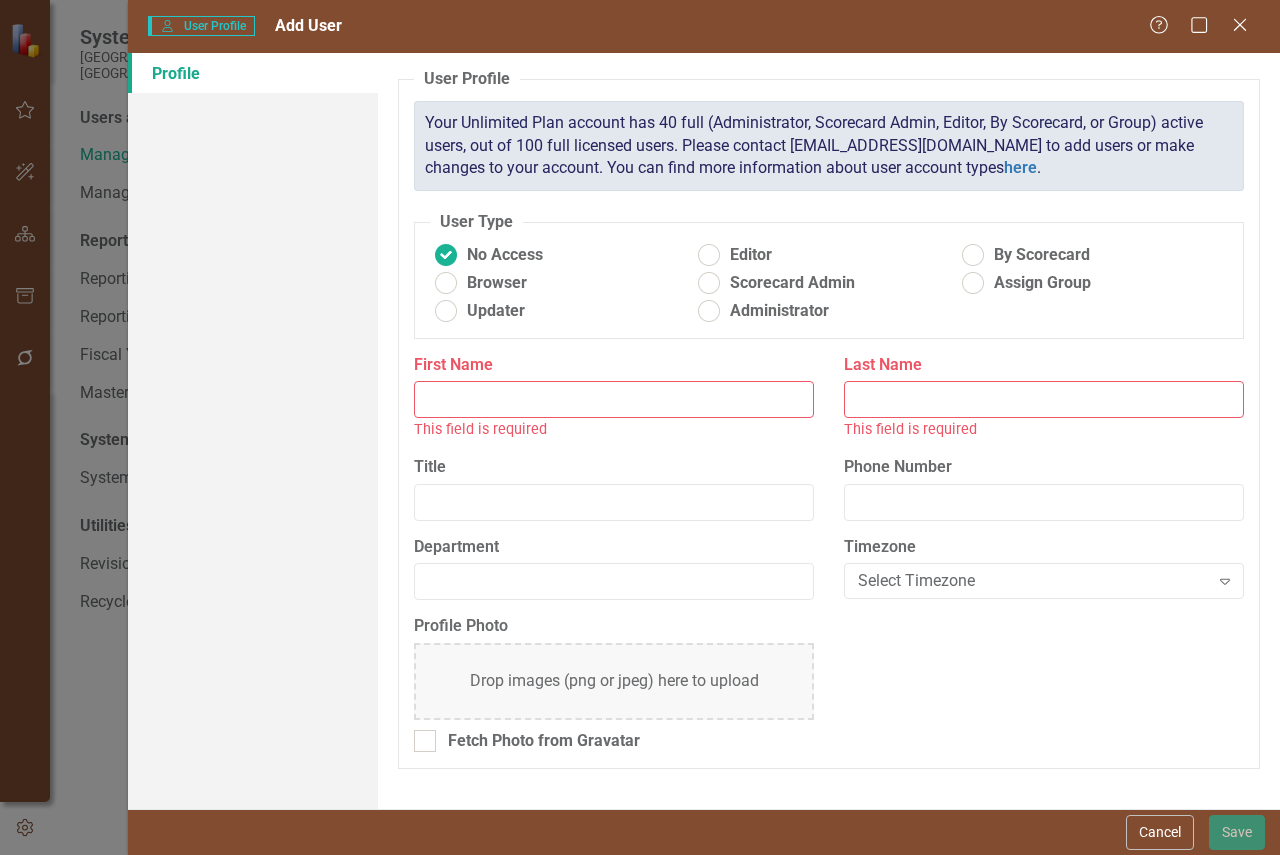 click on "This field is required" at bounding box center [614, 429] 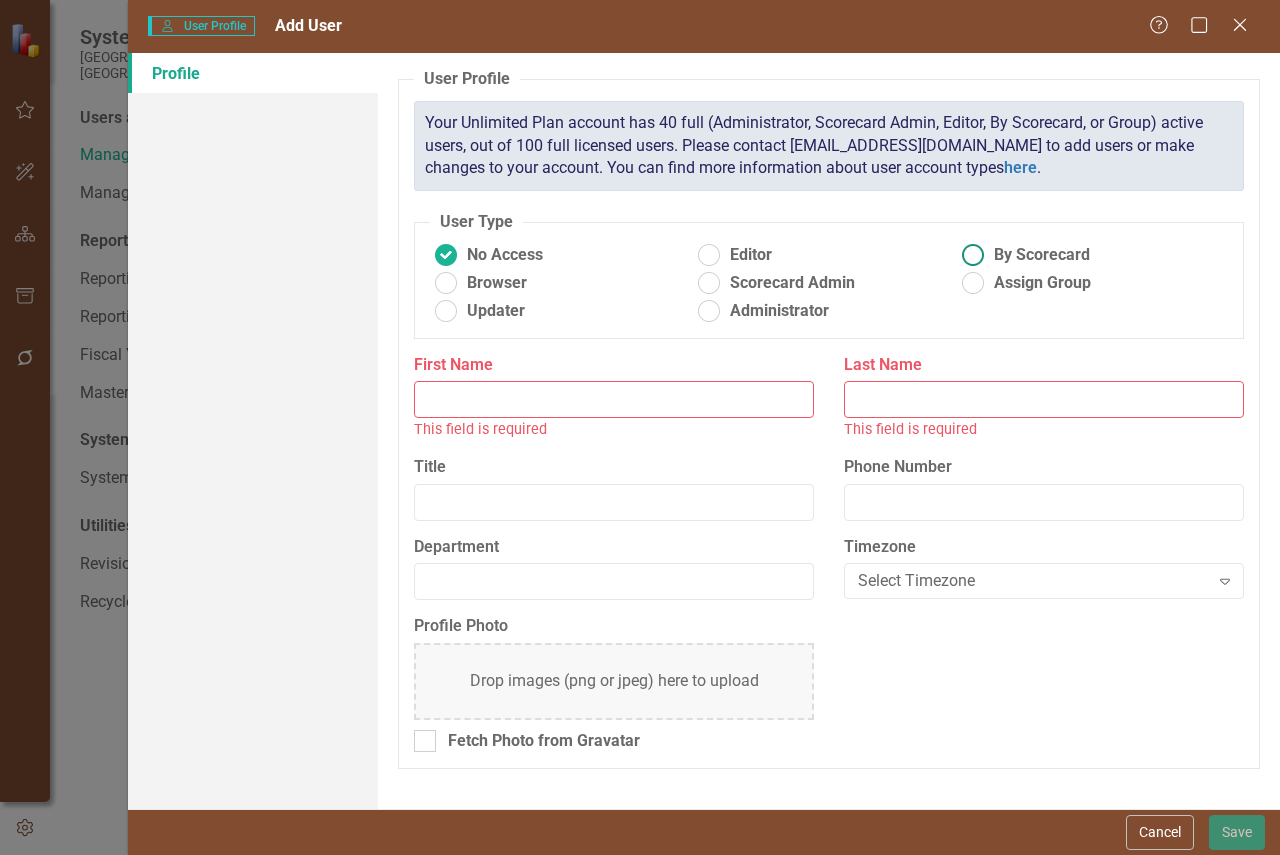 click on "By Scorecard" at bounding box center [1042, 255] 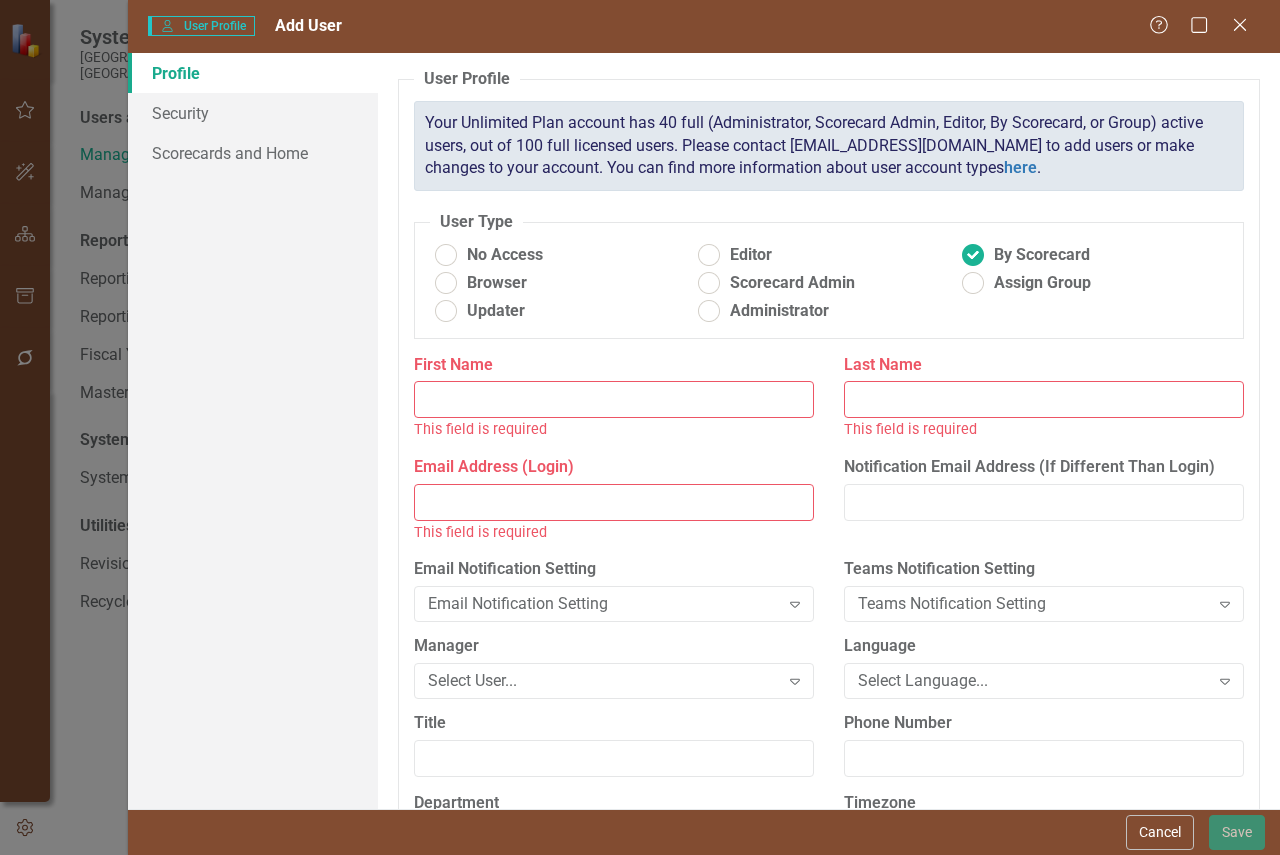 click on "First Name" at bounding box center (614, 399) 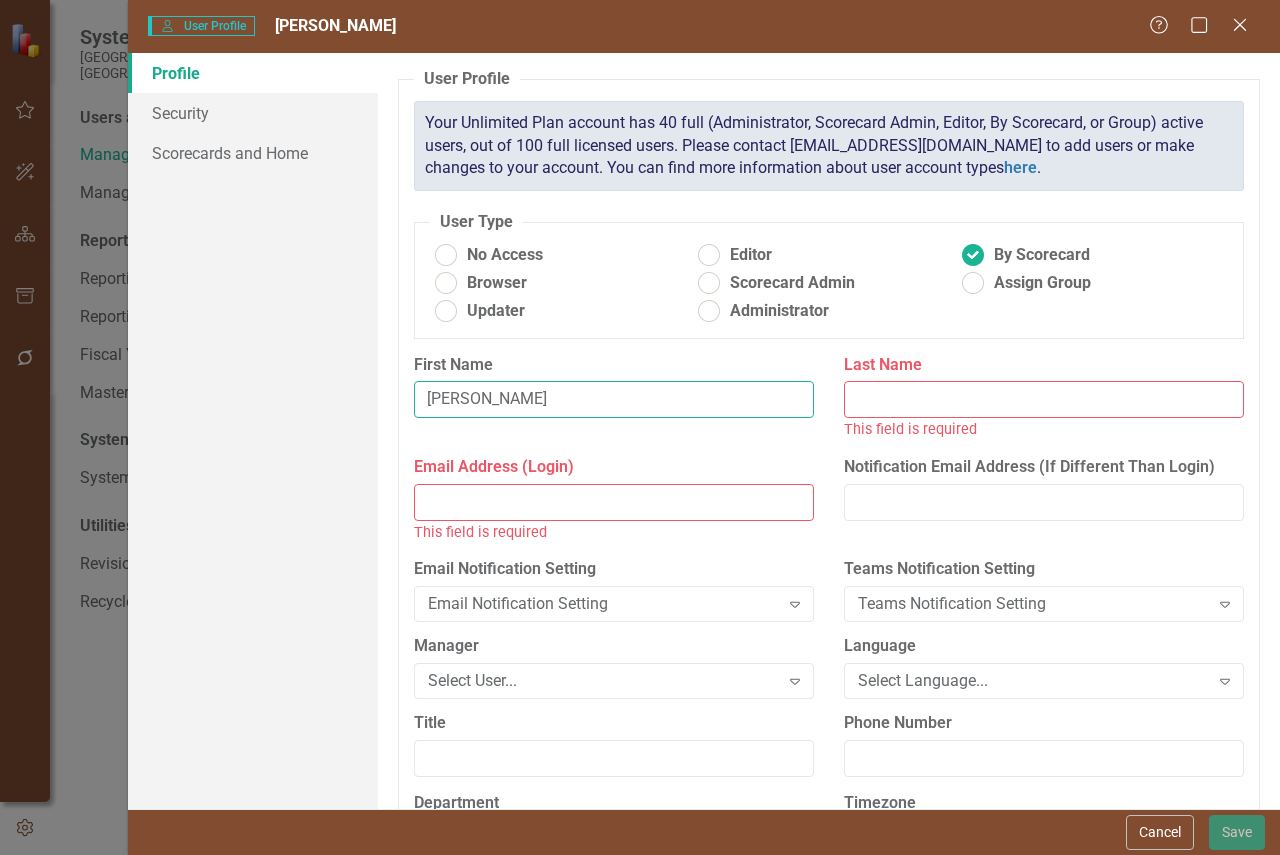 type on "Tom" 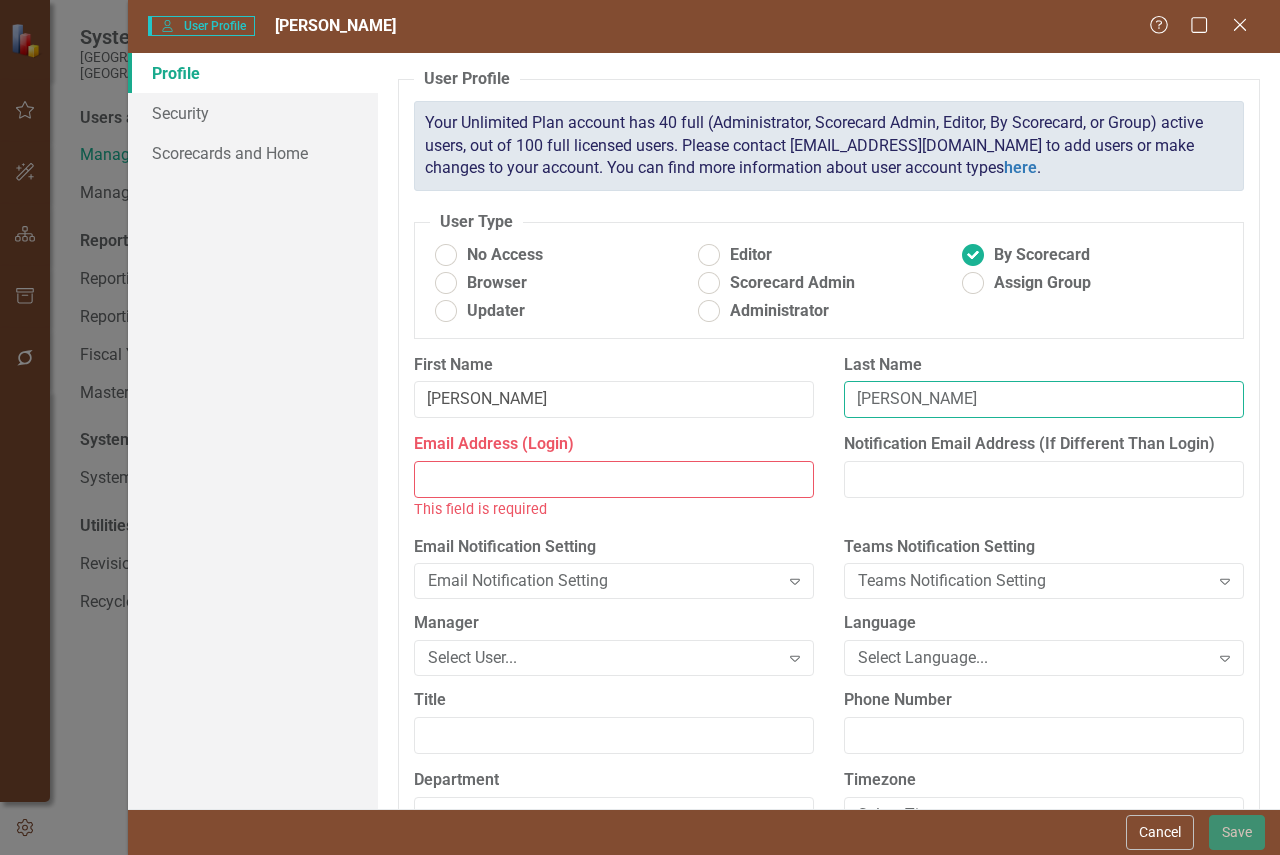 type on "Weller" 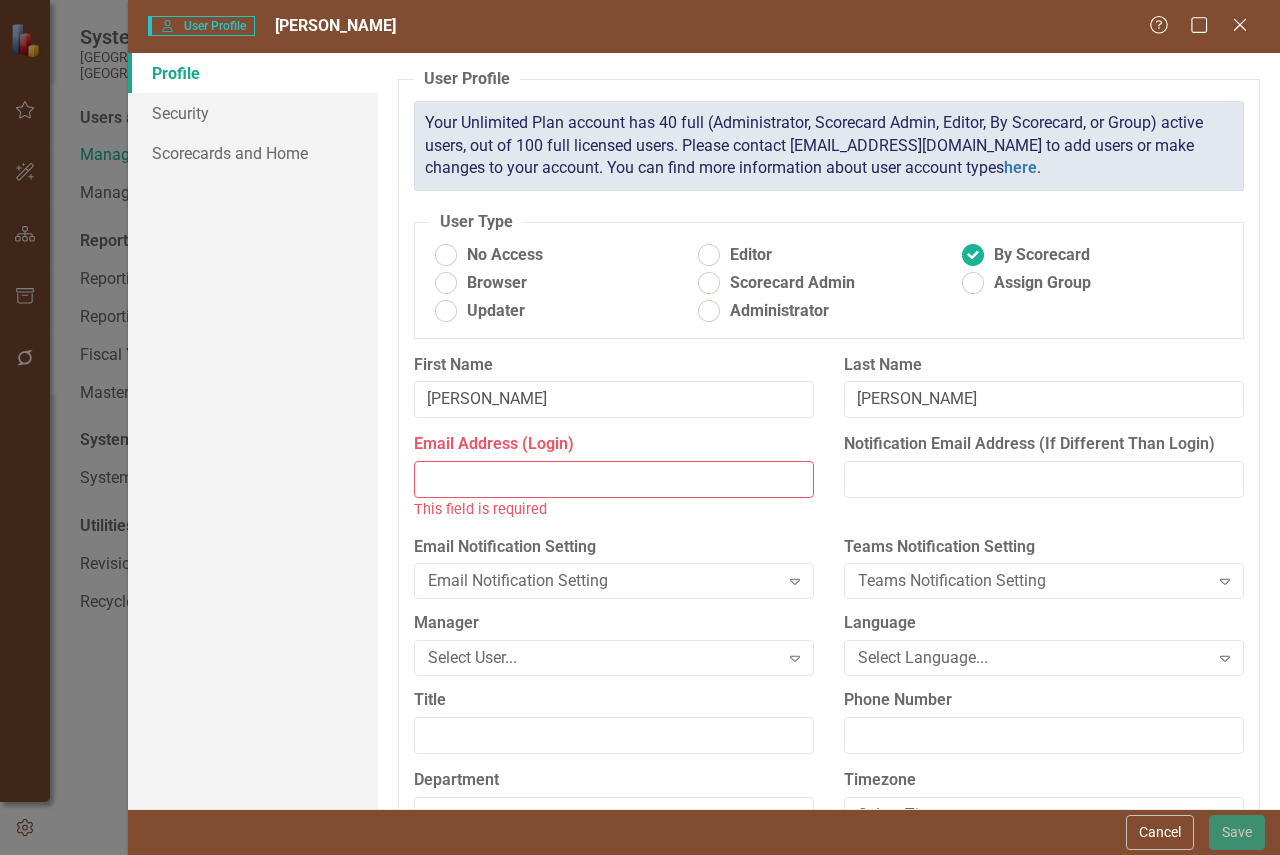 click on "Email Address (Login)" at bounding box center [614, 479] 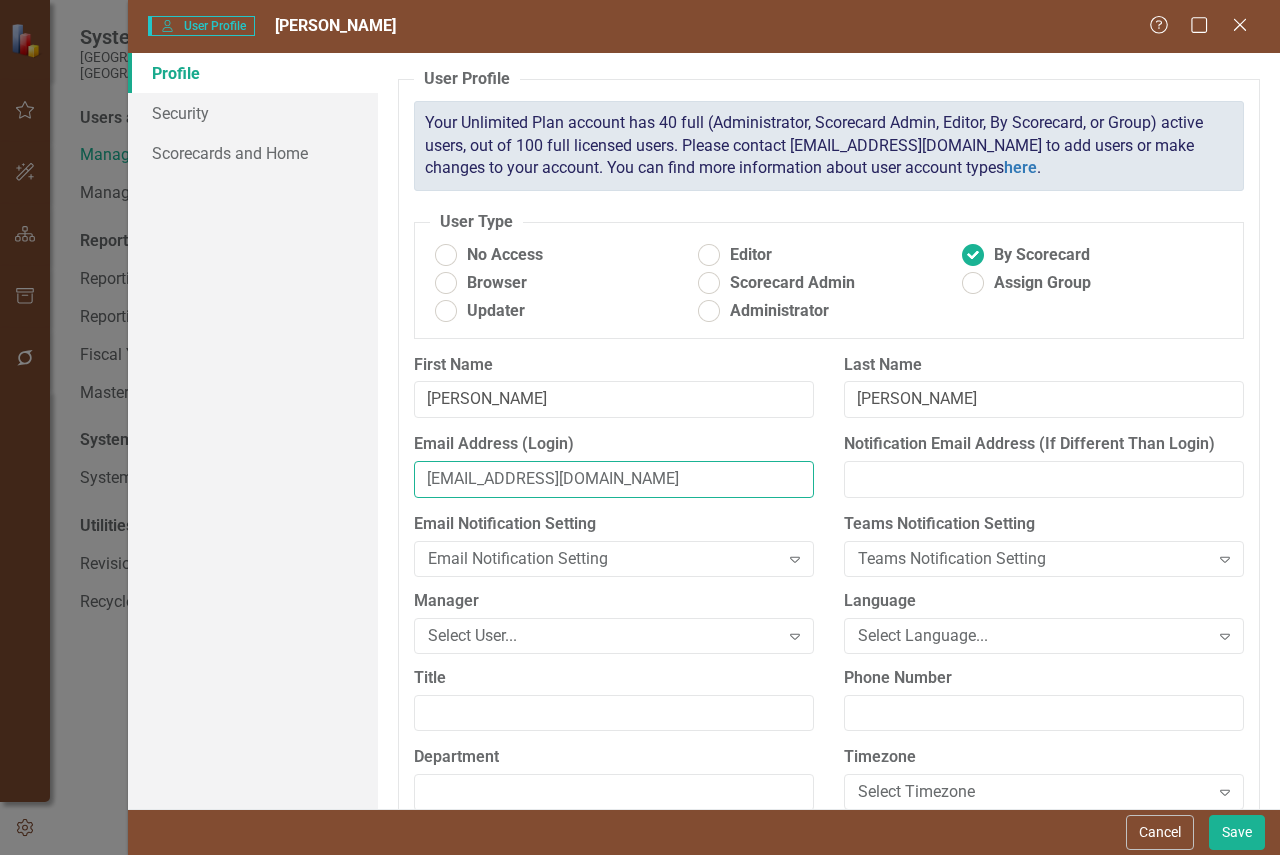 scroll, scrollTop: 186, scrollLeft: 0, axis: vertical 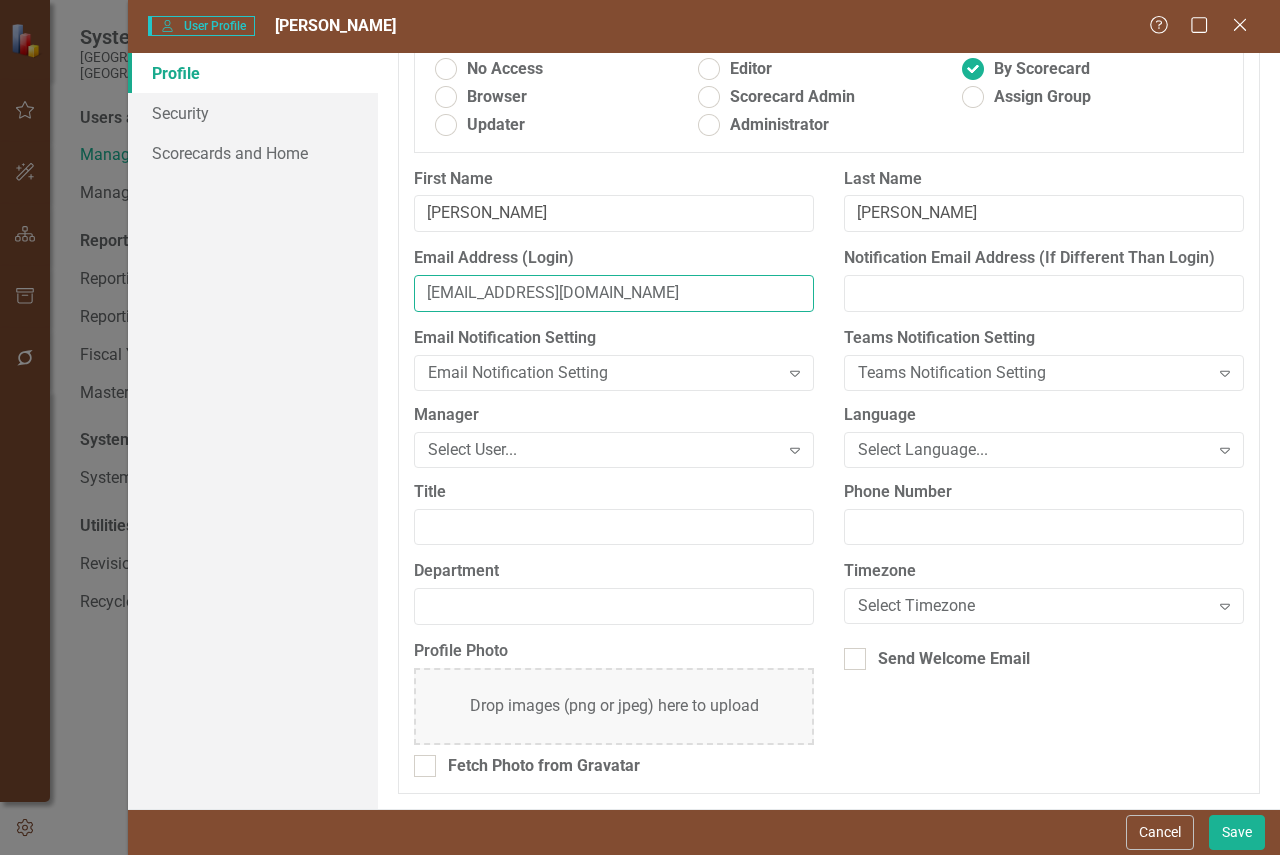 type on "tweller@co.skagit.wa.us" 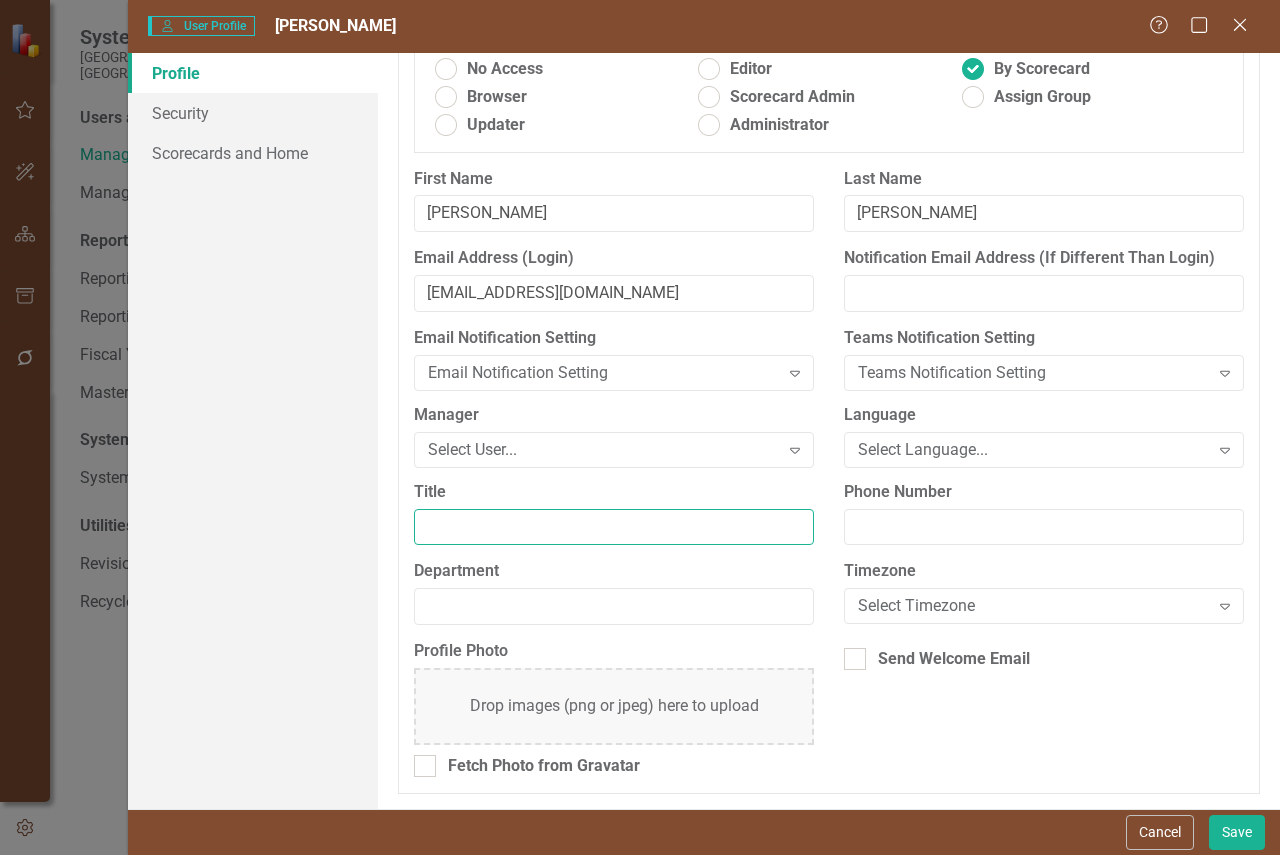 click on "Title" at bounding box center [614, 527] 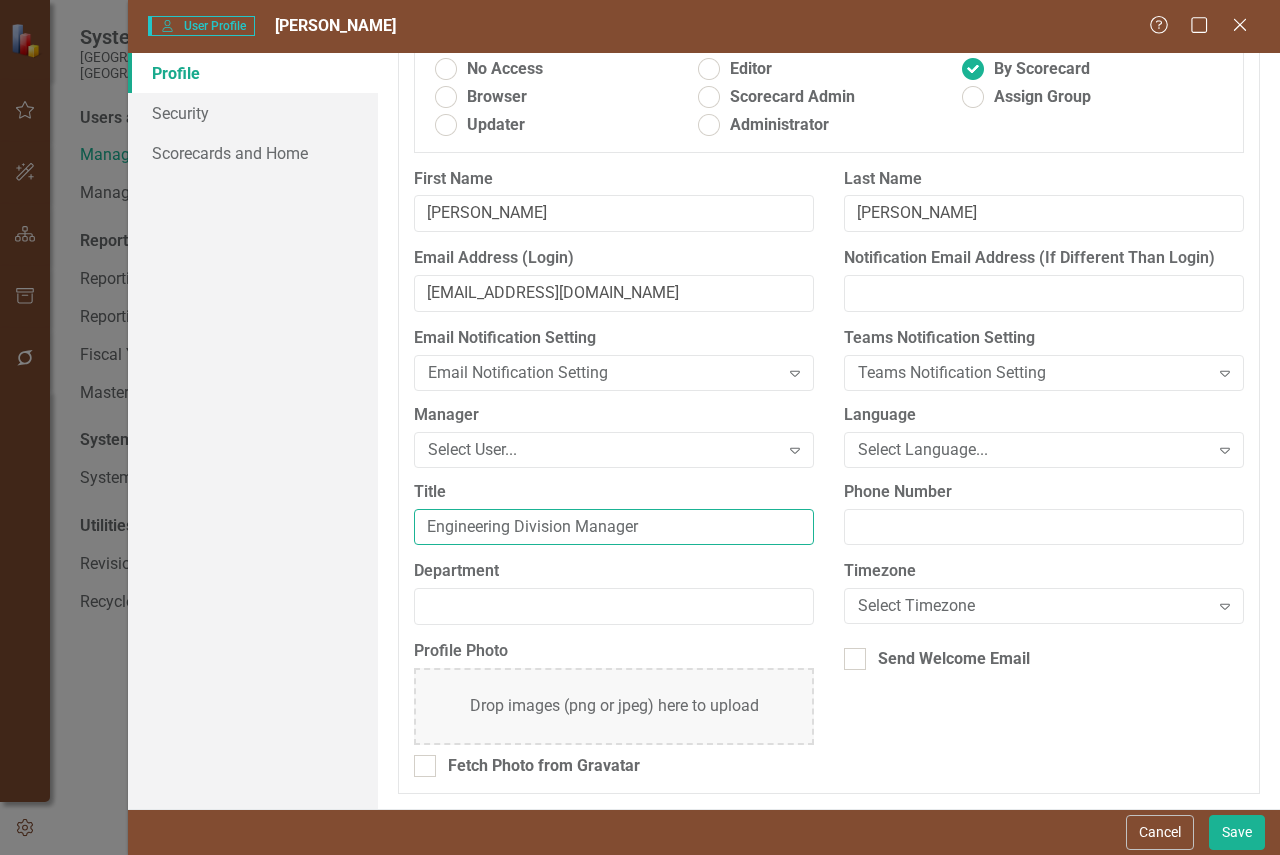 type on "Engineering Division Manager" 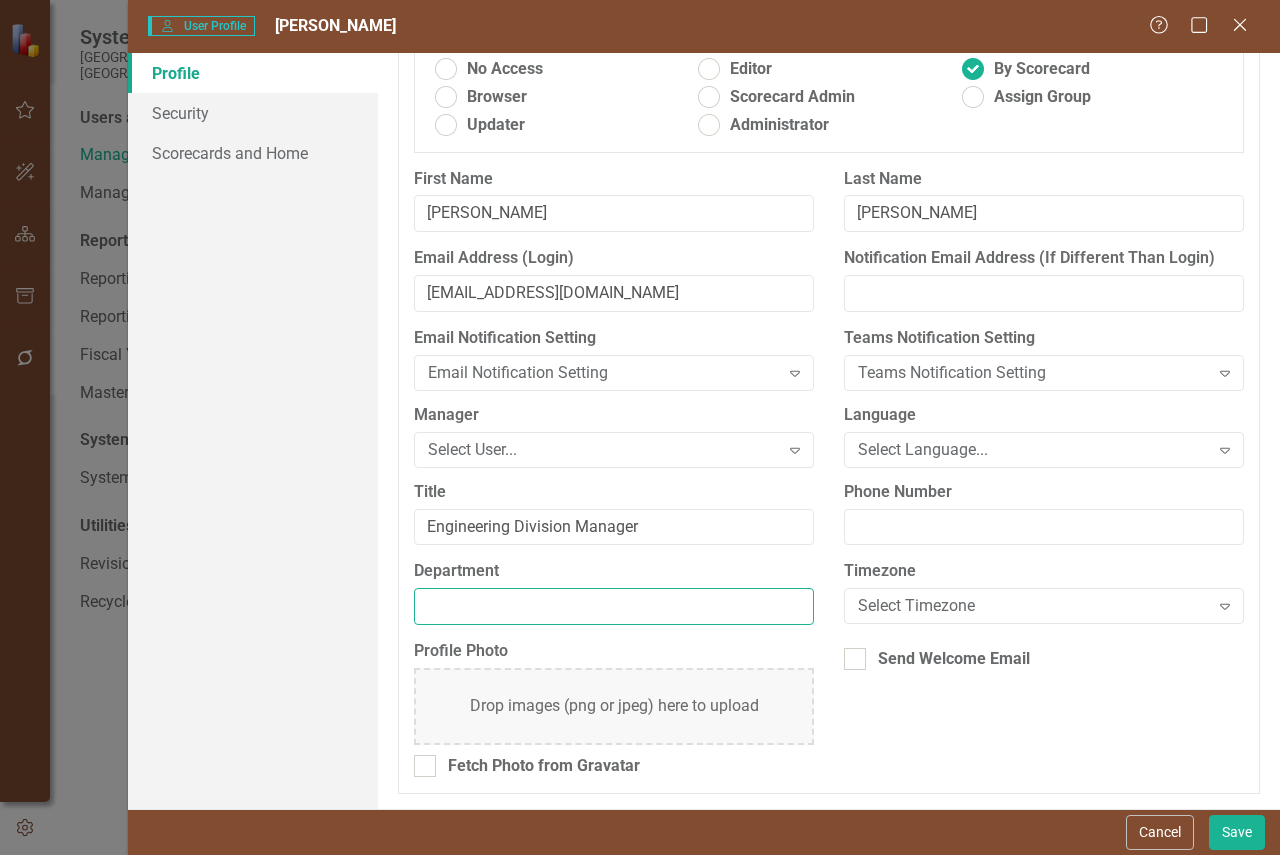 click on "Department" at bounding box center [614, 606] 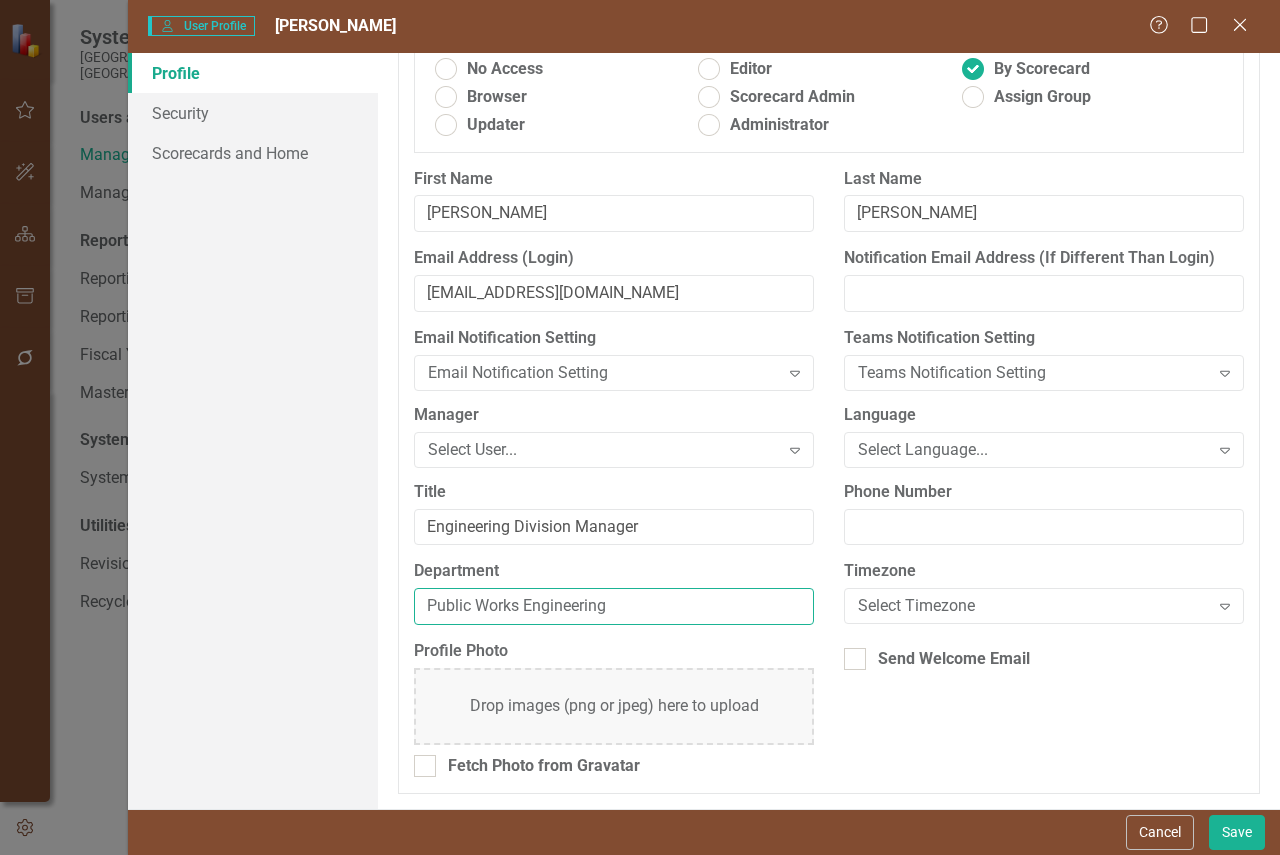 type on "Public Works Engineering" 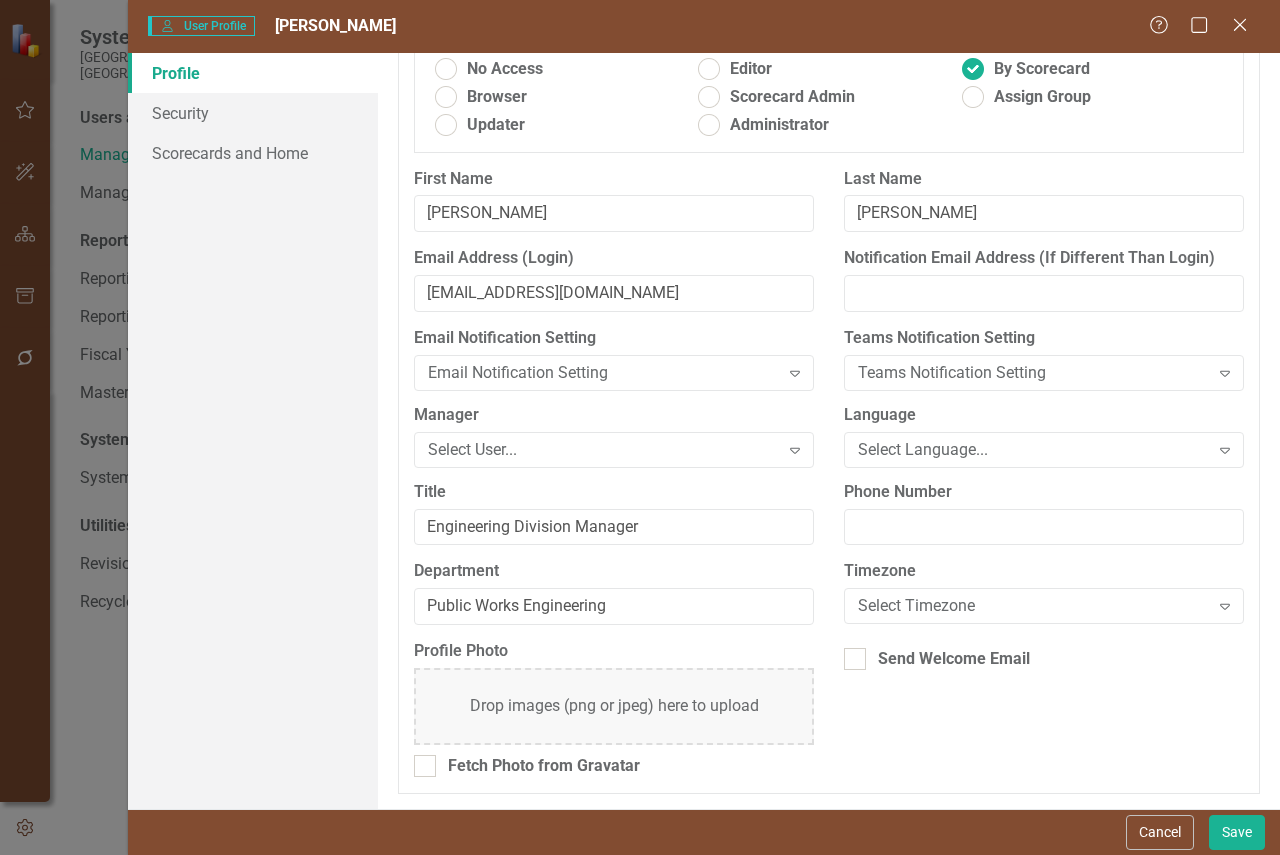 click on "Send Welcome Email" at bounding box center (1044, 663) 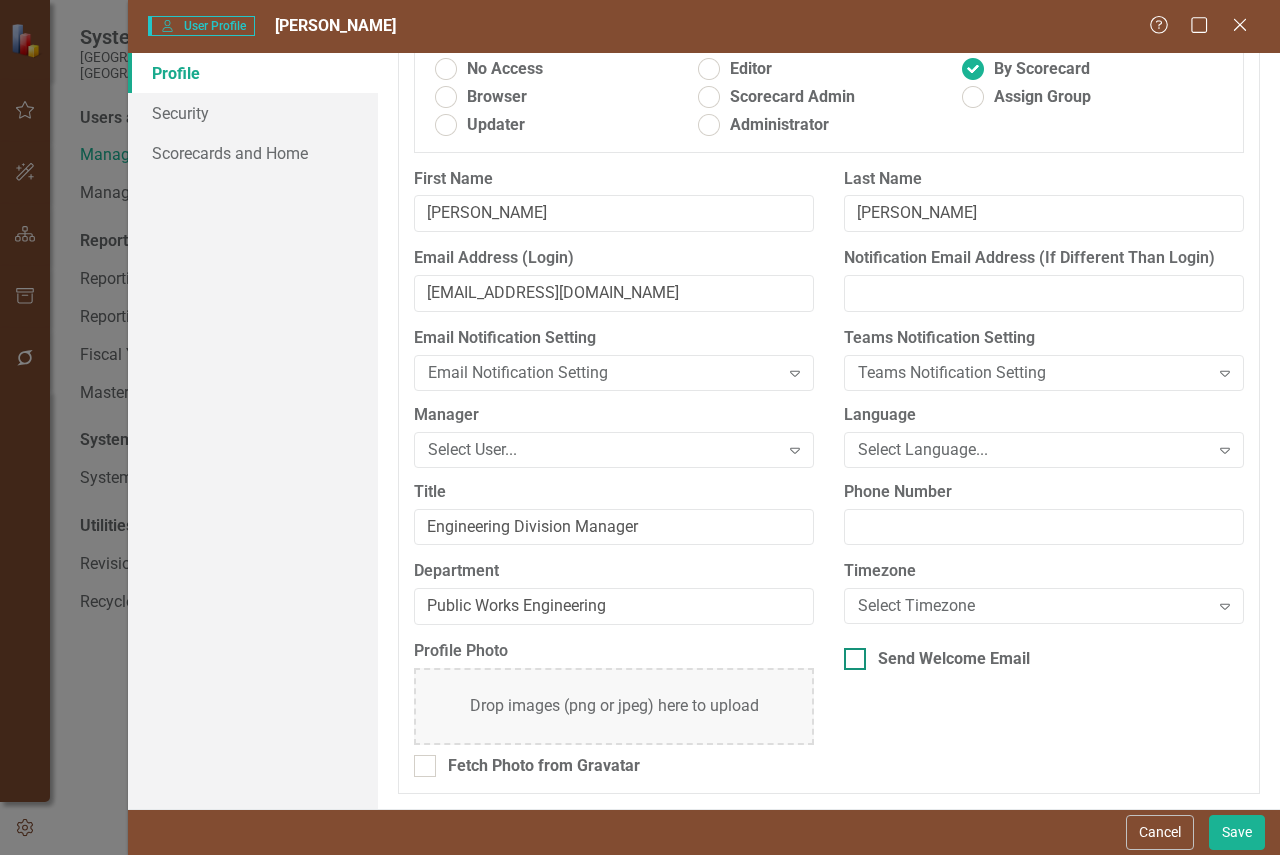 click at bounding box center [855, 659] 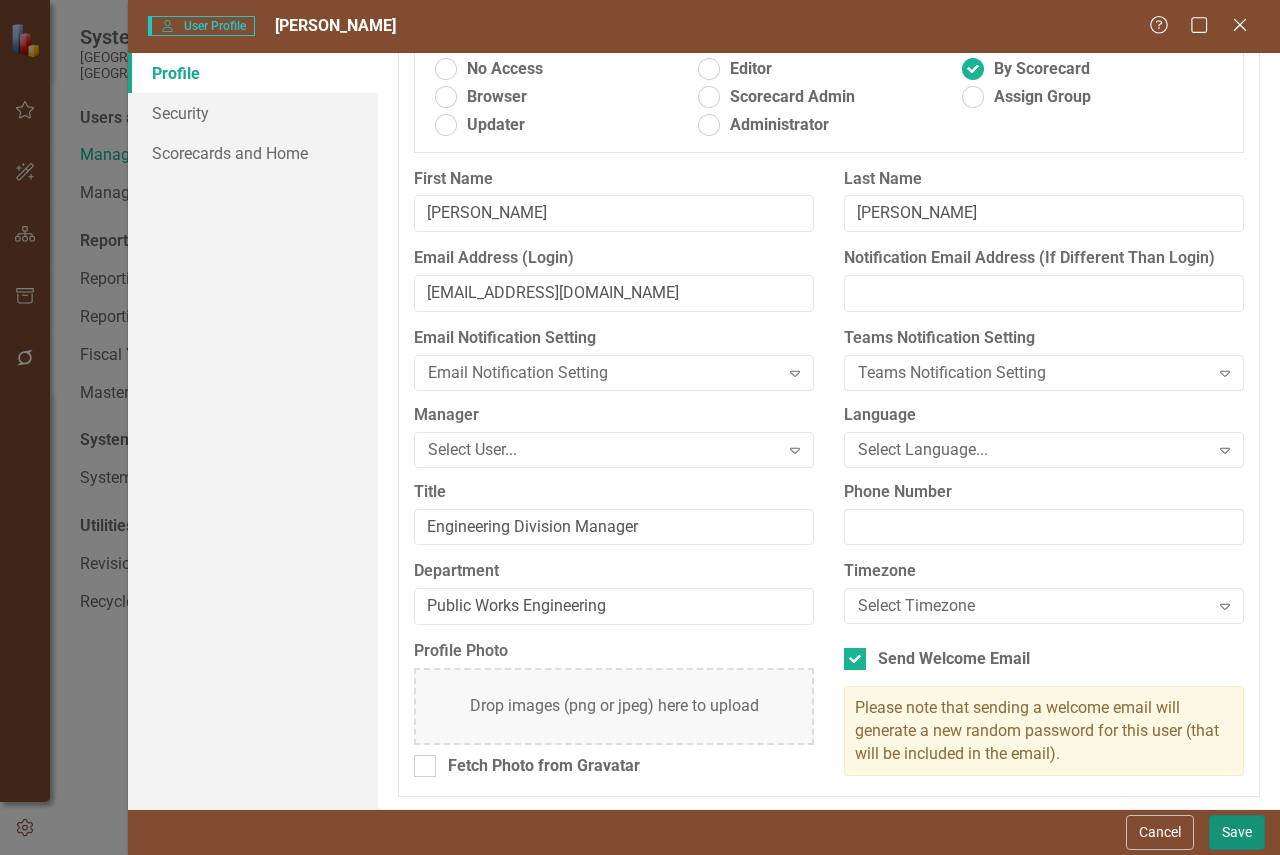 click on "Save" at bounding box center [1237, 832] 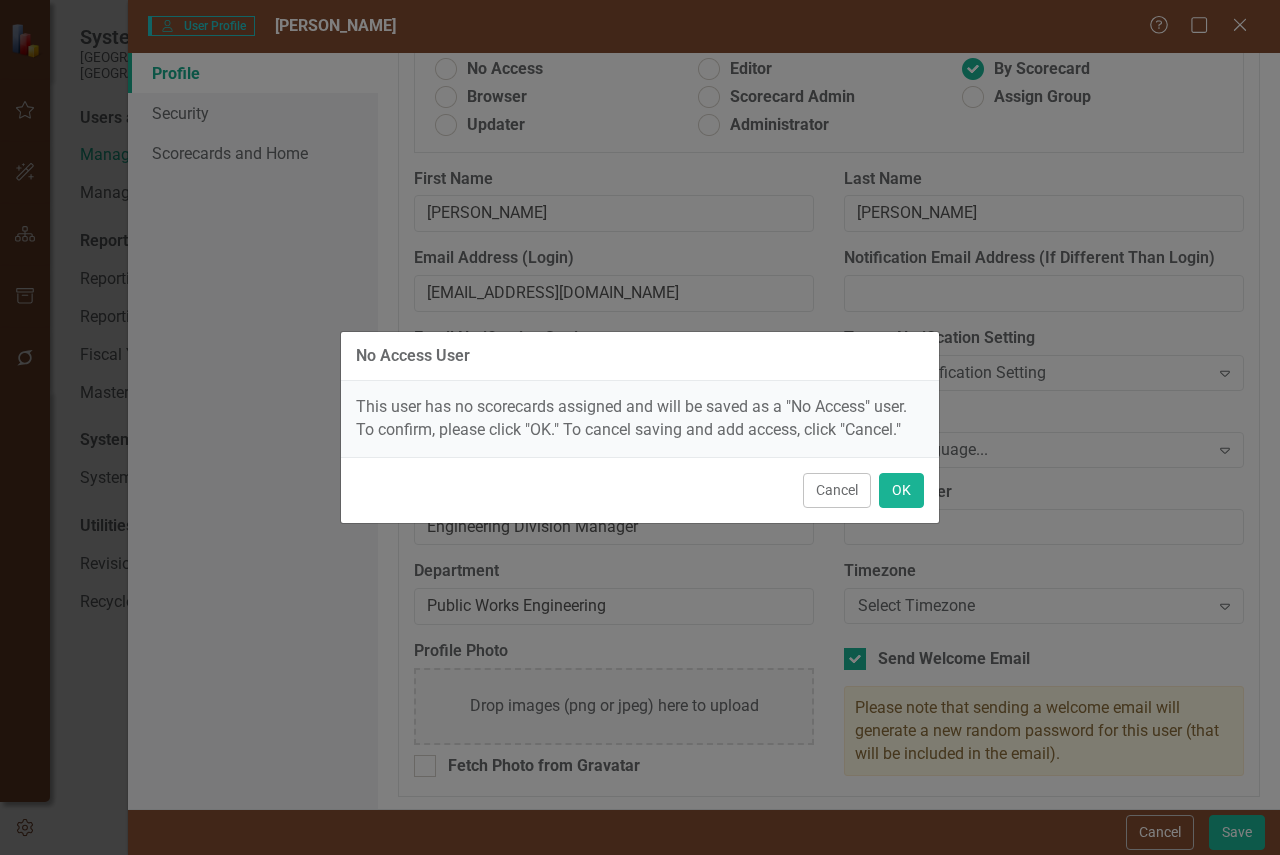 drag, startPoint x: 812, startPoint y: 486, endPoint x: 800, endPoint y: 480, distance: 13.416408 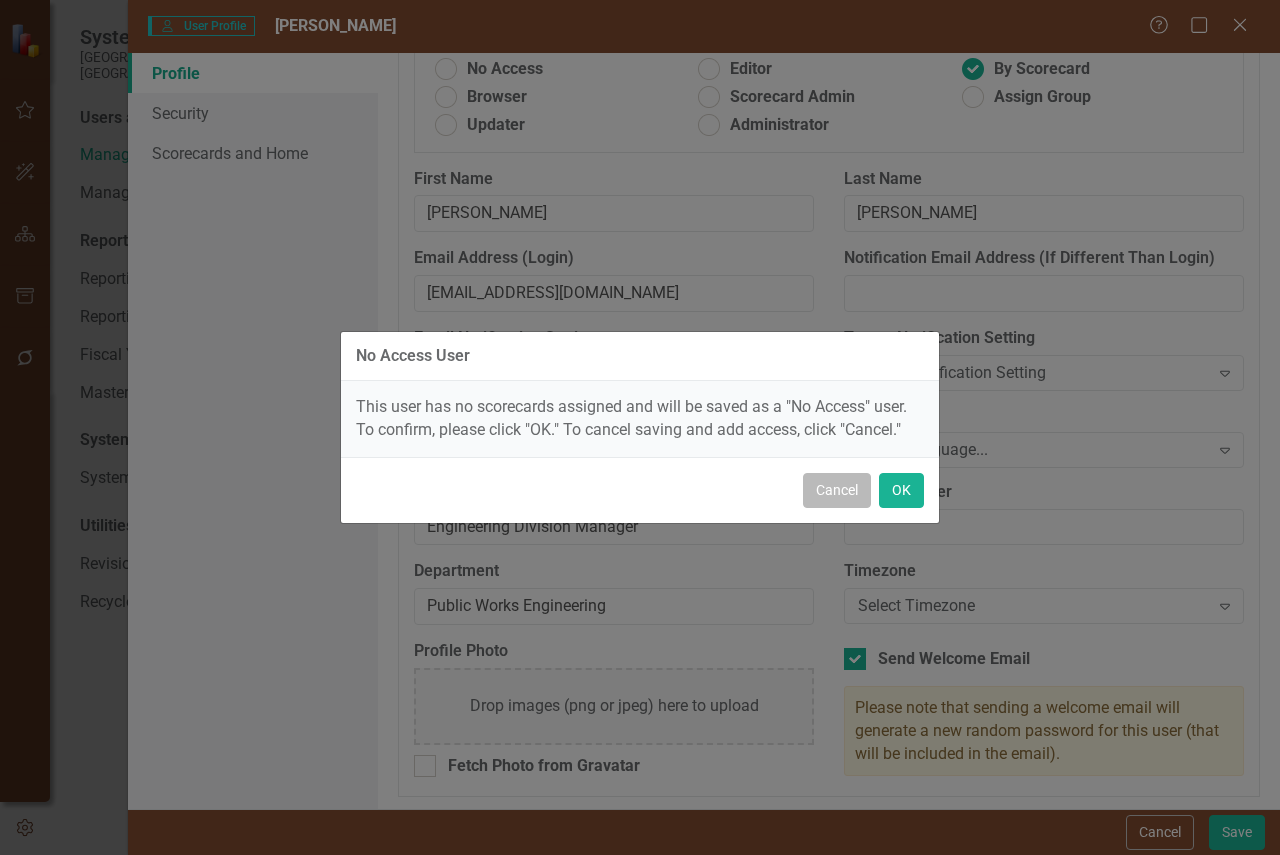 click on "Cancel" at bounding box center [837, 490] 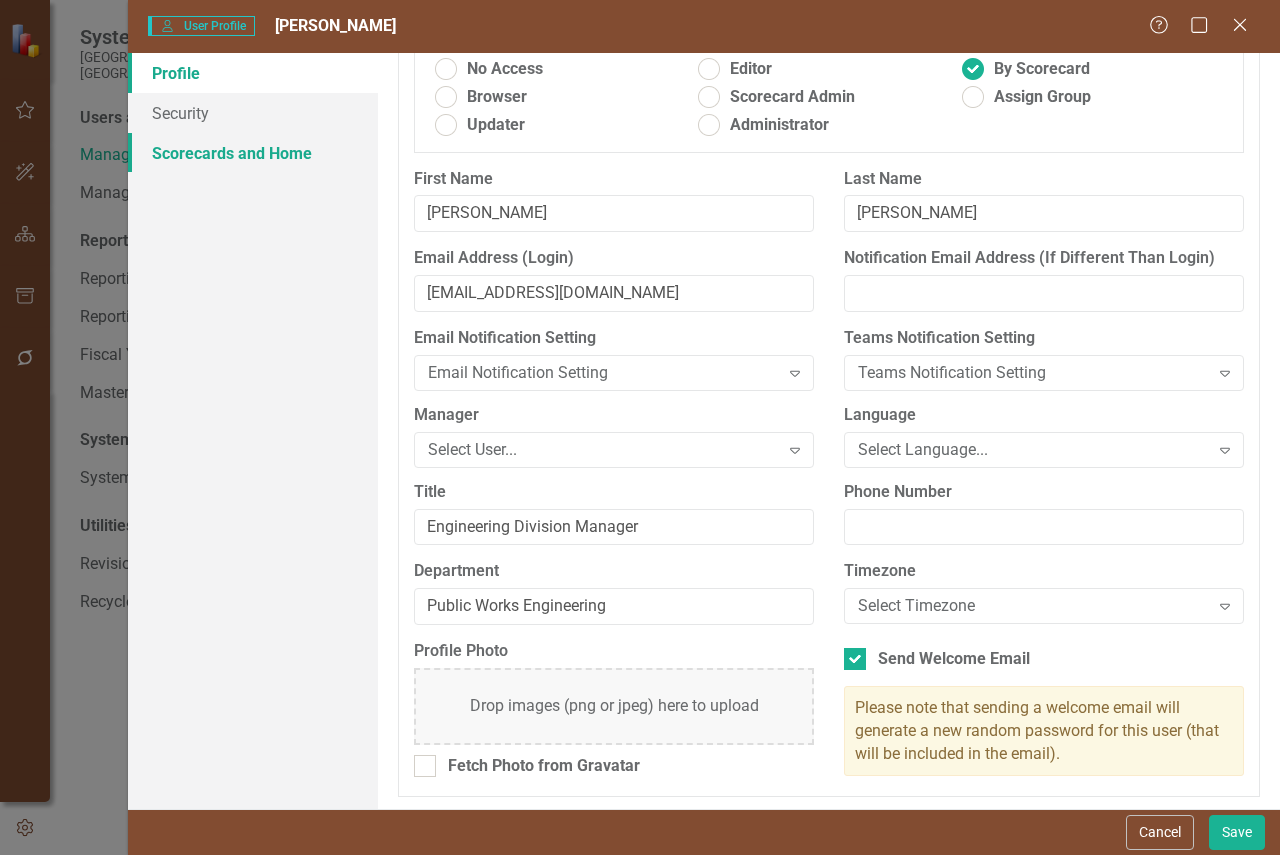 click on "Scorecards and Home" at bounding box center [253, 153] 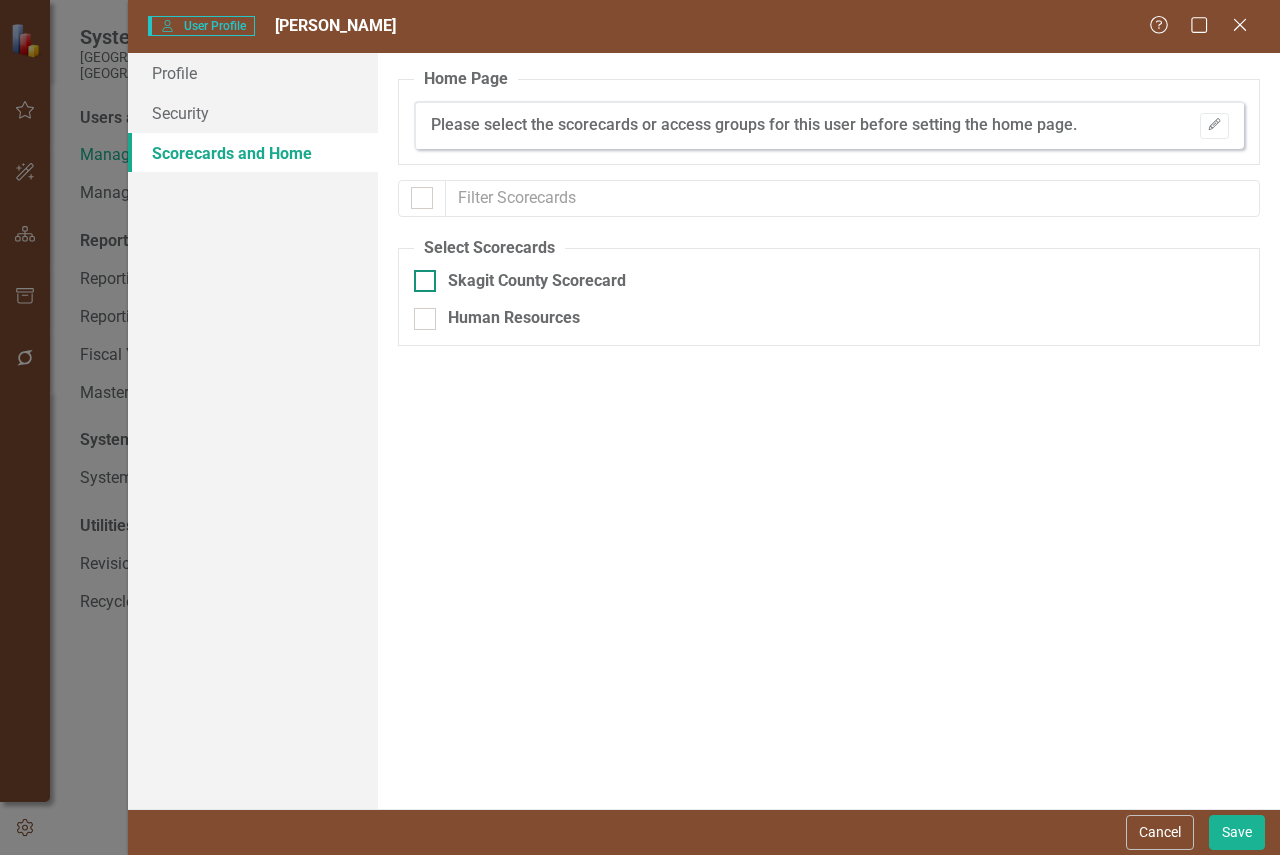 click on "Skagit County Scorecard" at bounding box center (537, 281) 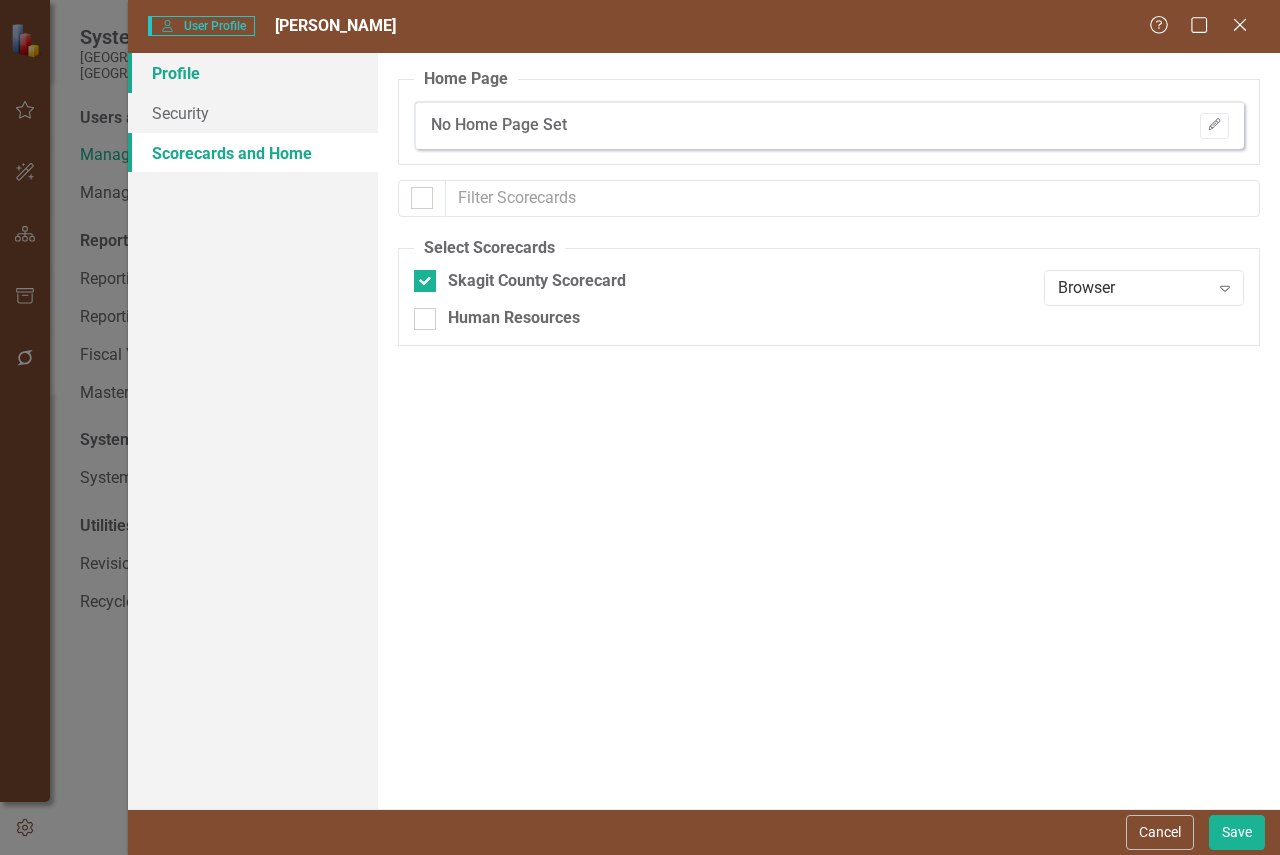 click on "Profile" at bounding box center [253, 73] 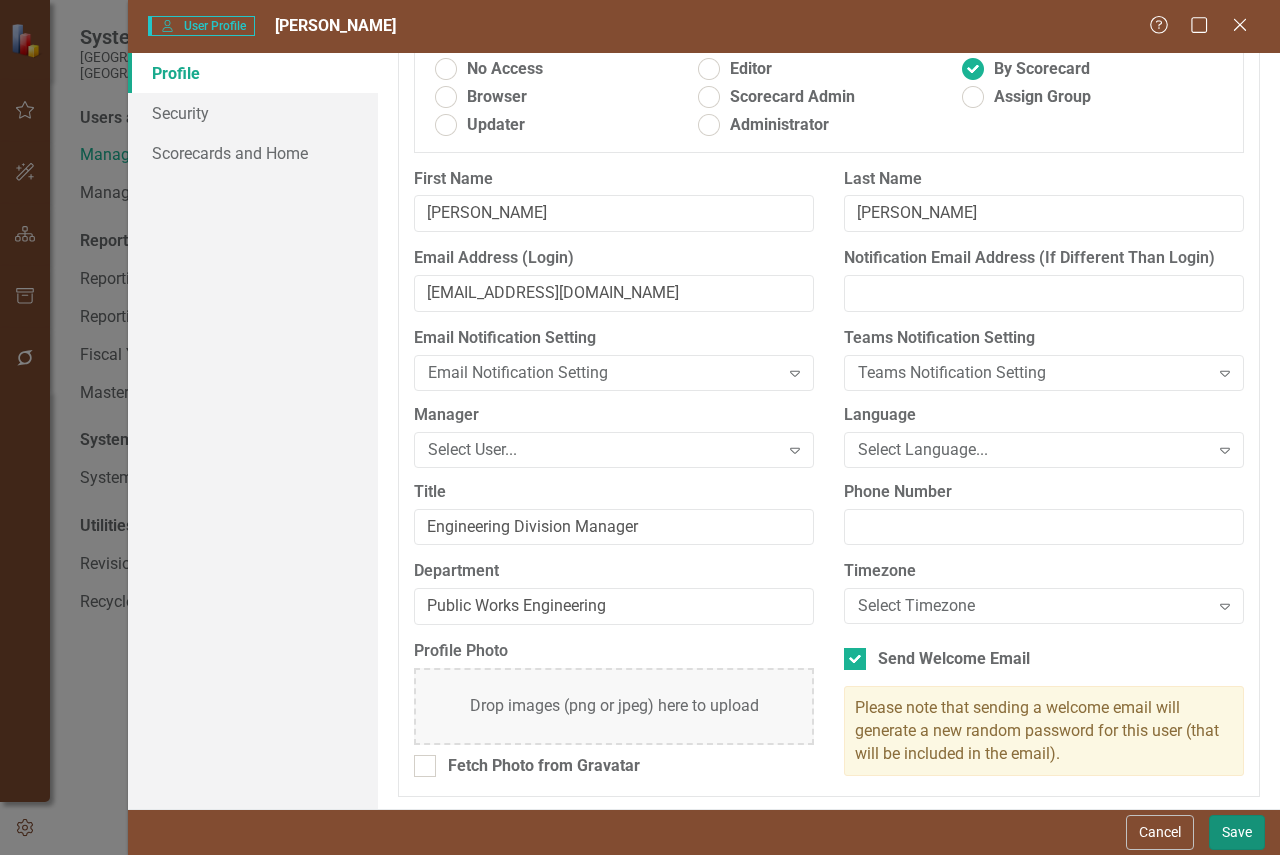 click on "Save" at bounding box center [1237, 832] 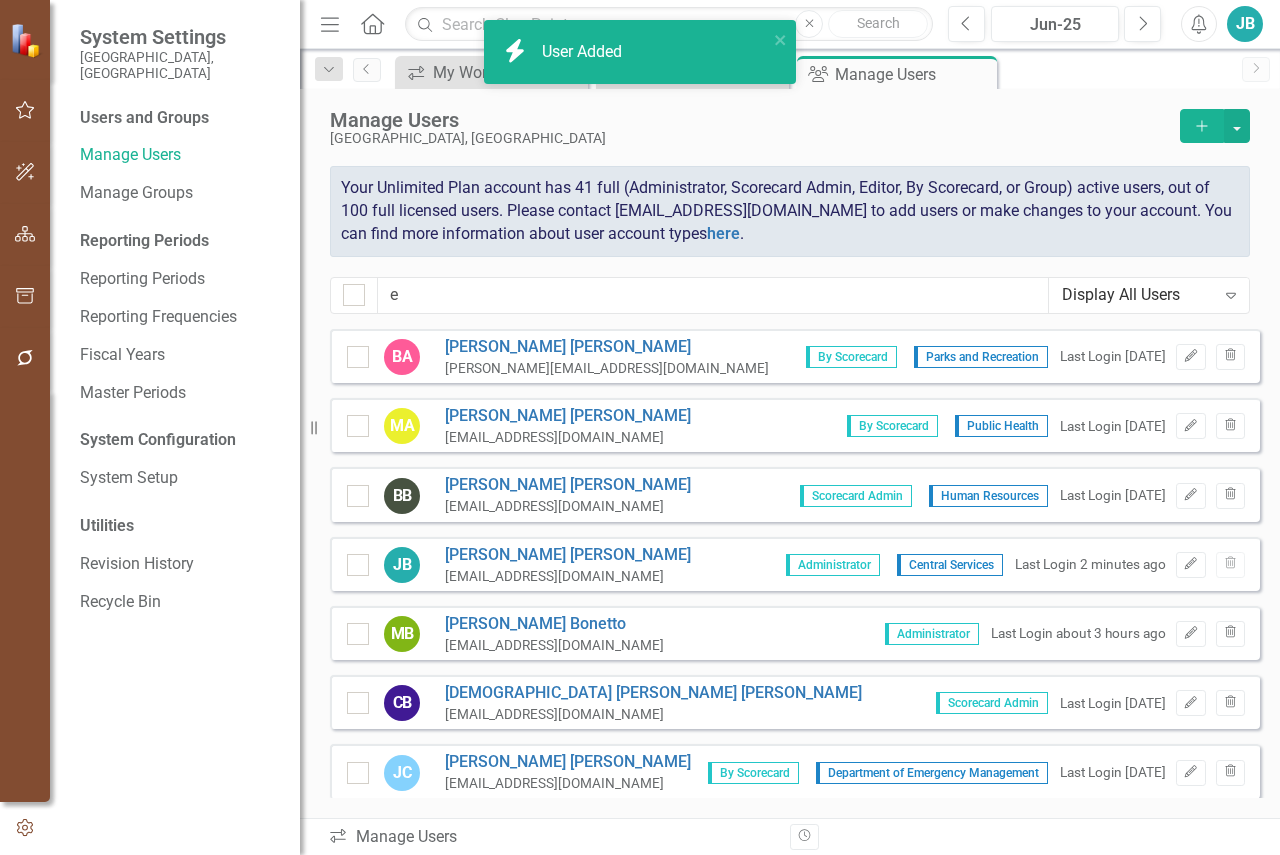 click on "Add" at bounding box center (1202, 126) 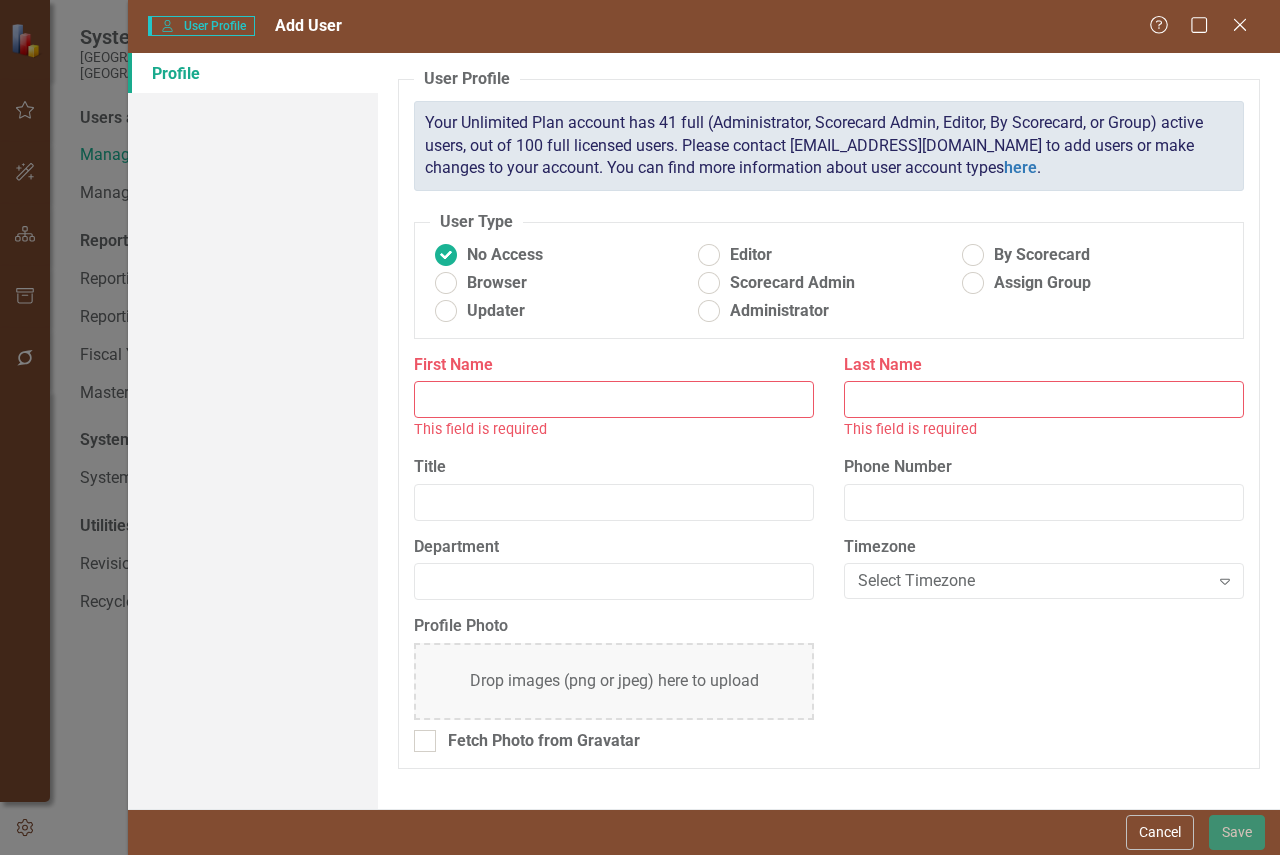 click on "First Name" at bounding box center [614, 399] 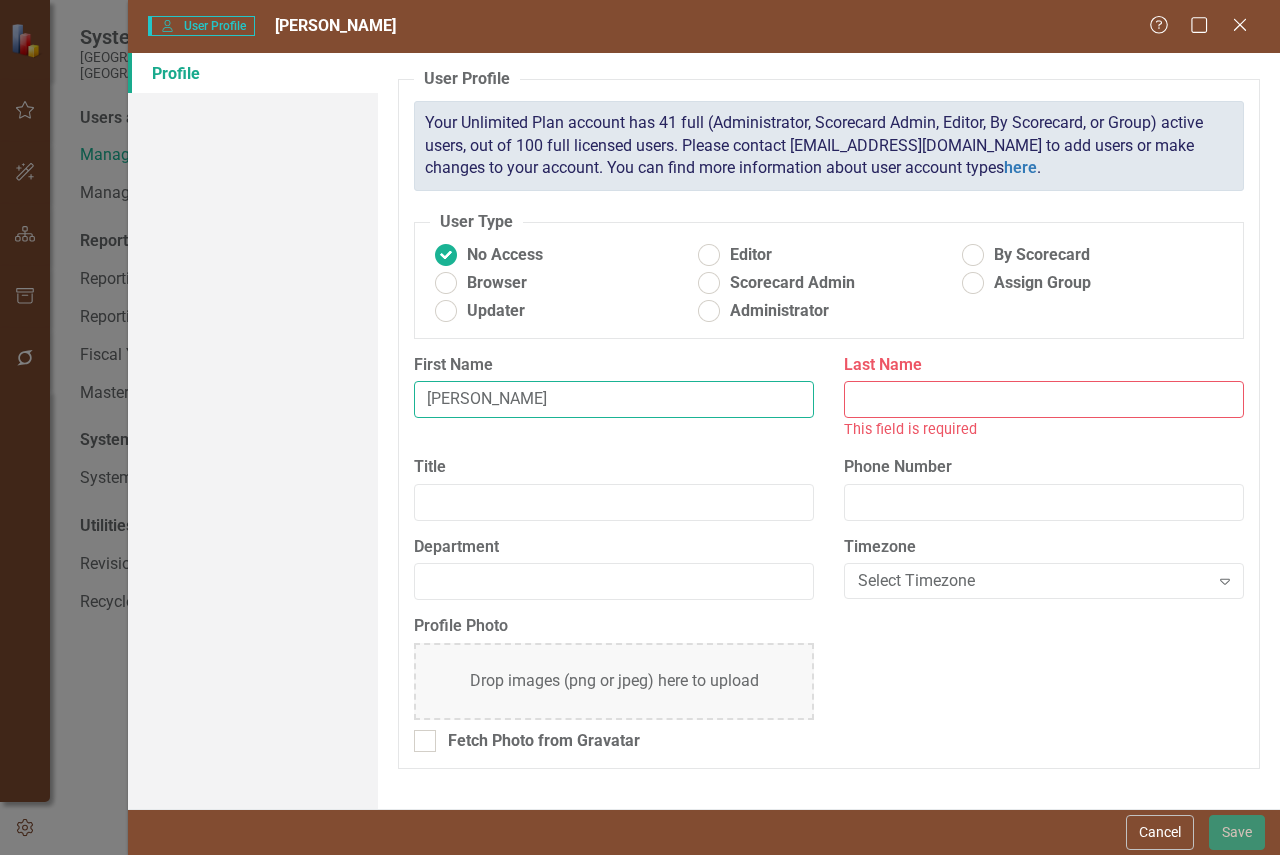 type on "Emily" 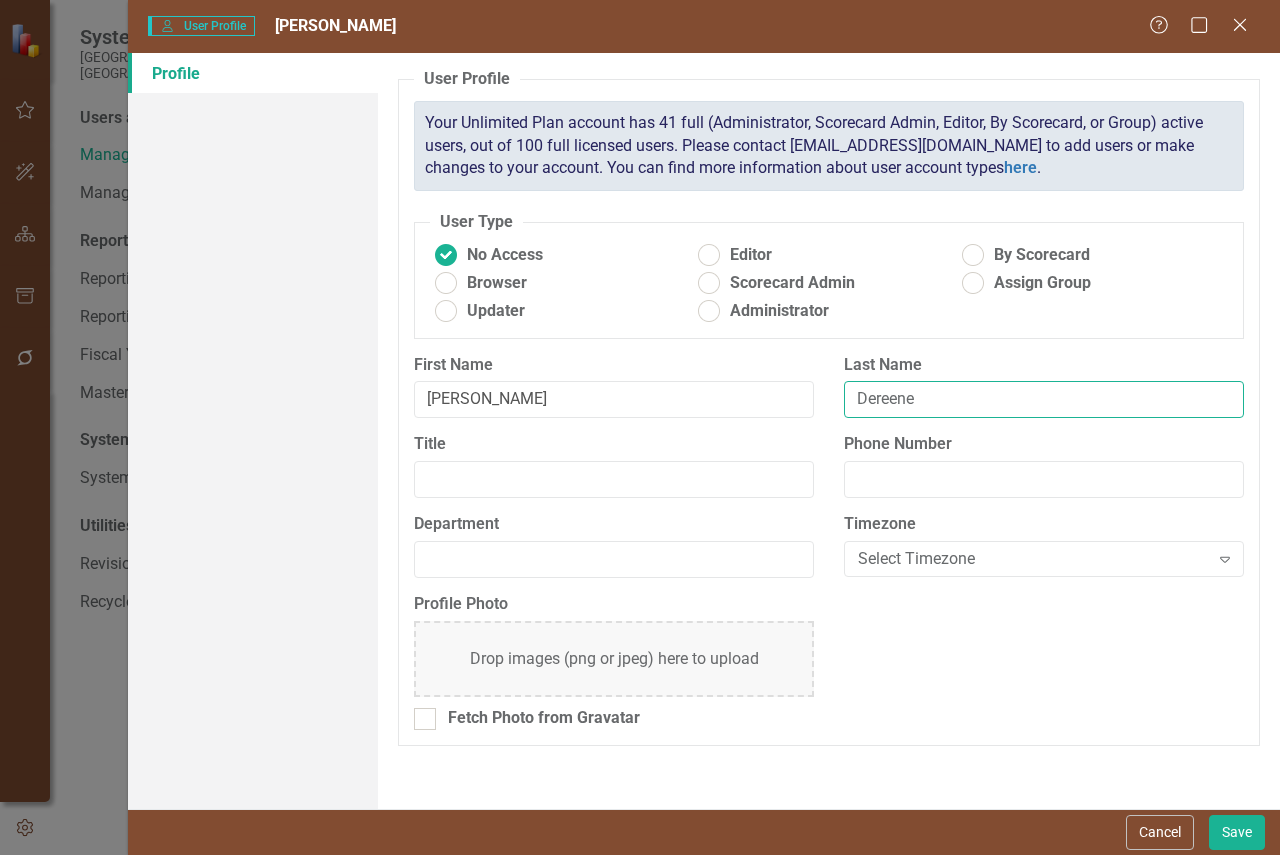 type on "Dereene" 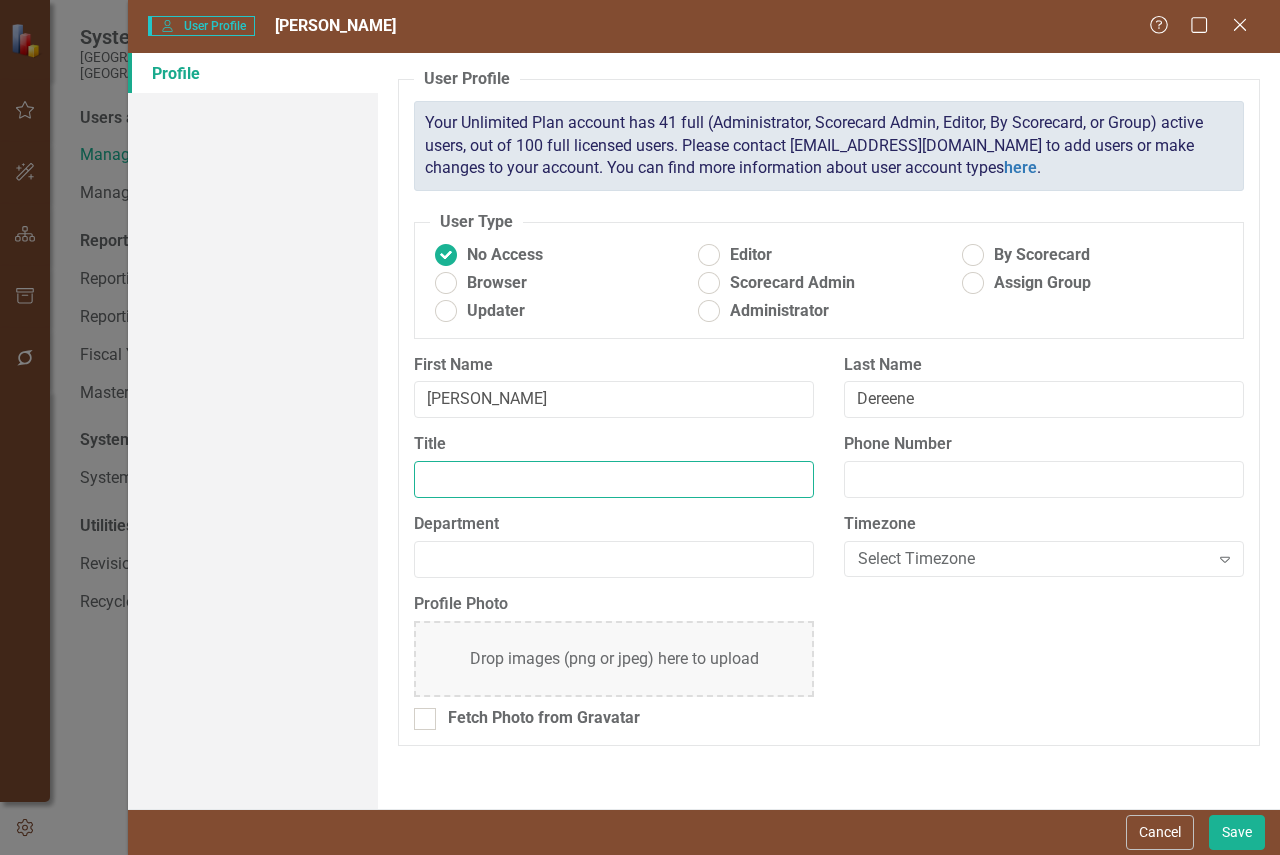 click on "Title" at bounding box center [614, 479] 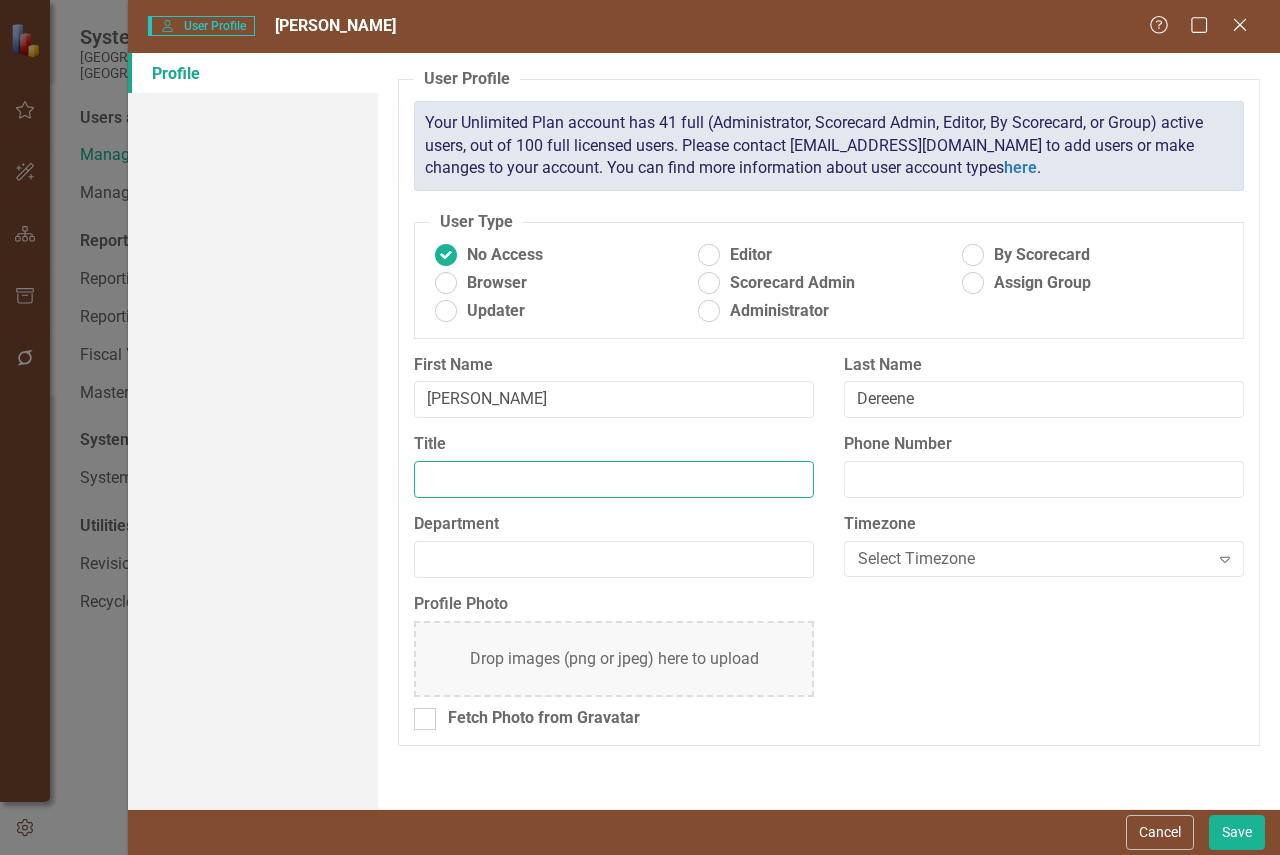 click on "Title" at bounding box center [614, 479] 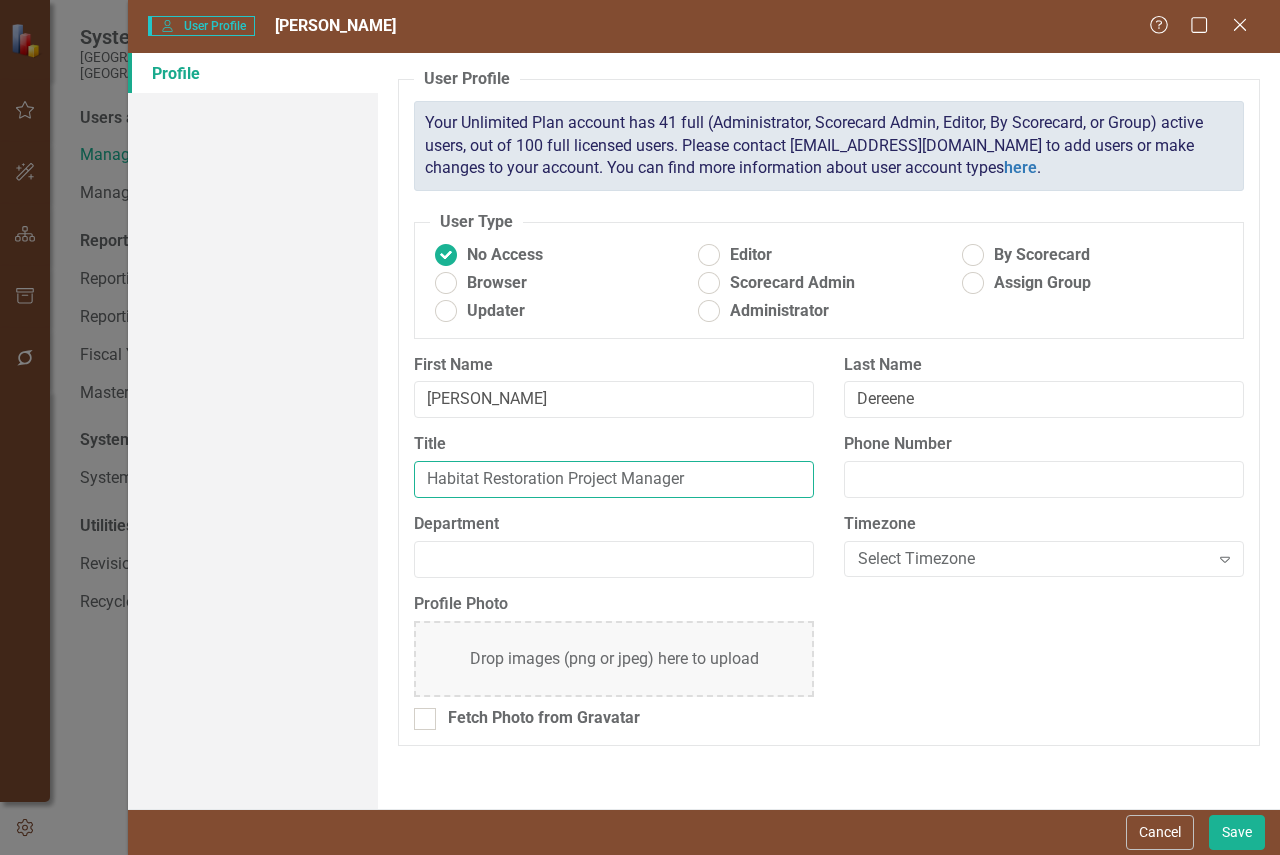 type on "Habitat Restoration Project Manager" 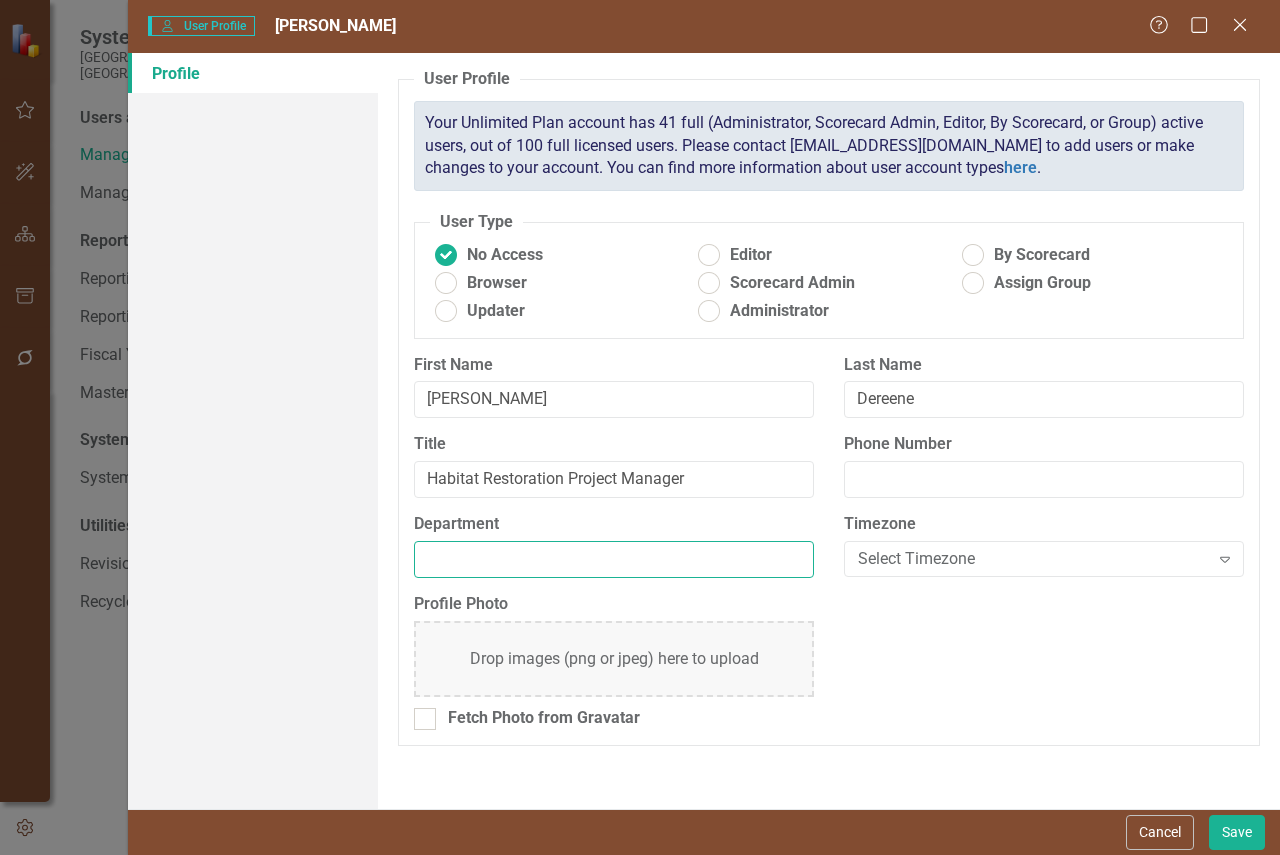 click on "Department" at bounding box center (614, 559) 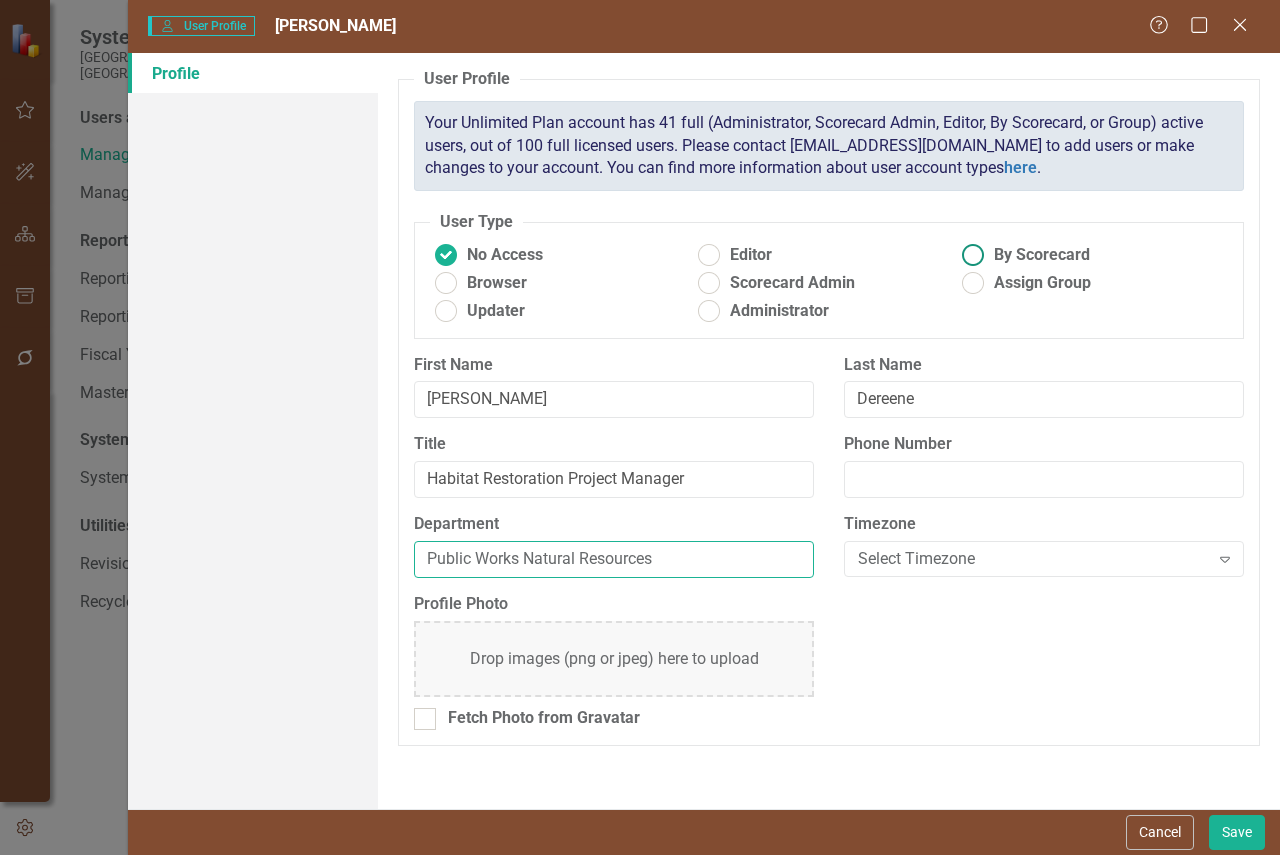 type on "Public Works Natural Resources" 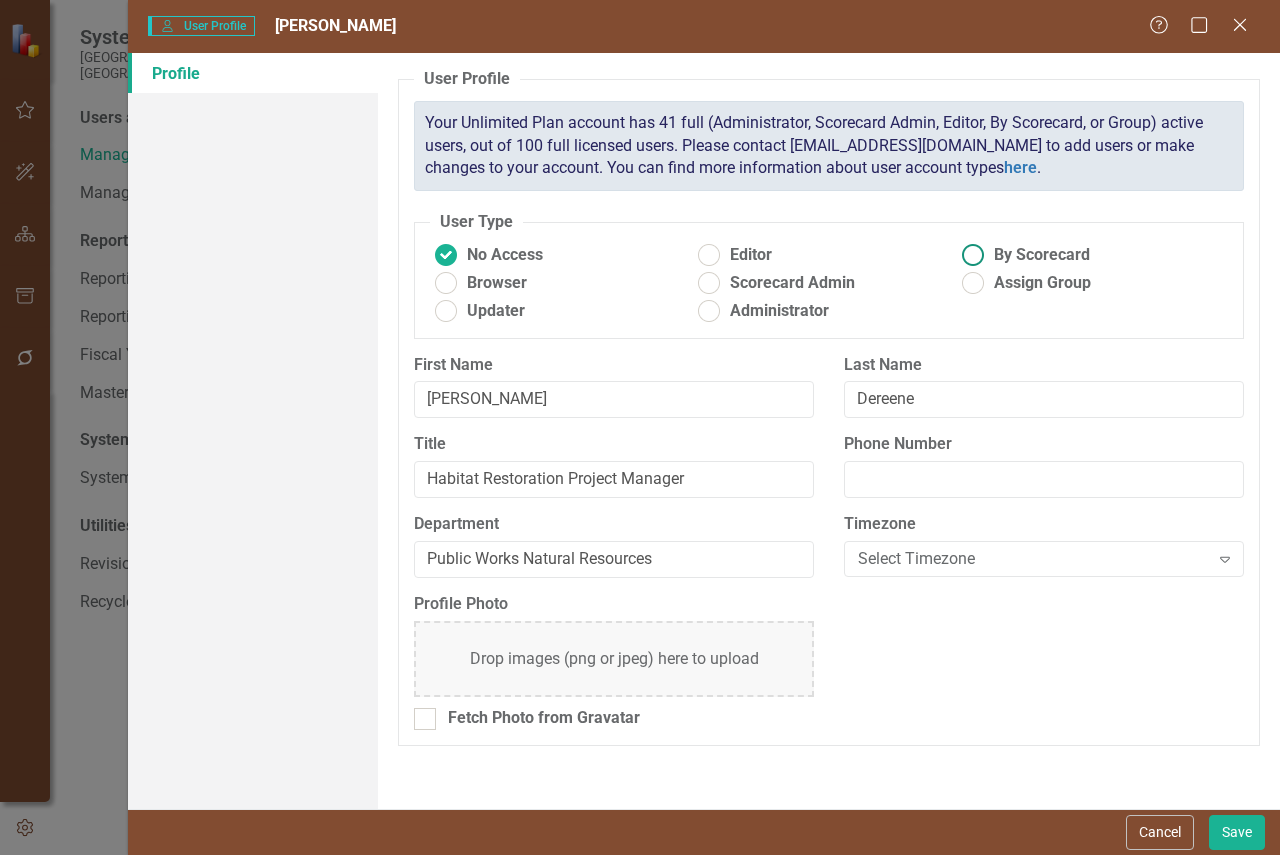 click on "By Scorecard" at bounding box center [1042, 255] 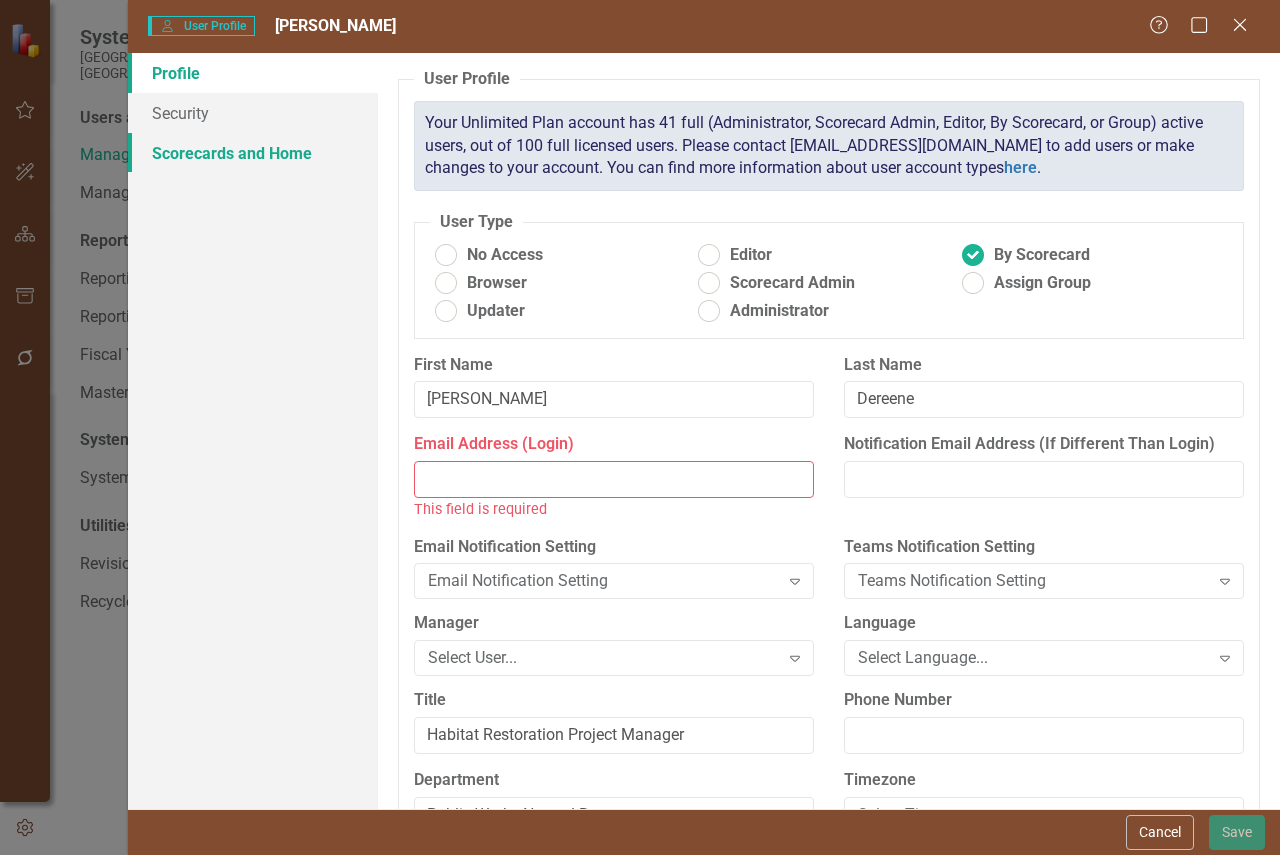 click on "Scorecards and Home" at bounding box center [253, 153] 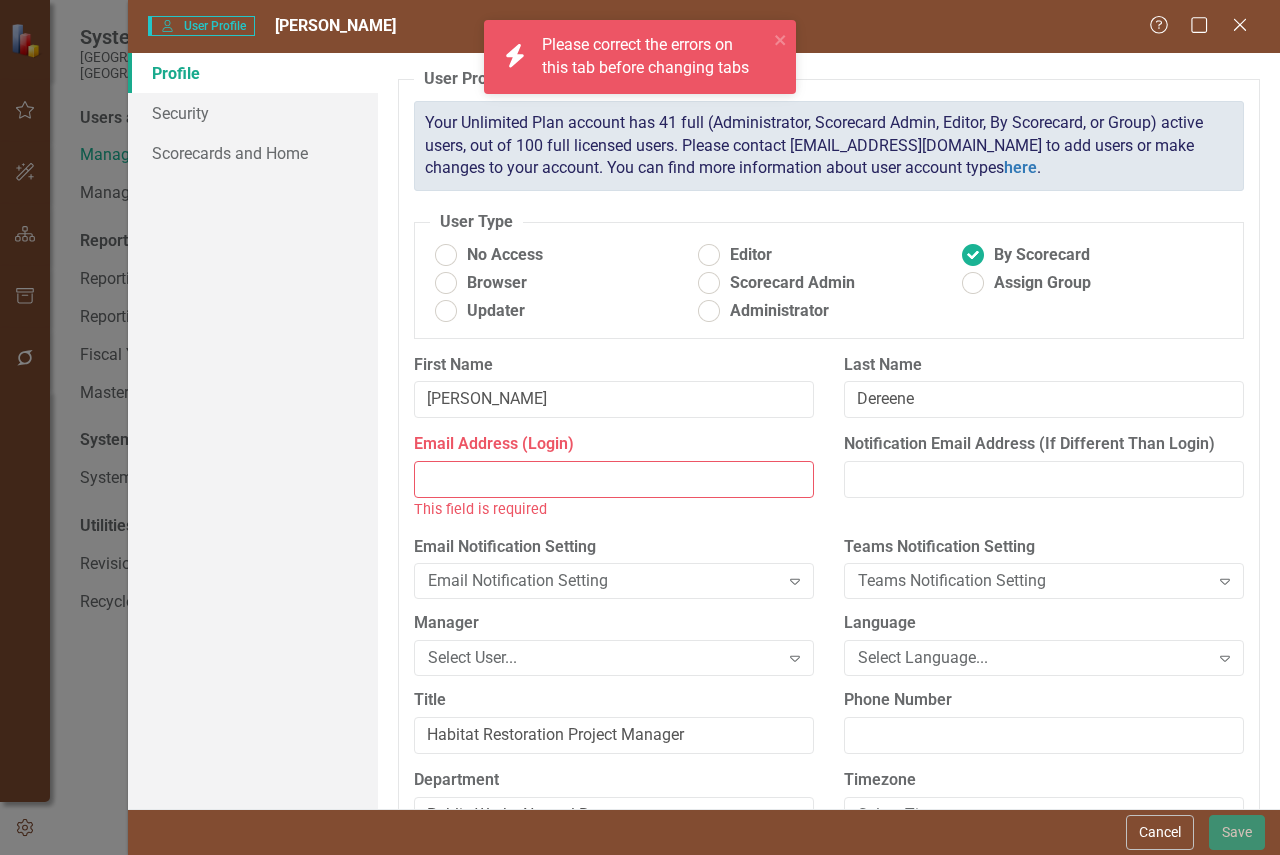 click on "Profile Security Scorecards and Home" at bounding box center [253, 431] 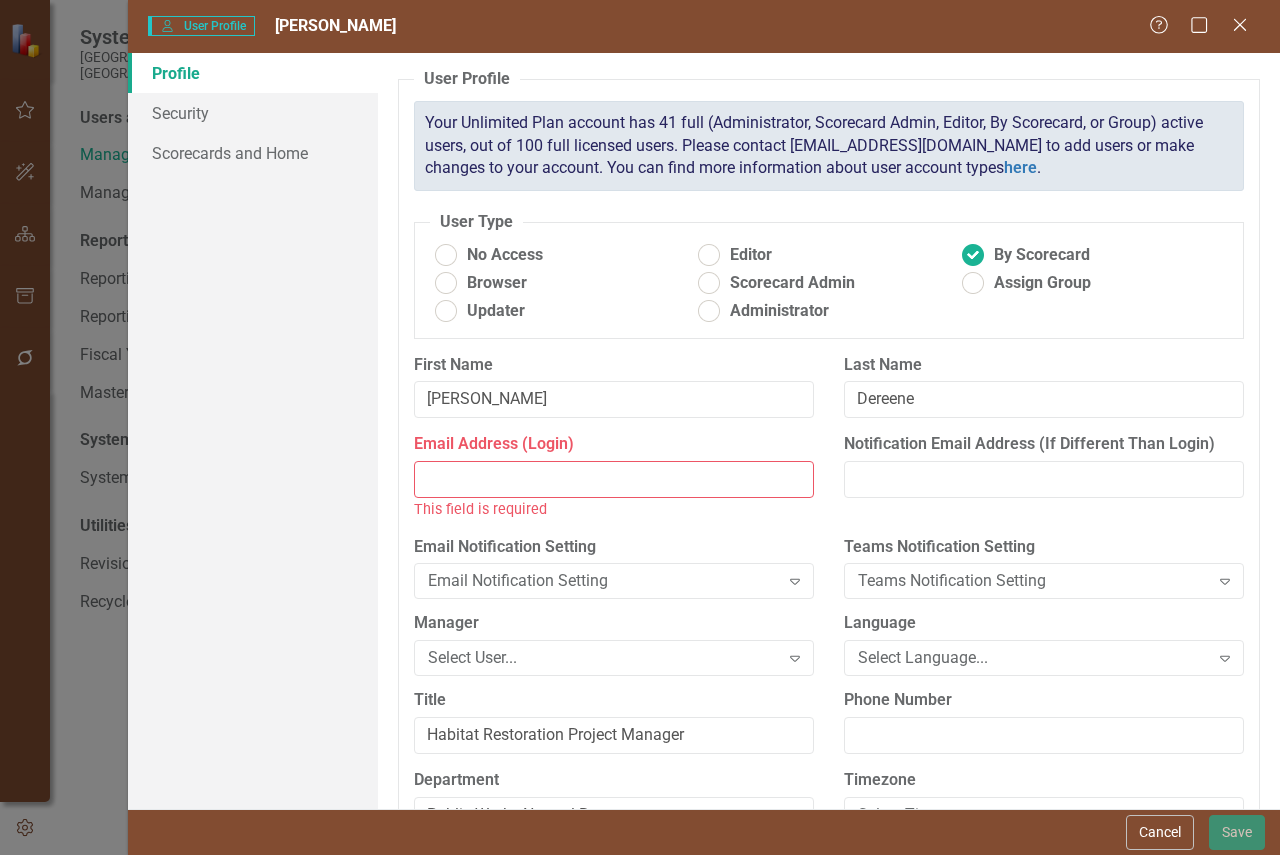 click on "Email Address (Login)" at bounding box center [614, 479] 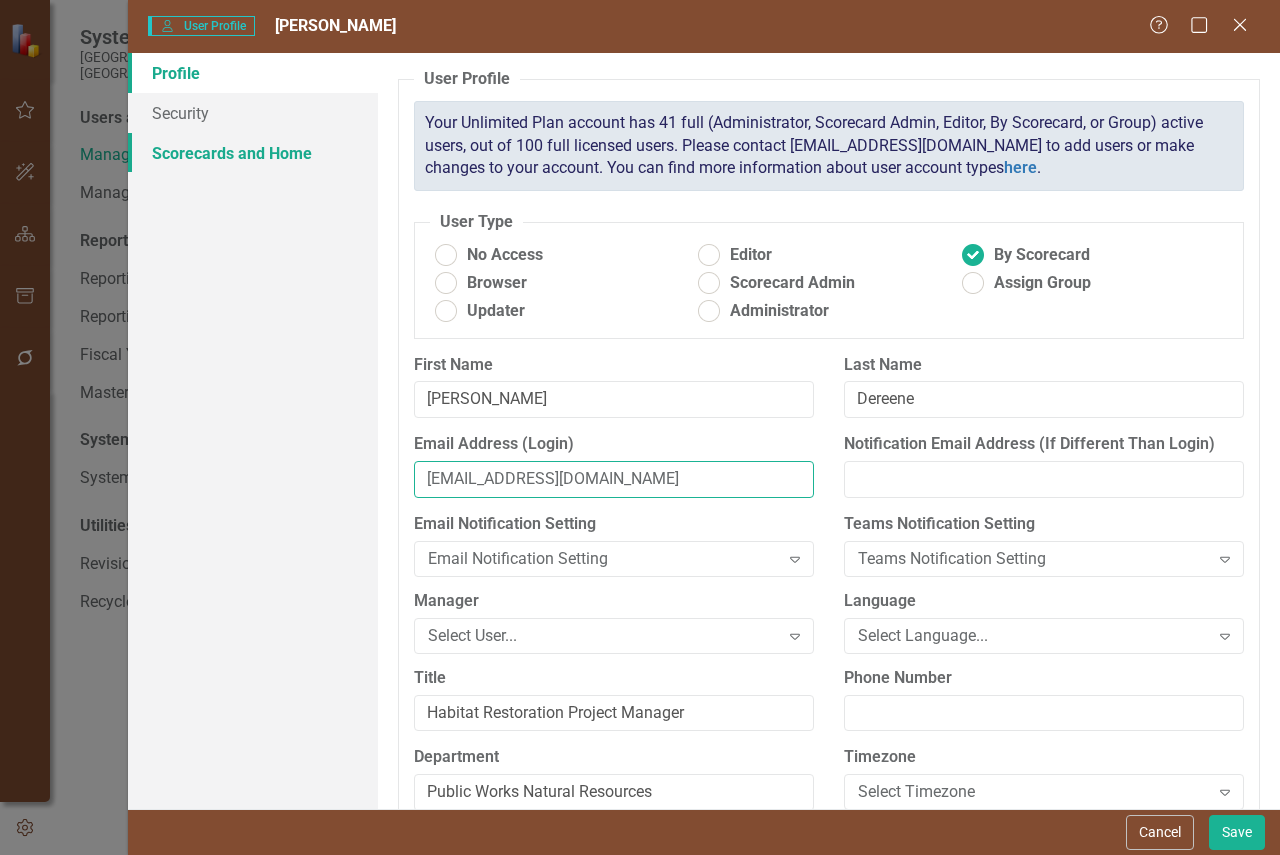type on "emilyjd@co.skagit.wa.us" 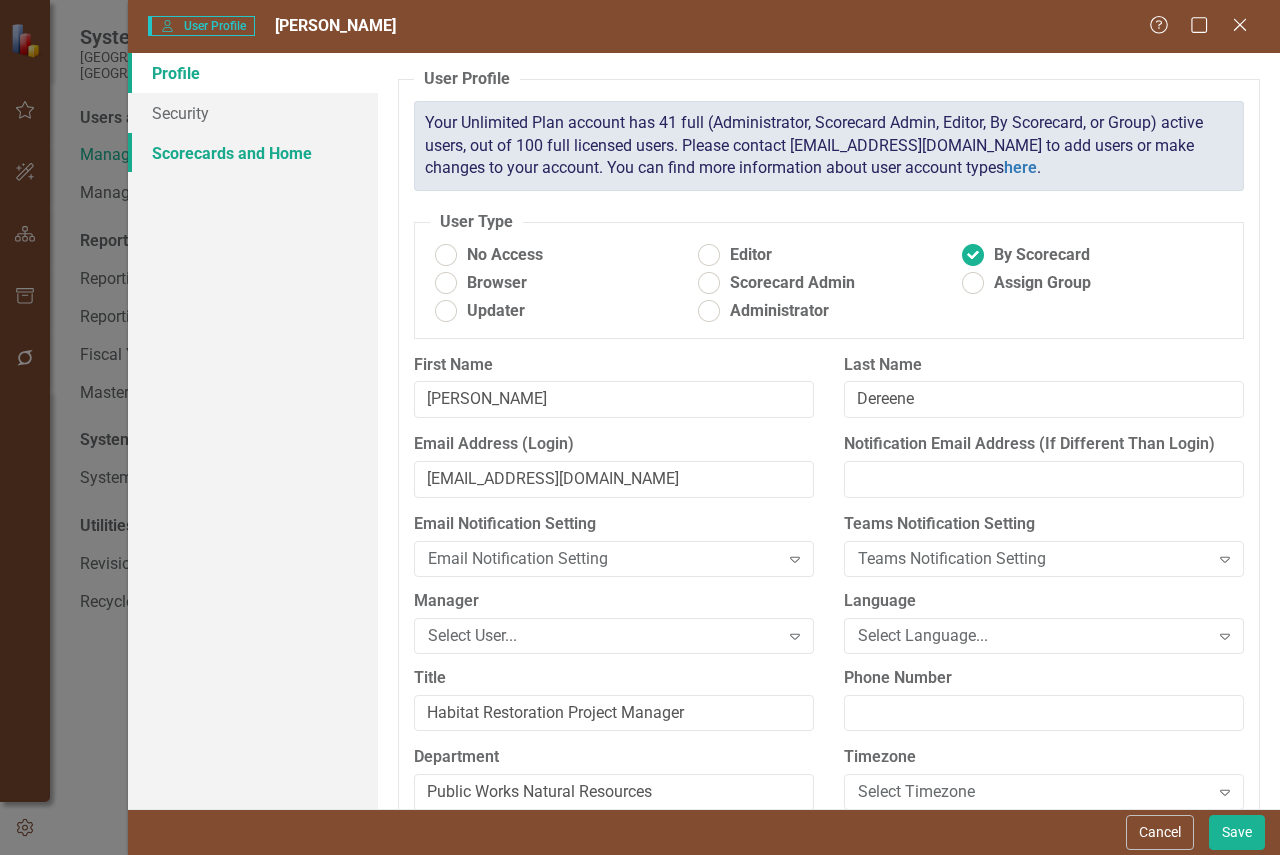 click on "Scorecards and Home" at bounding box center [253, 153] 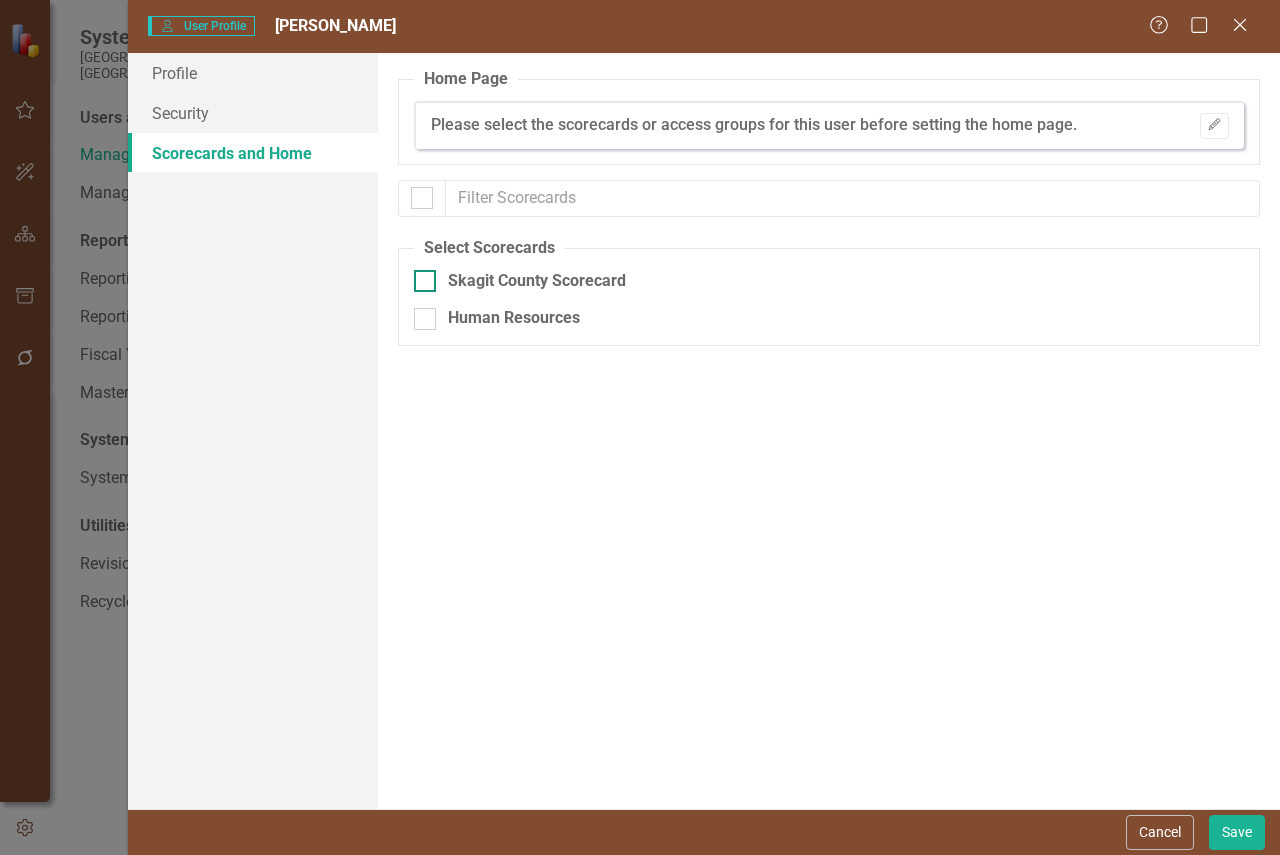 click on "Skagit County Scorecard" at bounding box center (537, 281) 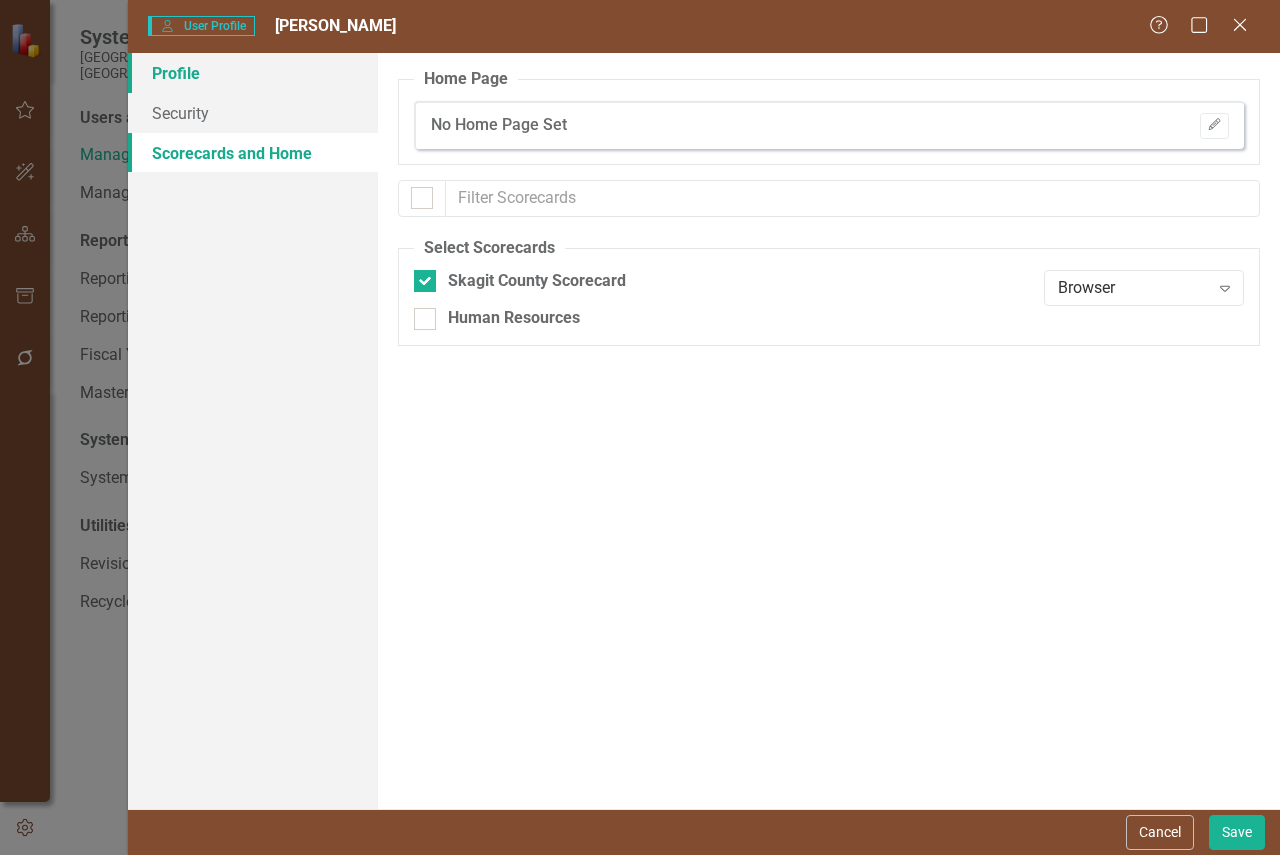 click on "Profile" at bounding box center [253, 73] 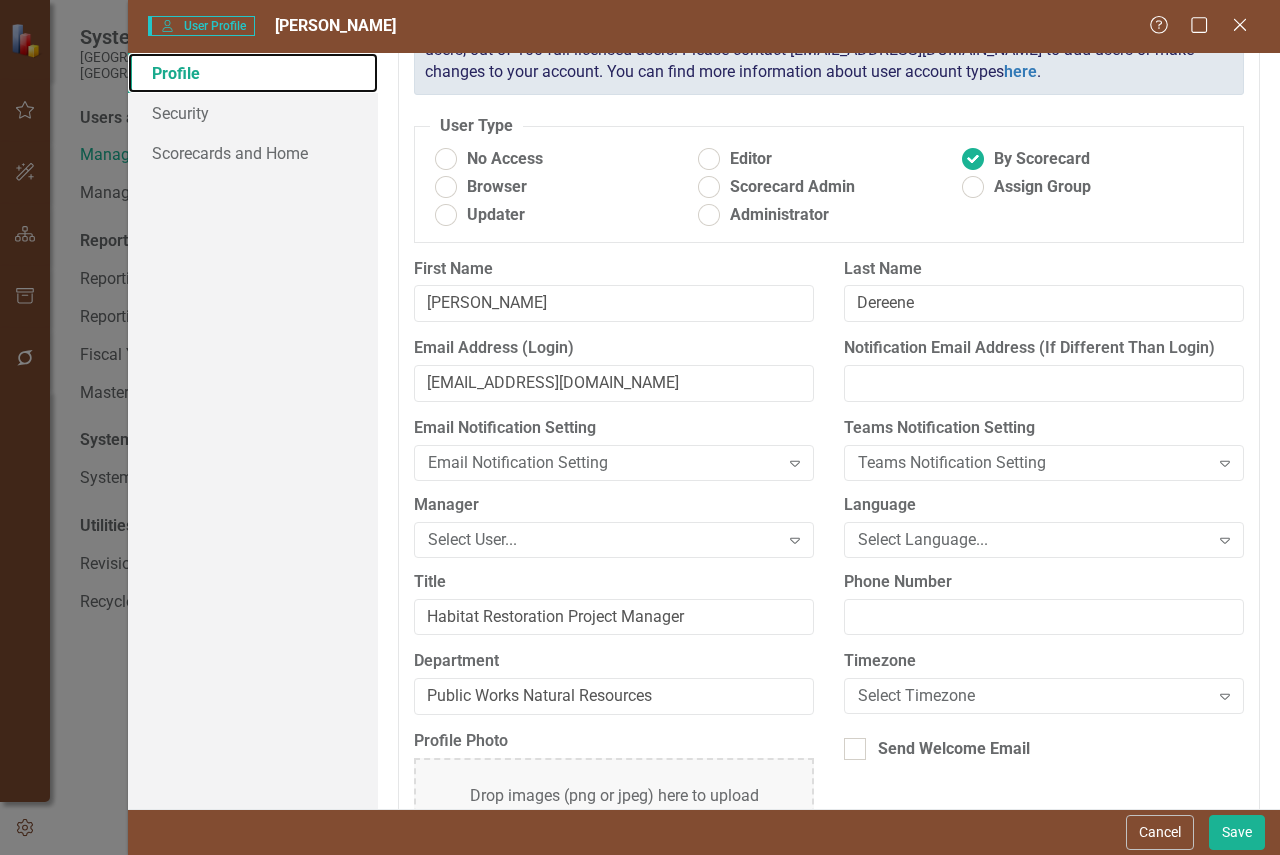 scroll, scrollTop: 186, scrollLeft: 0, axis: vertical 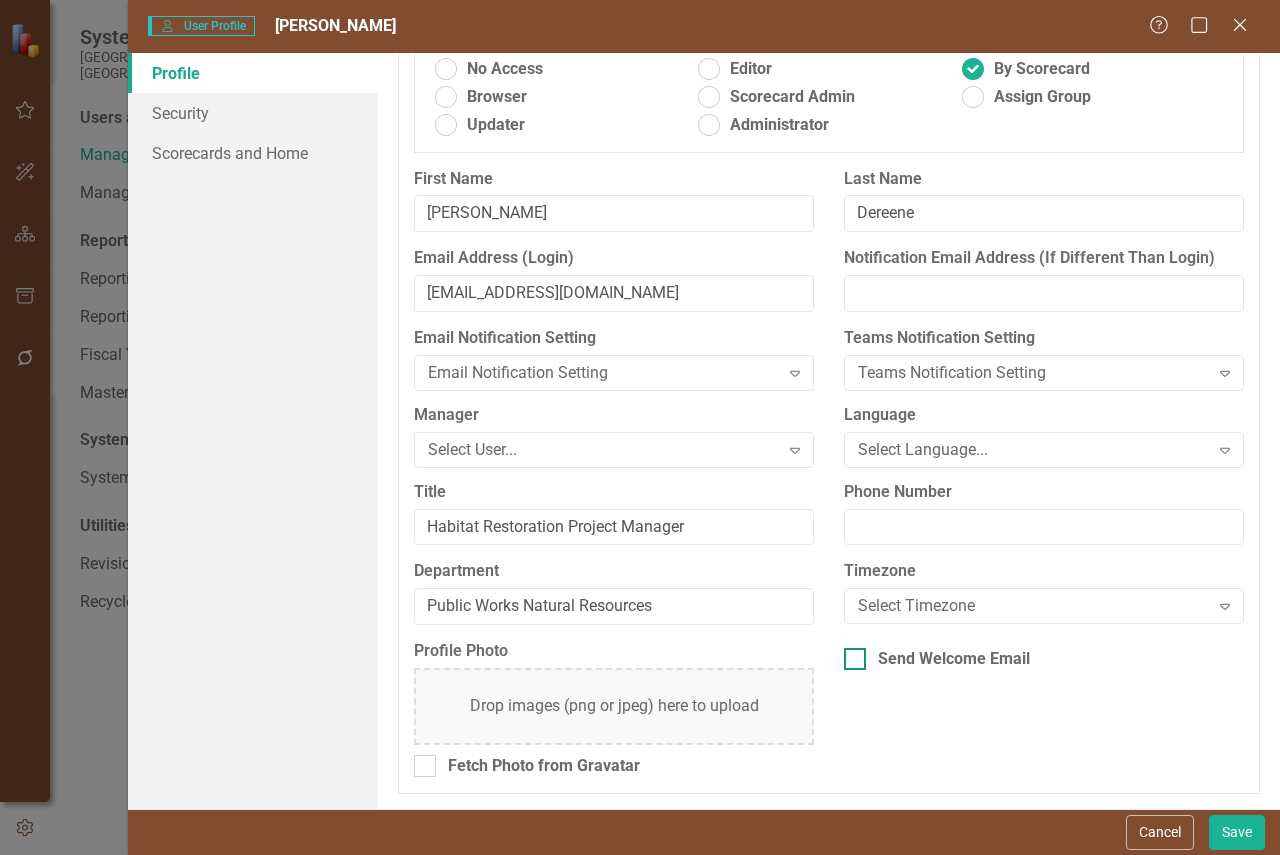 click on "Send Welcome Email" at bounding box center (954, 659) 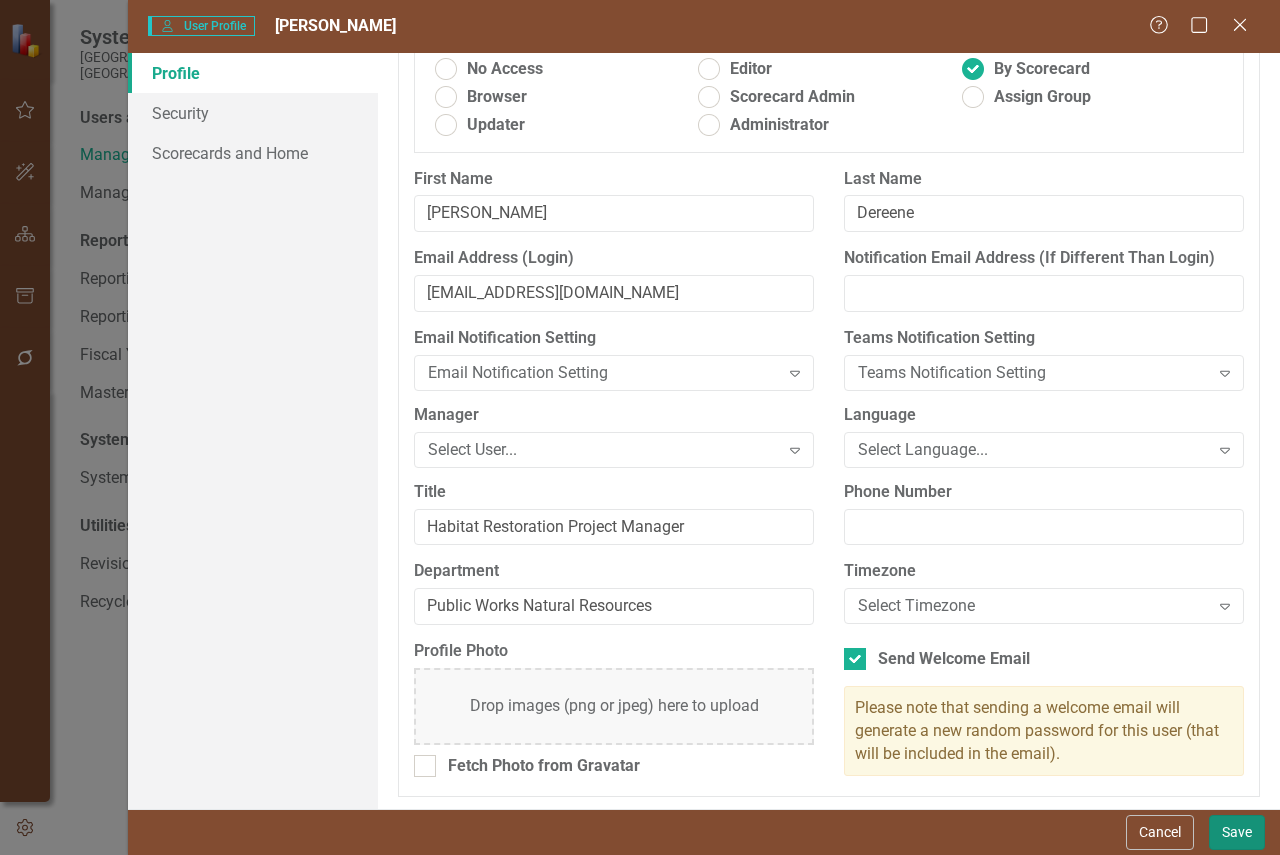click on "Save" at bounding box center [1237, 832] 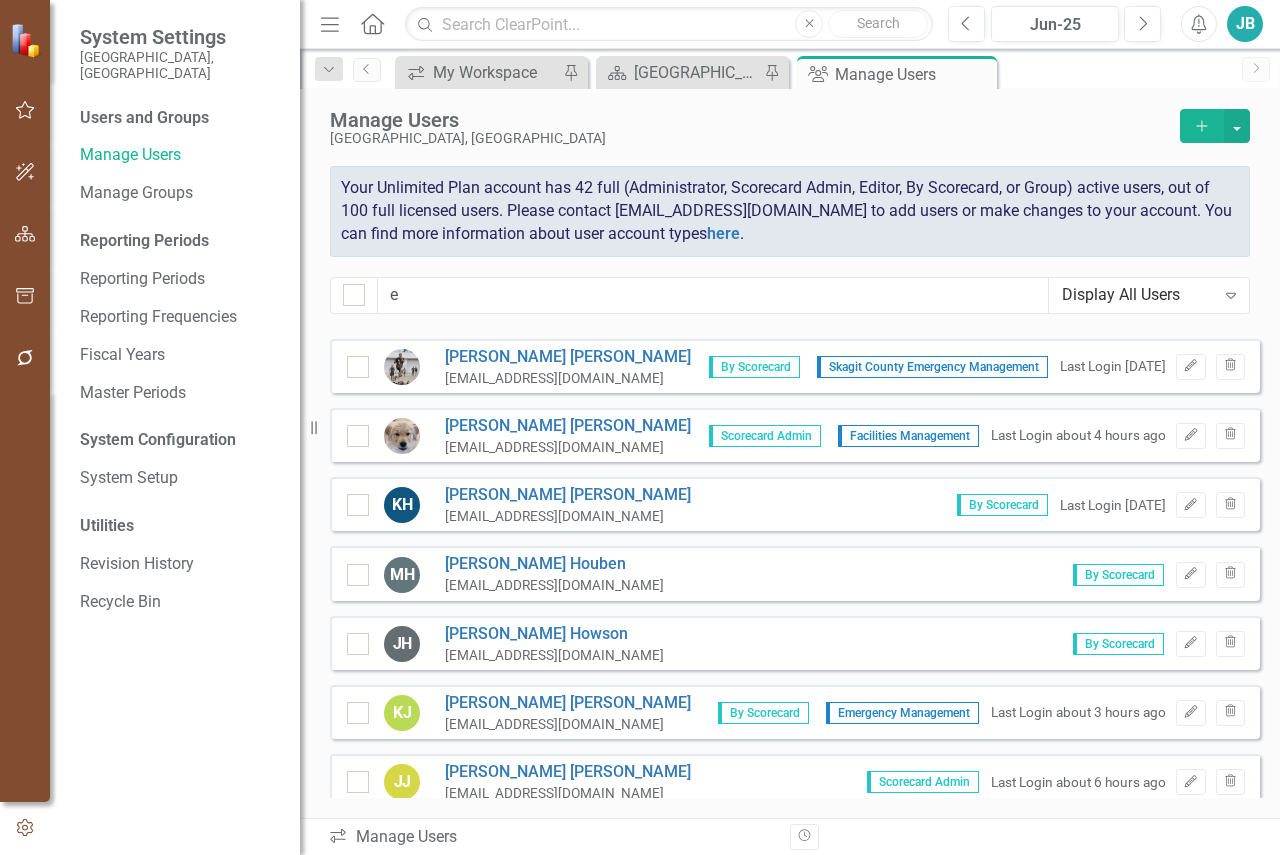 scroll, scrollTop: 800, scrollLeft: 0, axis: vertical 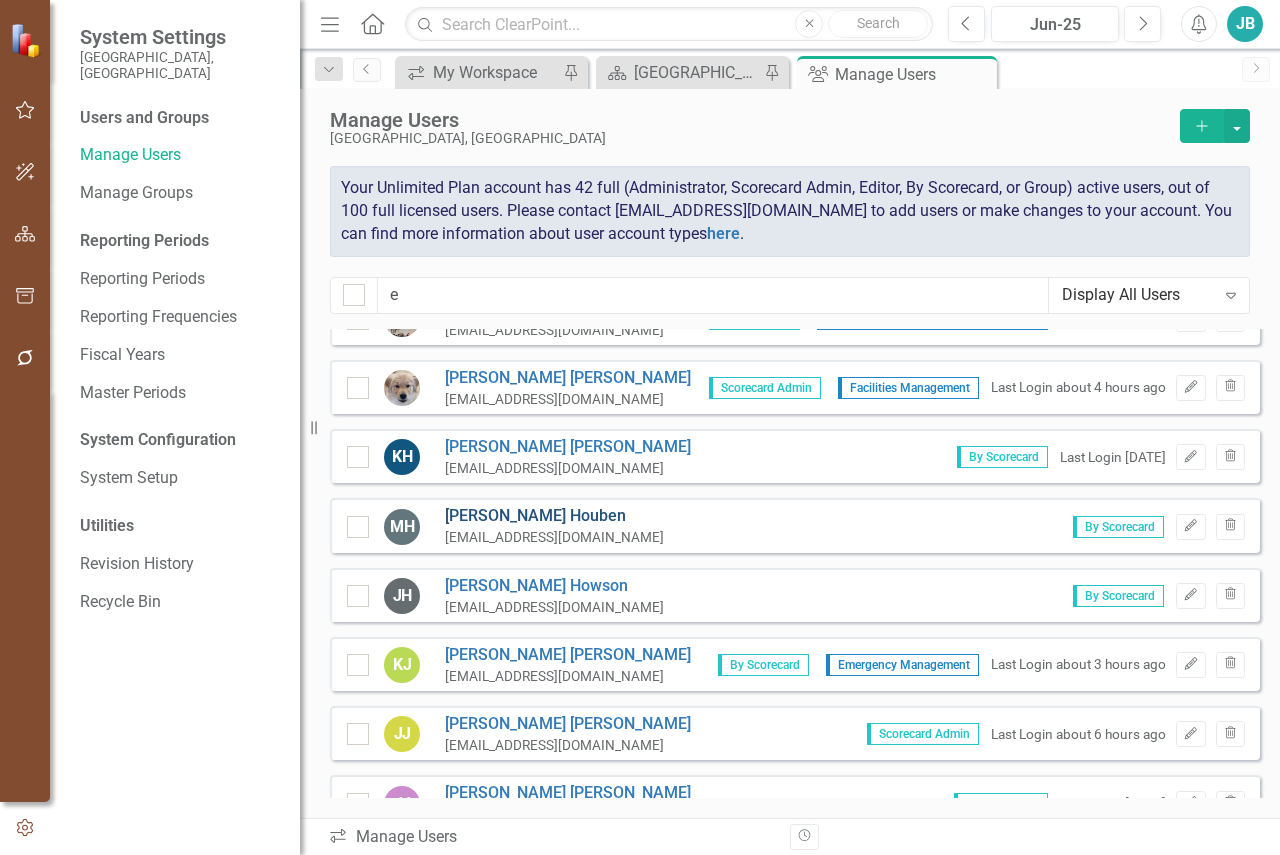 click on "Mary   Houben" at bounding box center (554, 516) 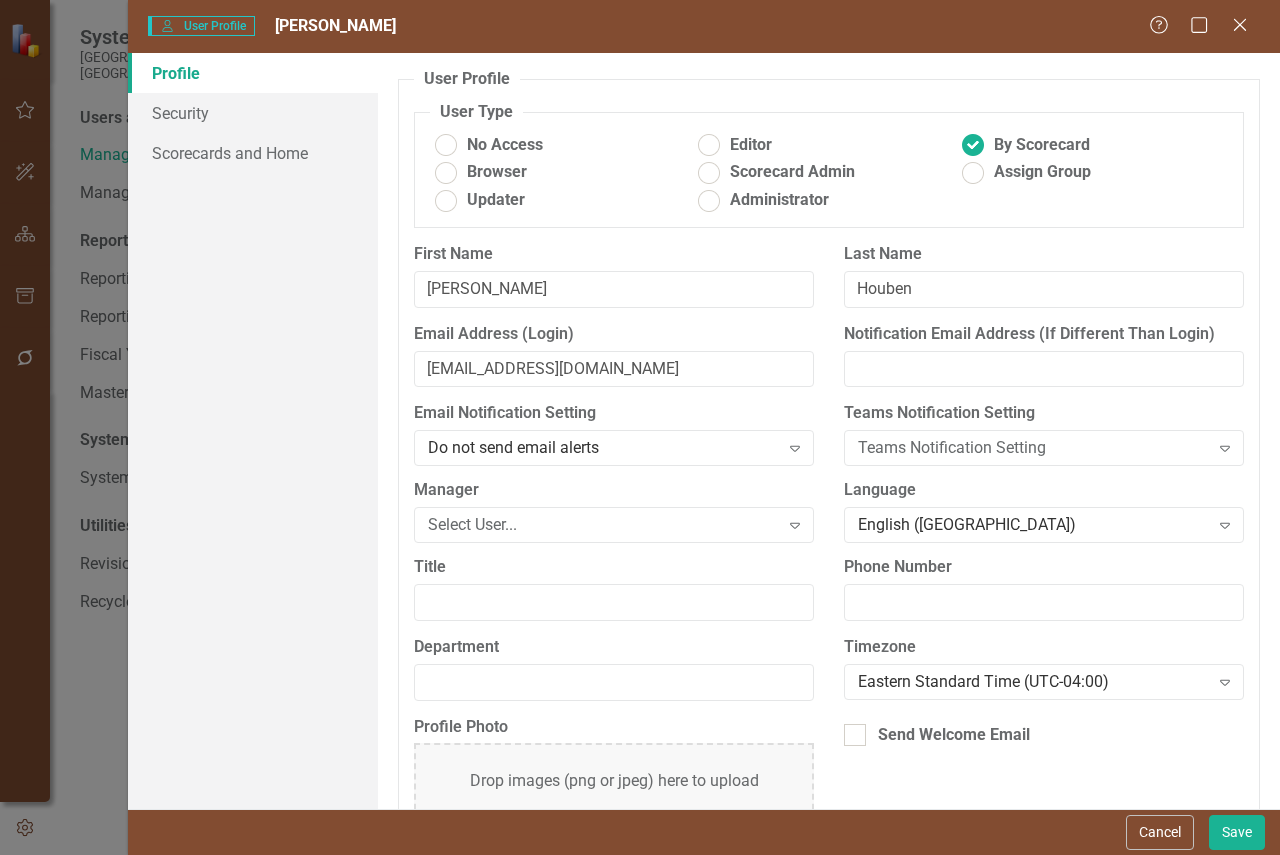scroll, scrollTop: 75, scrollLeft: 0, axis: vertical 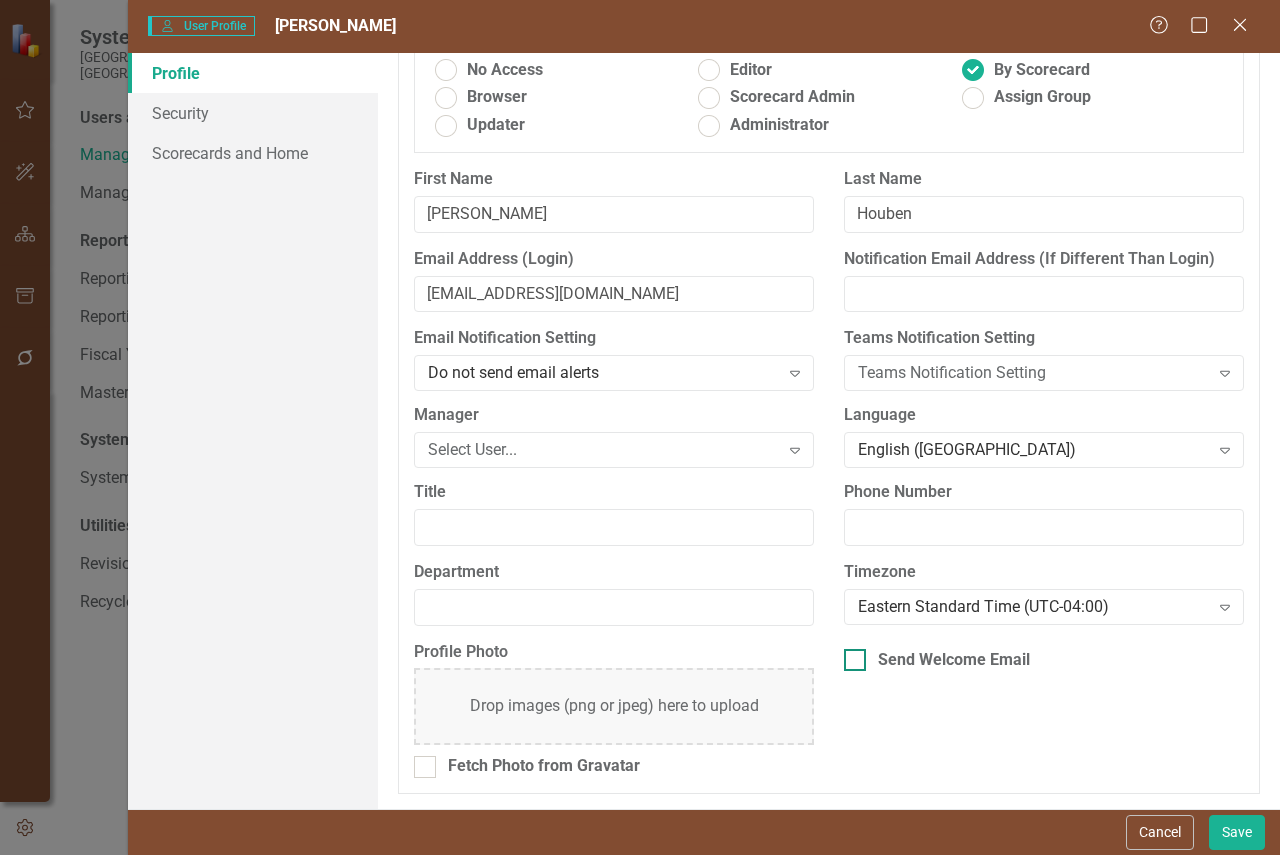 click on "Send Welcome Email" at bounding box center (954, 660) 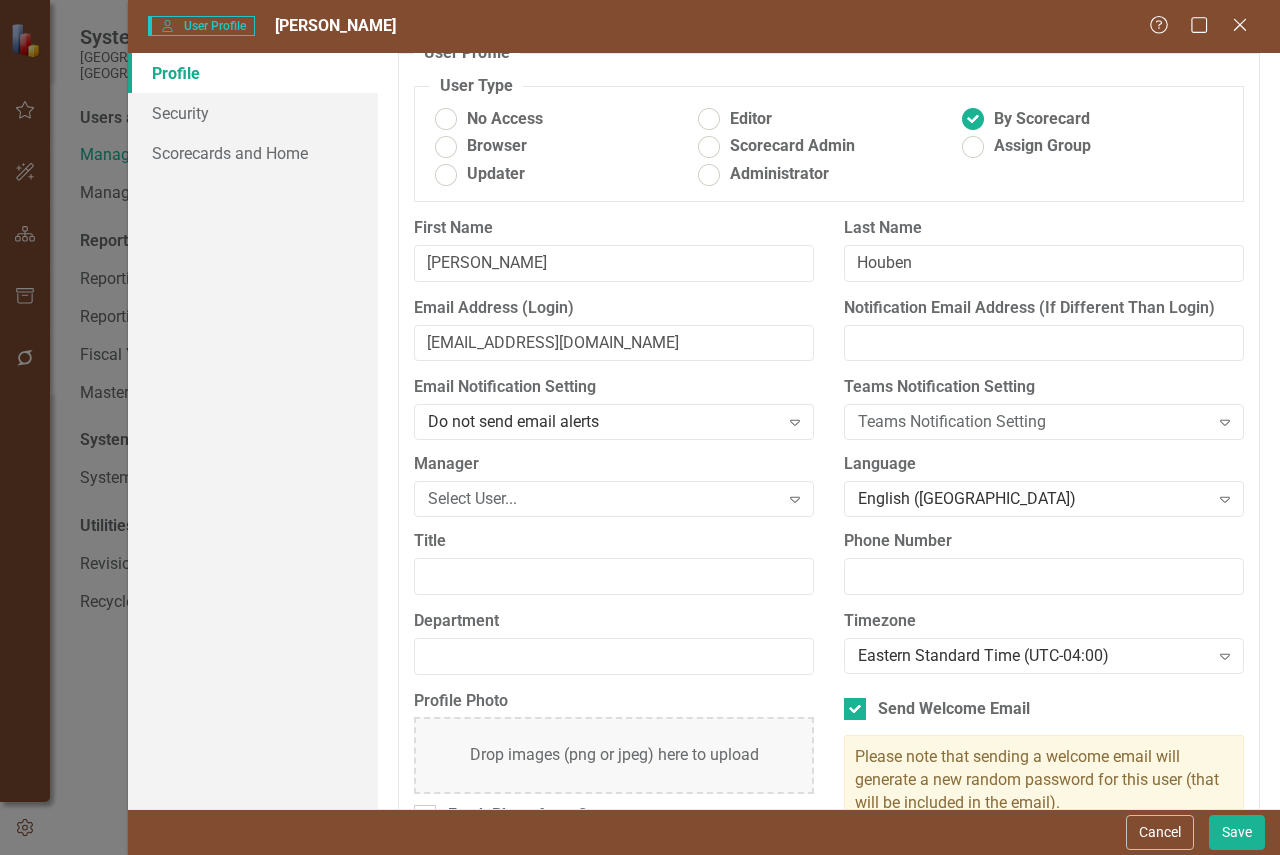 scroll, scrollTop: 0, scrollLeft: 0, axis: both 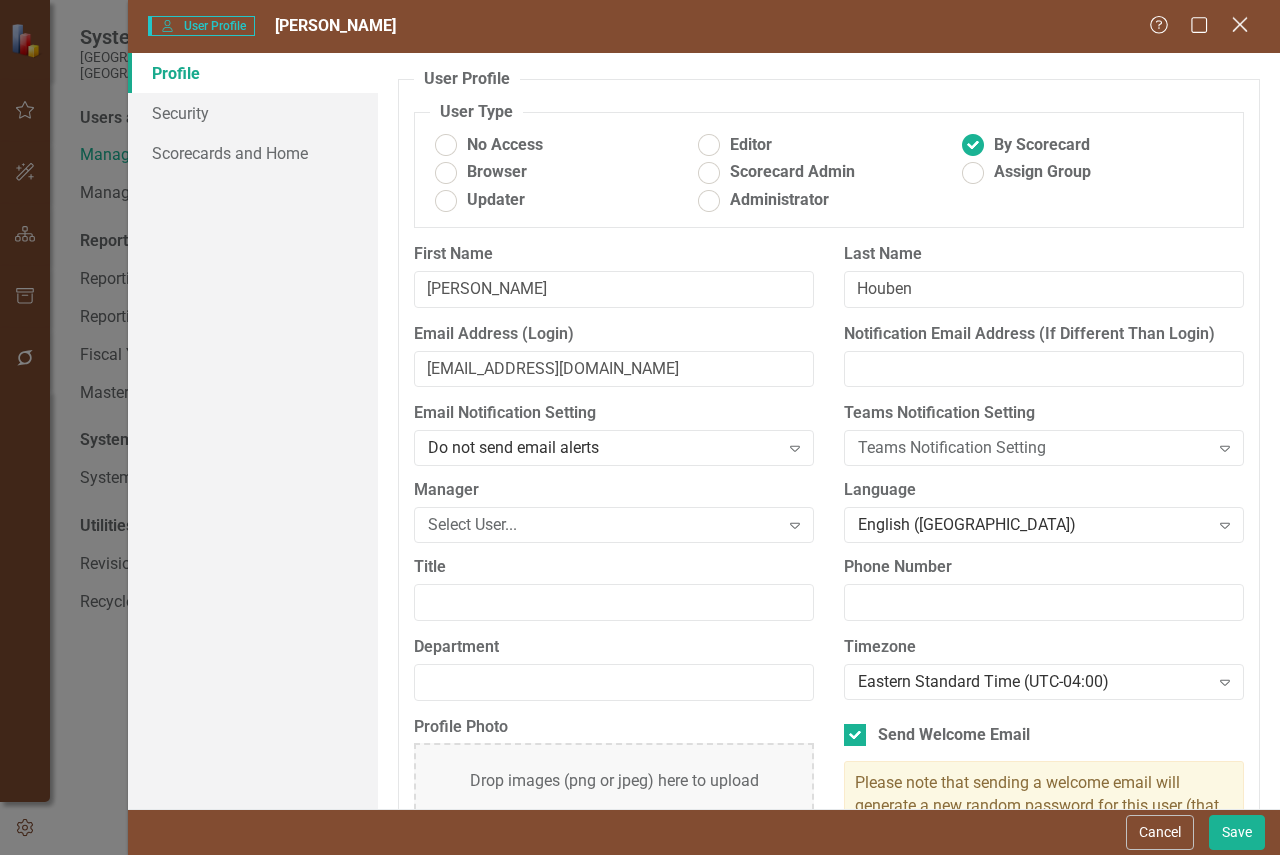 click on "Close" 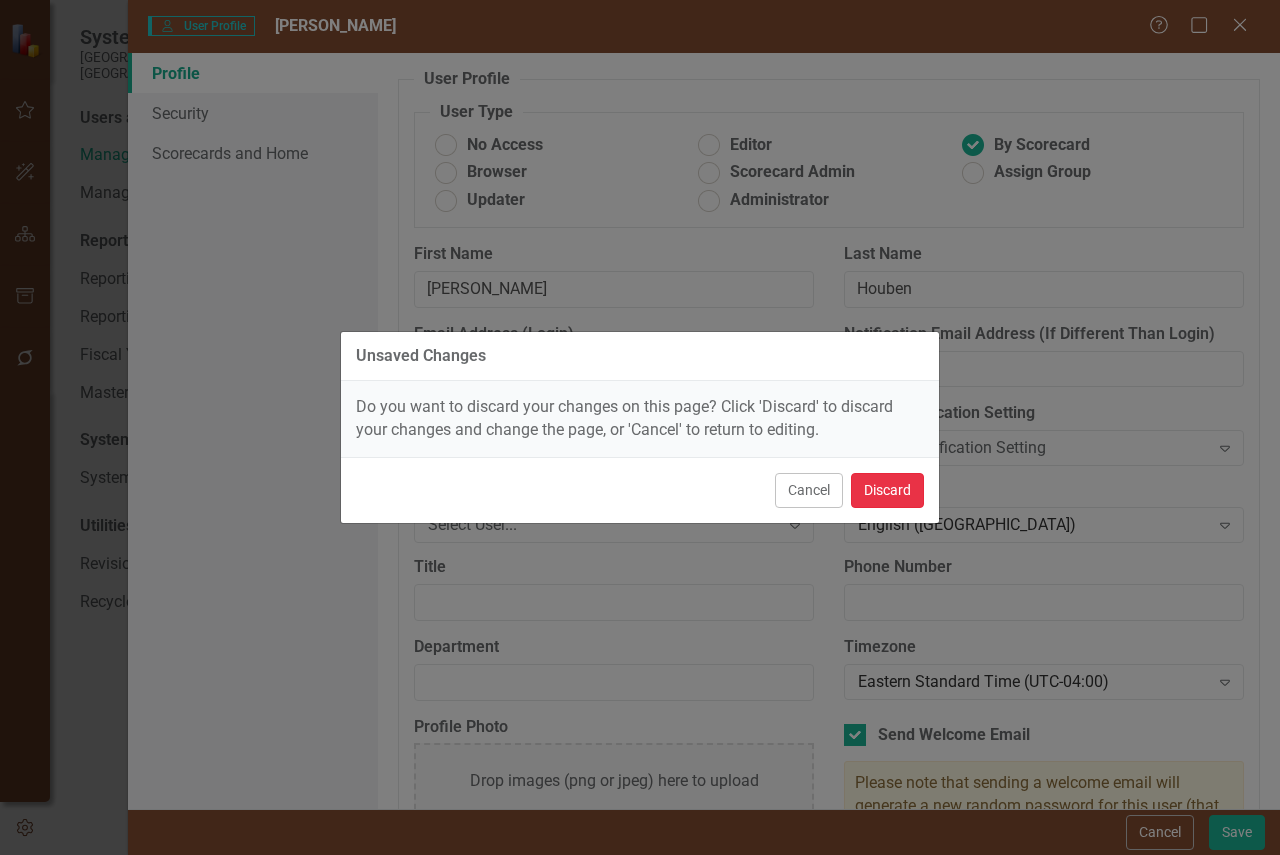 click on "Discard" at bounding box center [887, 490] 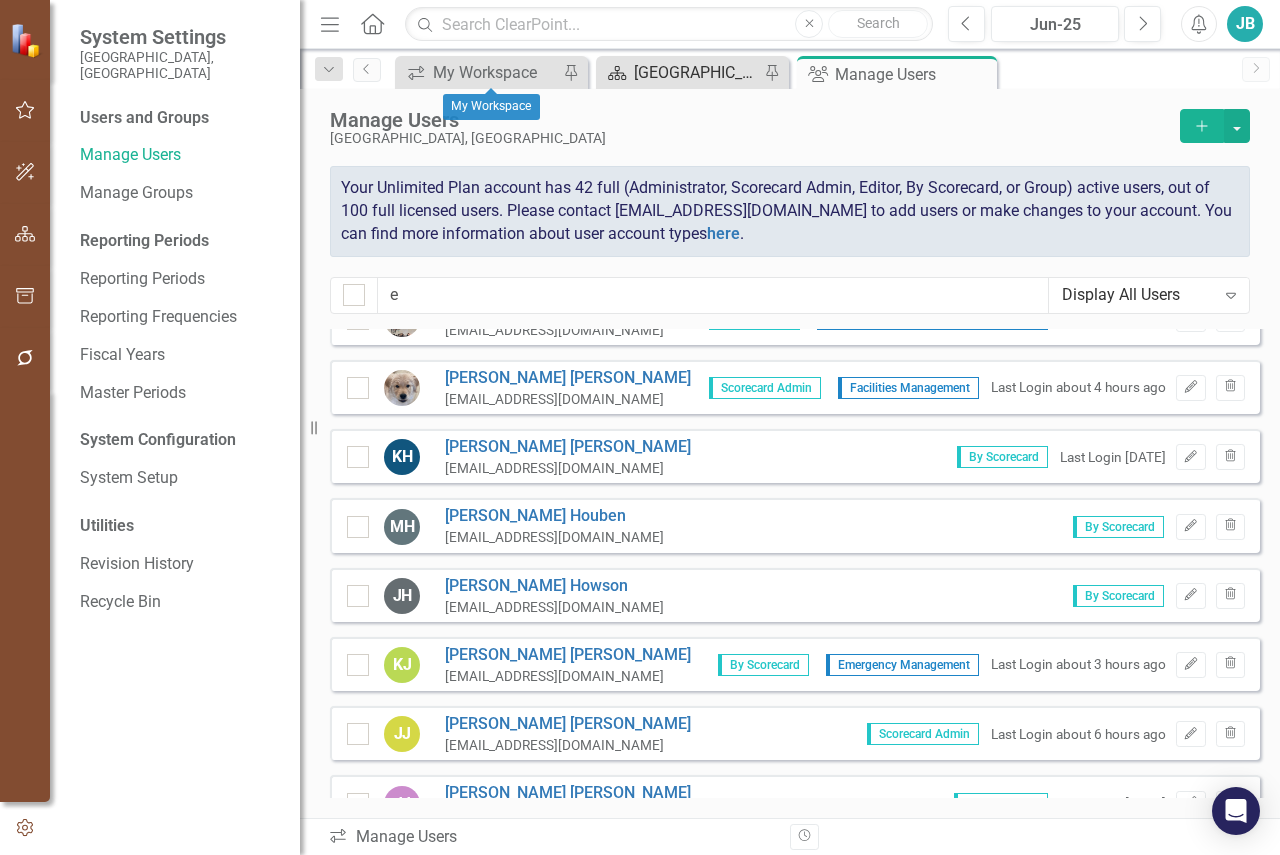 click on "[GEOGRAPHIC_DATA] Page" at bounding box center (696, 72) 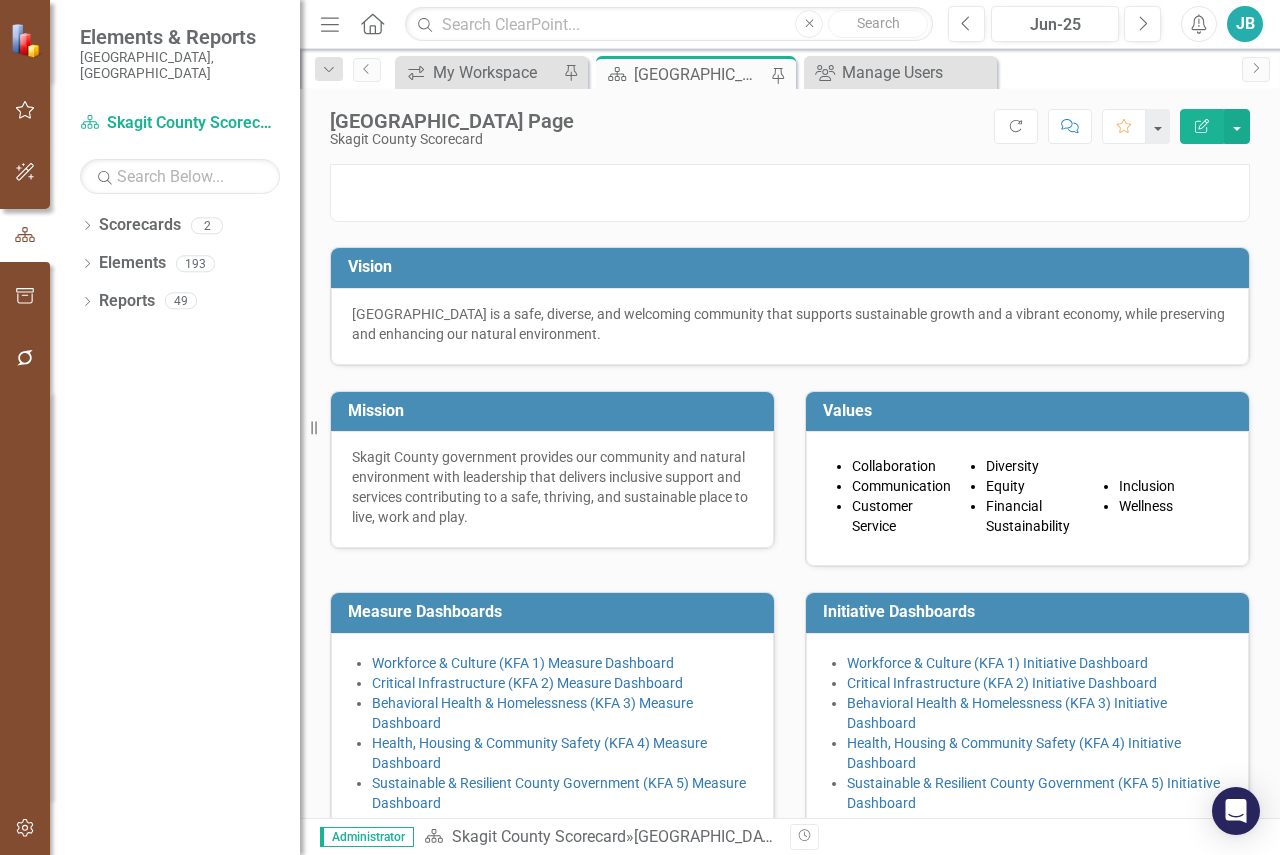 scroll, scrollTop: 293, scrollLeft: 0, axis: vertical 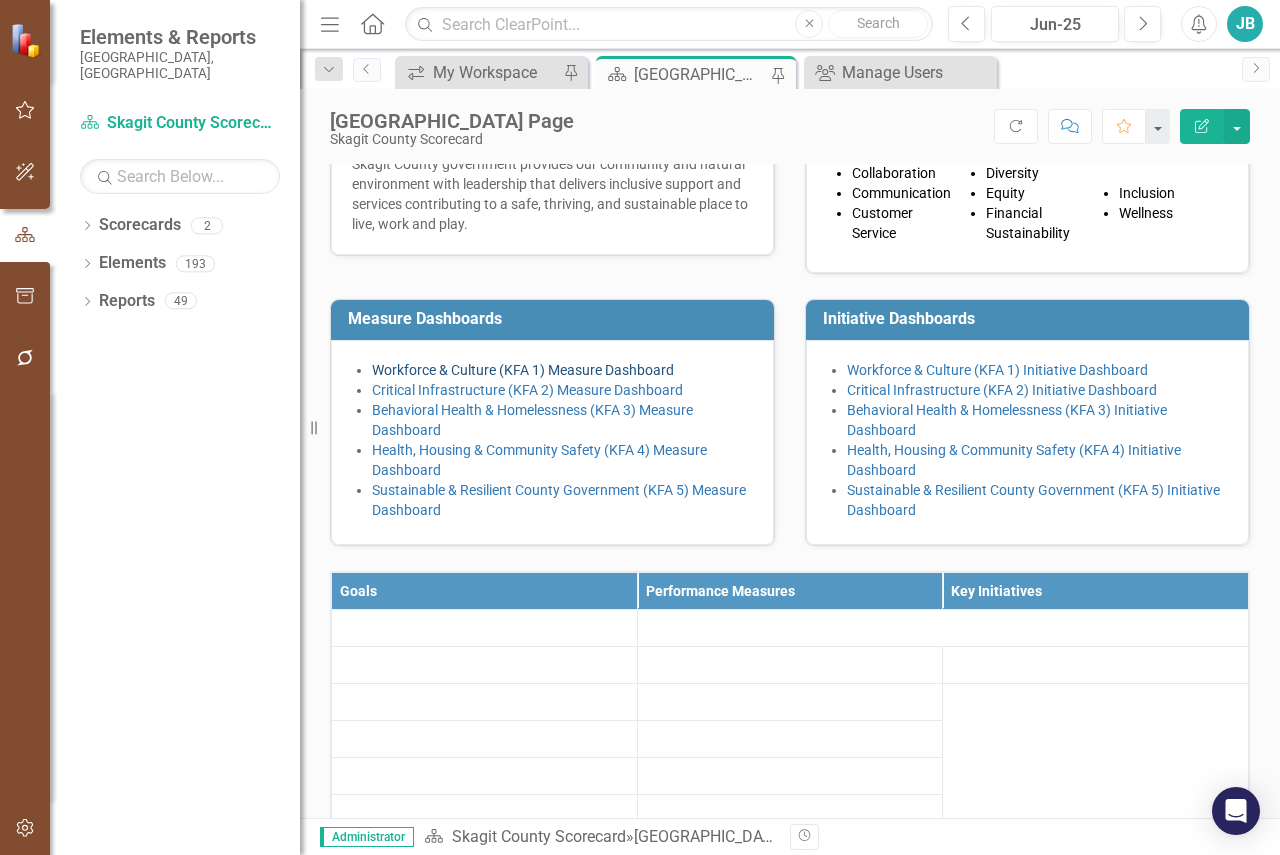 click on "Workforce & Culture (KFA 1) Measure Dashboard" at bounding box center (523, 370) 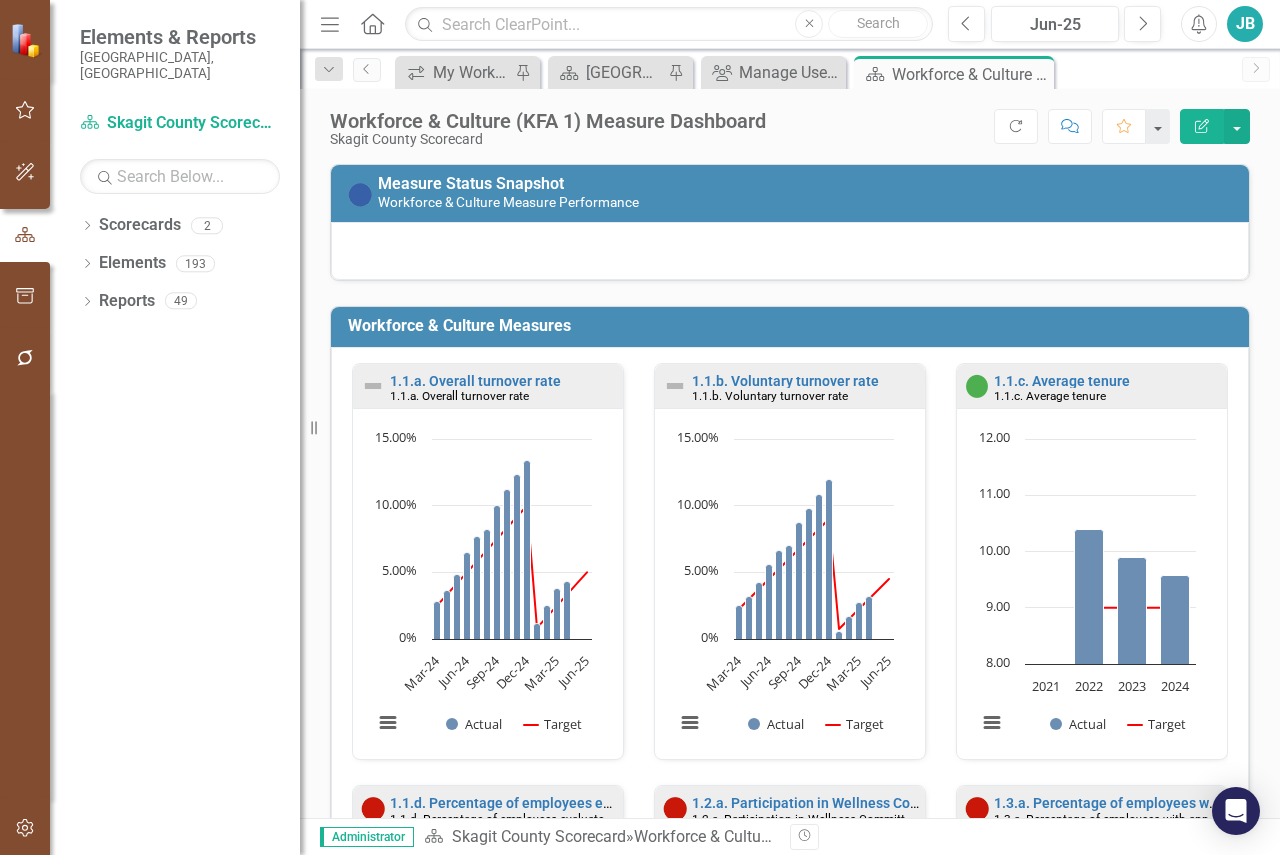scroll, scrollTop: 1, scrollLeft: 0, axis: vertical 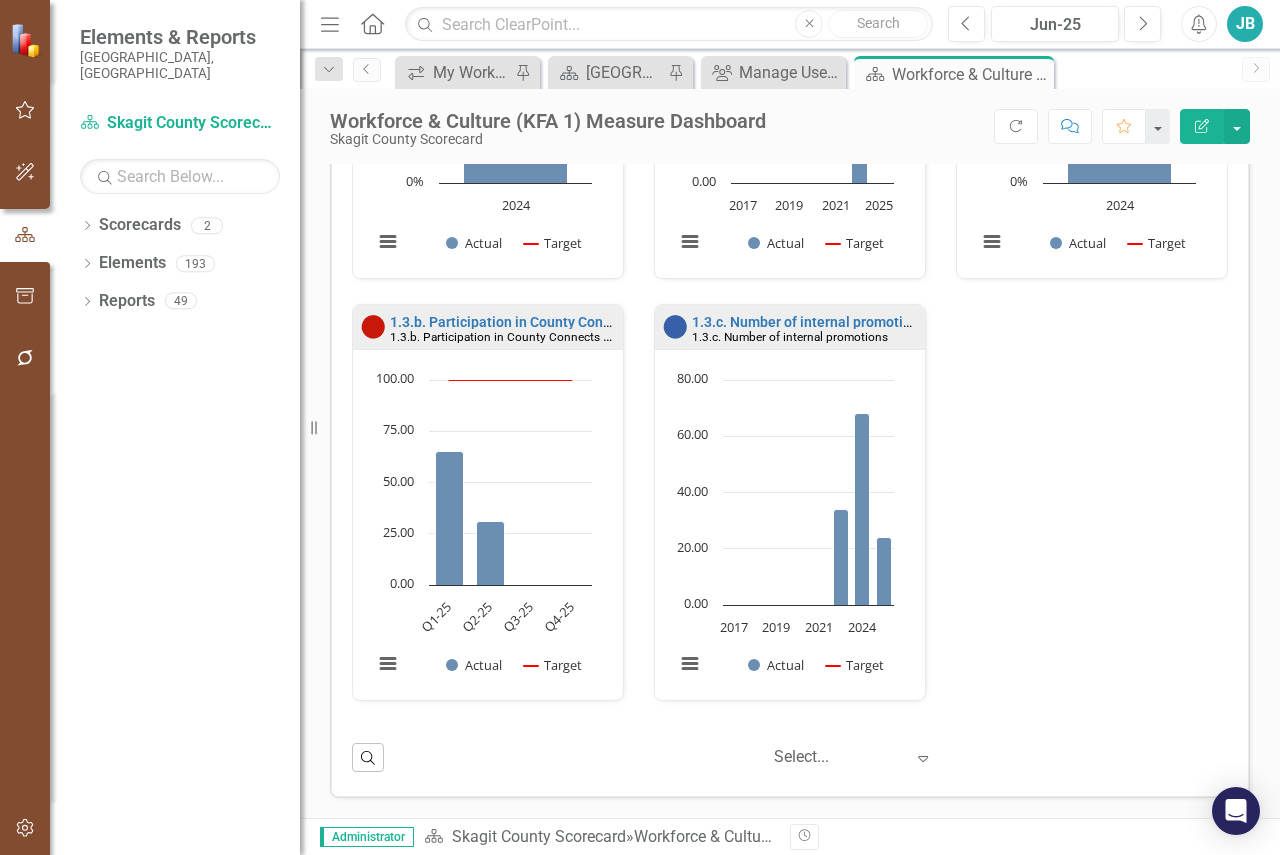click on "Comment" at bounding box center [1070, 126] 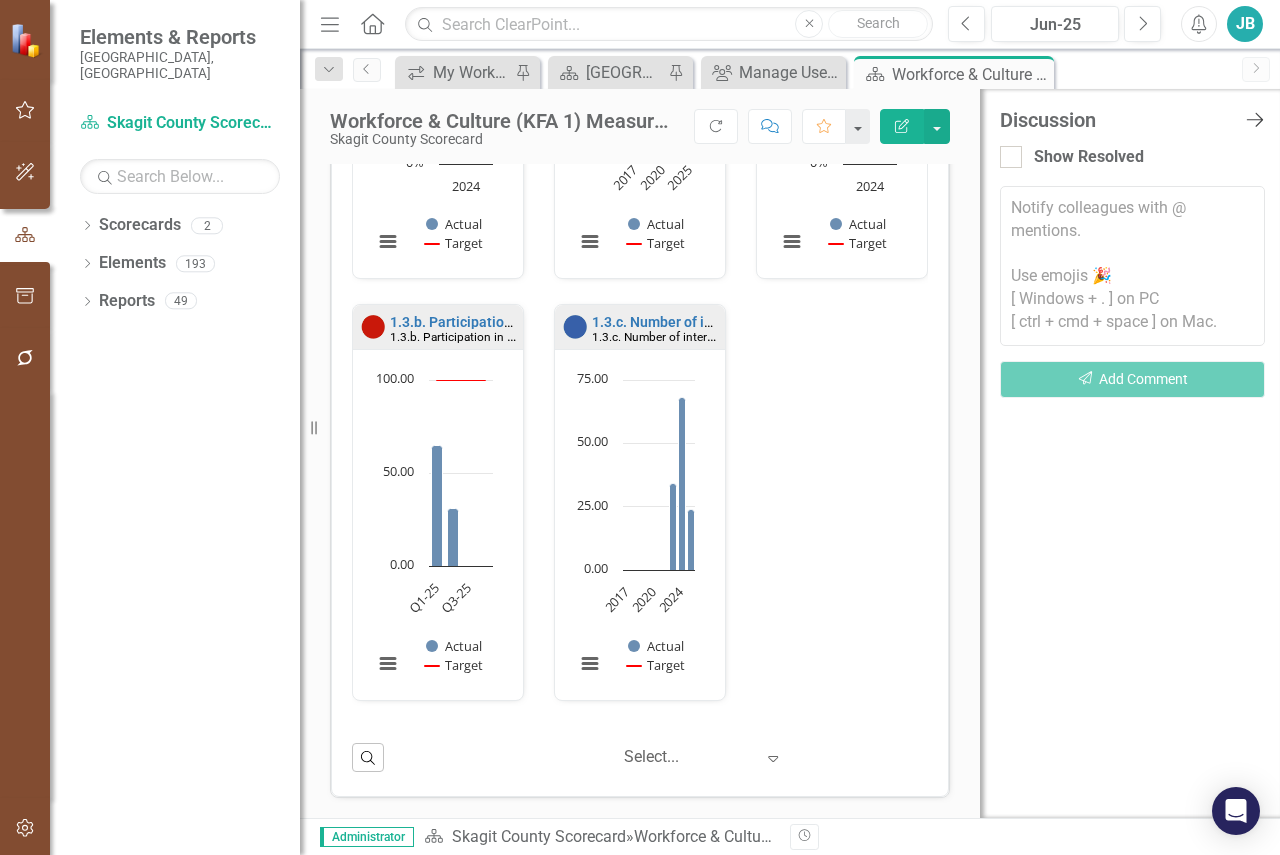 click on "Close Discussion Bar" 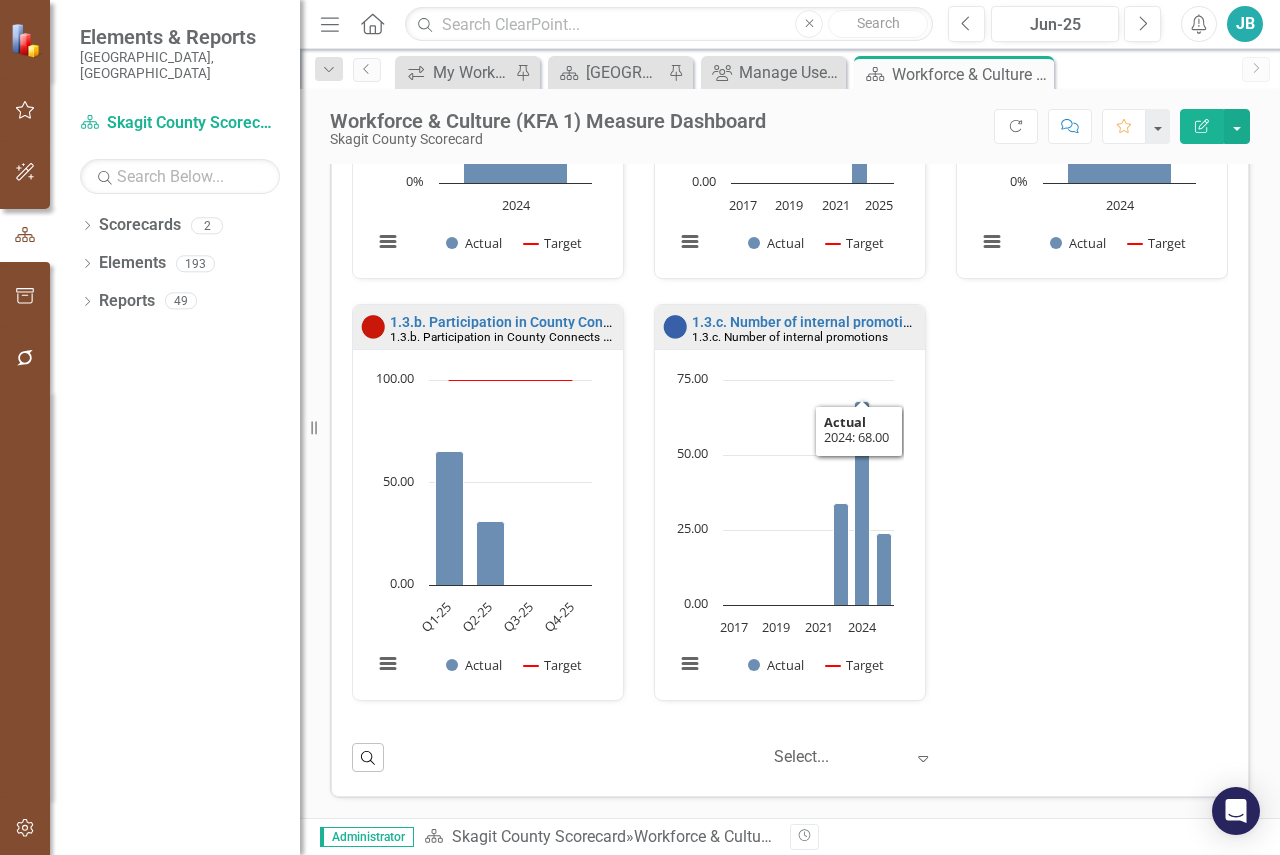 scroll, scrollTop: 0, scrollLeft: 0, axis: both 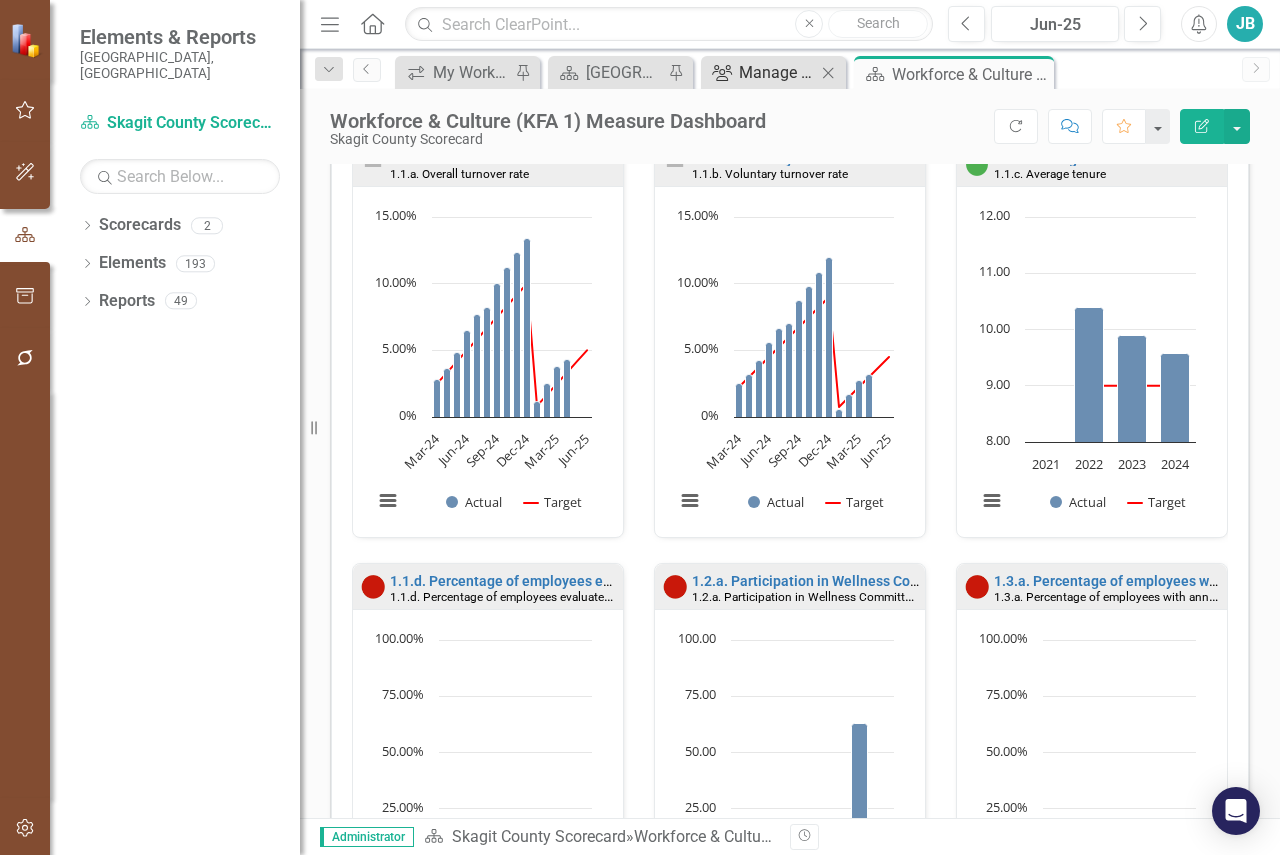 click on "Manage Users" at bounding box center [777, 72] 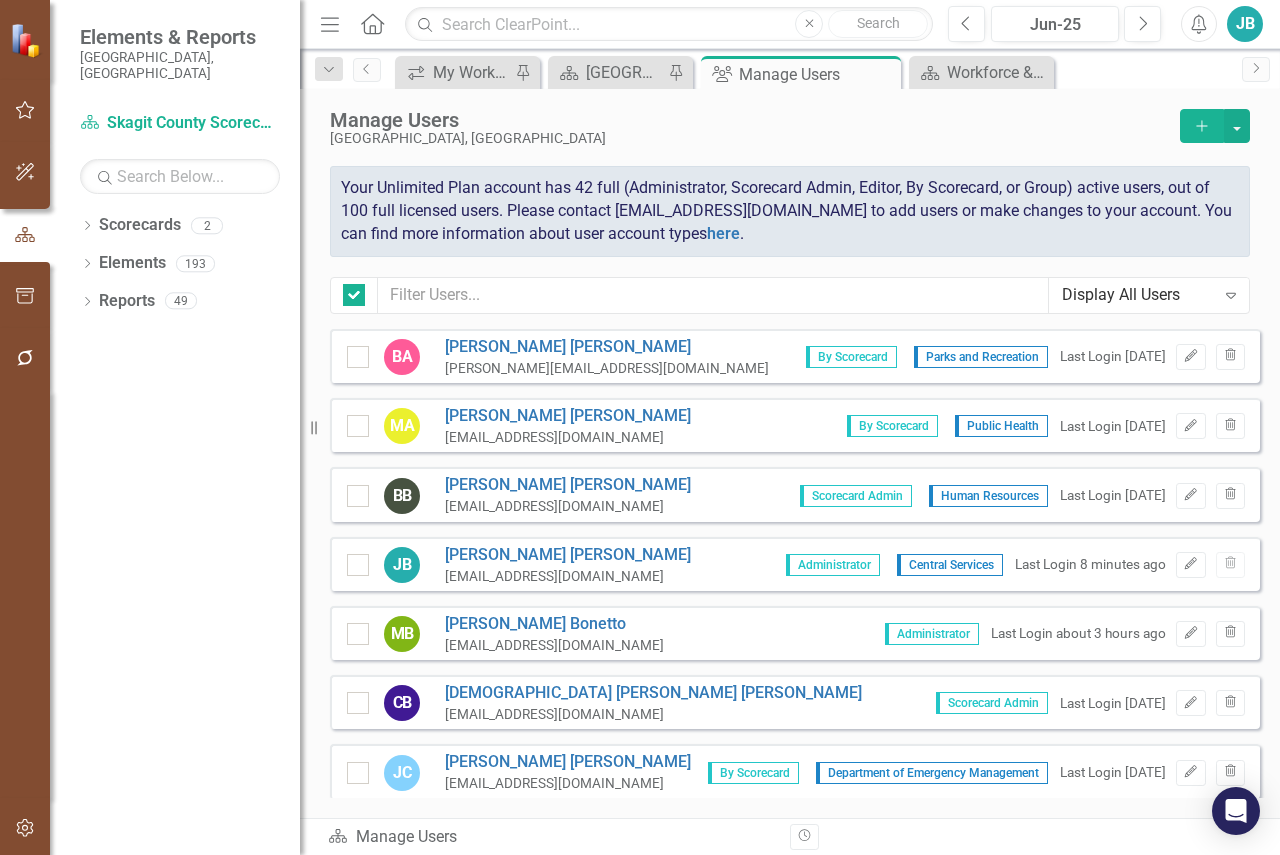 checkbox on "false" 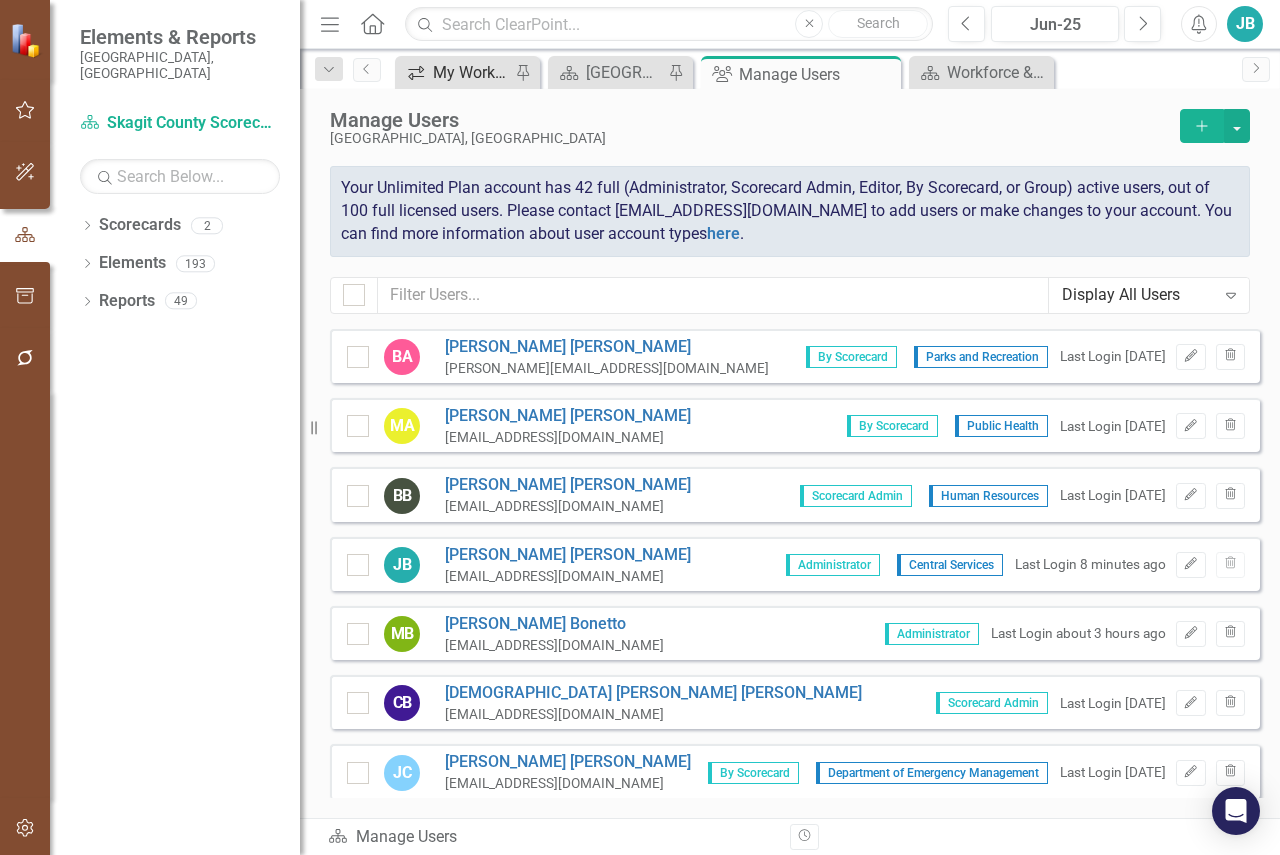 click on "My Workspace" at bounding box center (471, 72) 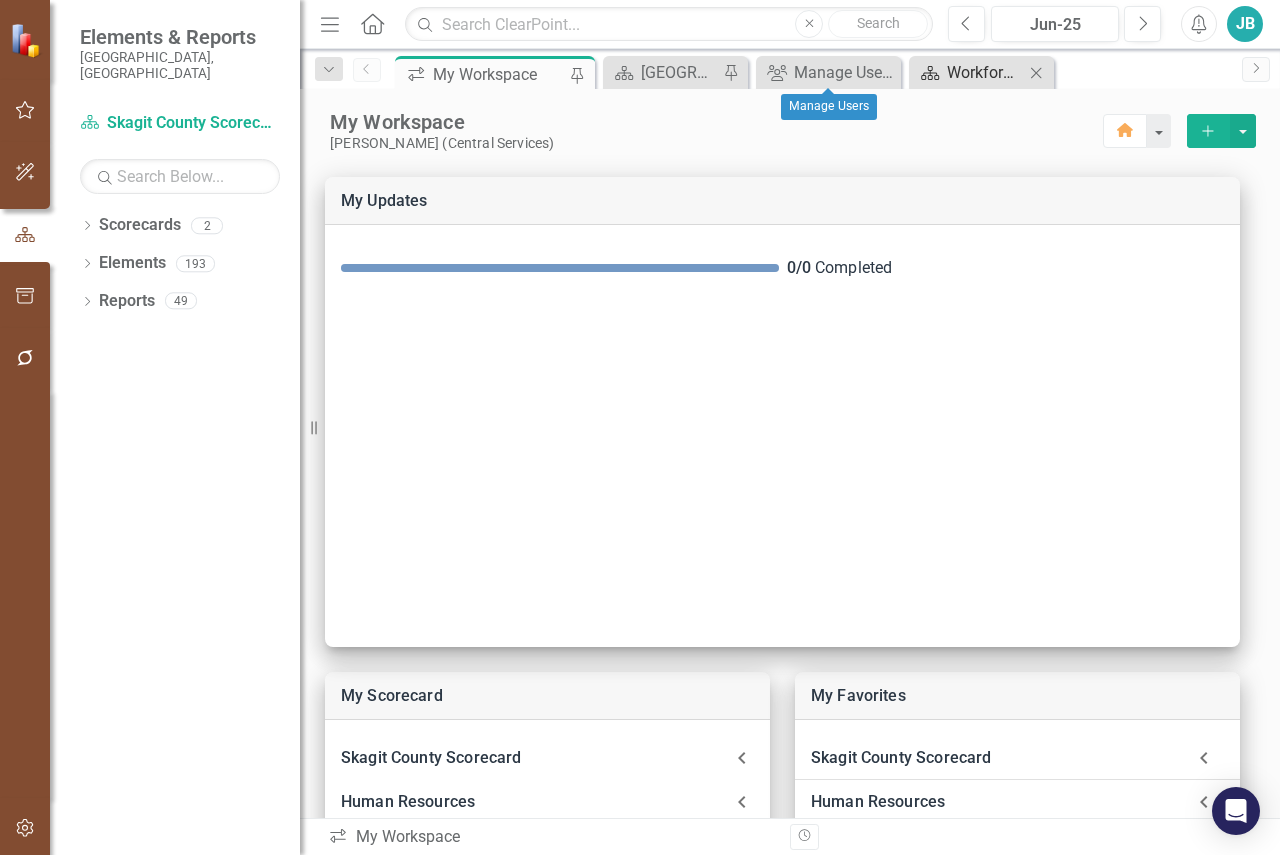 click on "Workforce & Culture (KFA 1) Measure Dashboard" at bounding box center (985, 72) 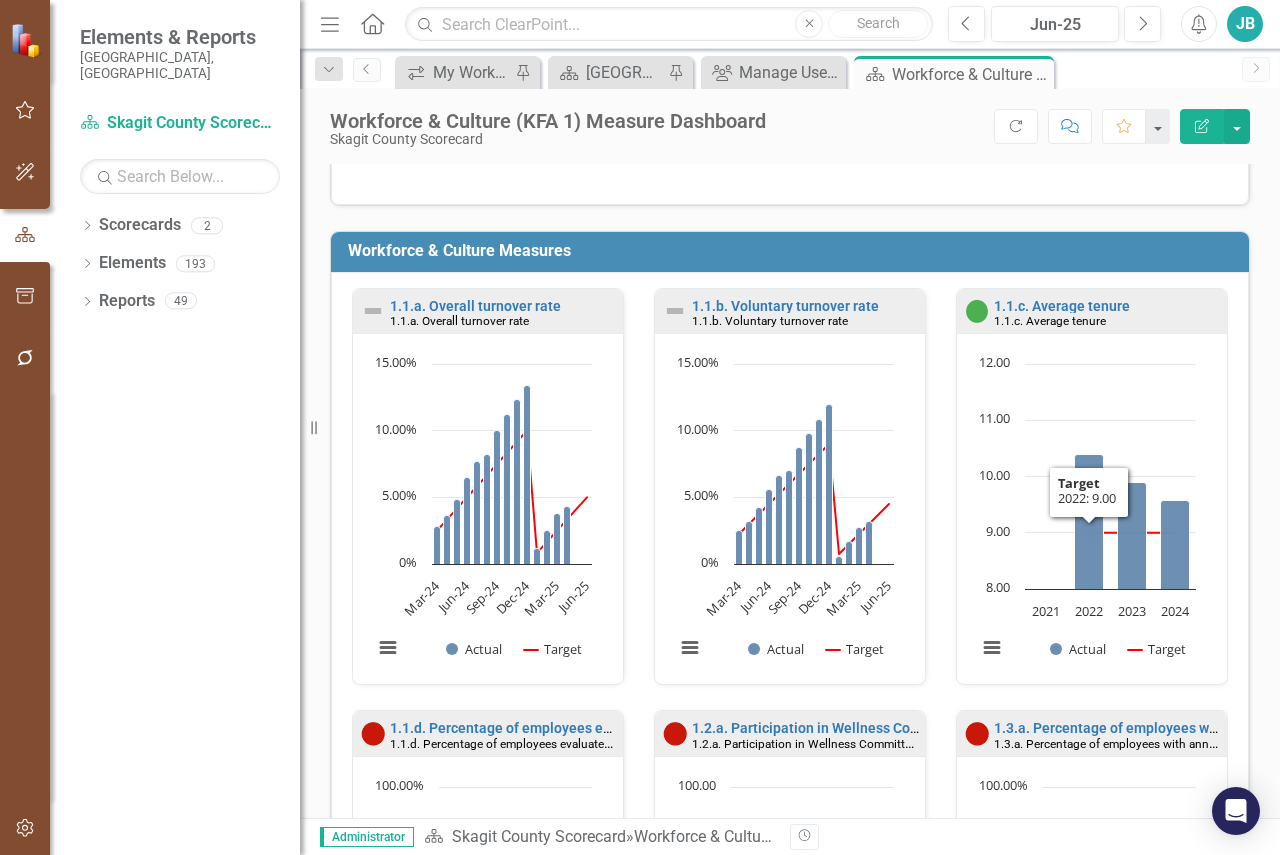 scroll, scrollTop: 500, scrollLeft: 0, axis: vertical 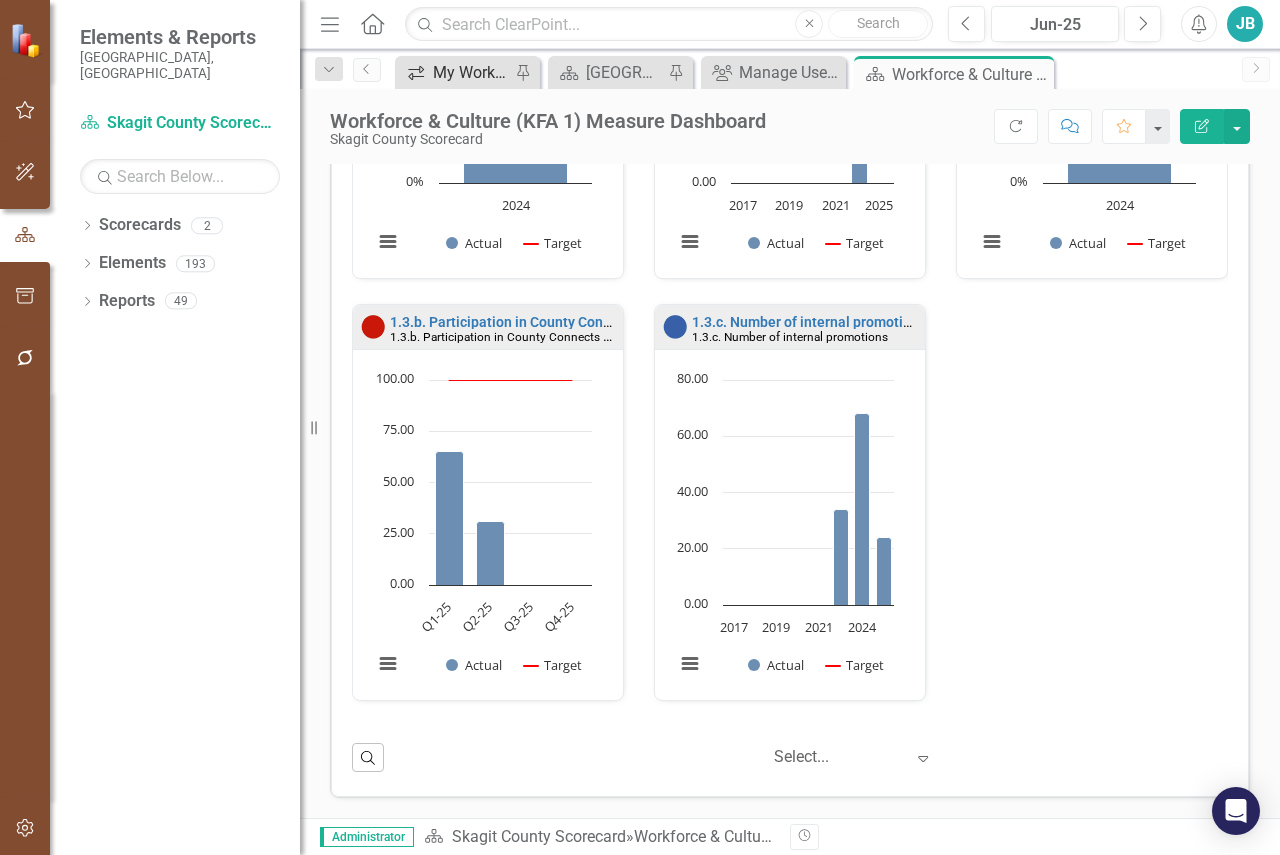 click on "My Workspace" at bounding box center (471, 72) 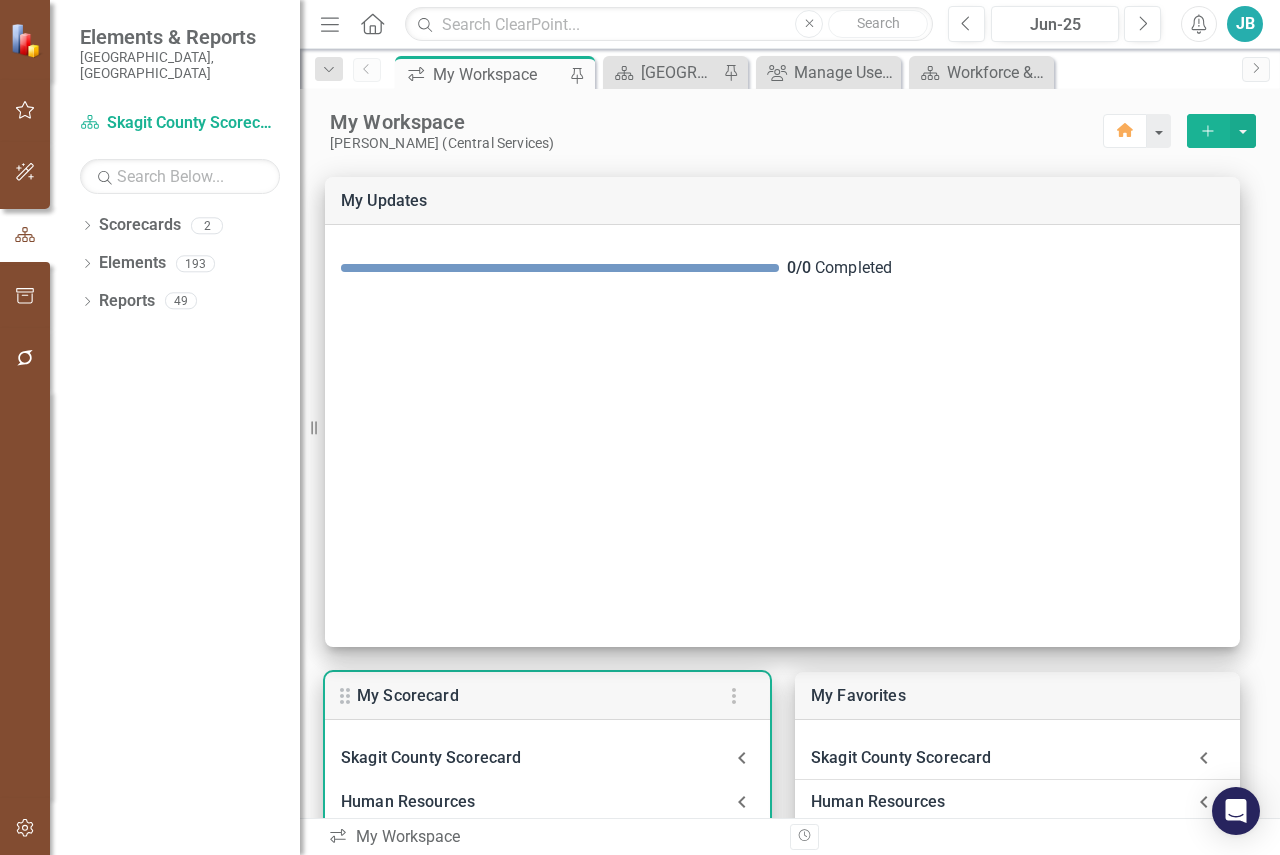 scroll, scrollTop: 400, scrollLeft: 0, axis: vertical 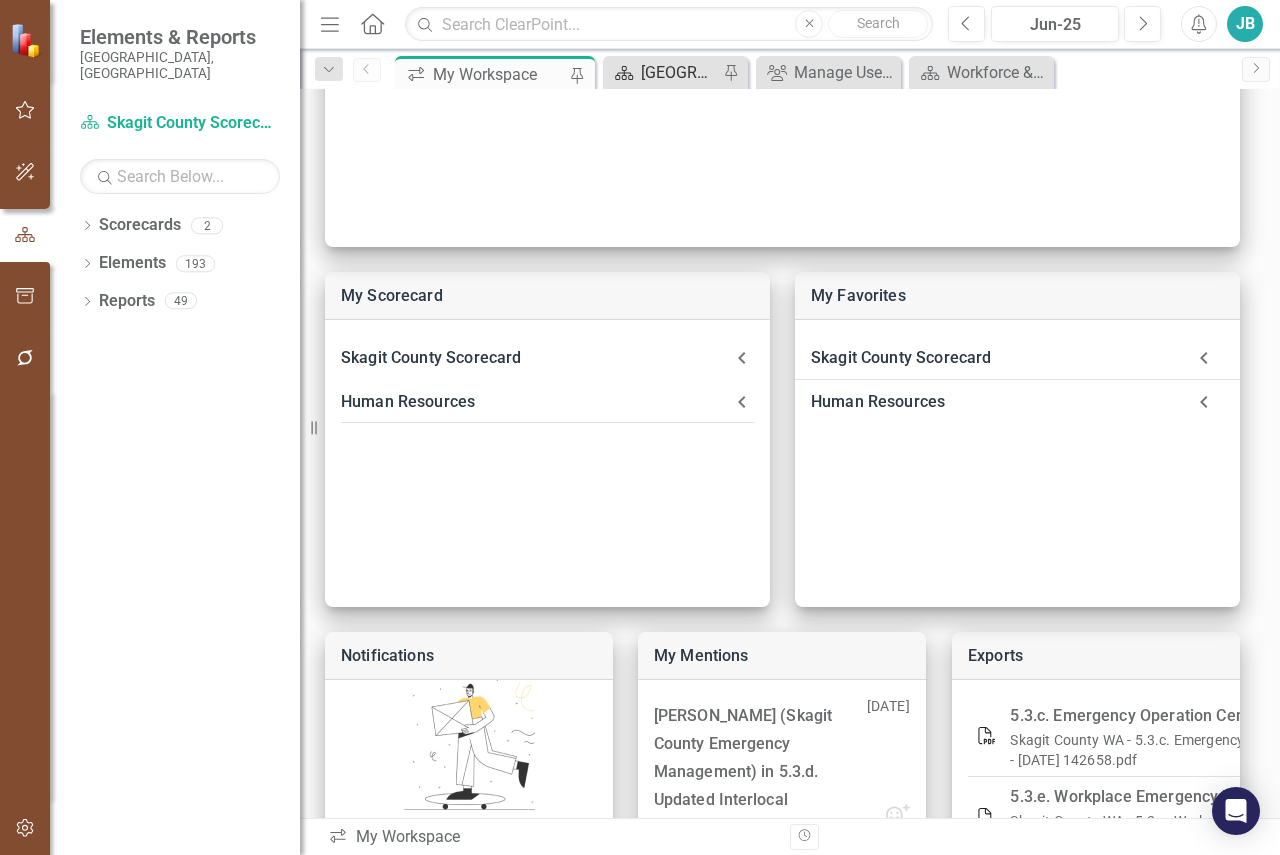 click on "[GEOGRAPHIC_DATA] Page" at bounding box center [679, 72] 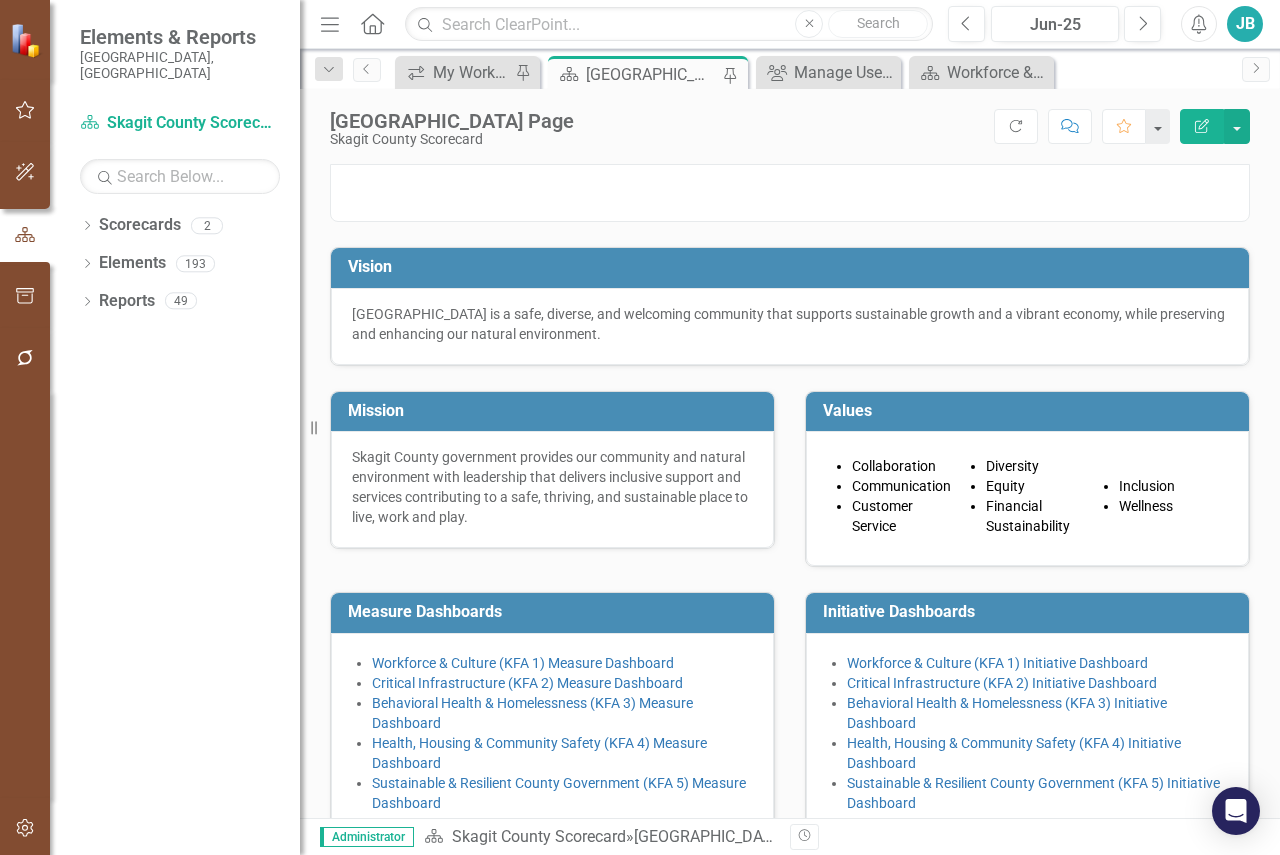 scroll, scrollTop: 0, scrollLeft: 0, axis: both 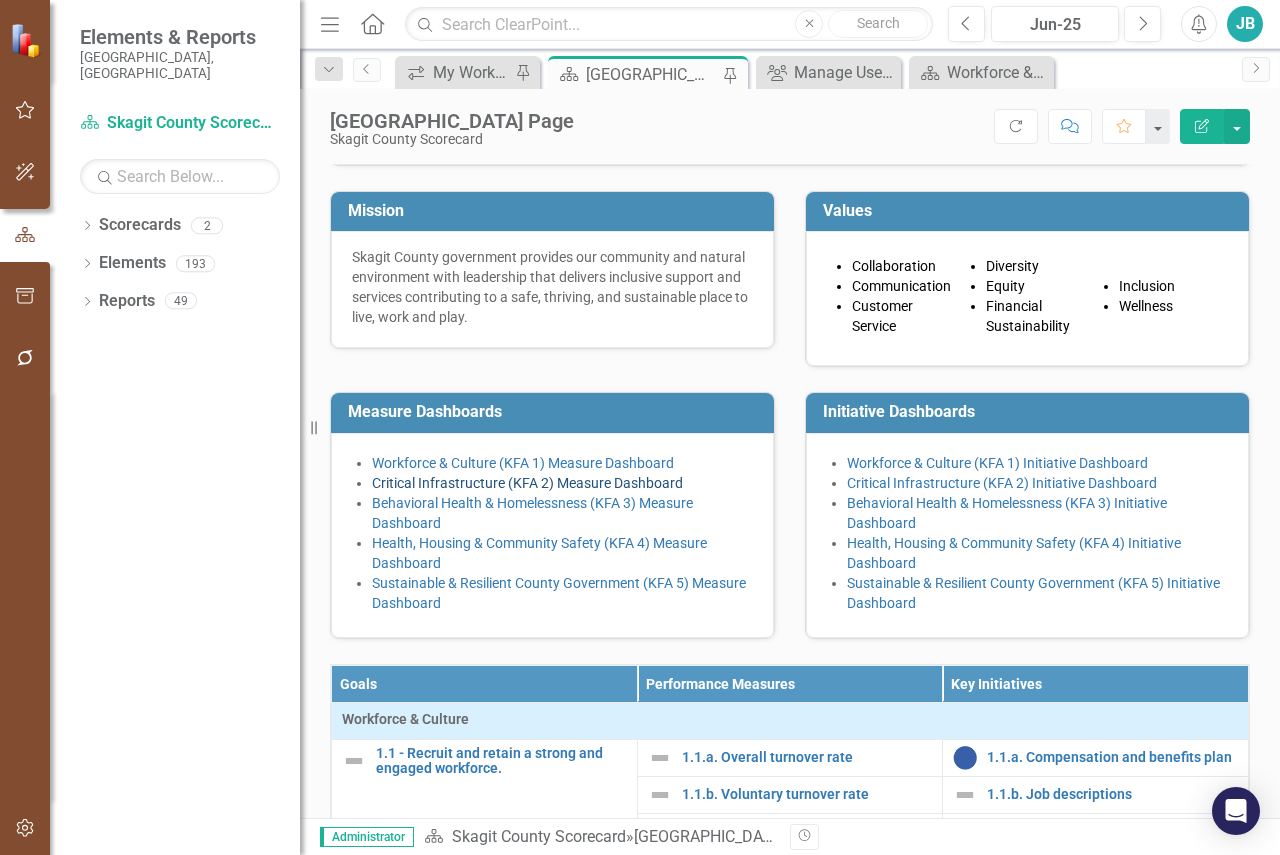 click on "Critical Infrastructure (KFA 2) Measure Dashboard" at bounding box center [527, 483] 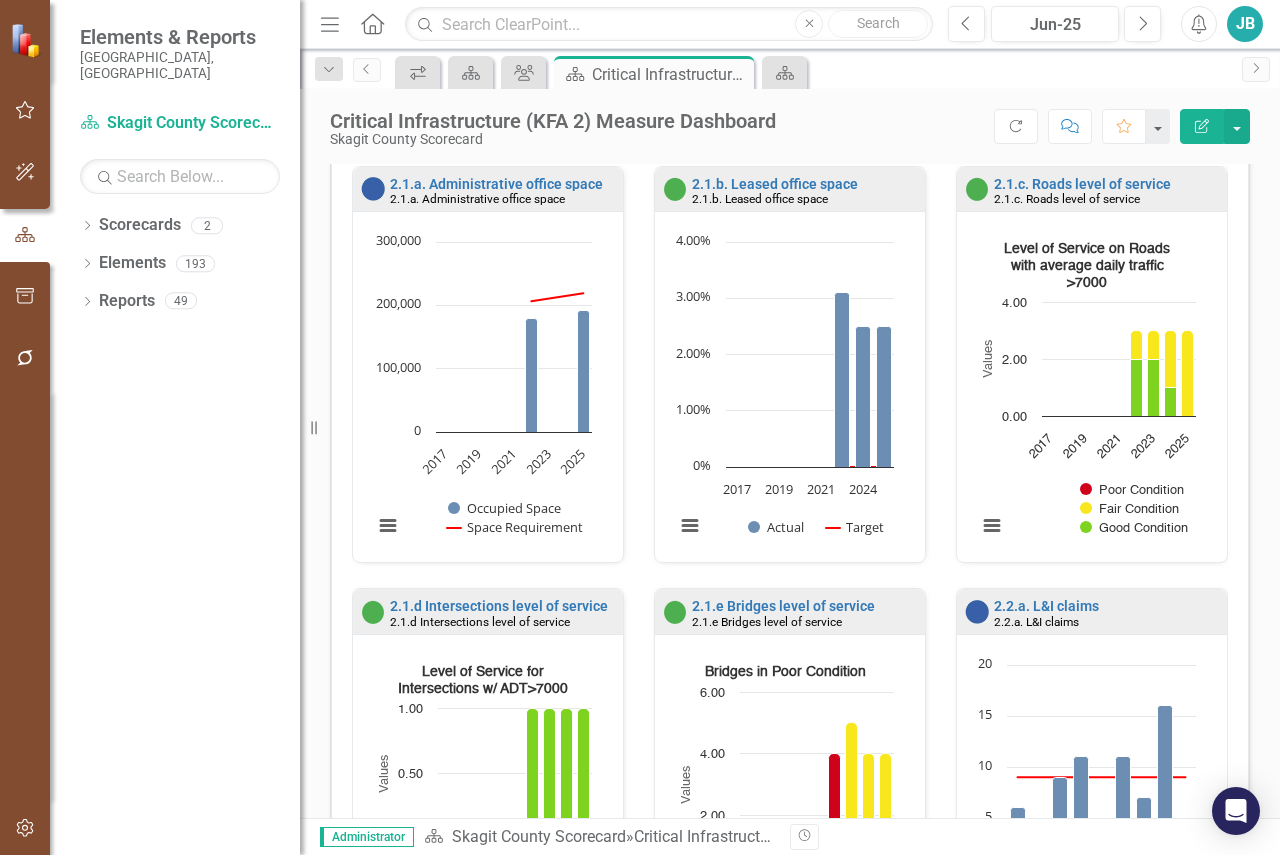 scroll, scrollTop: 1182, scrollLeft: 0, axis: vertical 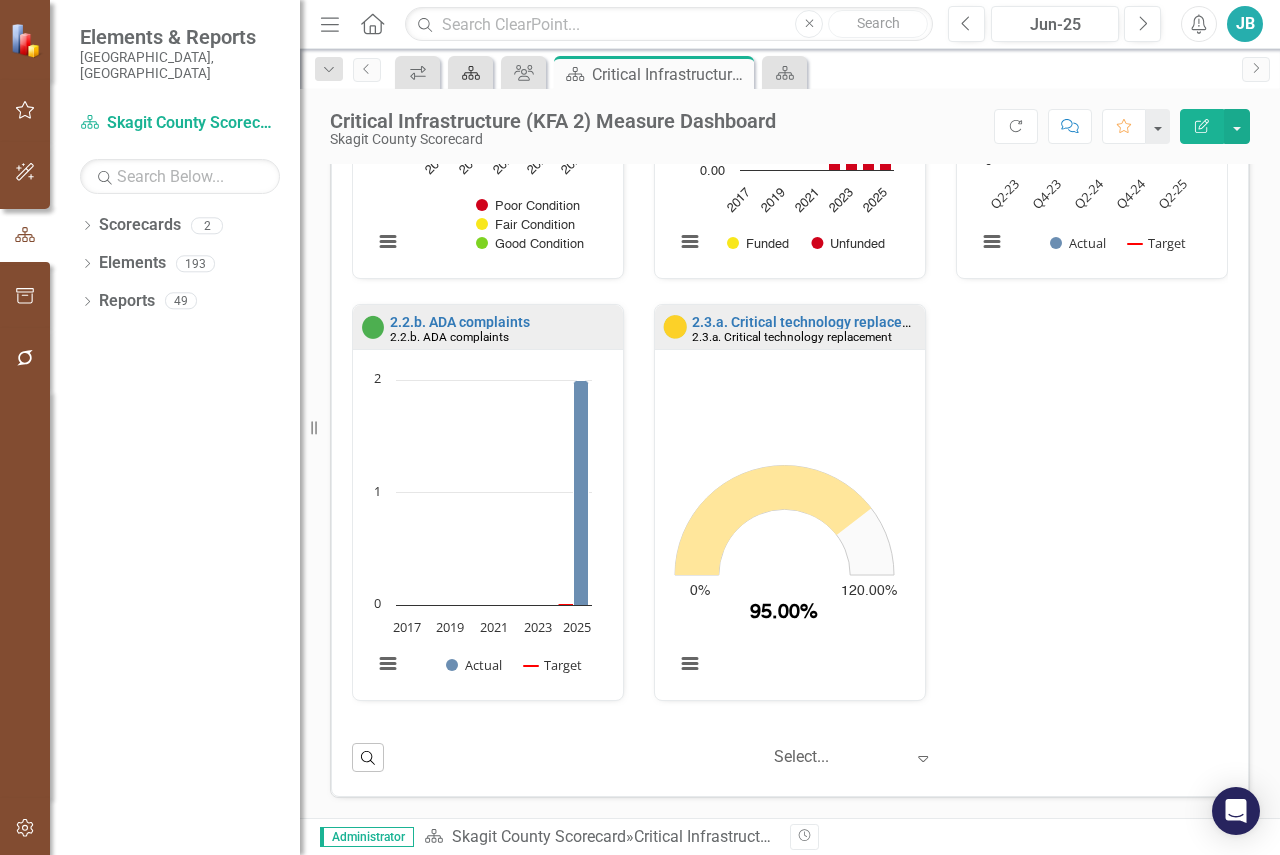 click 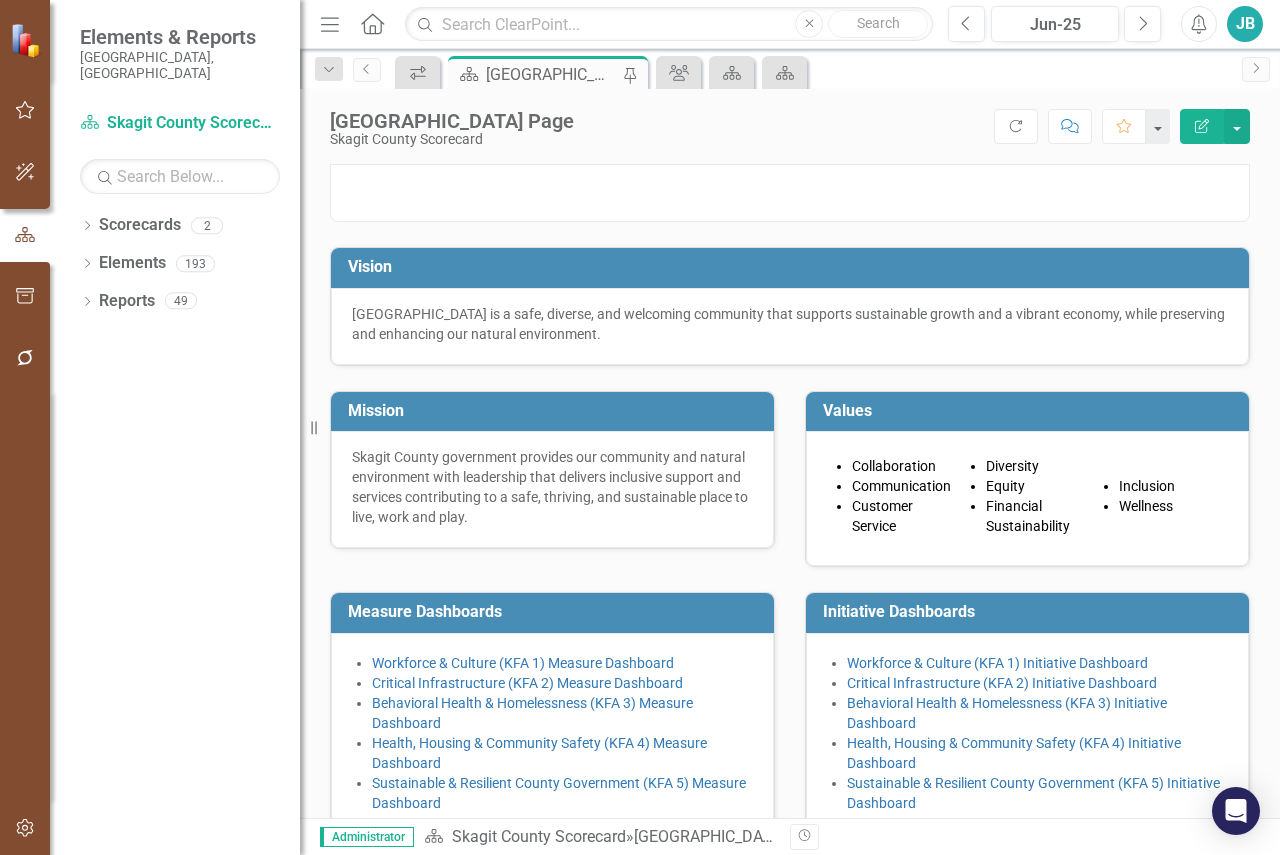 scroll, scrollTop: 400, scrollLeft: 0, axis: vertical 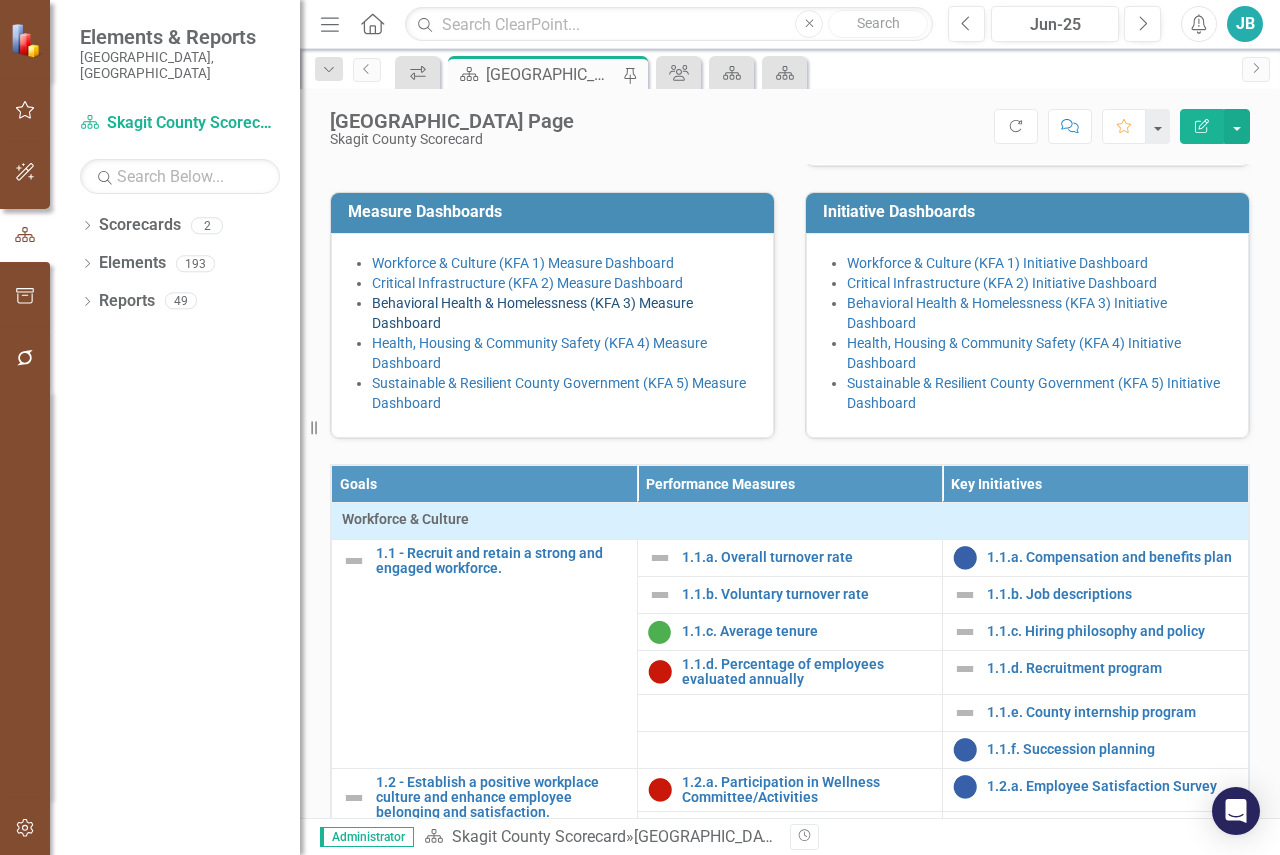 click on "Behavioral Health & Homelessness (KFA 3) Measure Dashboard" at bounding box center (532, 313) 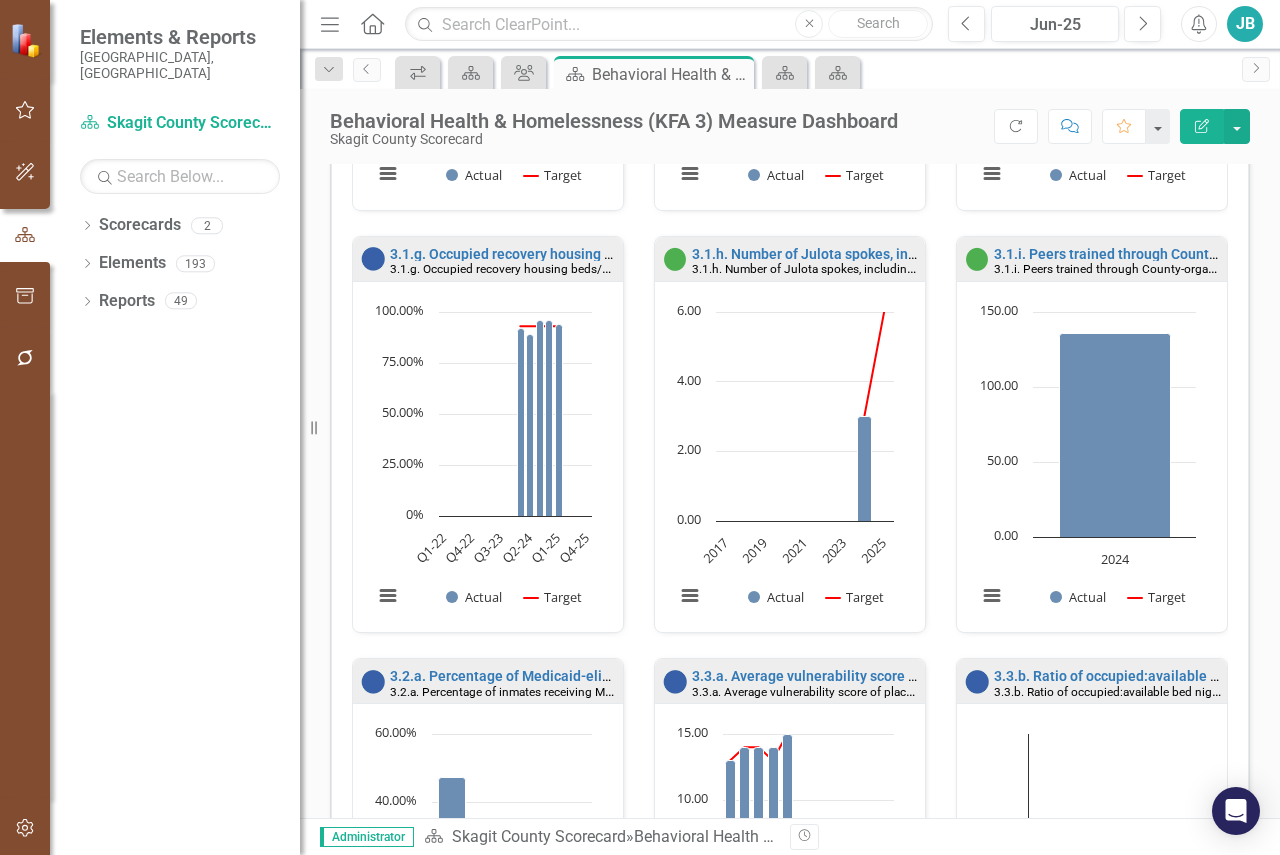 scroll, scrollTop: 1425, scrollLeft: 0, axis: vertical 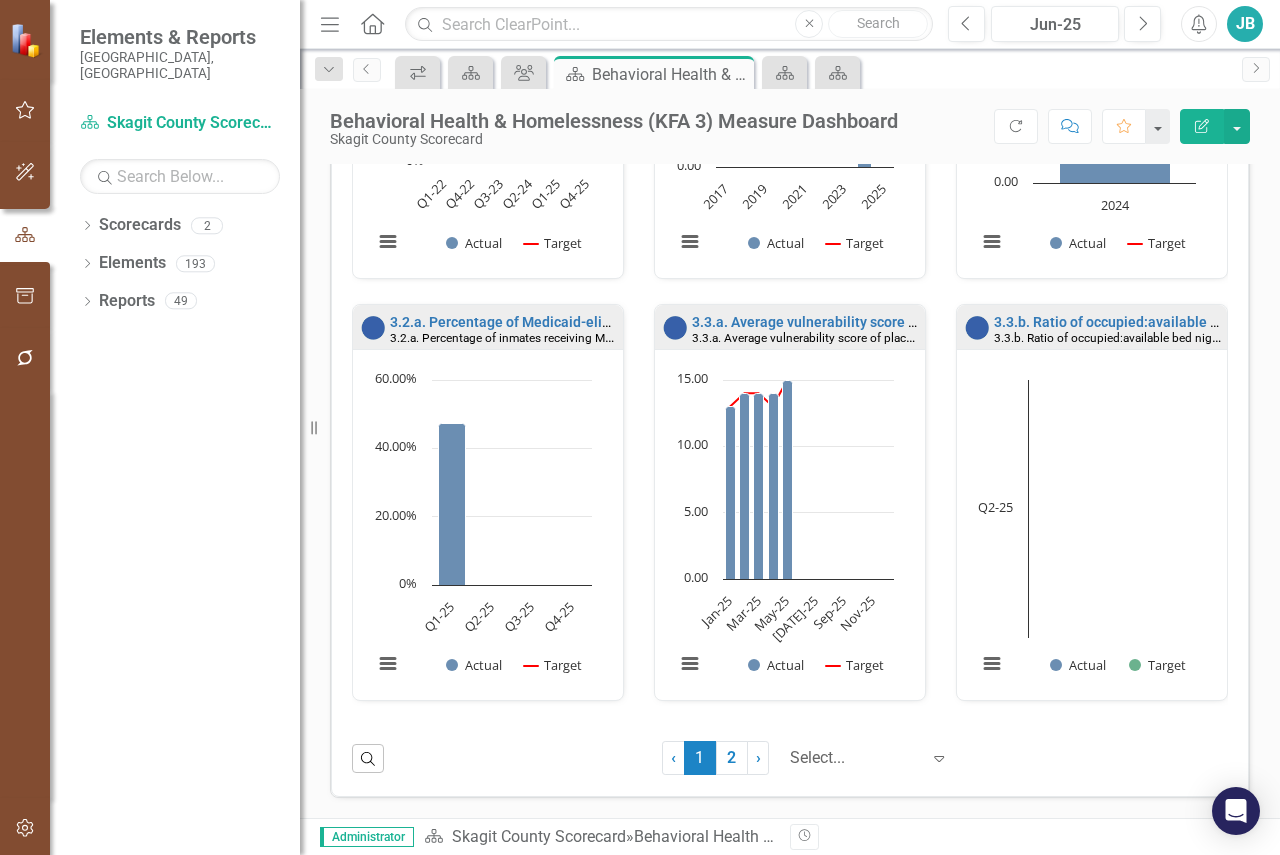 click on "1 (current)" at bounding box center (700, 758) 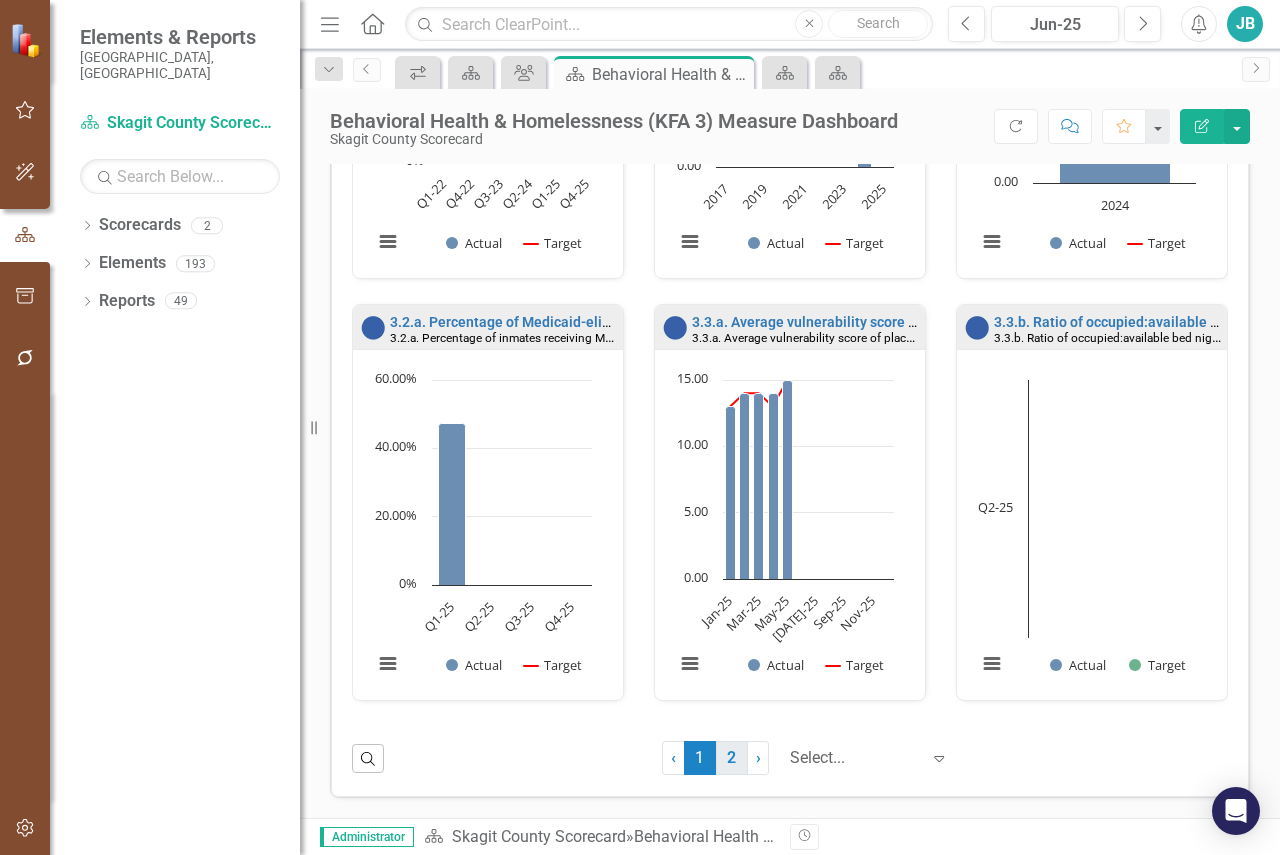 click on "2" at bounding box center (732, 758) 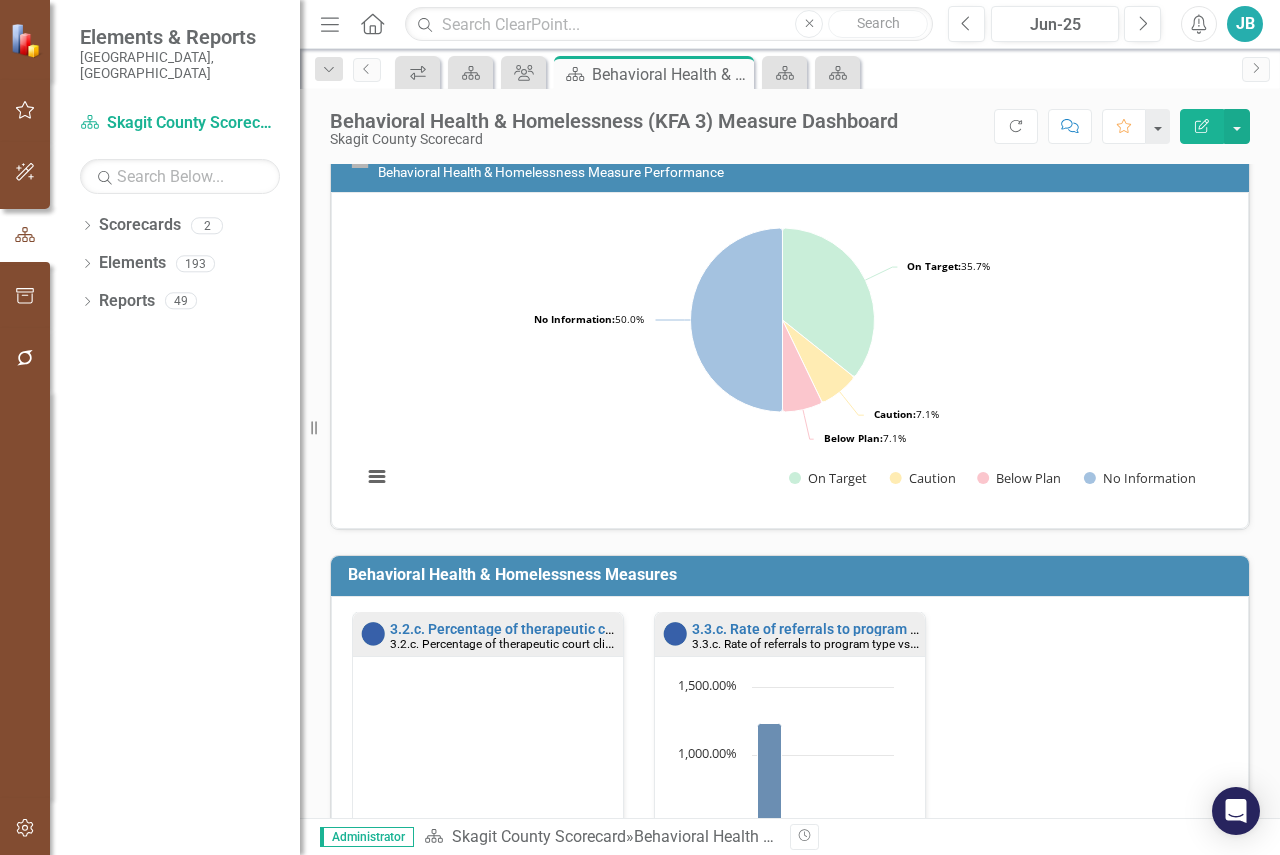 scroll, scrollTop: 337, scrollLeft: 0, axis: vertical 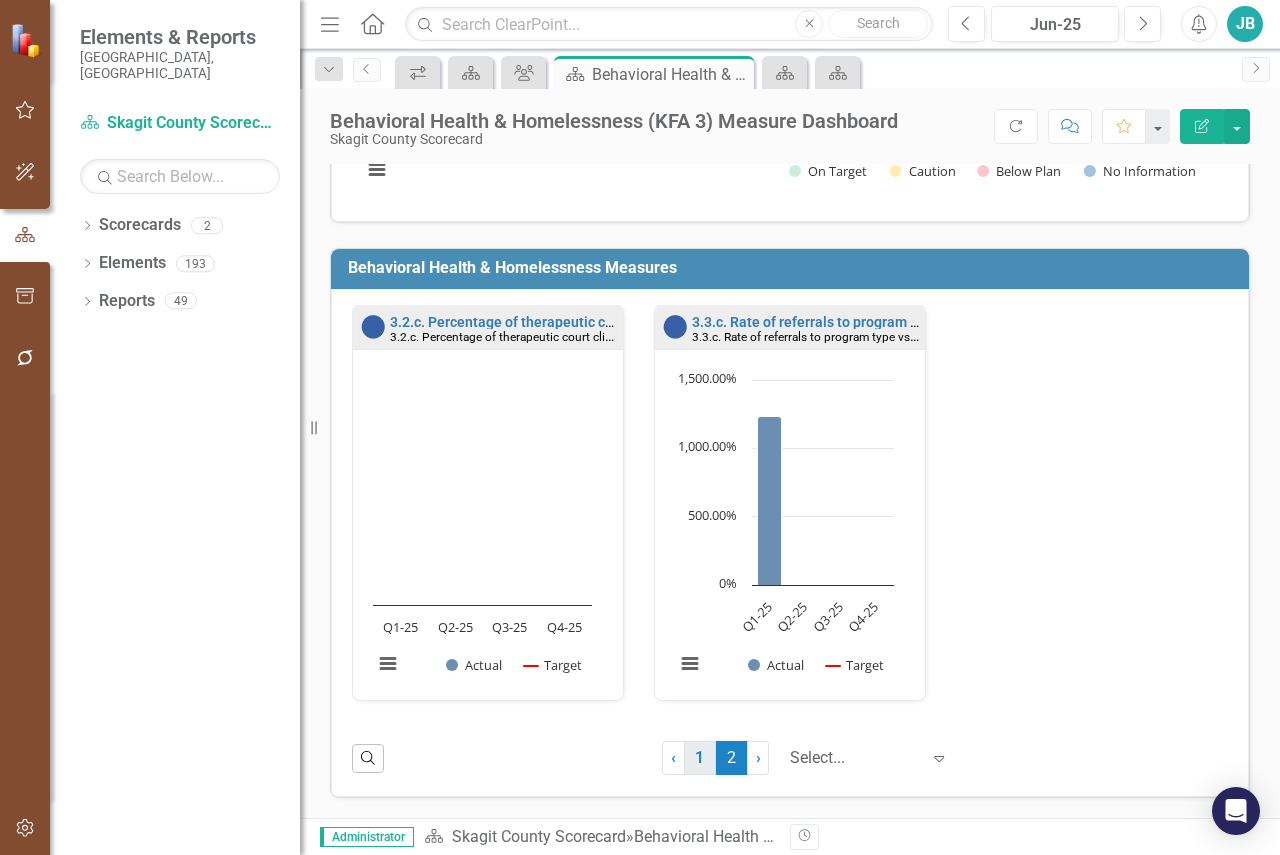 click on "1" at bounding box center [700, 758] 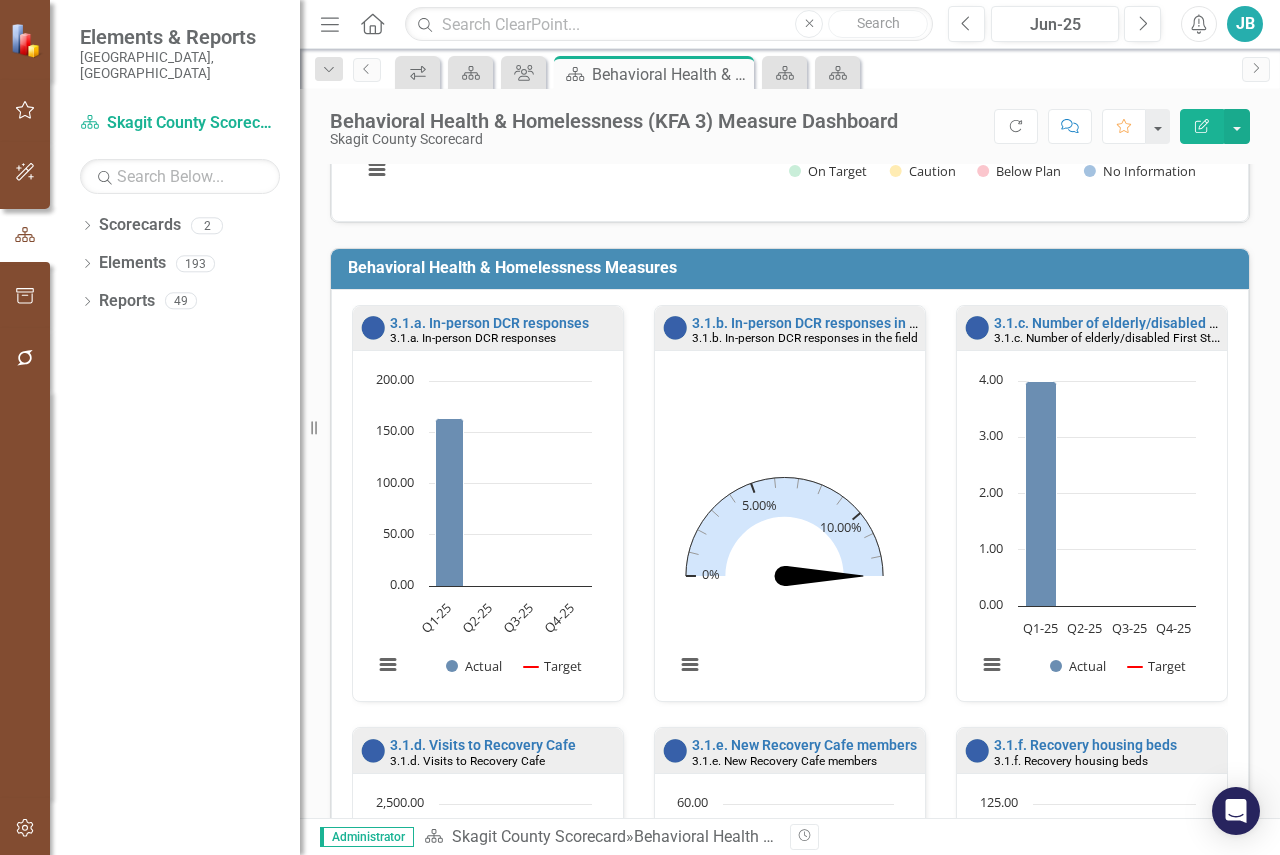 scroll, scrollTop: 1, scrollLeft: 0, axis: vertical 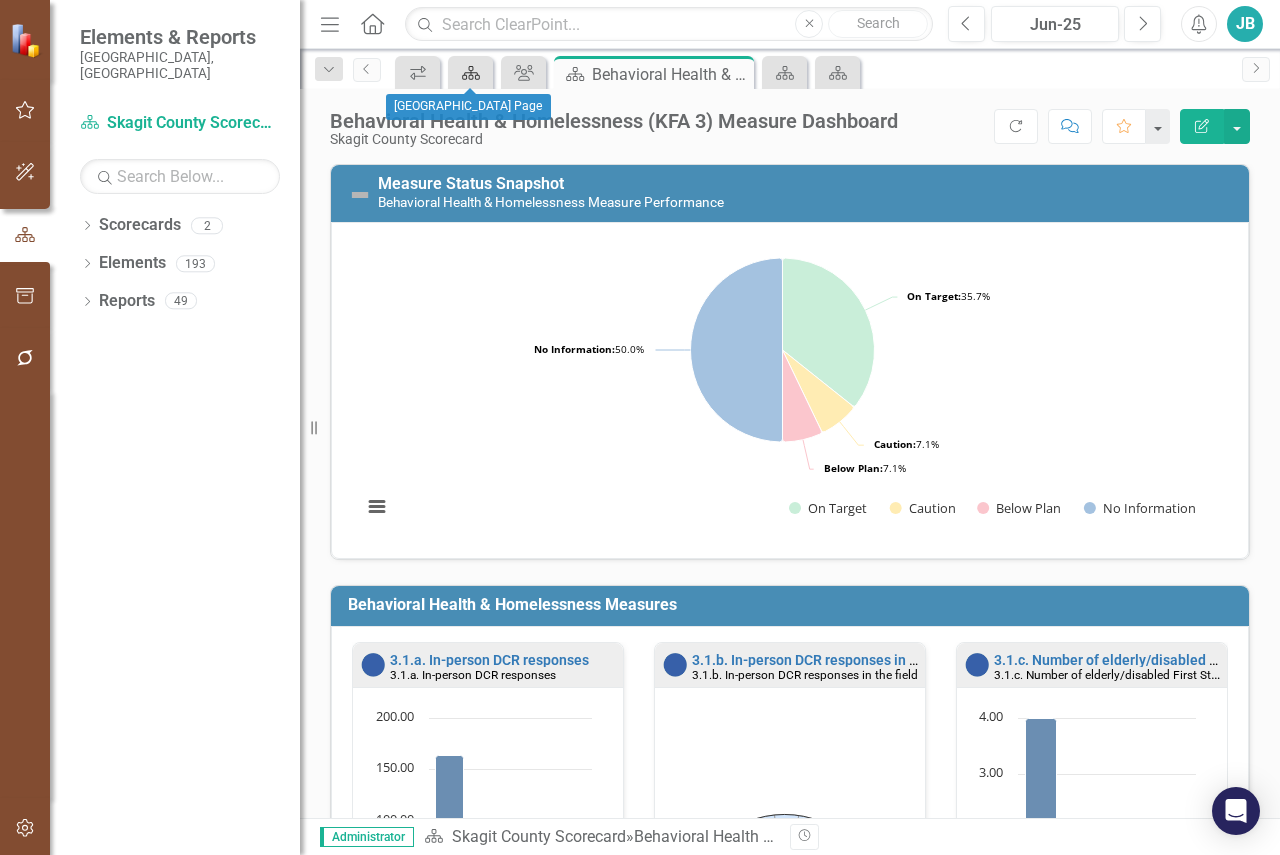 click on "Scorecard" 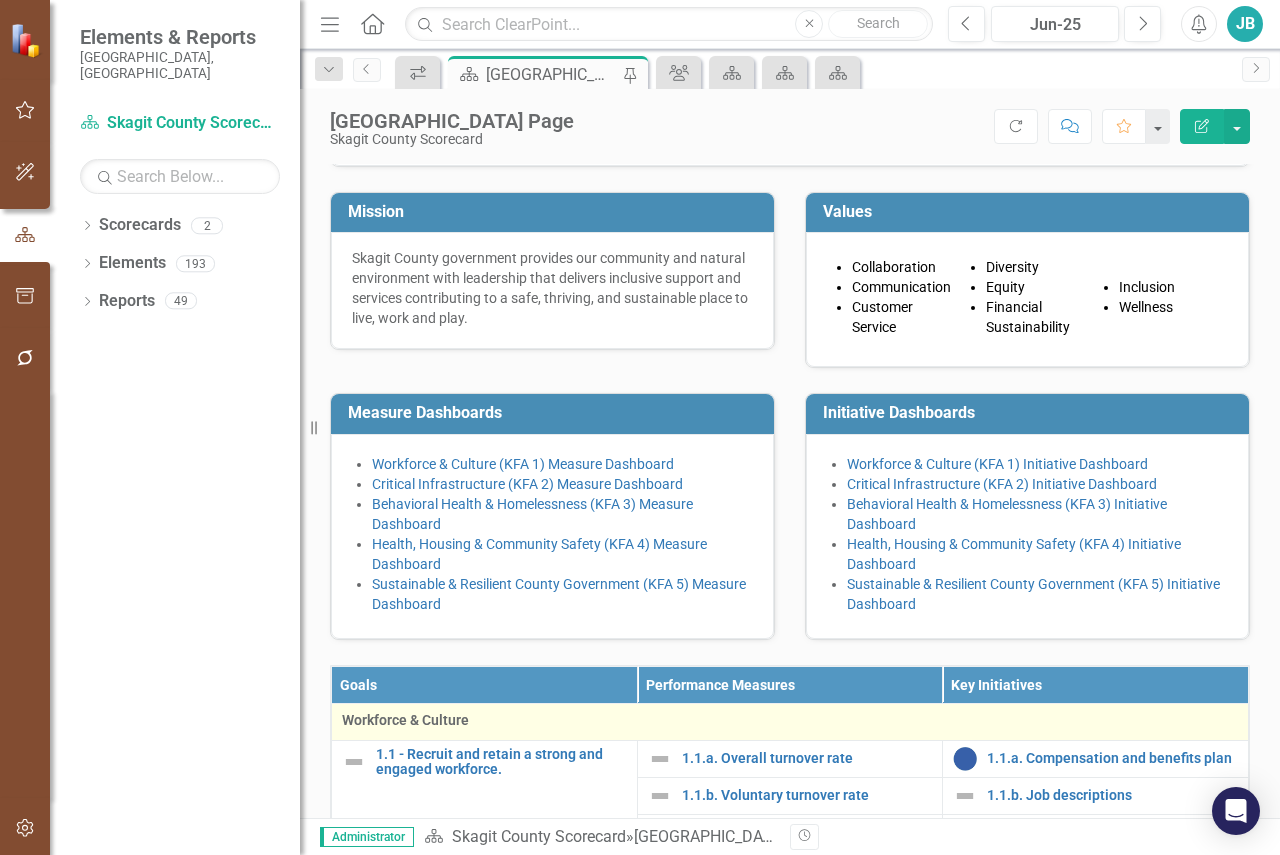 scroll, scrollTop: 500, scrollLeft: 0, axis: vertical 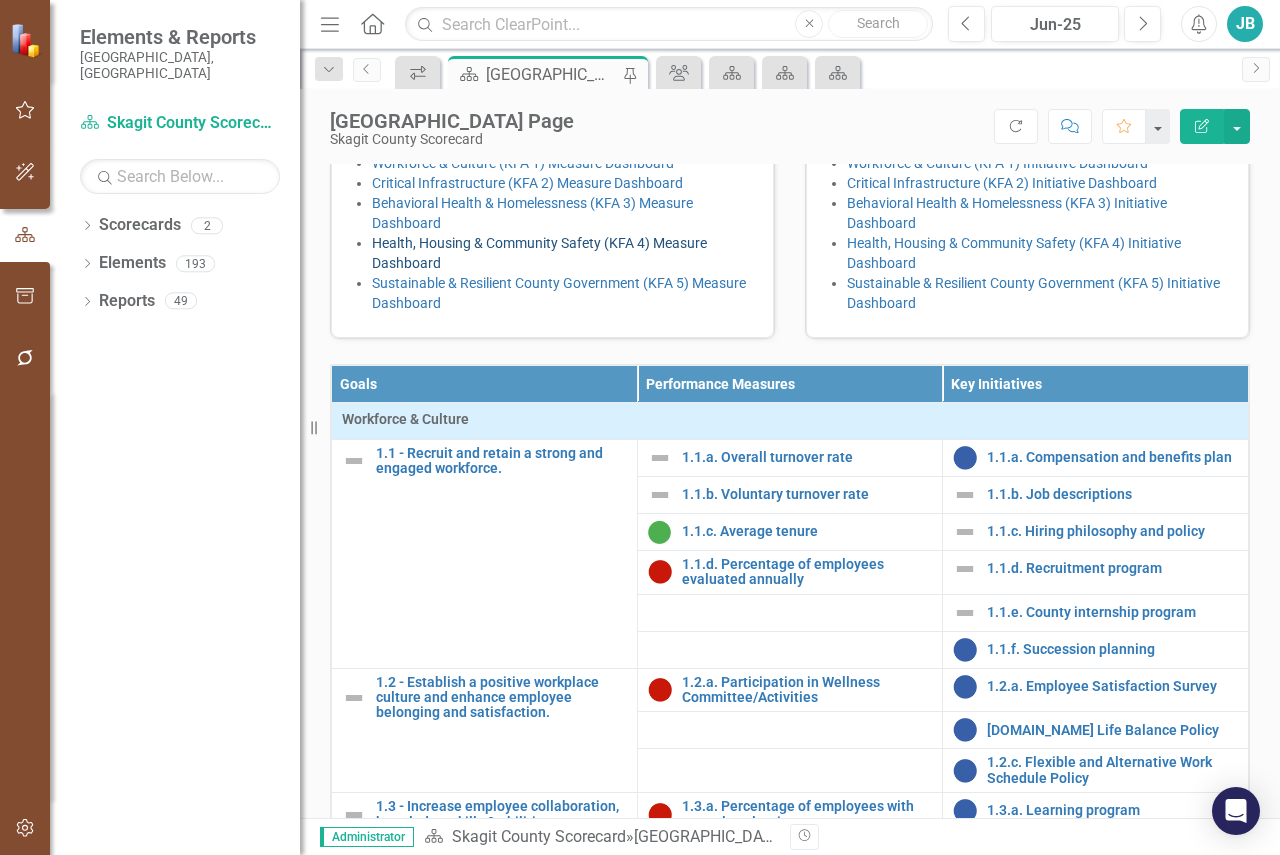 click on "Health, Housing & Community Safety (KFA 4) Measure Dashboard" at bounding box center [539, 253] 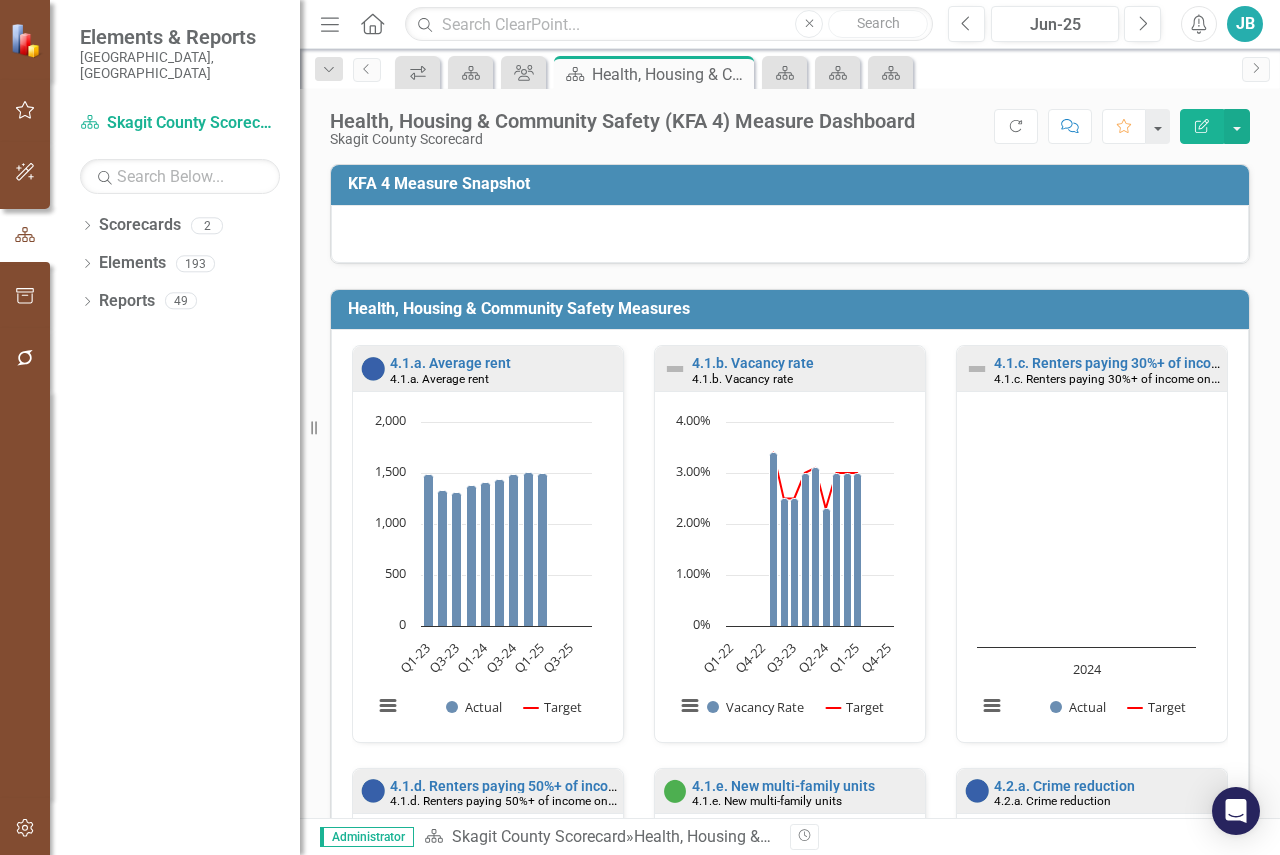 scroll, scrollTop: 1, scrollLeft: 0, axis: vertical 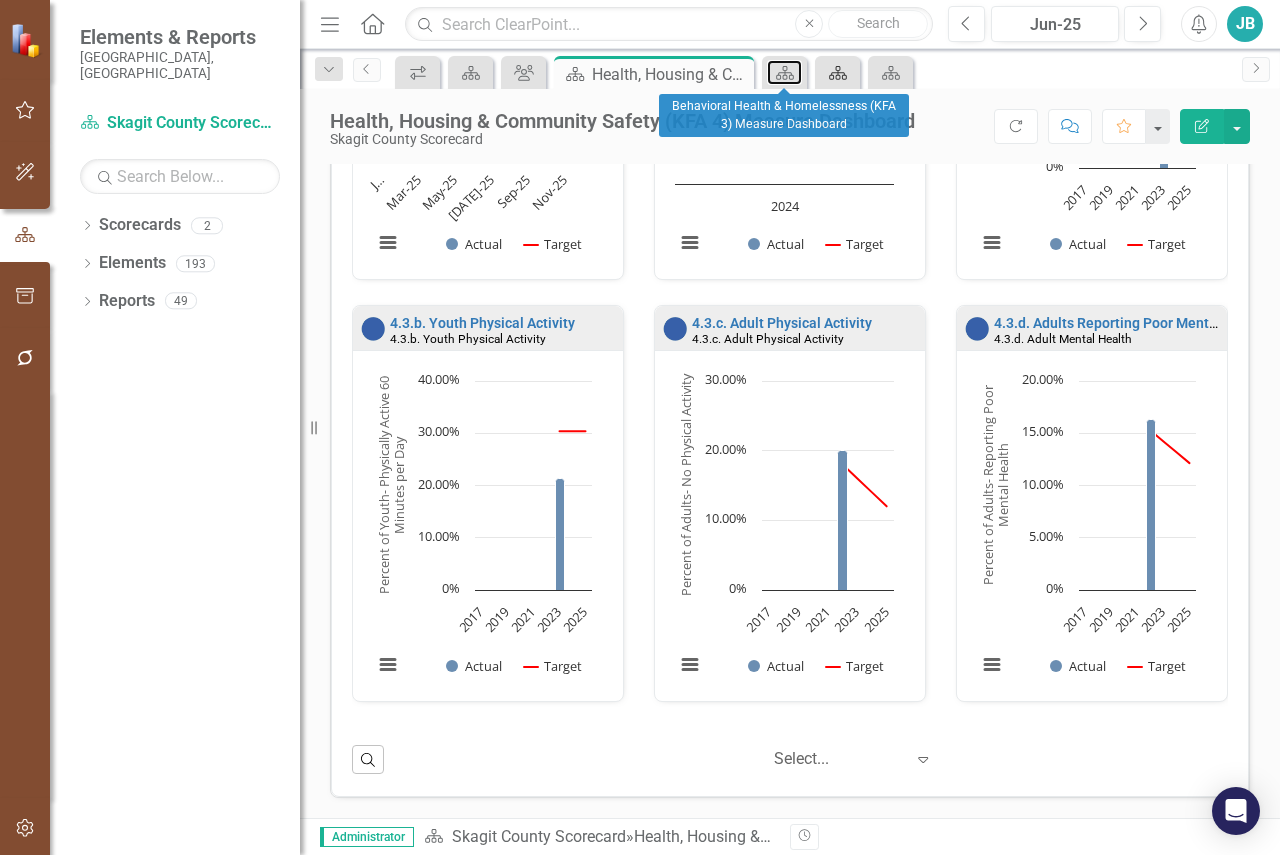 click on "Scorecard" 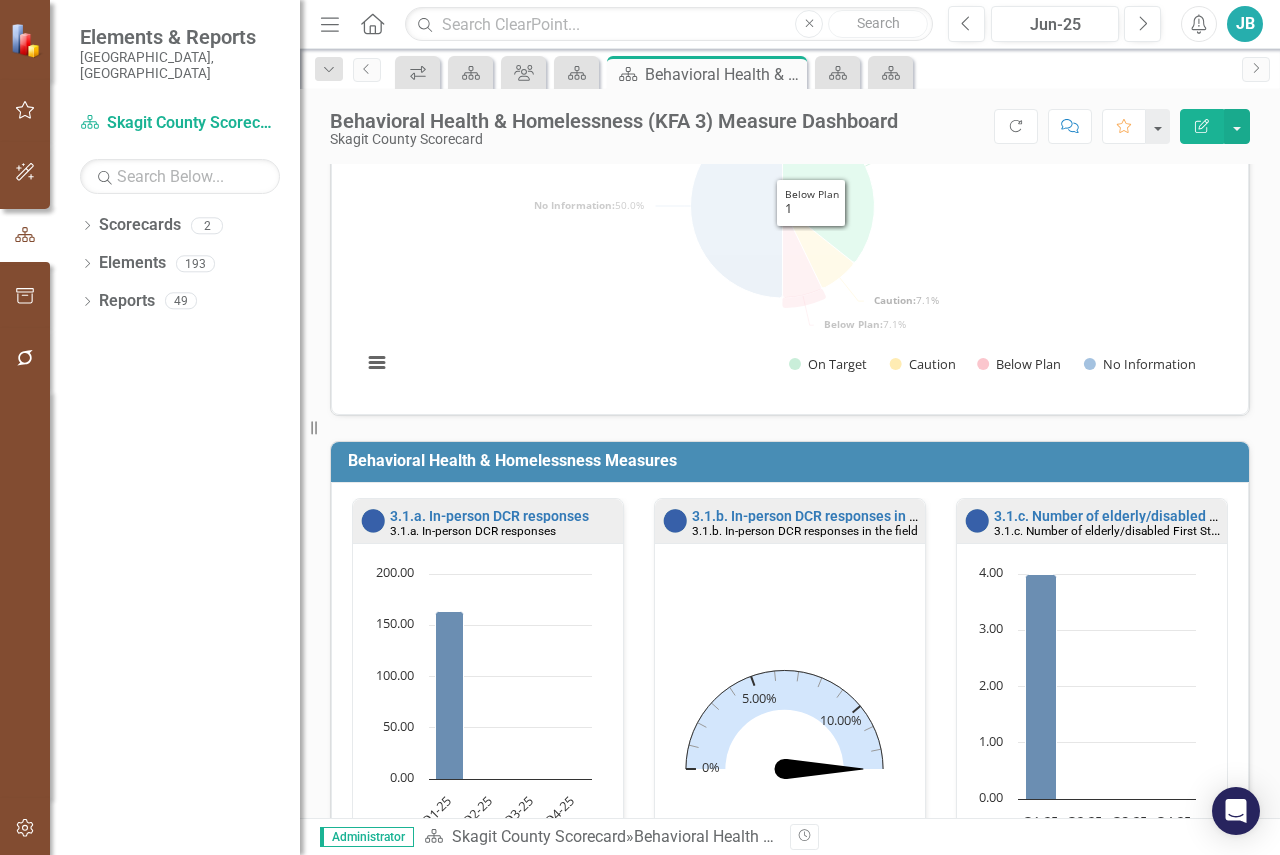 scroll, scrollTop: 400, scrollLeft: 0, axis: vertical 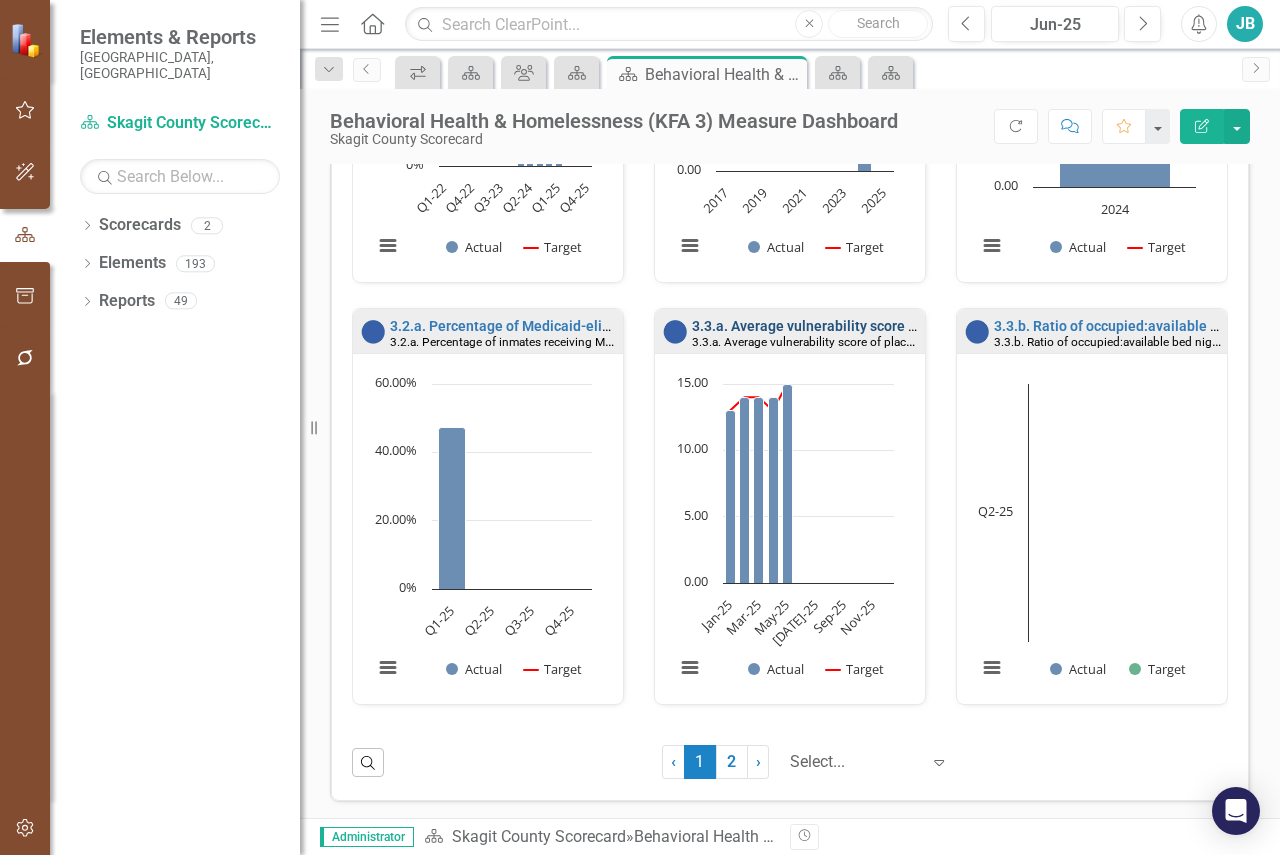click on "3.3.a. Average vulnerability score of placements from the Housing Interest Pool" at bounding box center (944, 326) 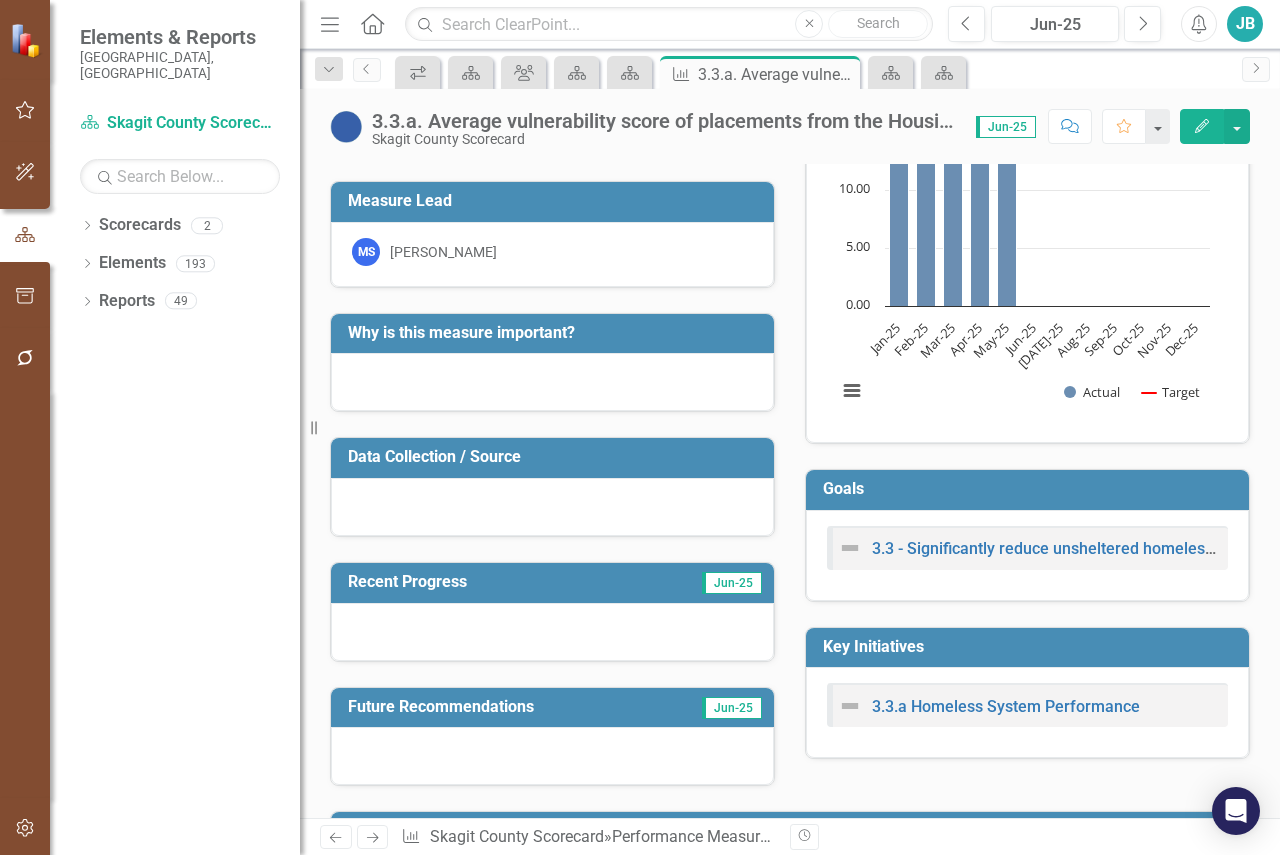 scroll, scrollTop: 0, scrollLeft: 0, axis: both 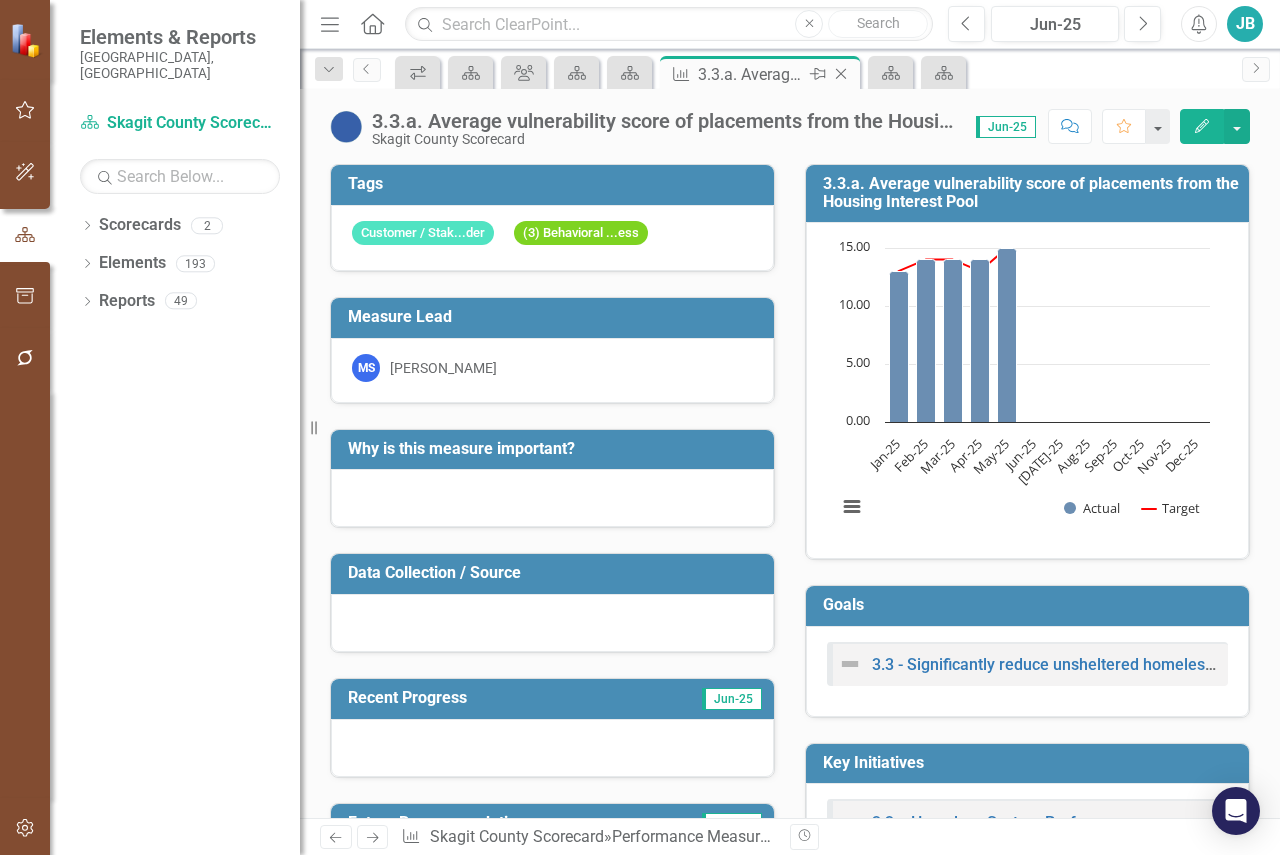click 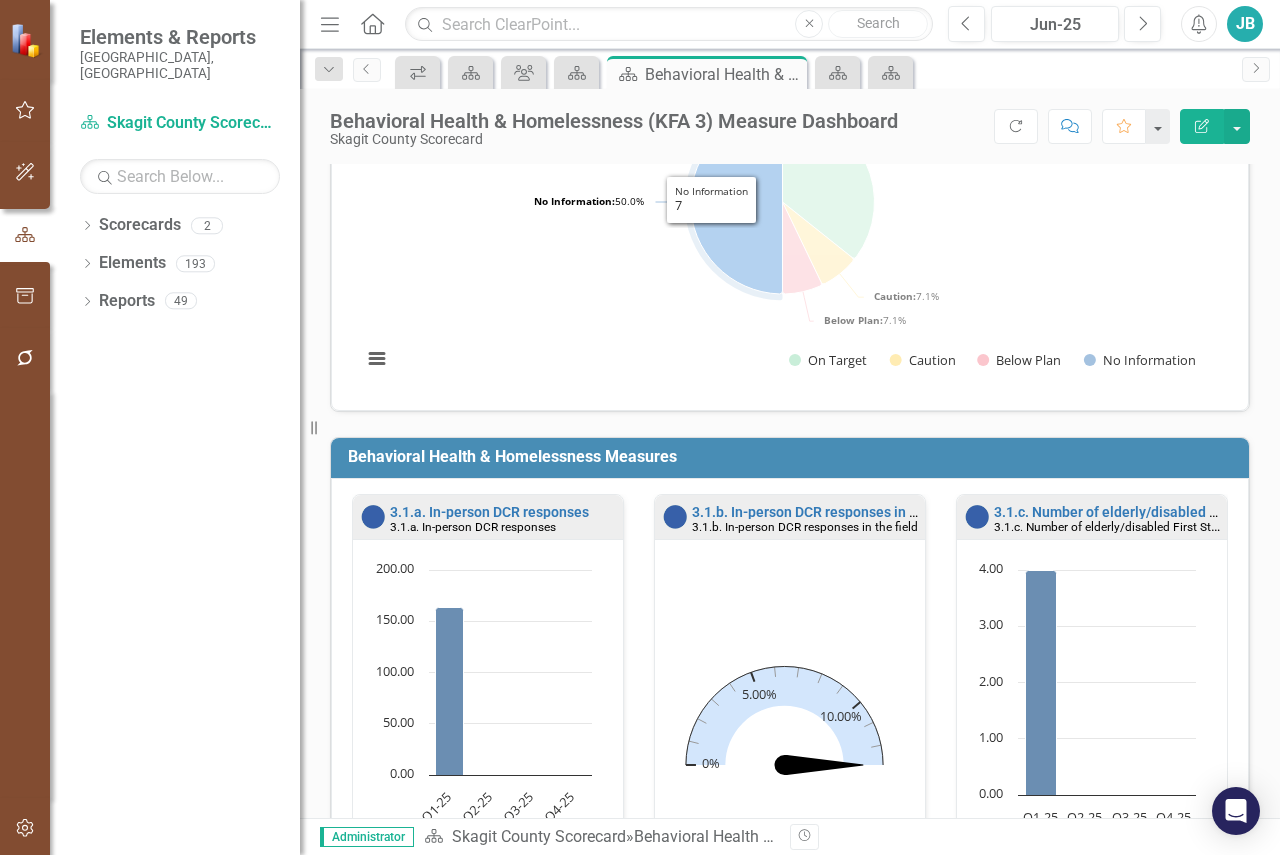 scroll, scrollTop: 200, scrollLeft: 0, axis: vertical 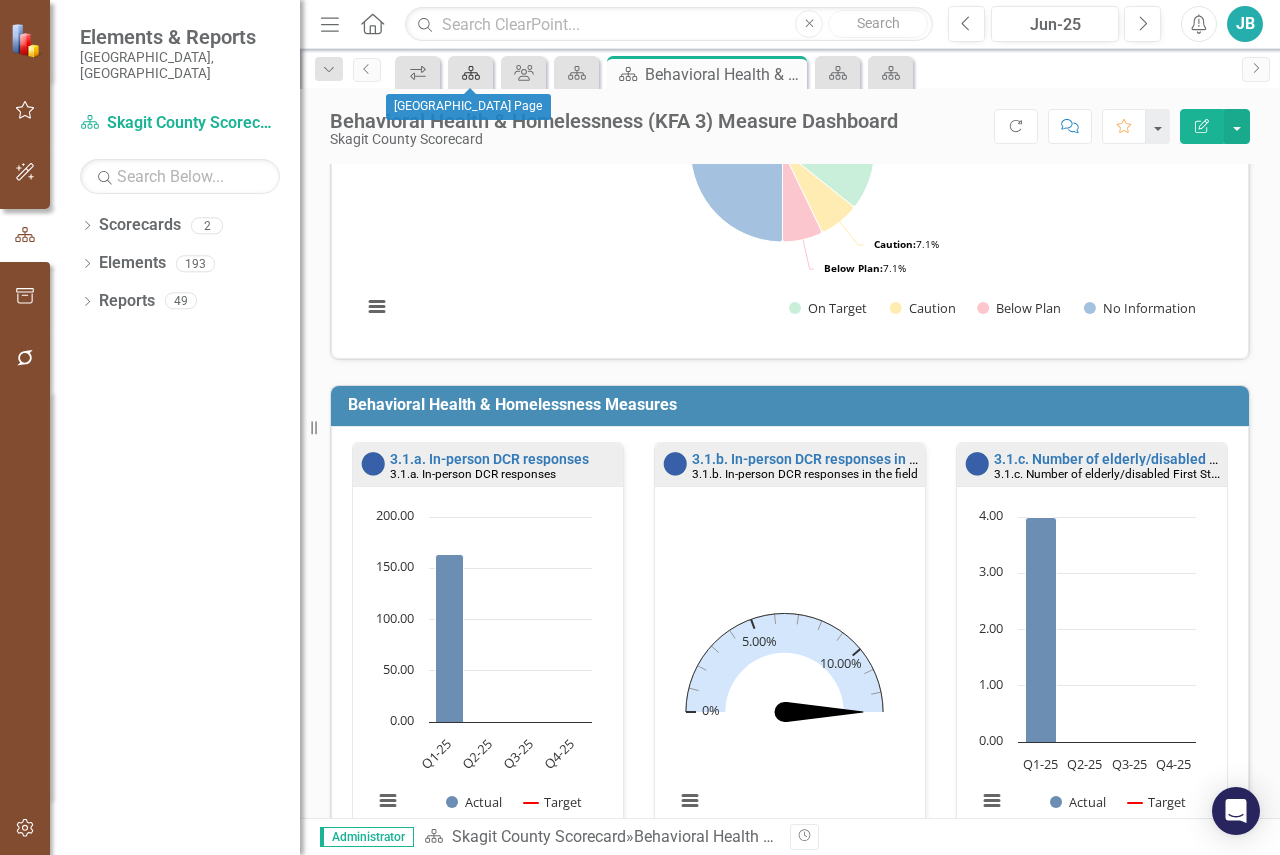 click 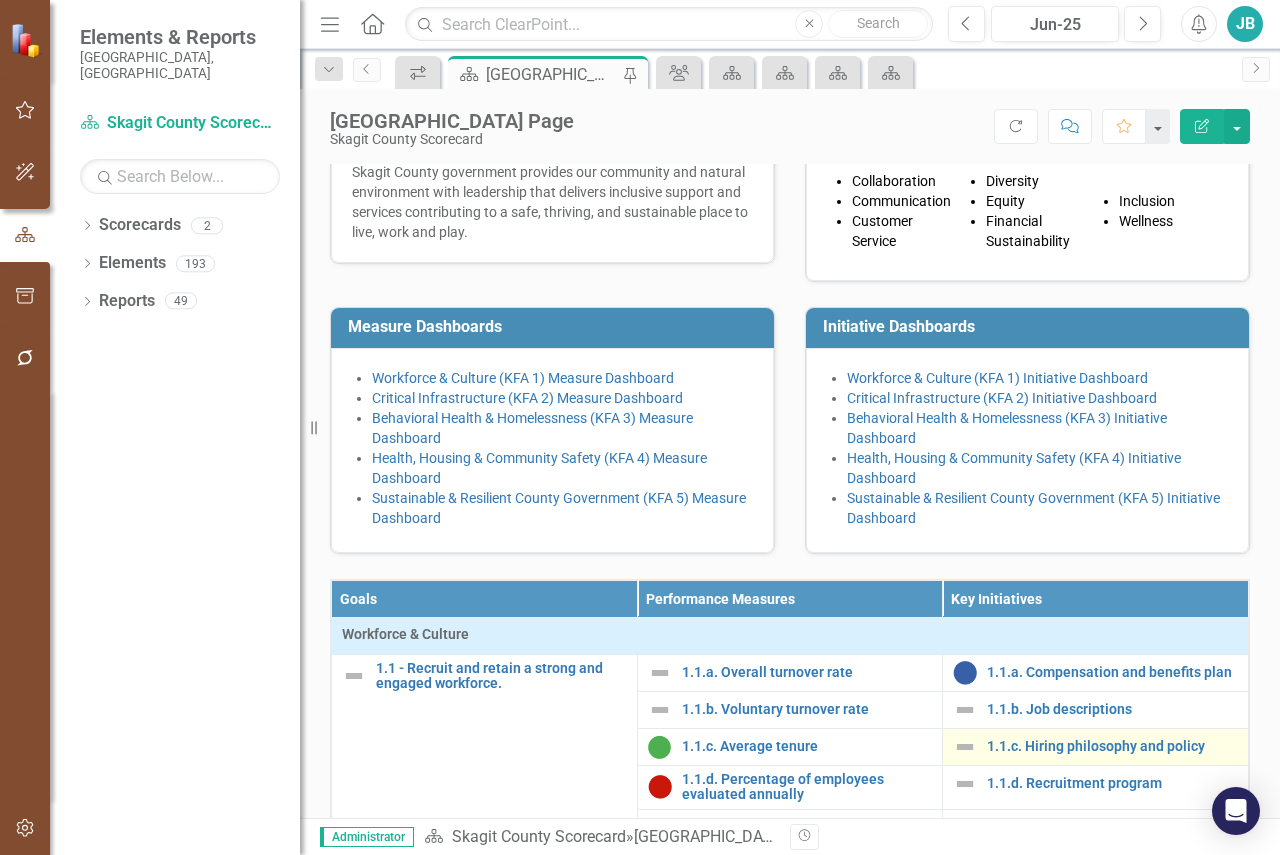 scroll, scrollTop: 600, scrollLeft: 0, axis: vertical 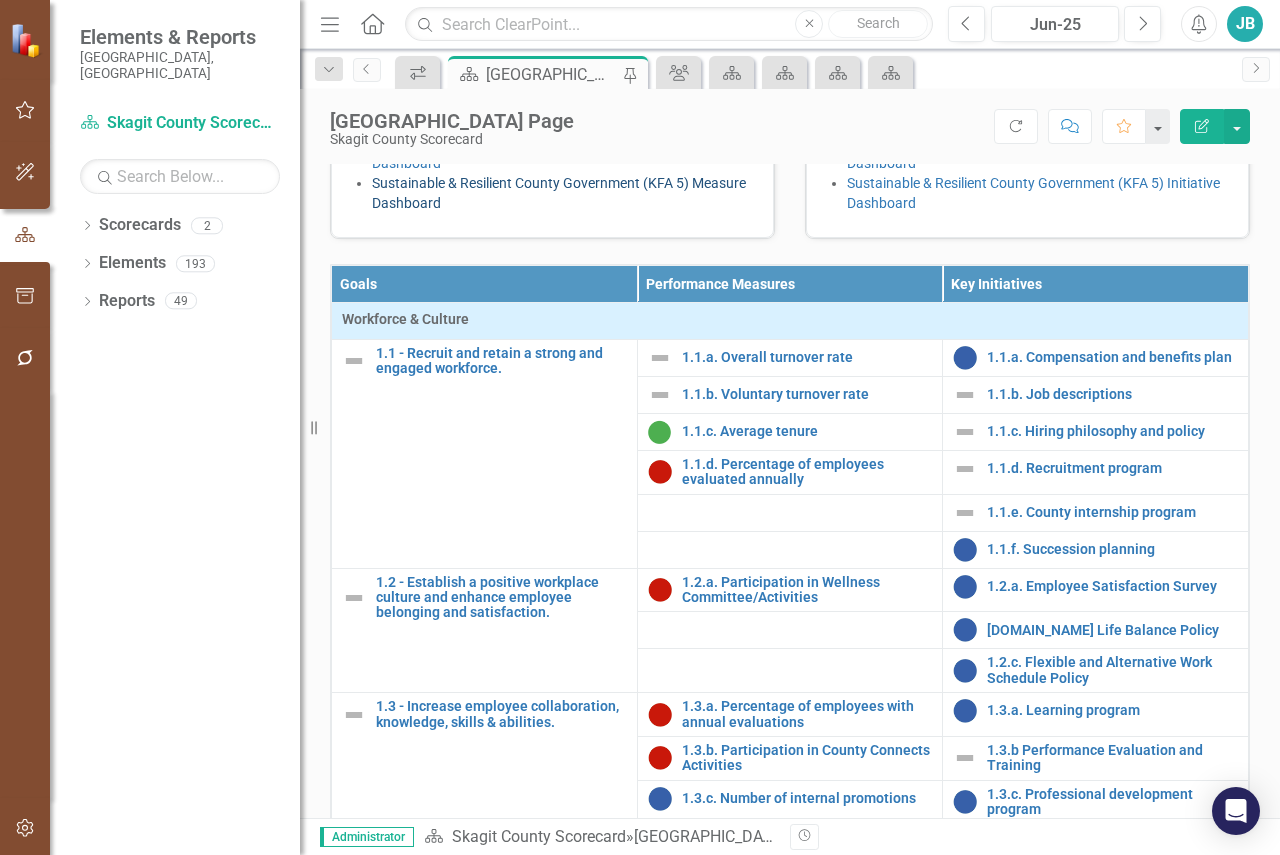 click on "Sustainable & Resilient County Government (KFA 5) Measure Dashboard" at bounding box center [559, 193] 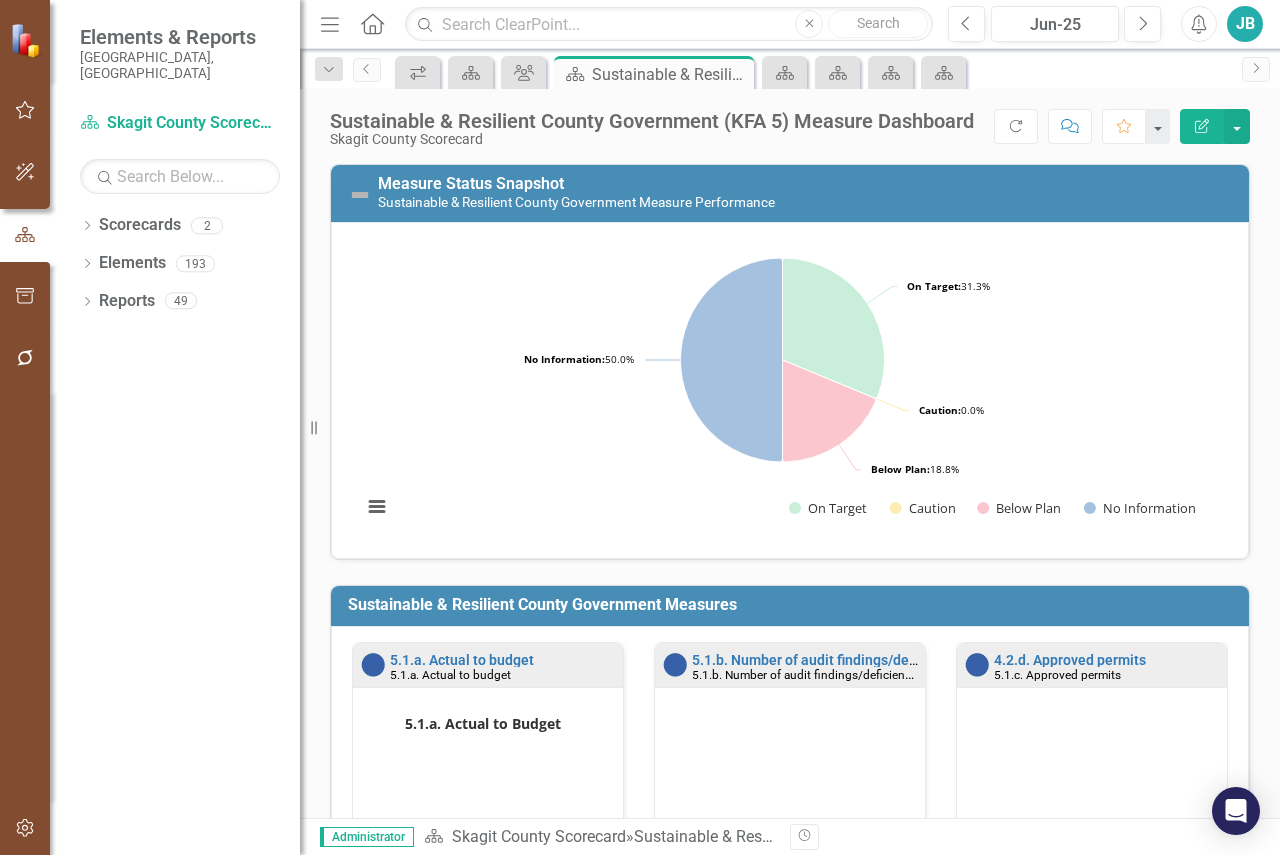 scroll, scrollTop: 300, scrollLeft: 0, axis: vertical 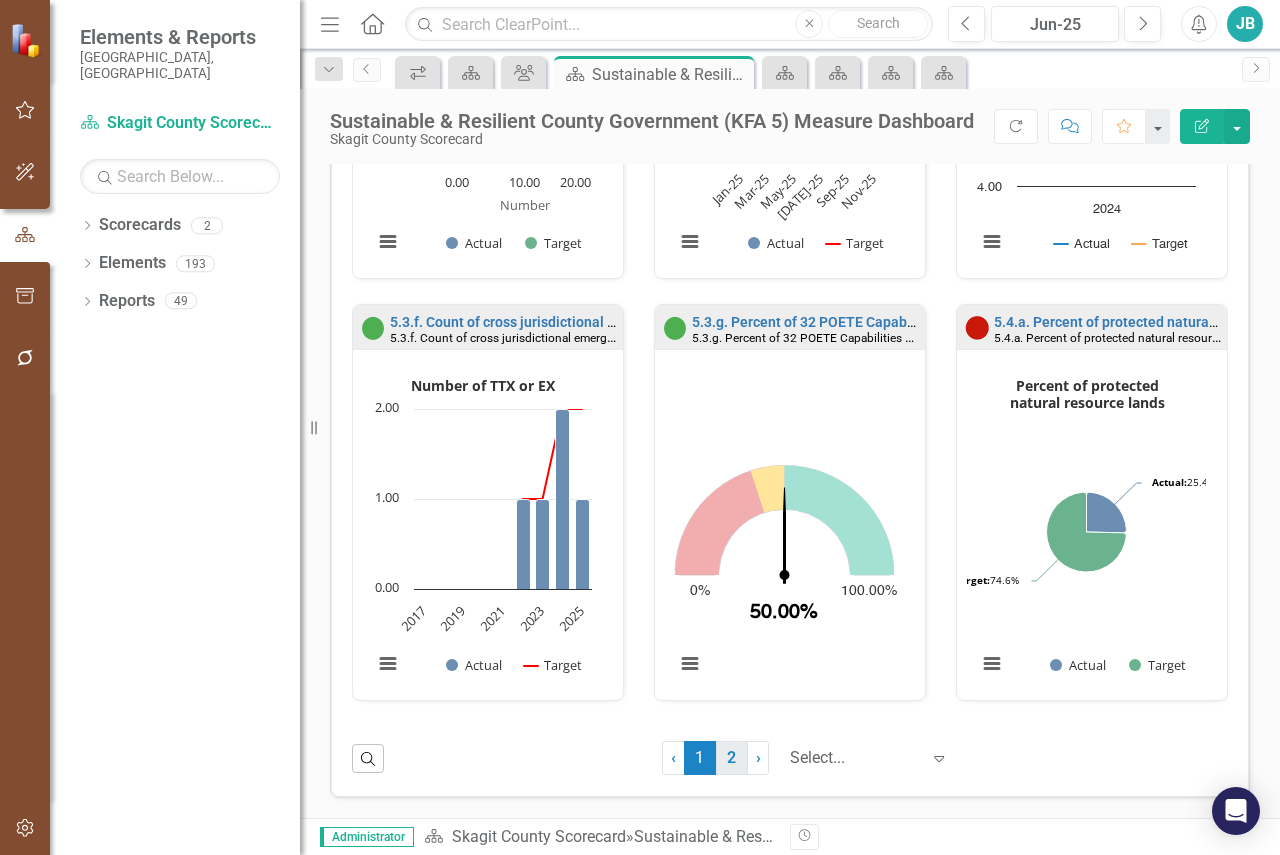 click on "2" at bounding box center (732, 758) 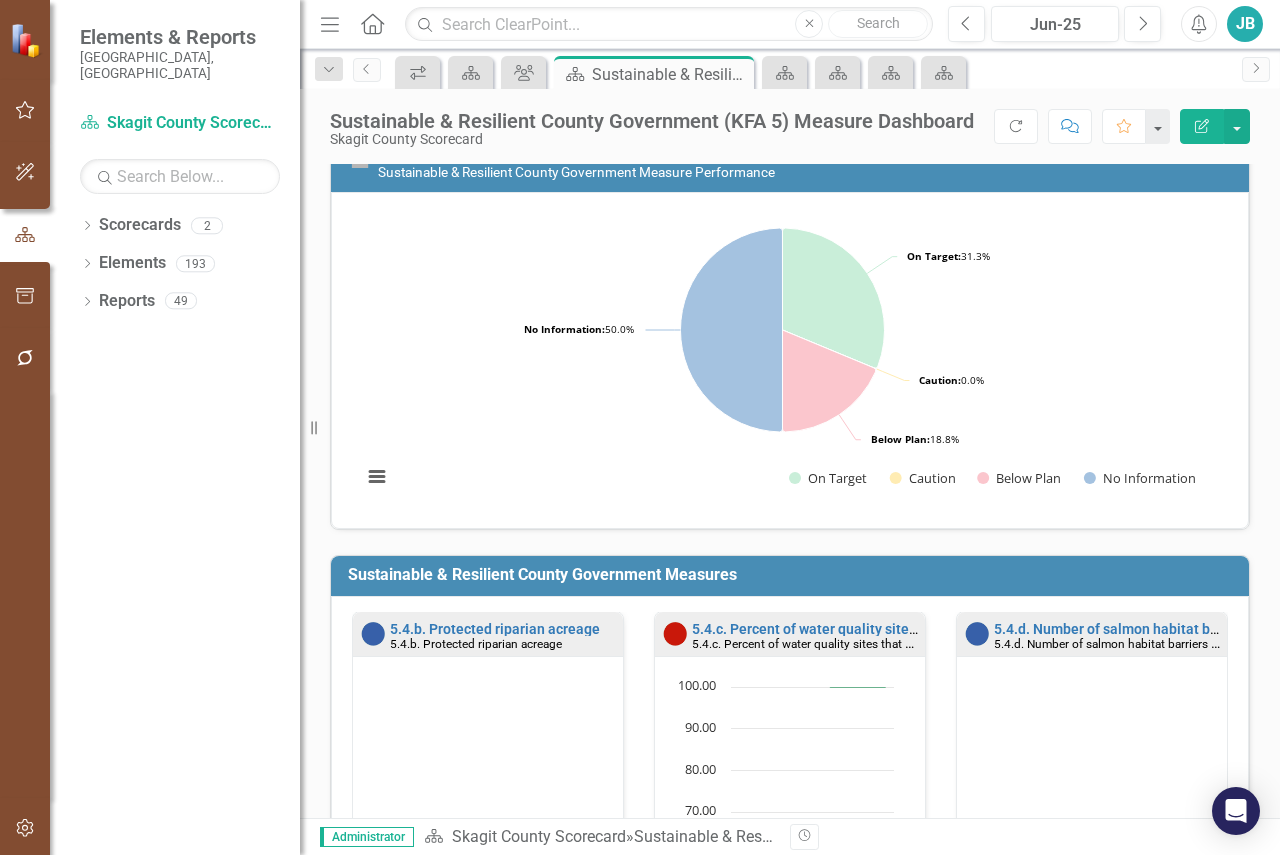 scroll, scrollTop: 760, scrollLeft: 0, axis: vertical 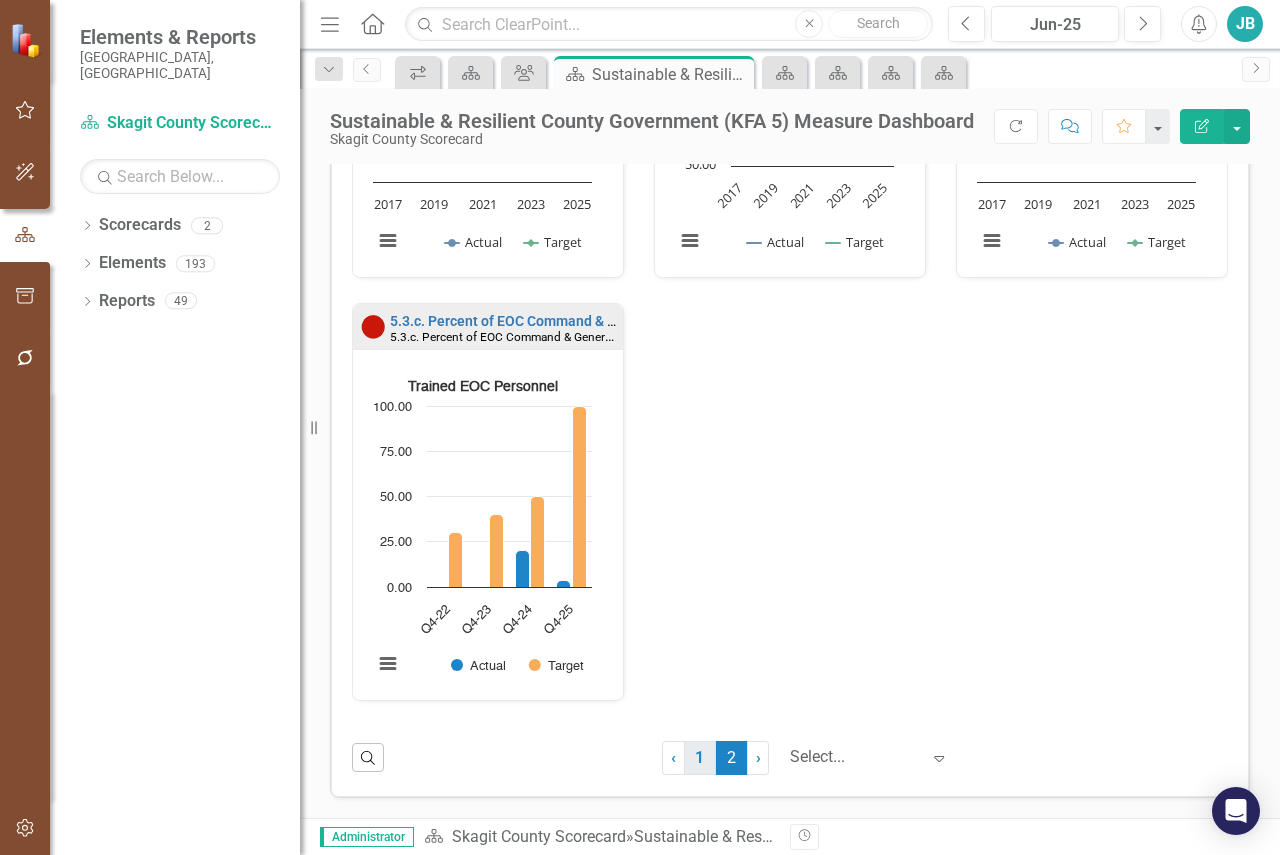 click on "1" at bounding box center (700, 758) 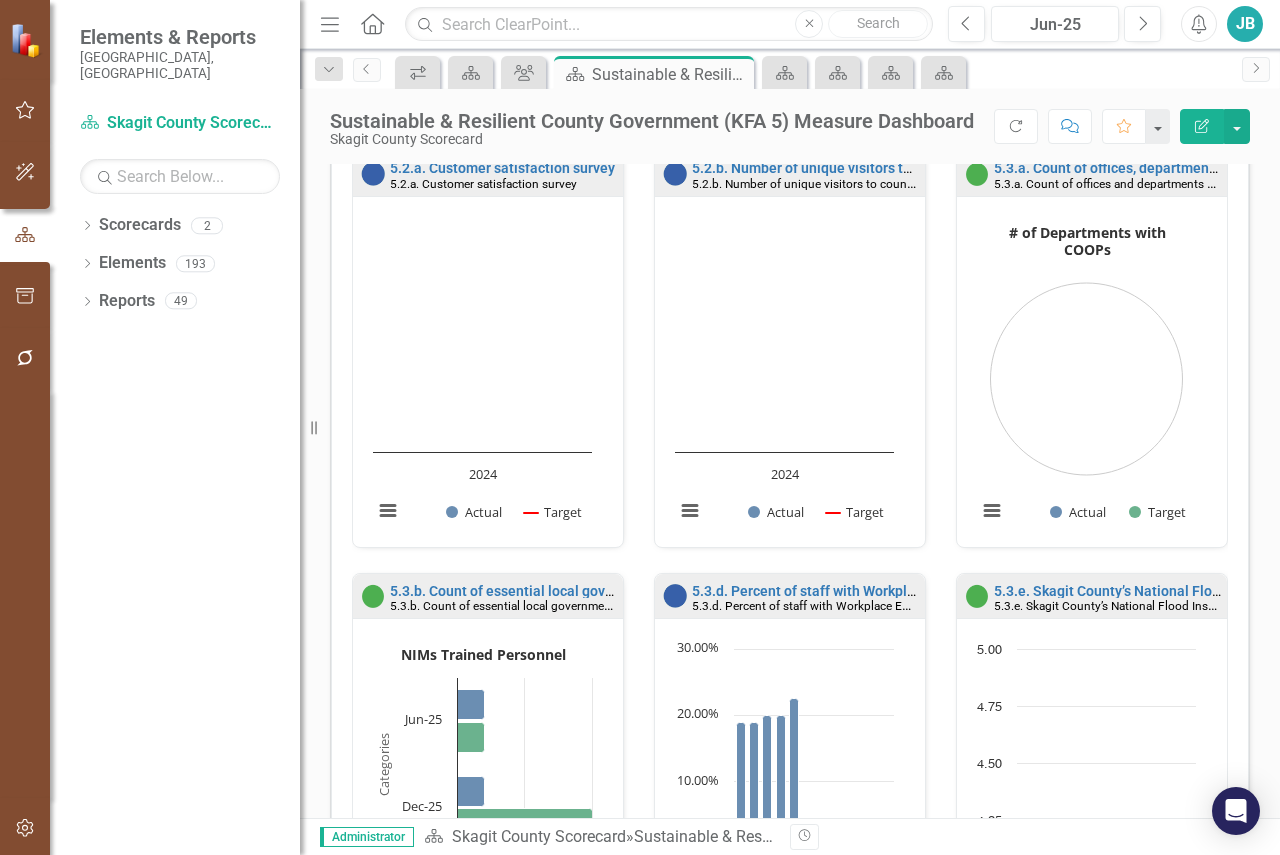 scroll, scrollTop: 1160, scrollLeft: 0, axis: vertical 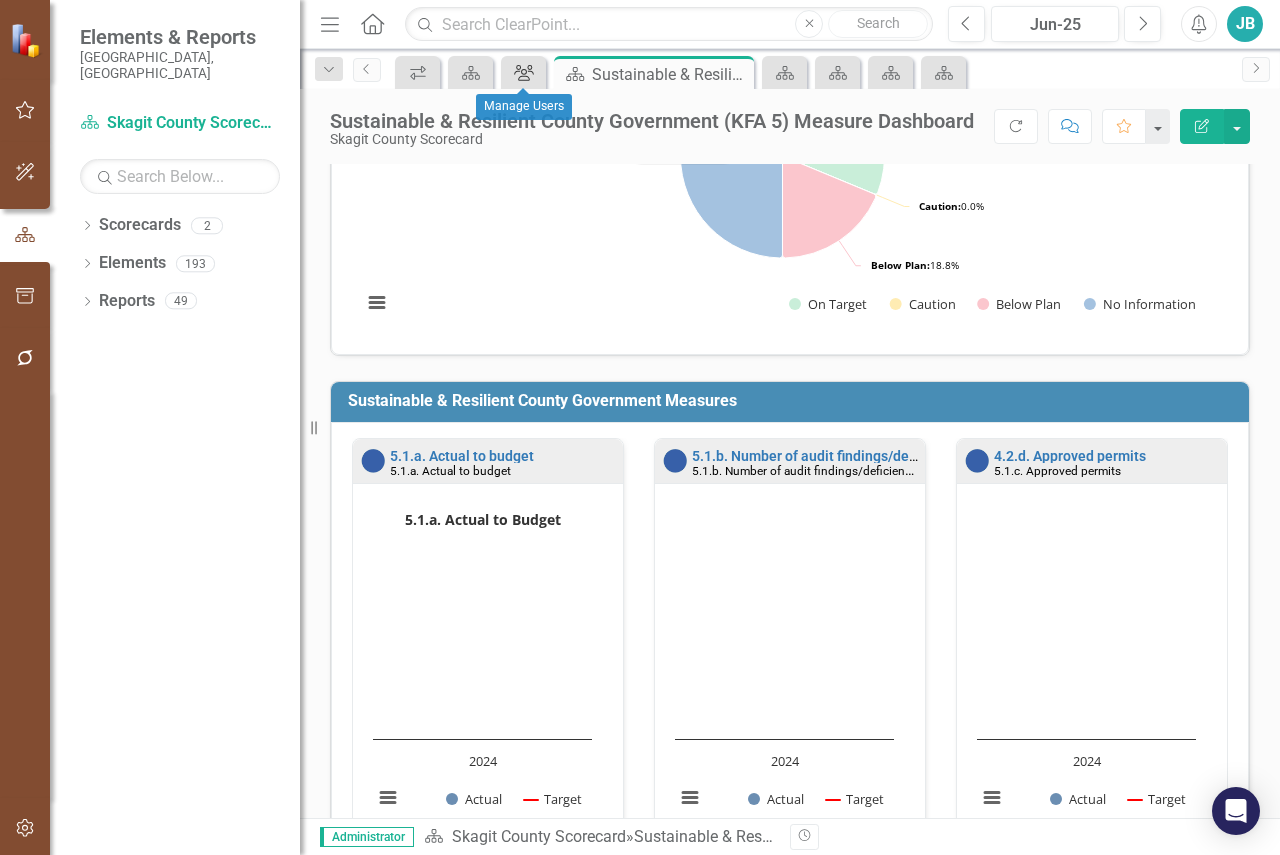 click on "Group" 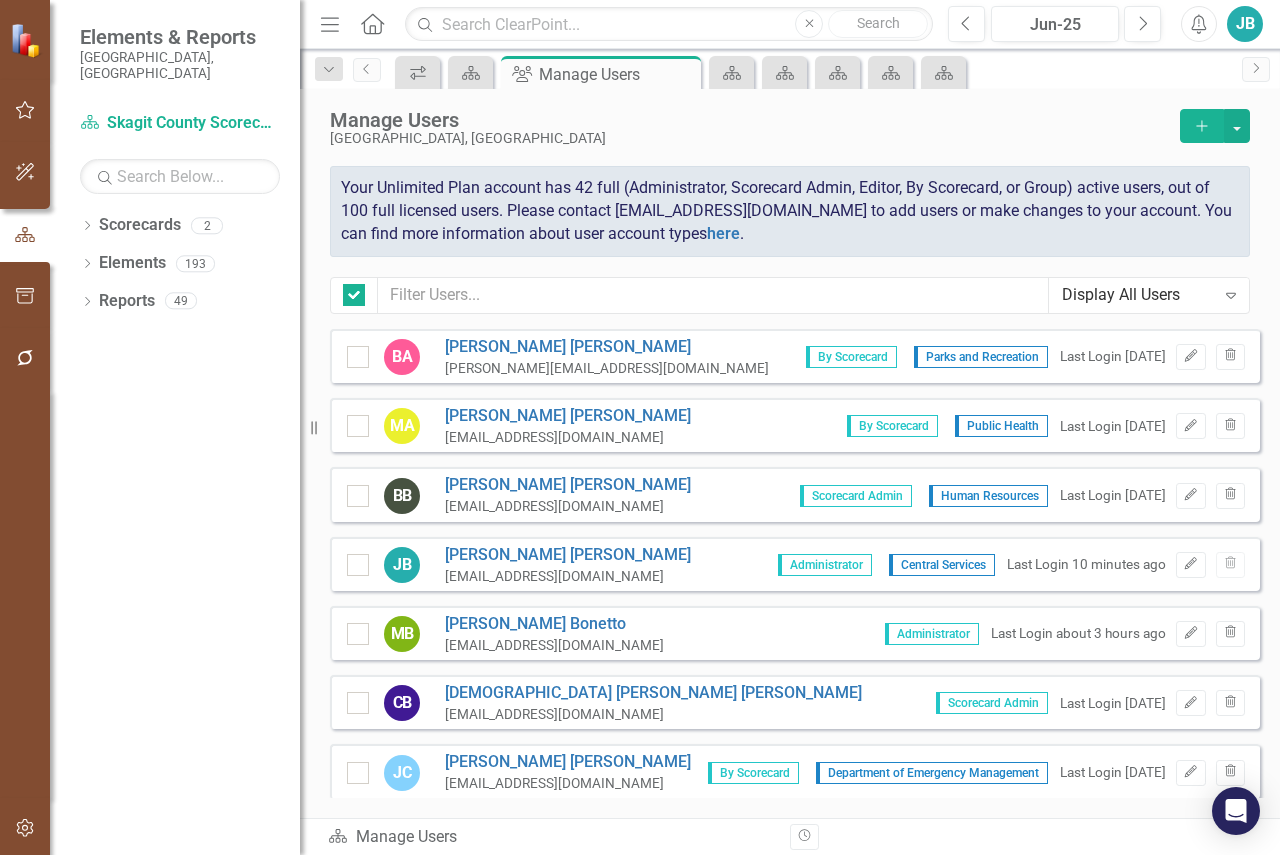 checkbox on "false" 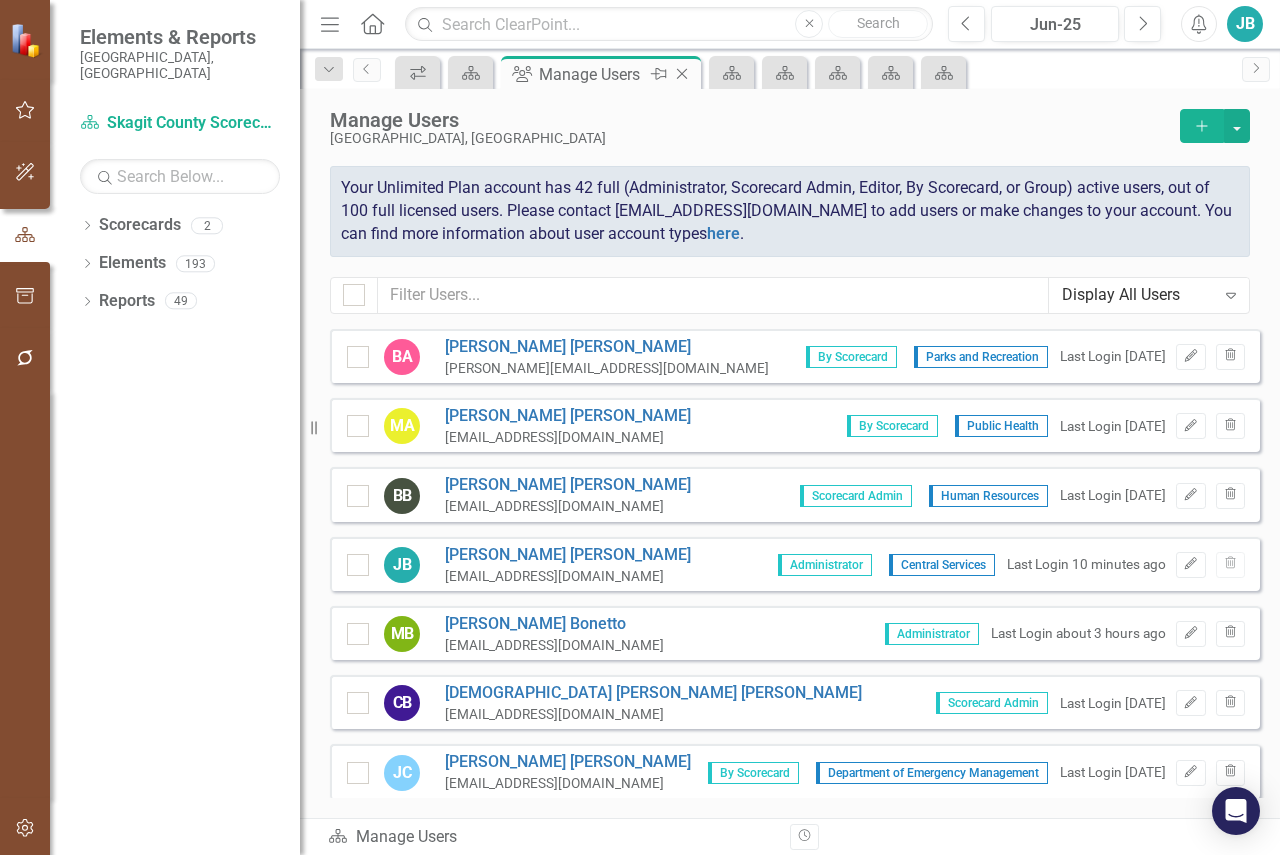 click on "Close" 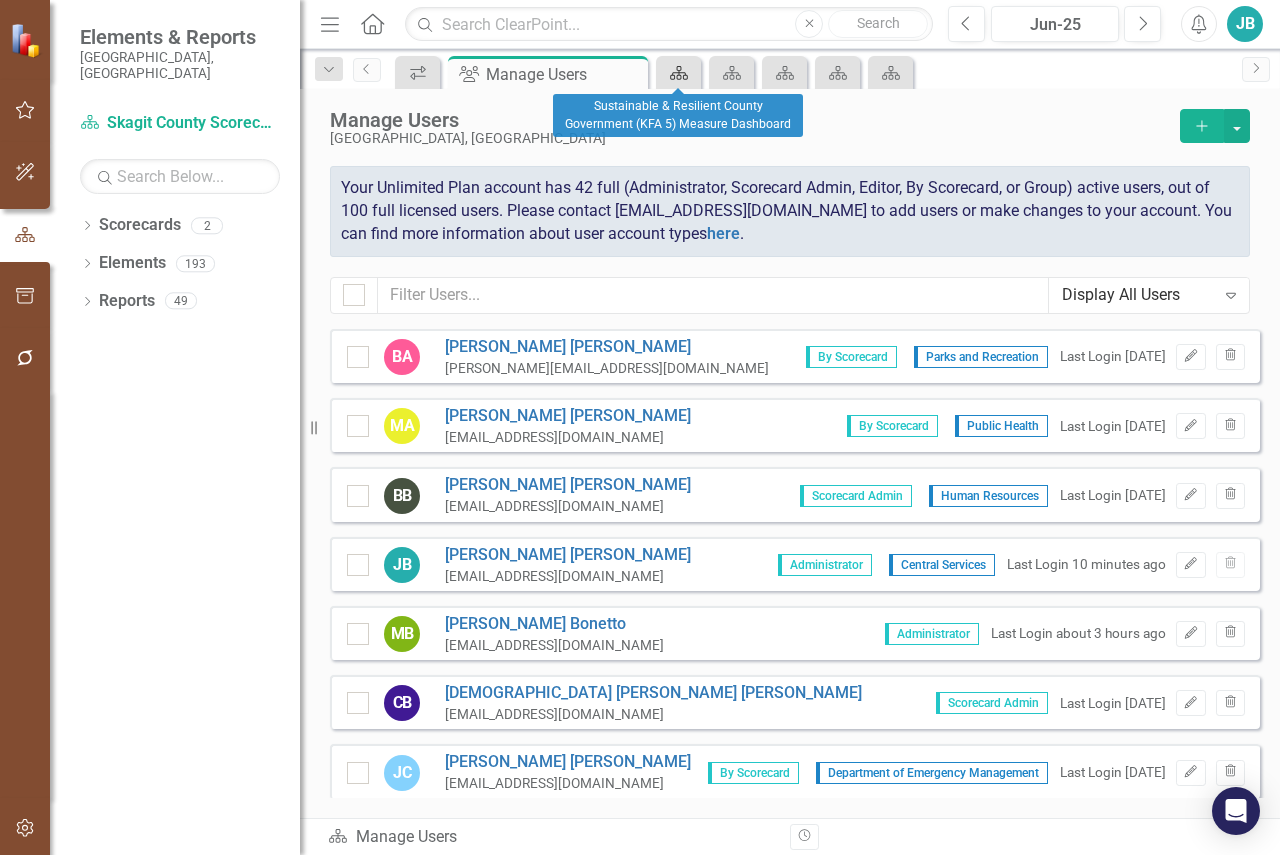 click on "Scorecard" 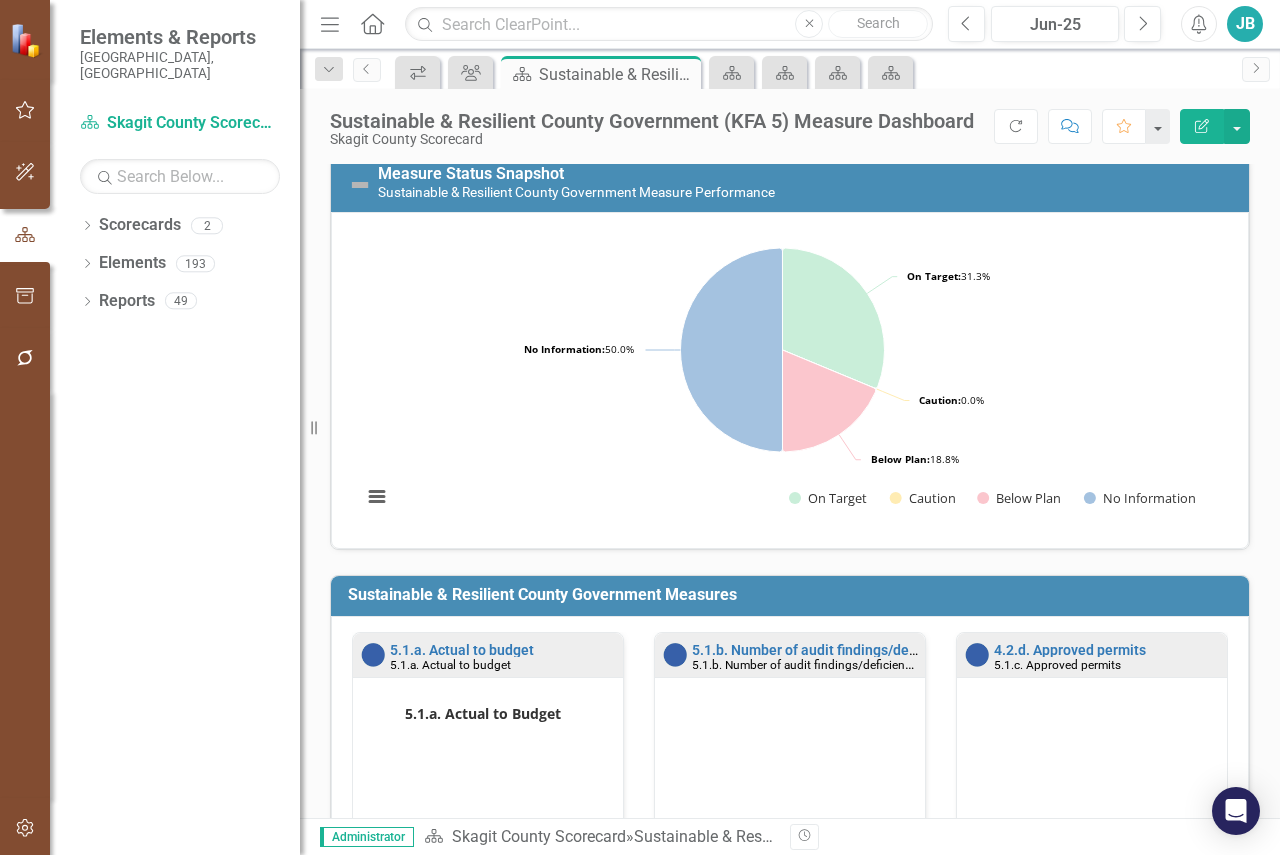 scroll, scrollTop: 0, scrollLeft: 0, axis: both 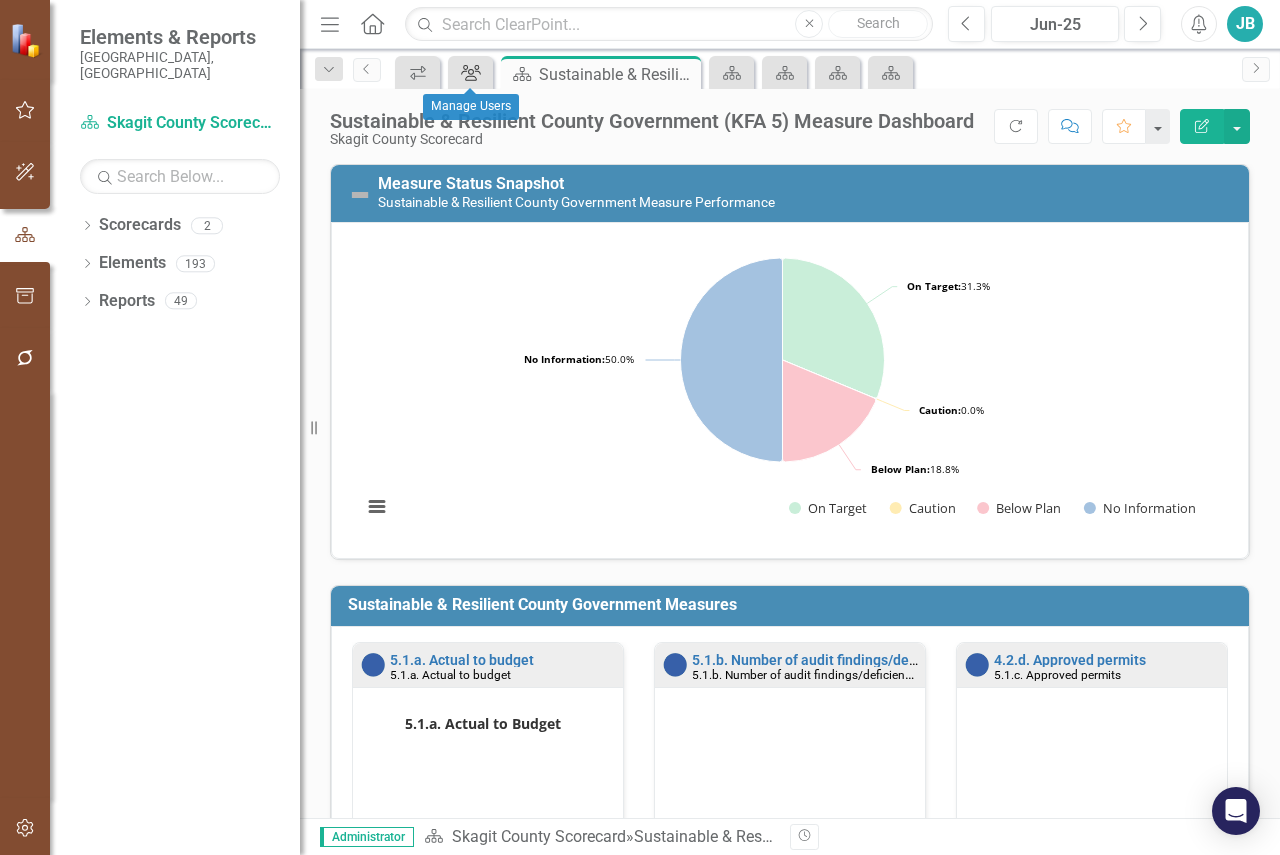 click on "Group" 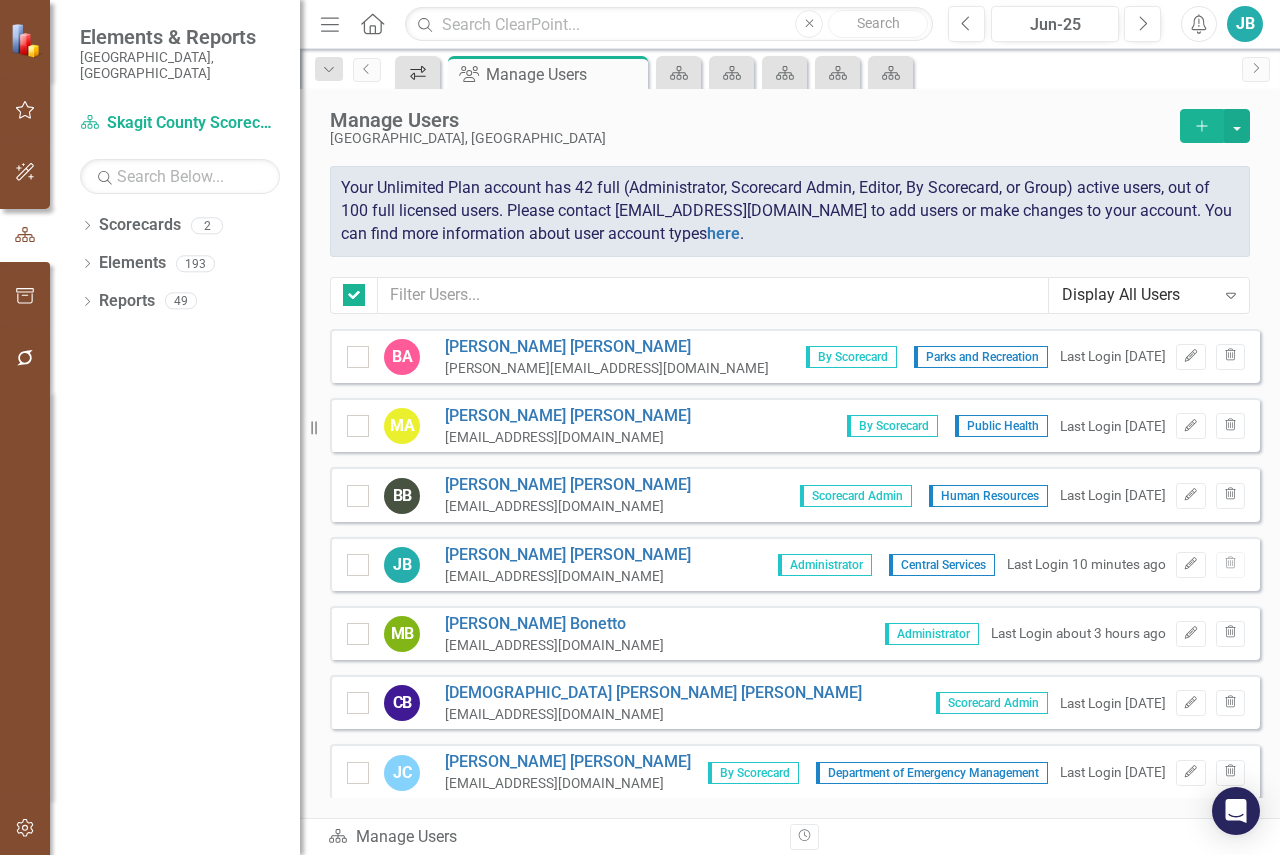 checkbox on "false" 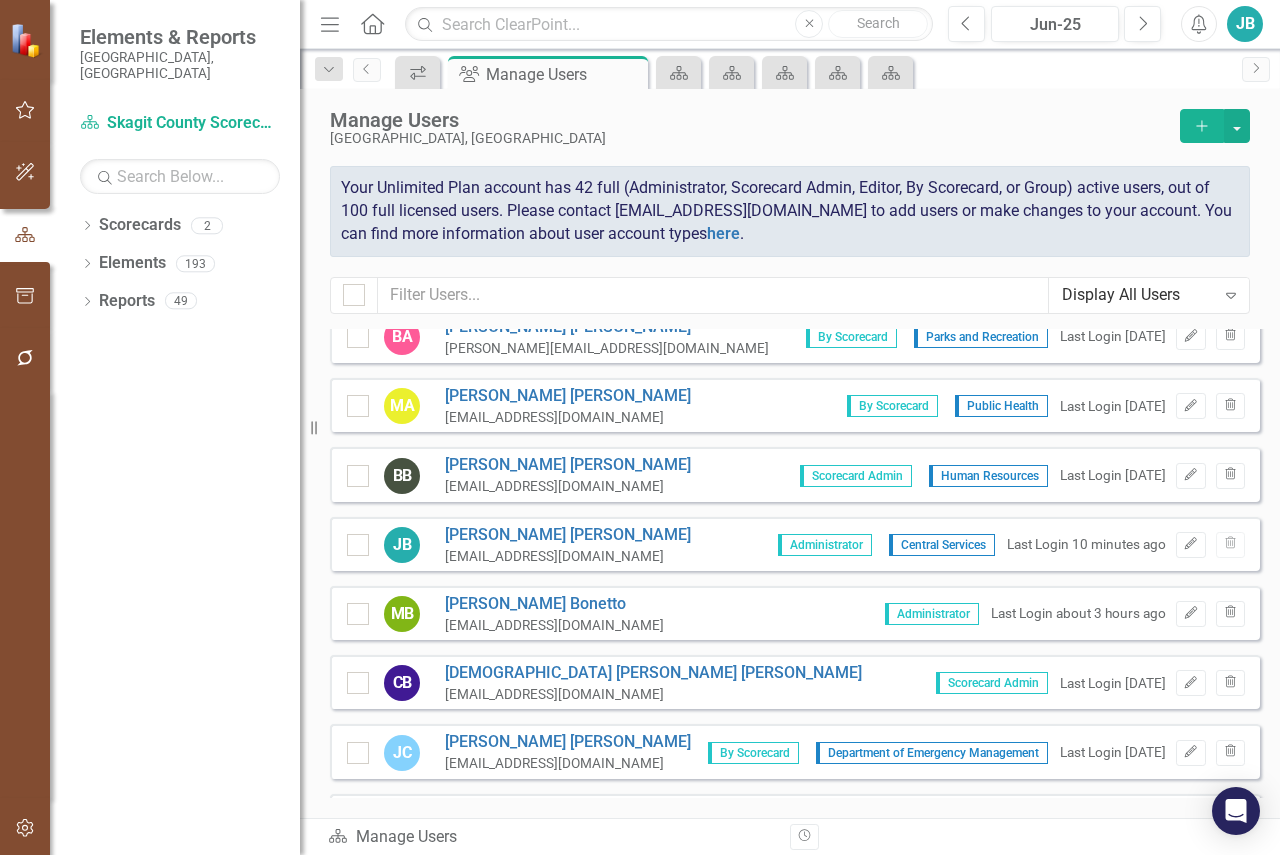 scroll, scrollTop: 0, scrollLeft: 0, axis: both 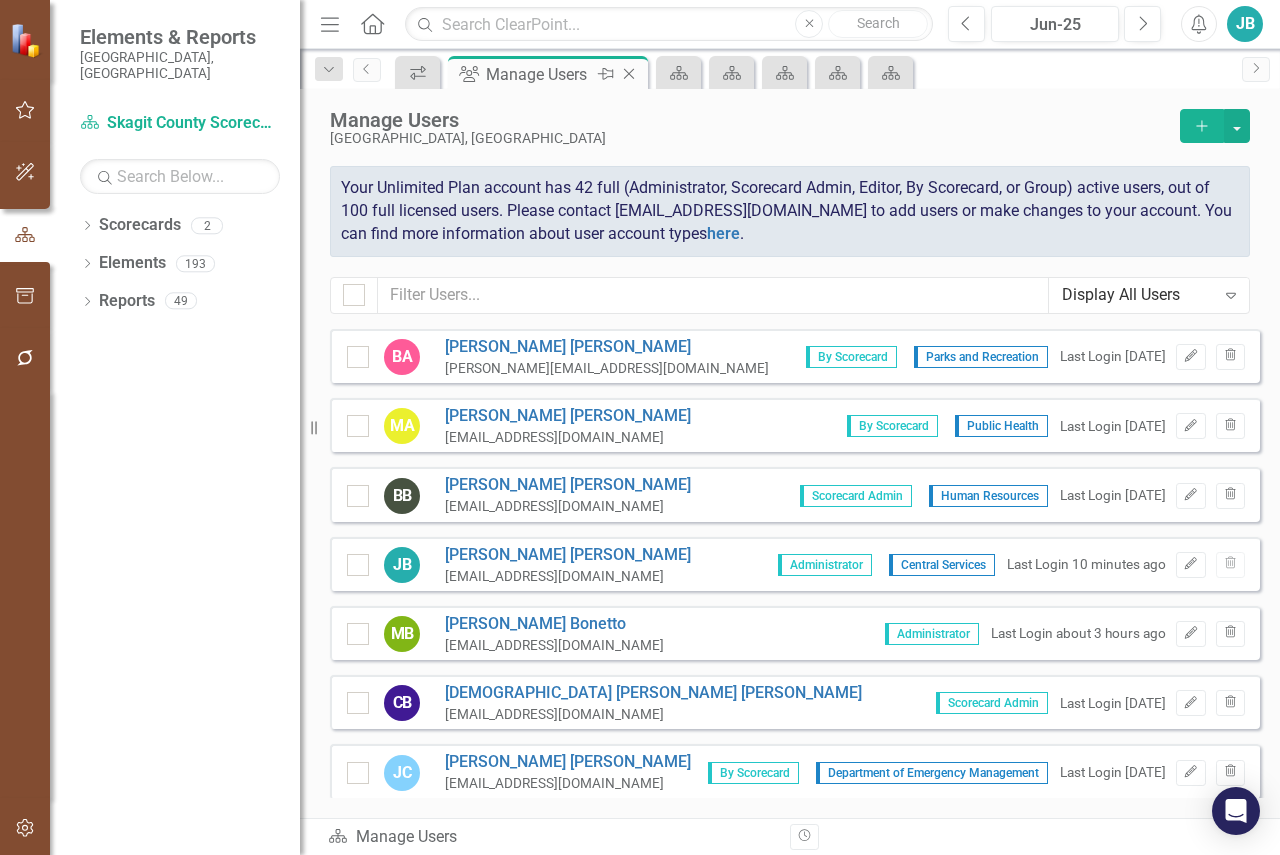 click on "Close" 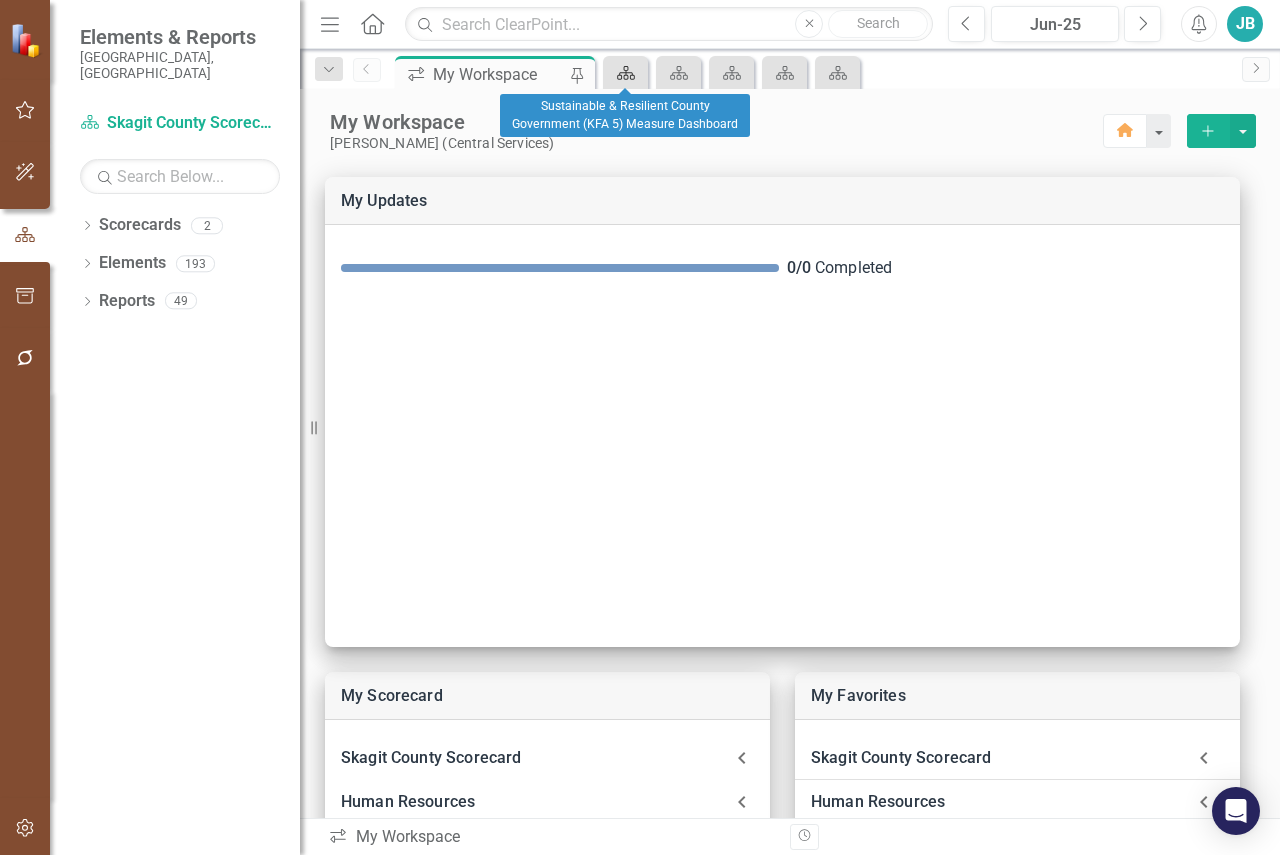 click on "Scorecard" at bounding box center (625, 72) 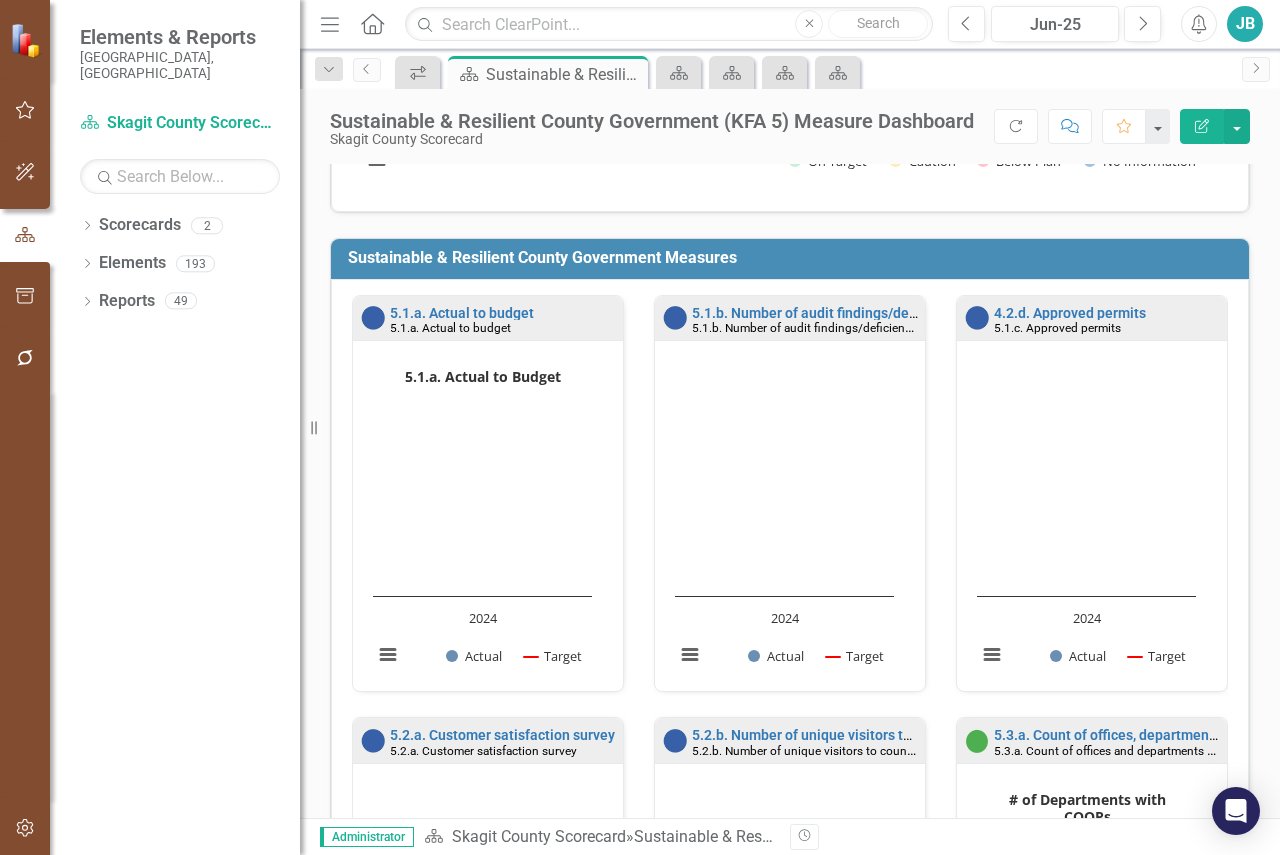scroll, scrollTop: 400, scrollLeft: 0, axis: vertical 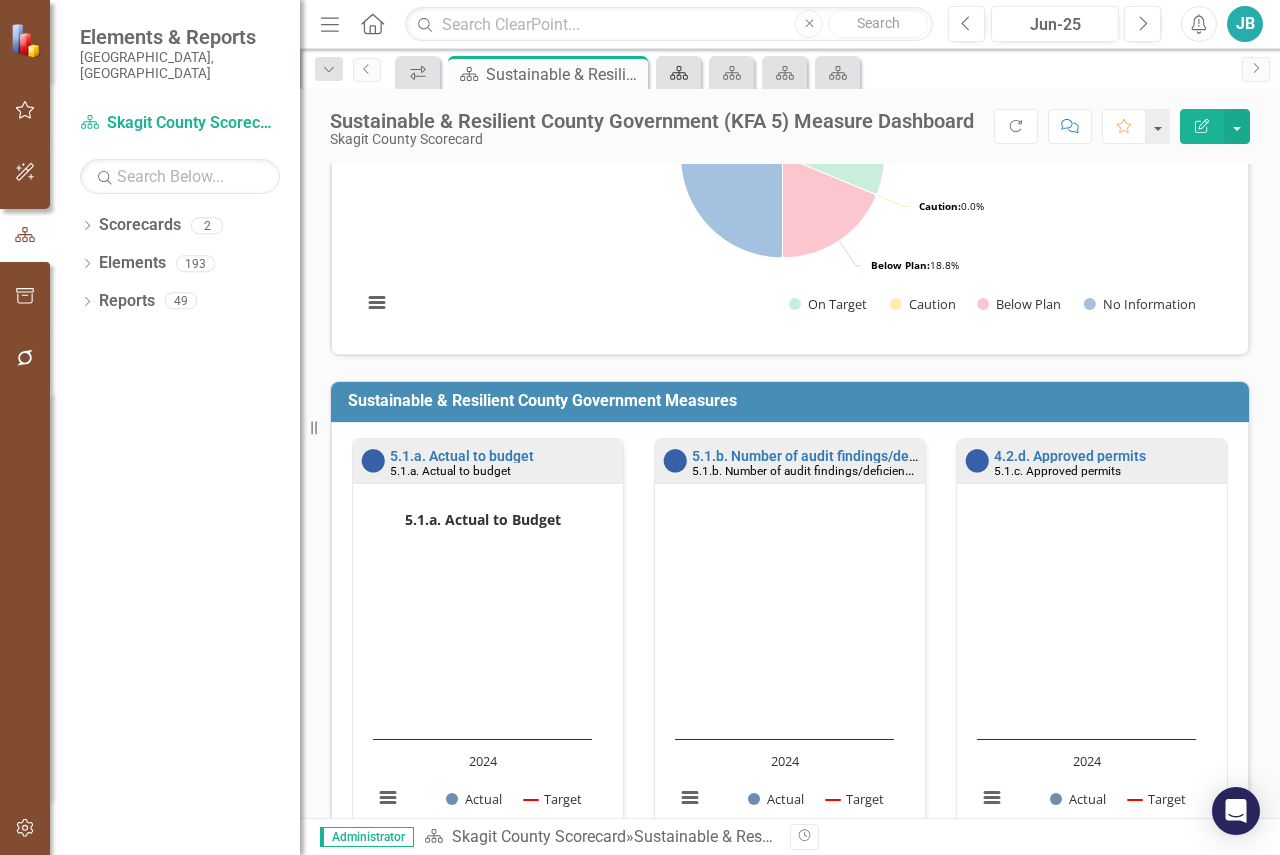 click on "Scorecard" at bounding box center [675, 72] 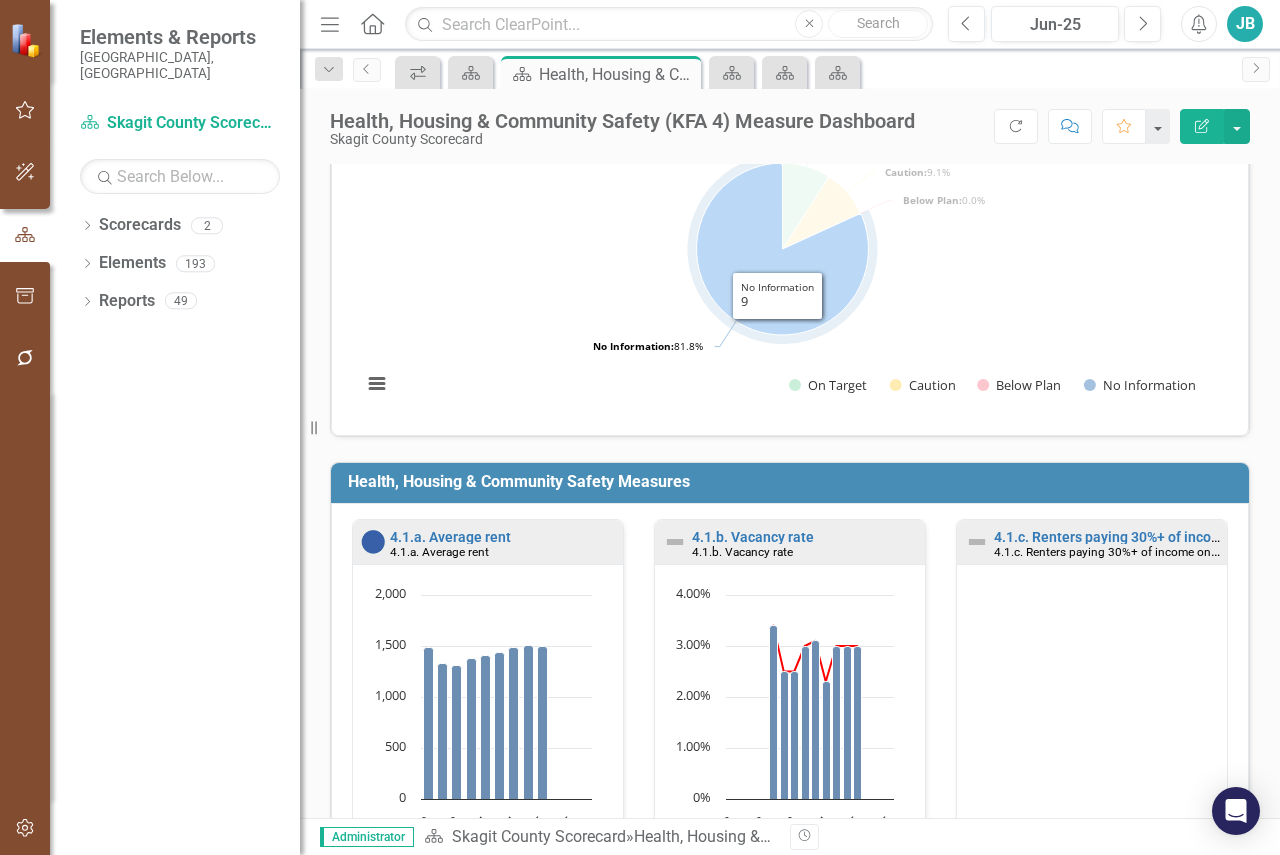 scroll, scrollTop: 300, scrollLeft: 0, axis: vertical 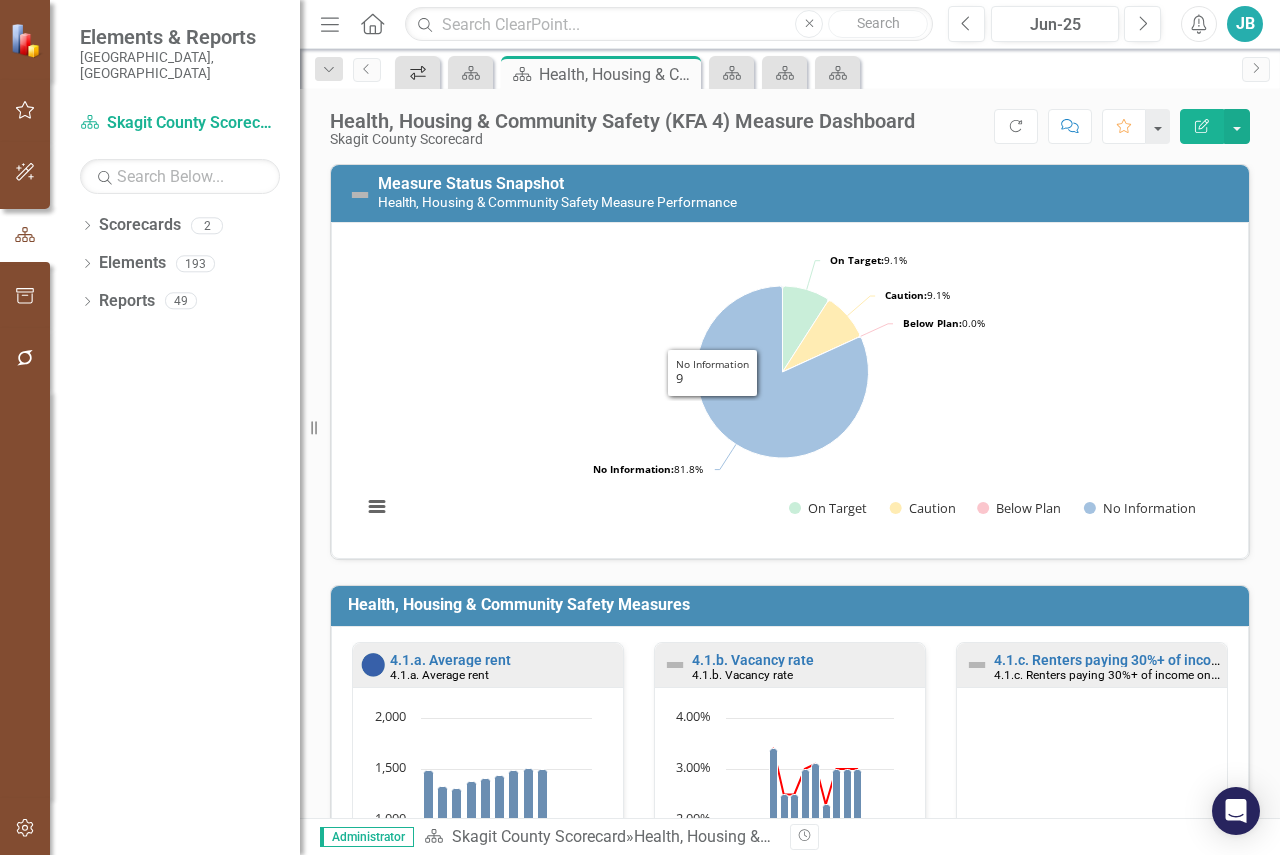 click on "icon.workspace" 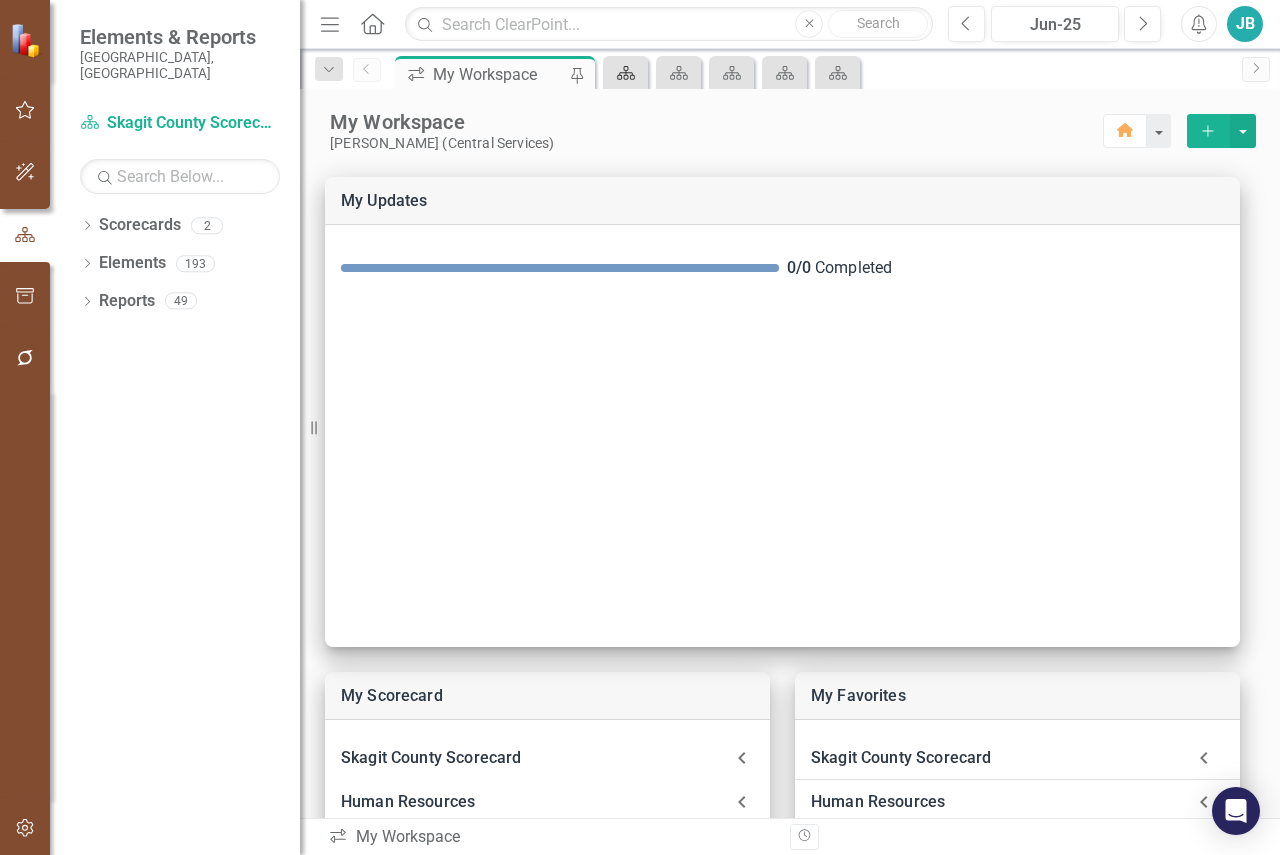 click on "Scorecard" 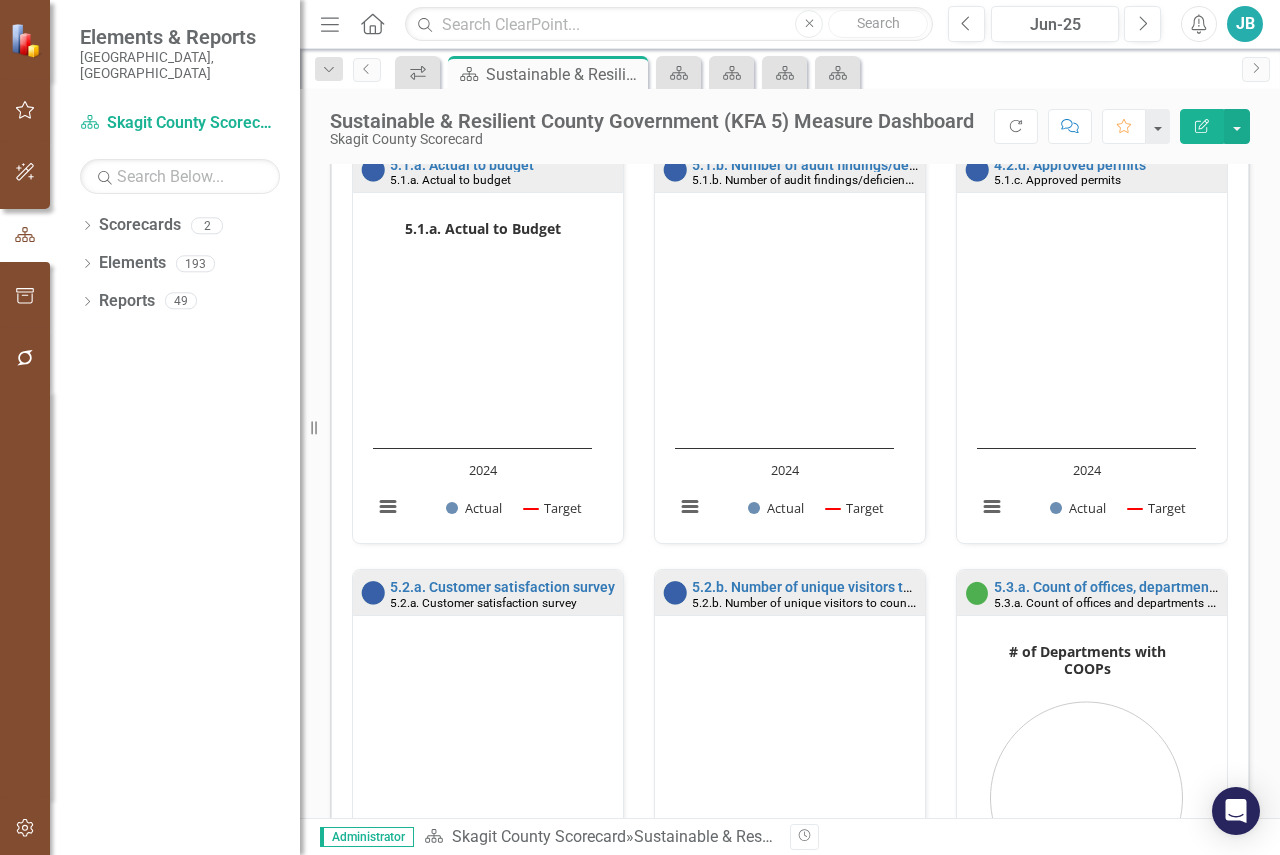 scroll, scrollTop: 500, scrollLeft: 0, axis: vertical 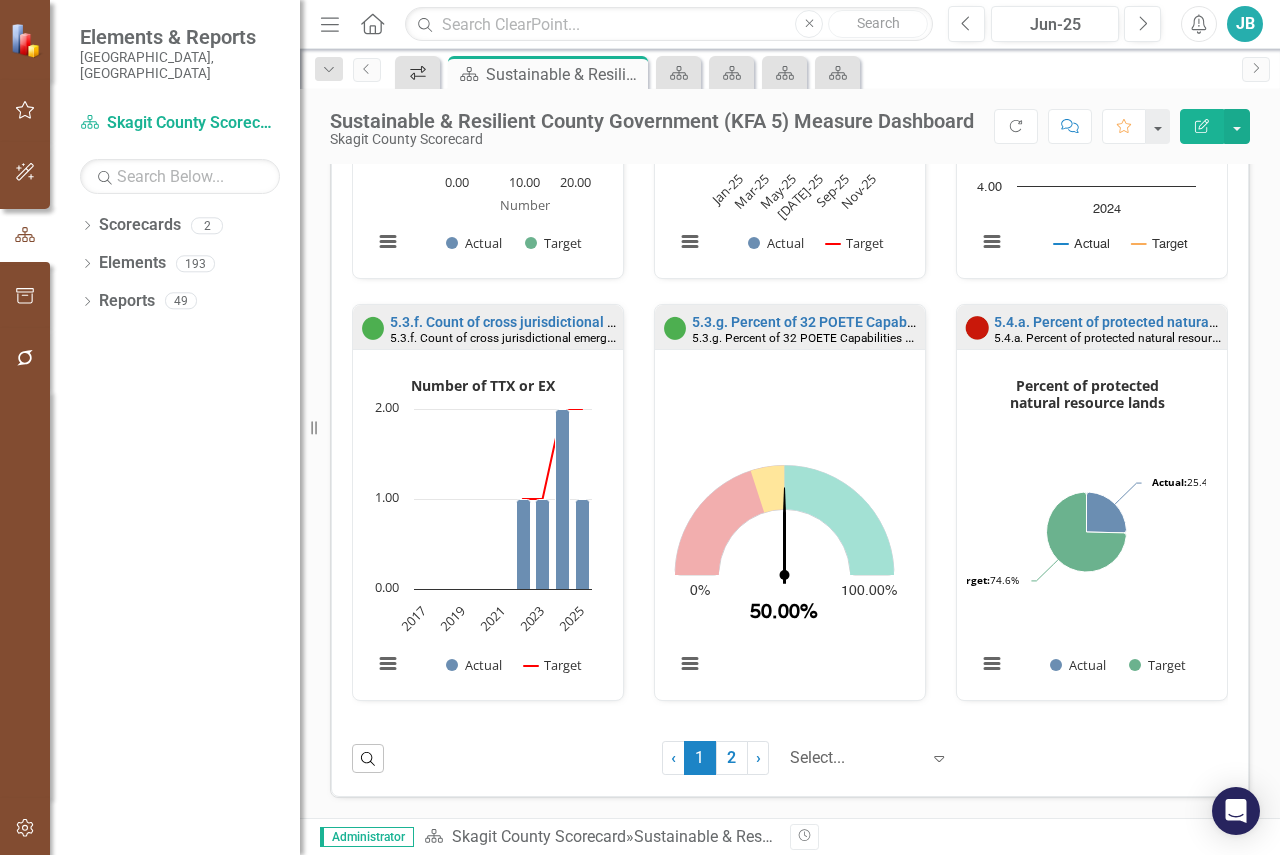 click on "icon.workspace" 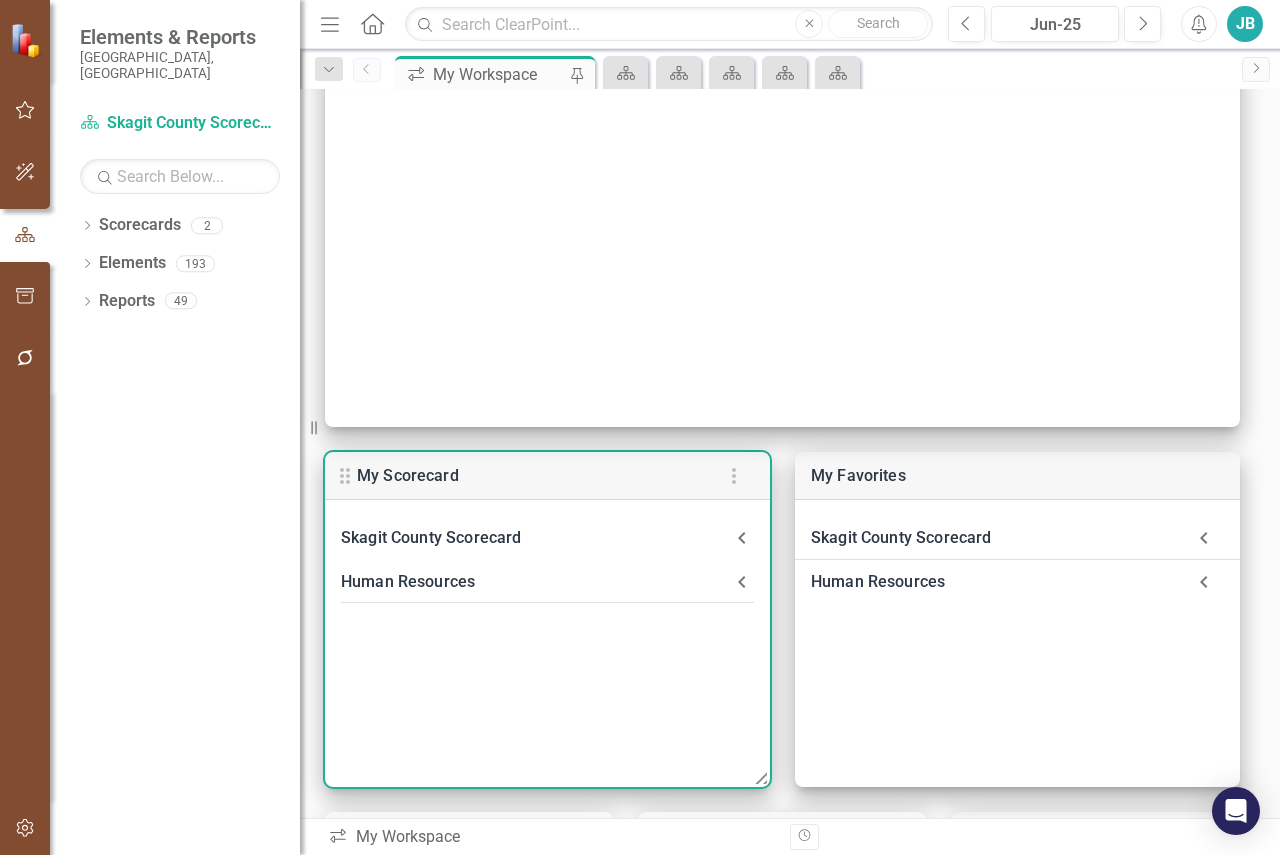 scroll, scrollTop: 0, scrollLeft: 0, axis: both 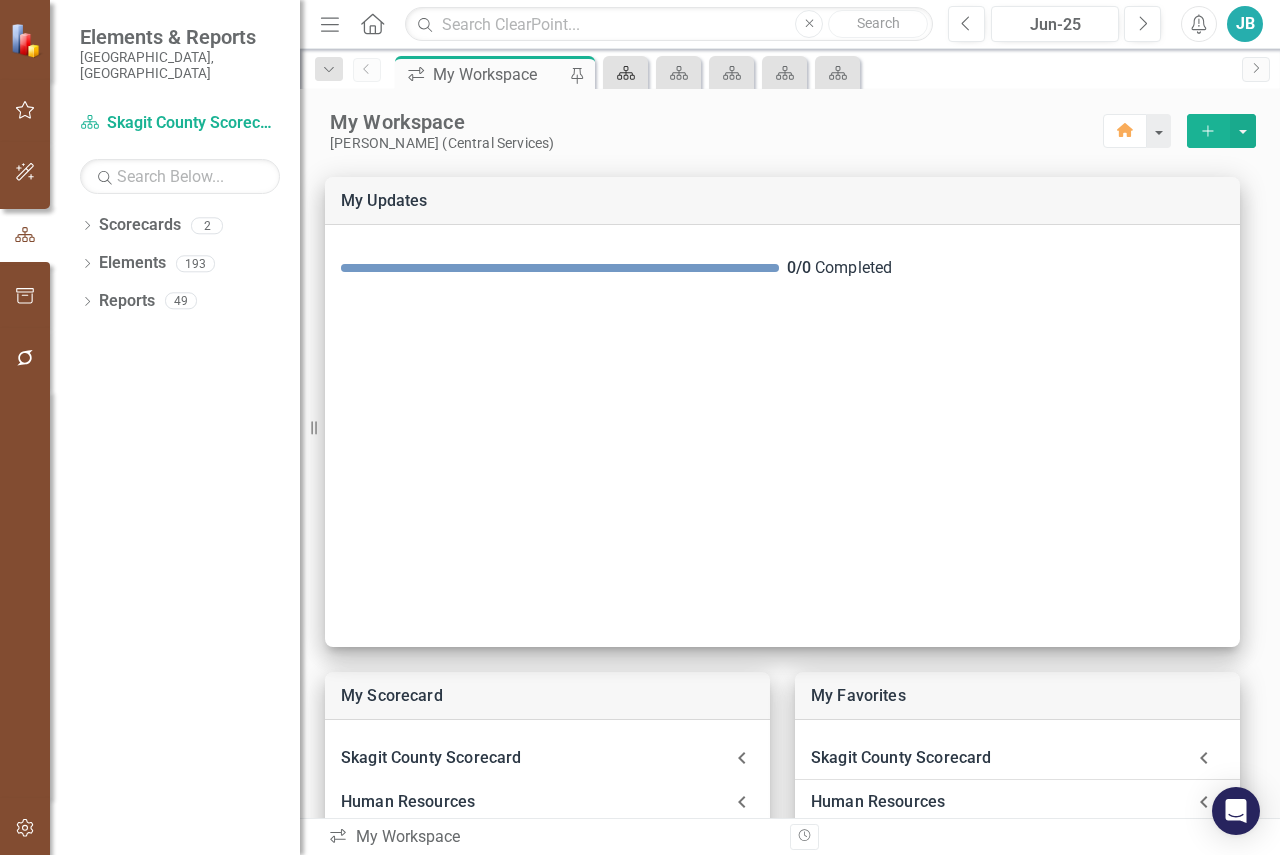 click on "Scorecard" at bounding box center [625, 72] 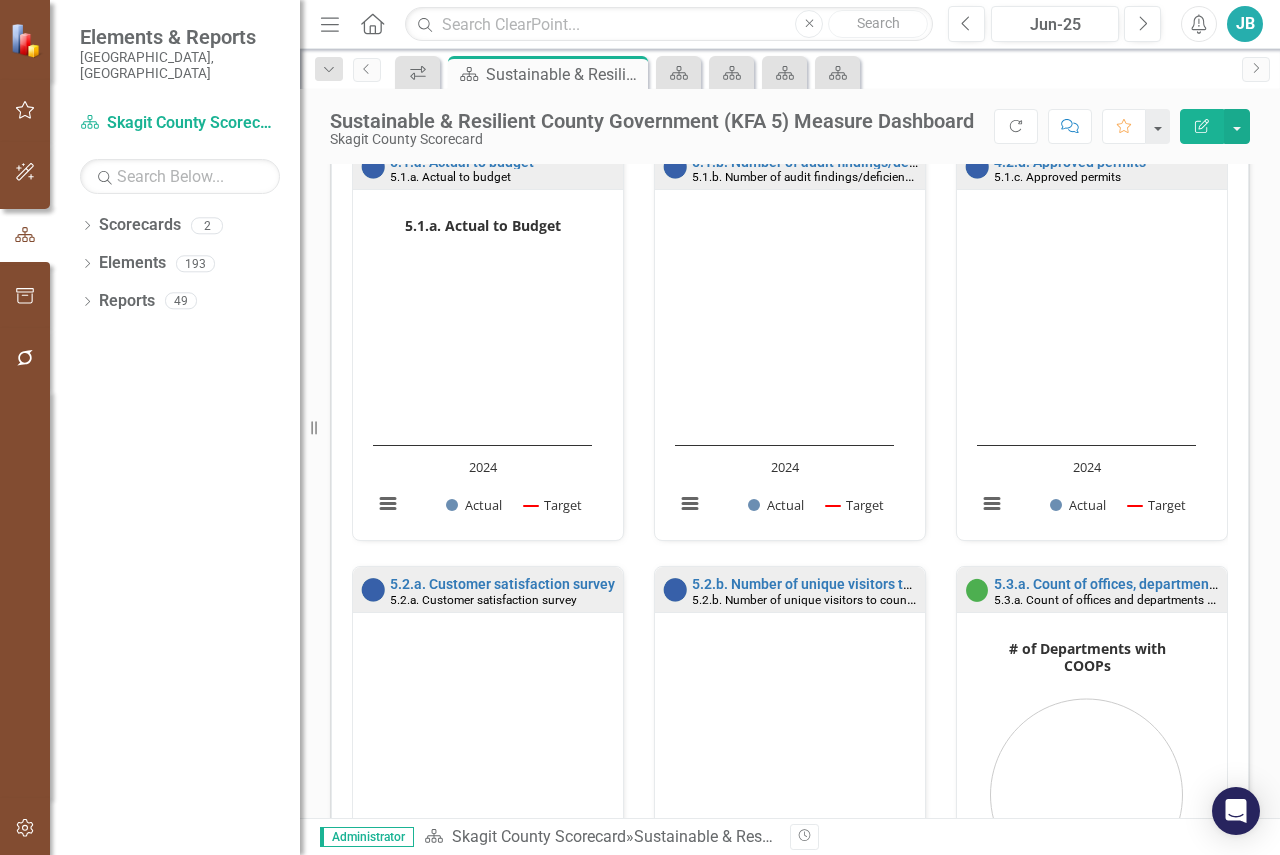 scroll, scrollTop: 800, scrollLeft: 0, axis: vertical 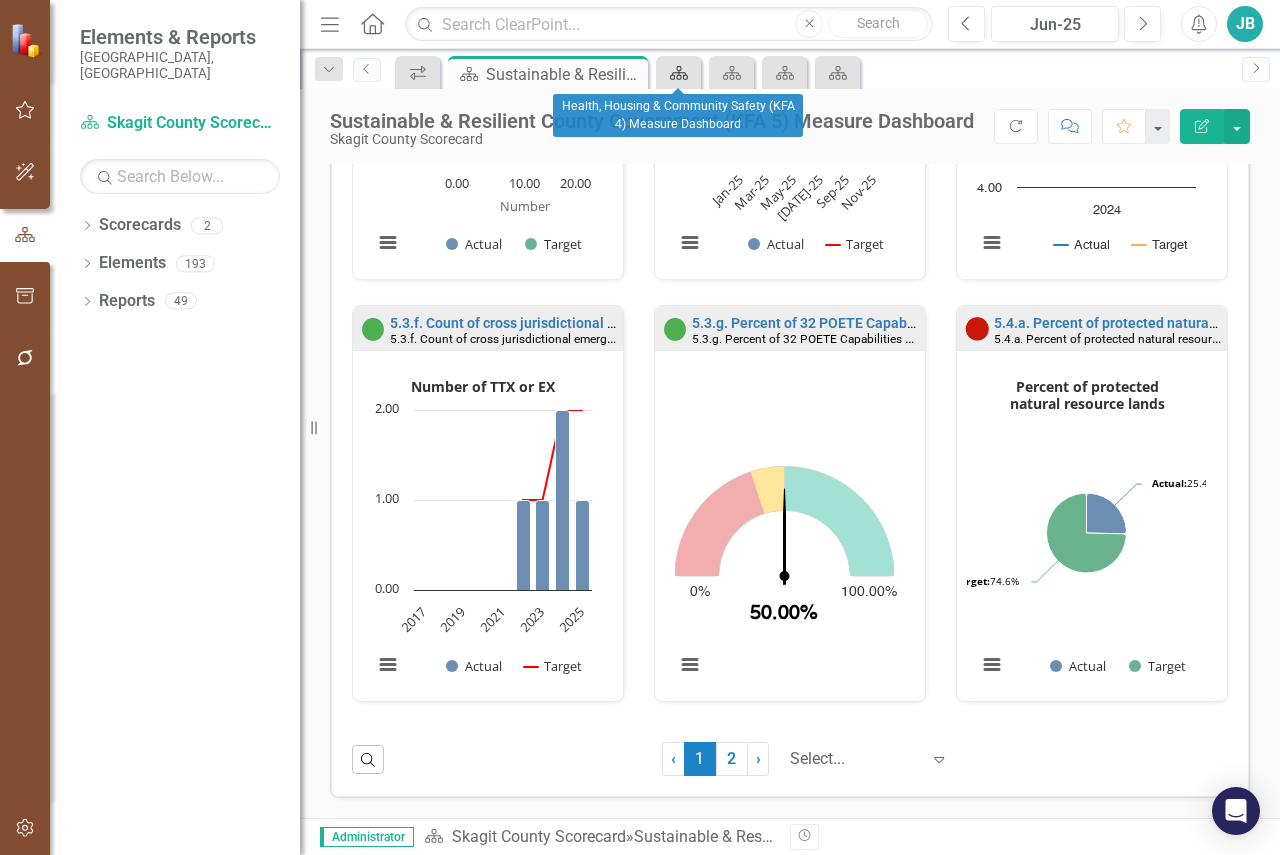 click on "Scorecard" 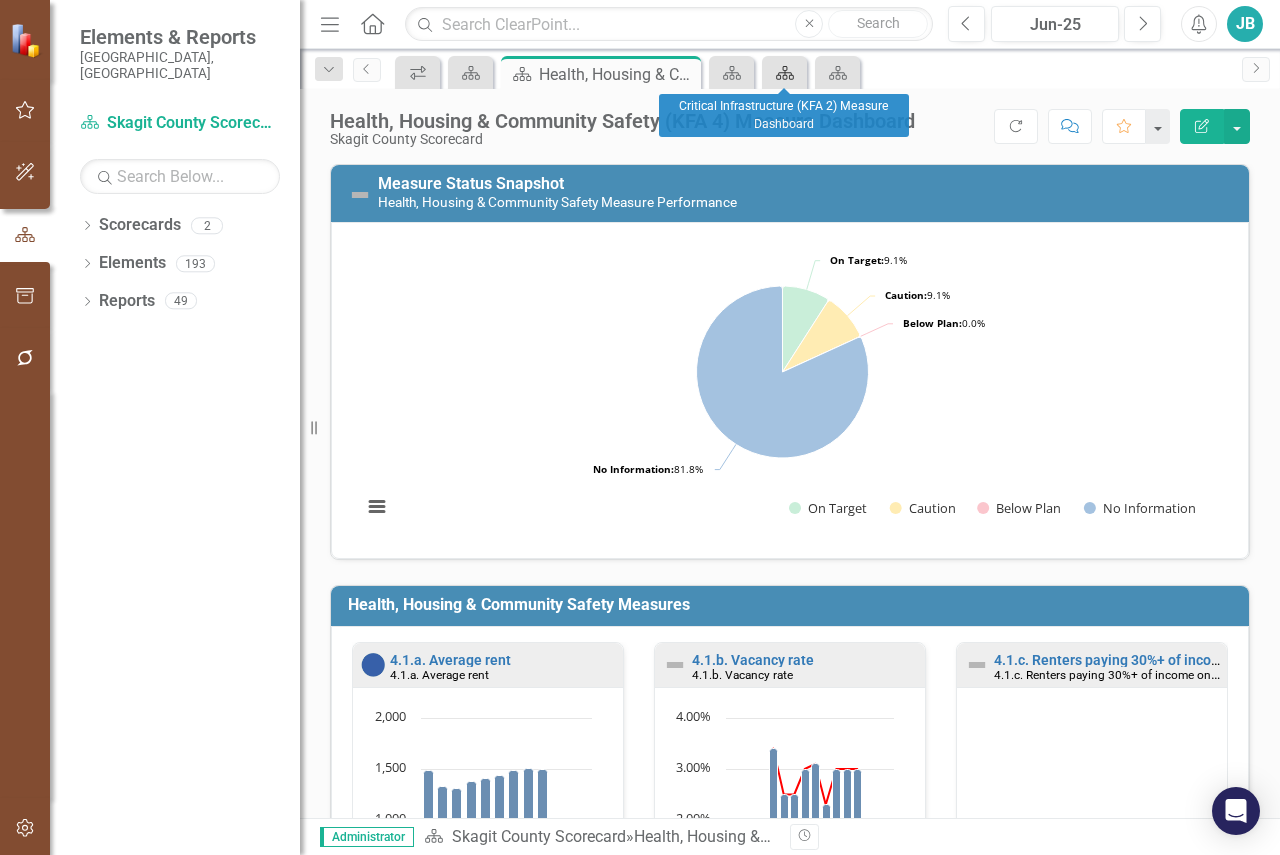 click on "Scorecard" at bounding box center [784, 72] 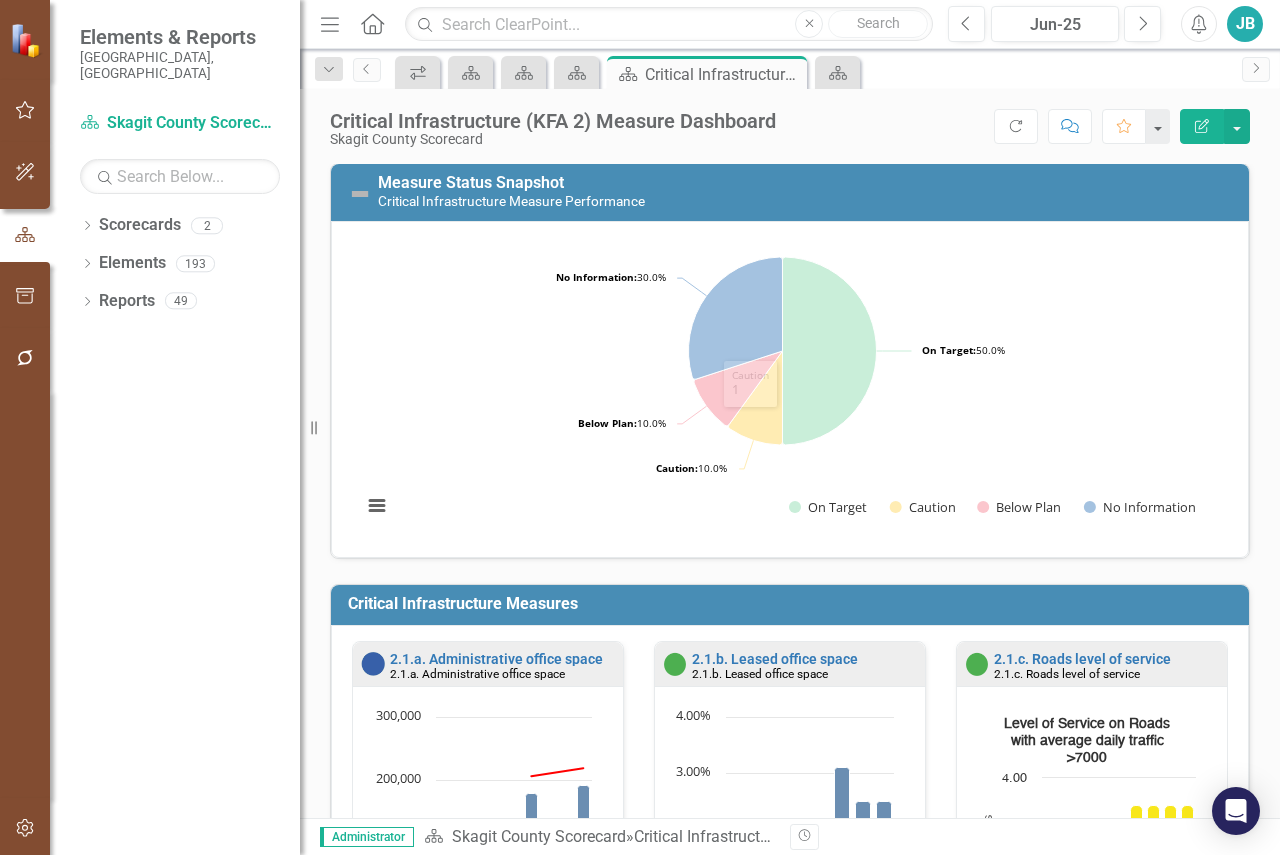 scroll, scrollTop: 0, scrollLeft: 0, axis: both 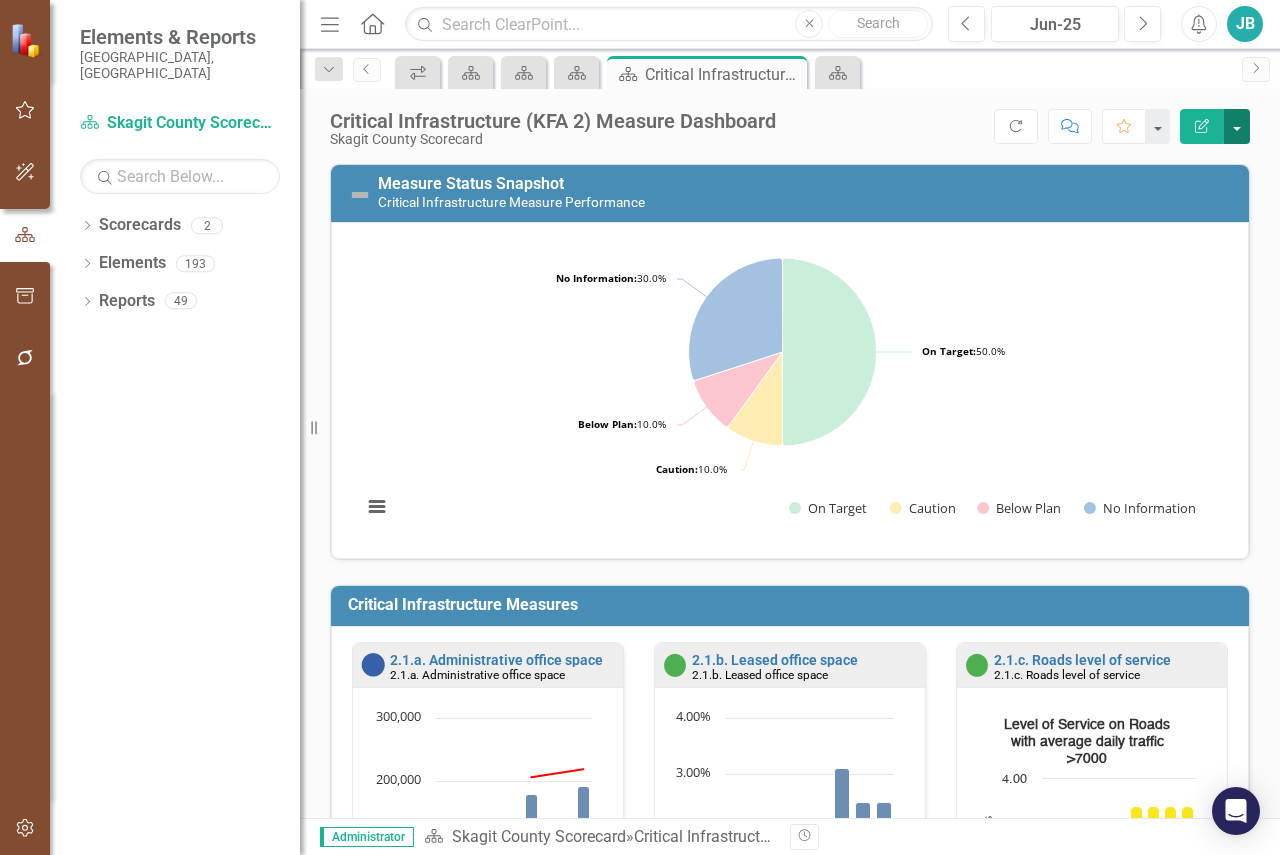 click at bounding box center [1237, 126] 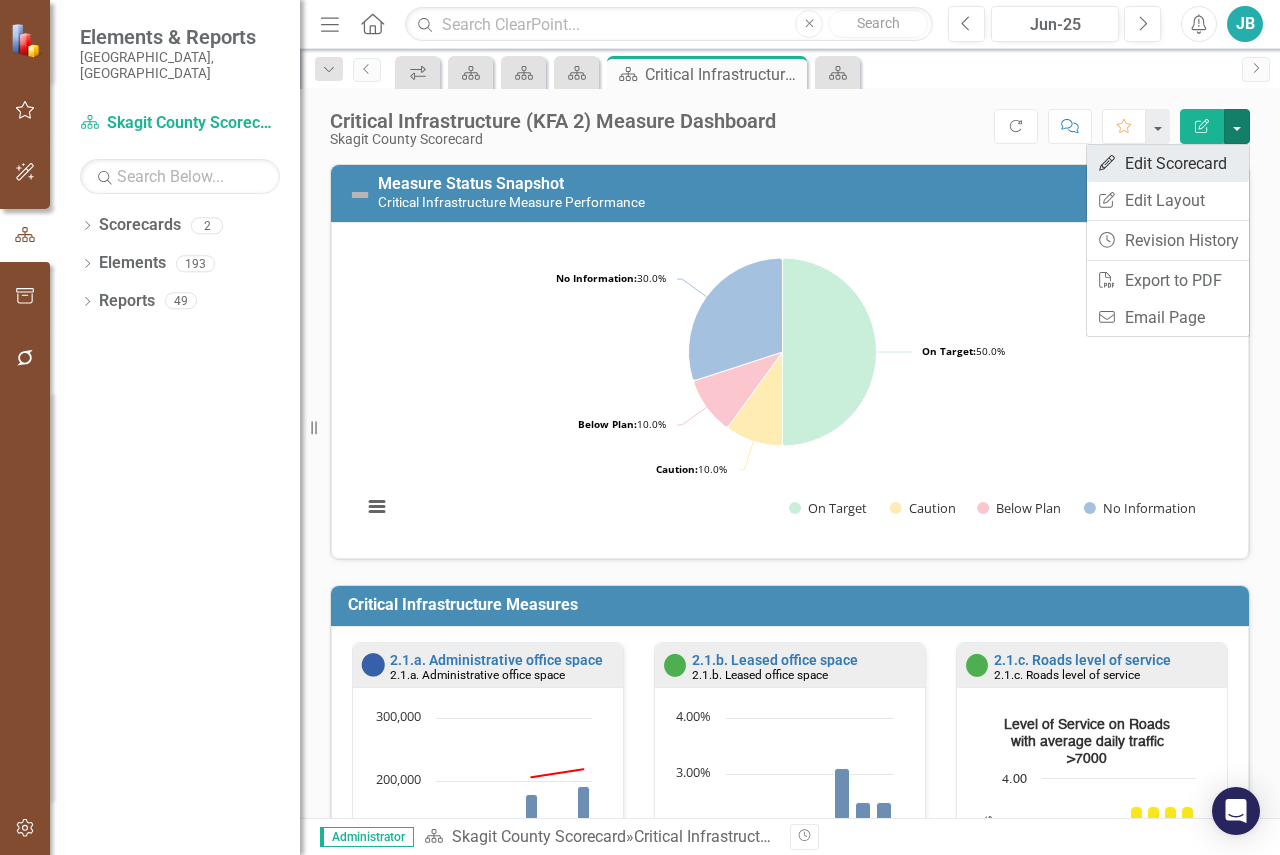 click on "Edit Edit Scorecard" at bounding box center [1168, 163] 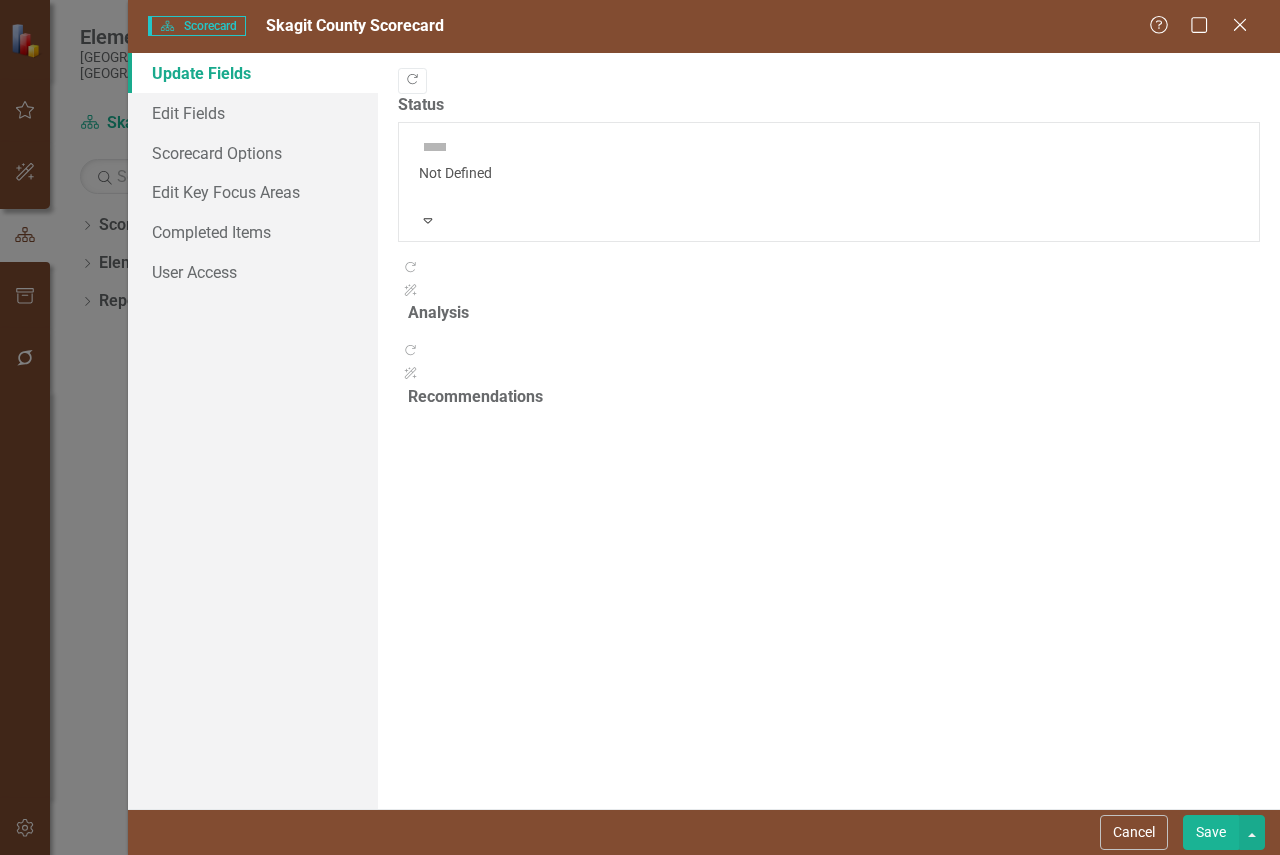 scroll, scrollTop: 81, scrollLeft: 0, axis: vertical 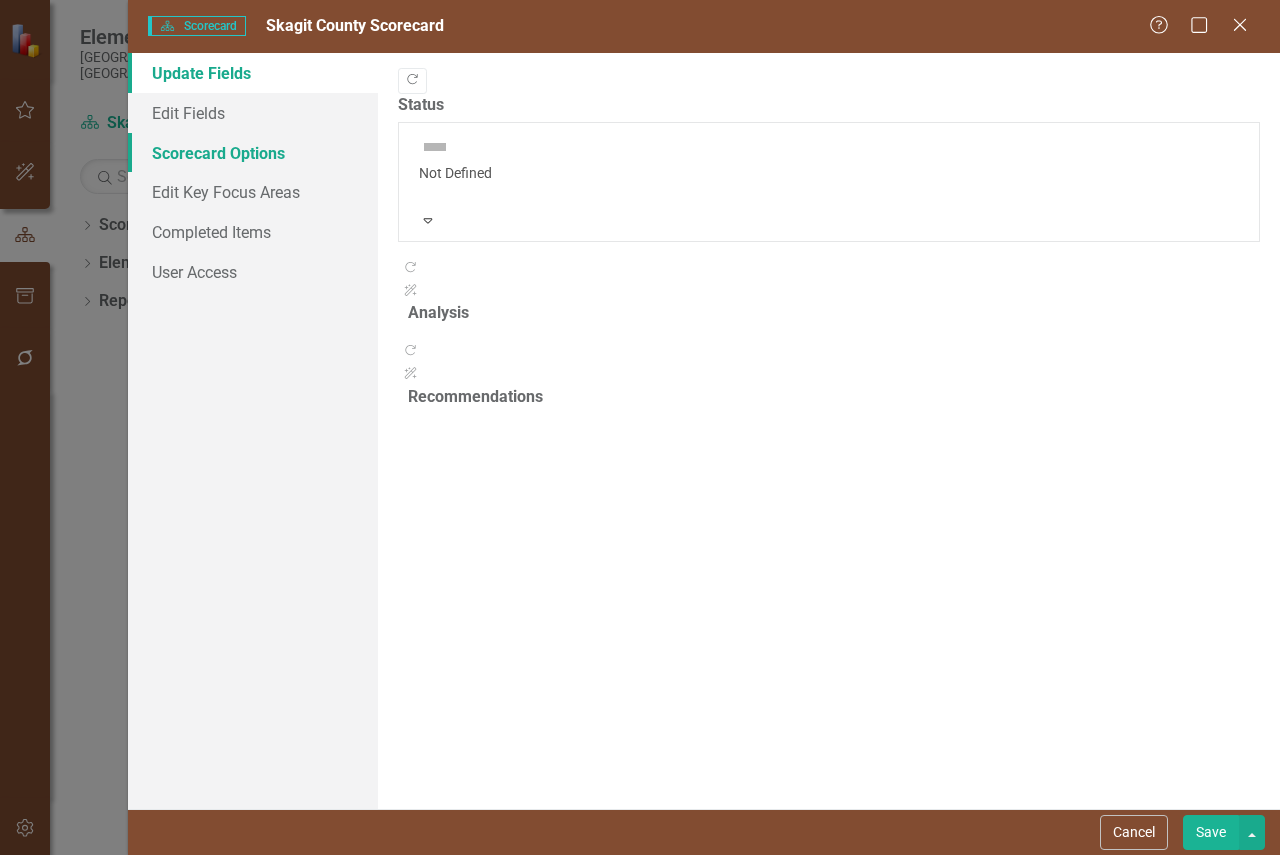 click on "Scorecard Options" at bounding box center [253, 153] 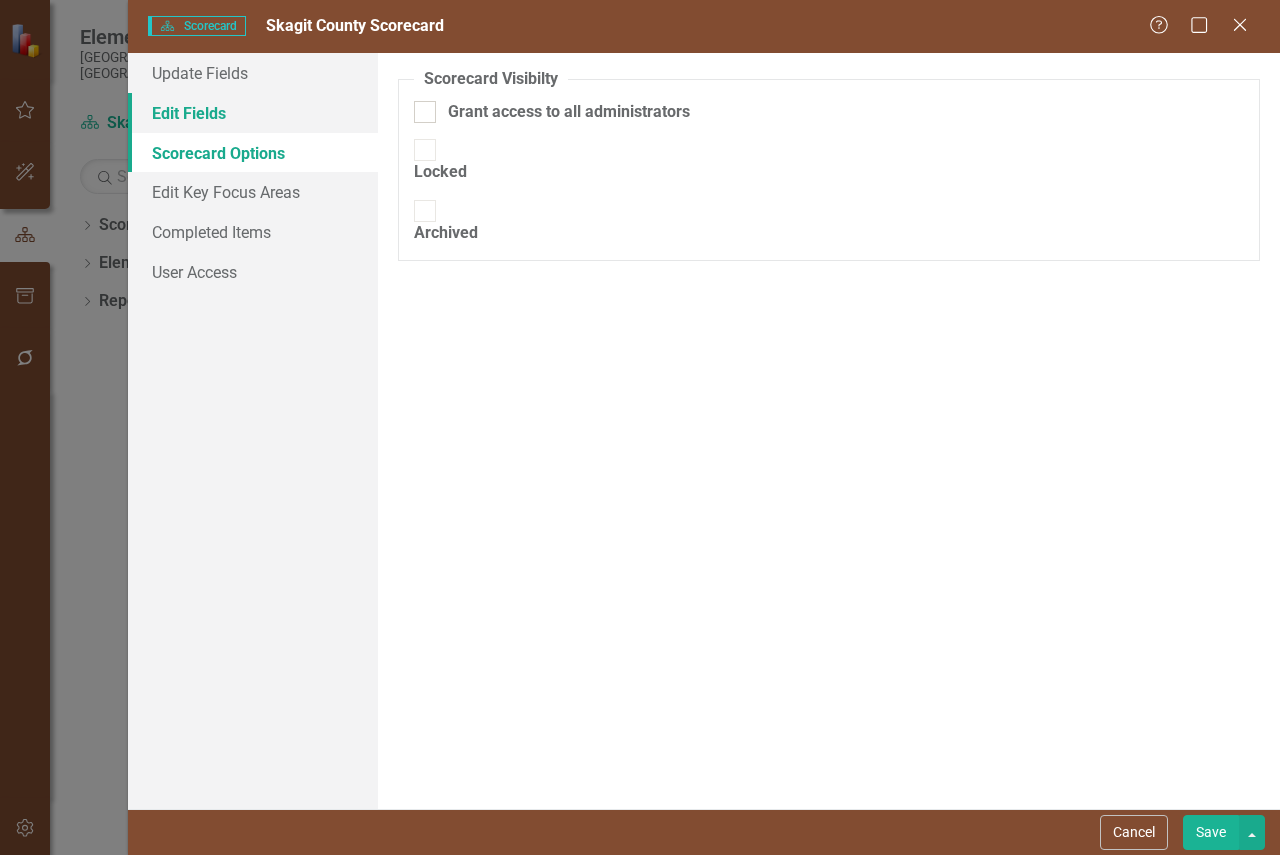 click on "Edit Fields" at bounding box center [253, 113] 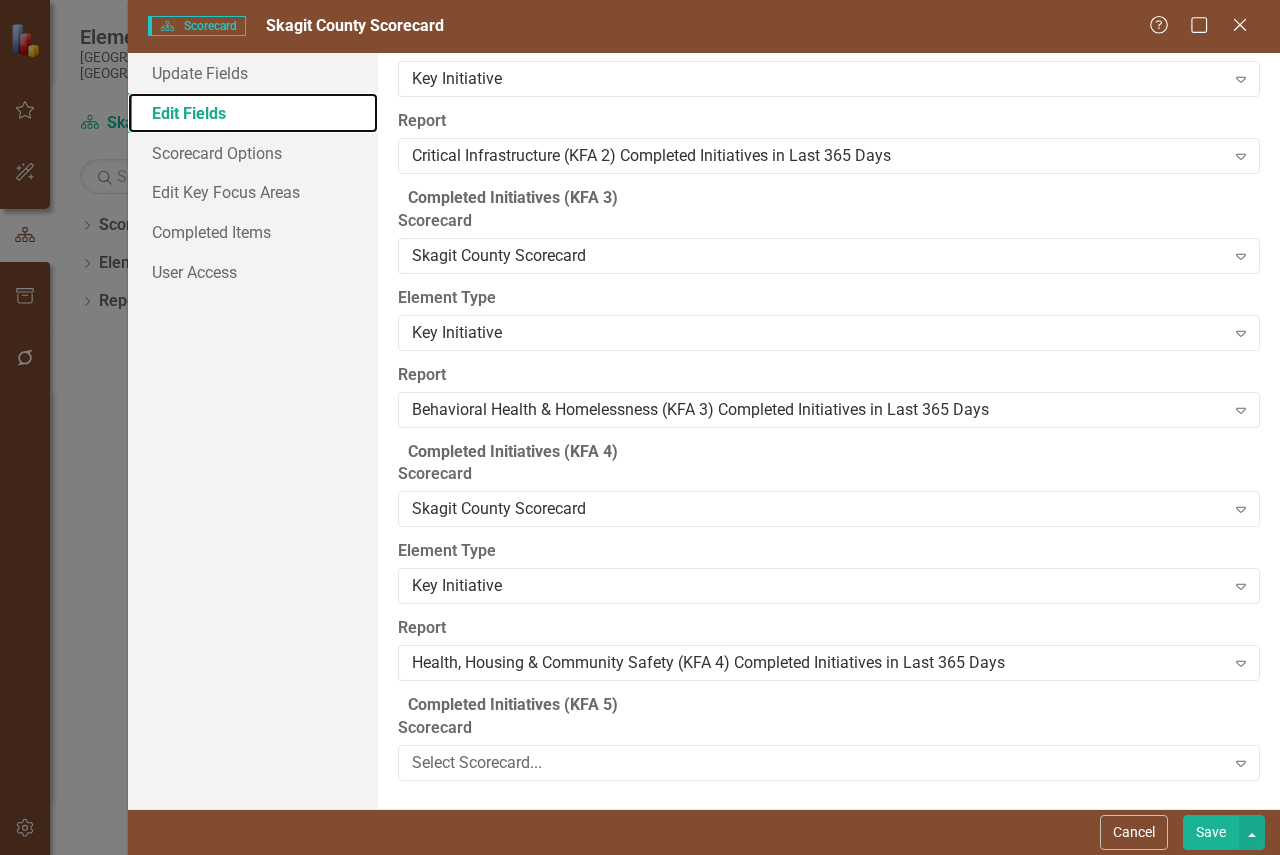 scroll, scrollTop: 18190, scrollLeft: 0, axis: vertical 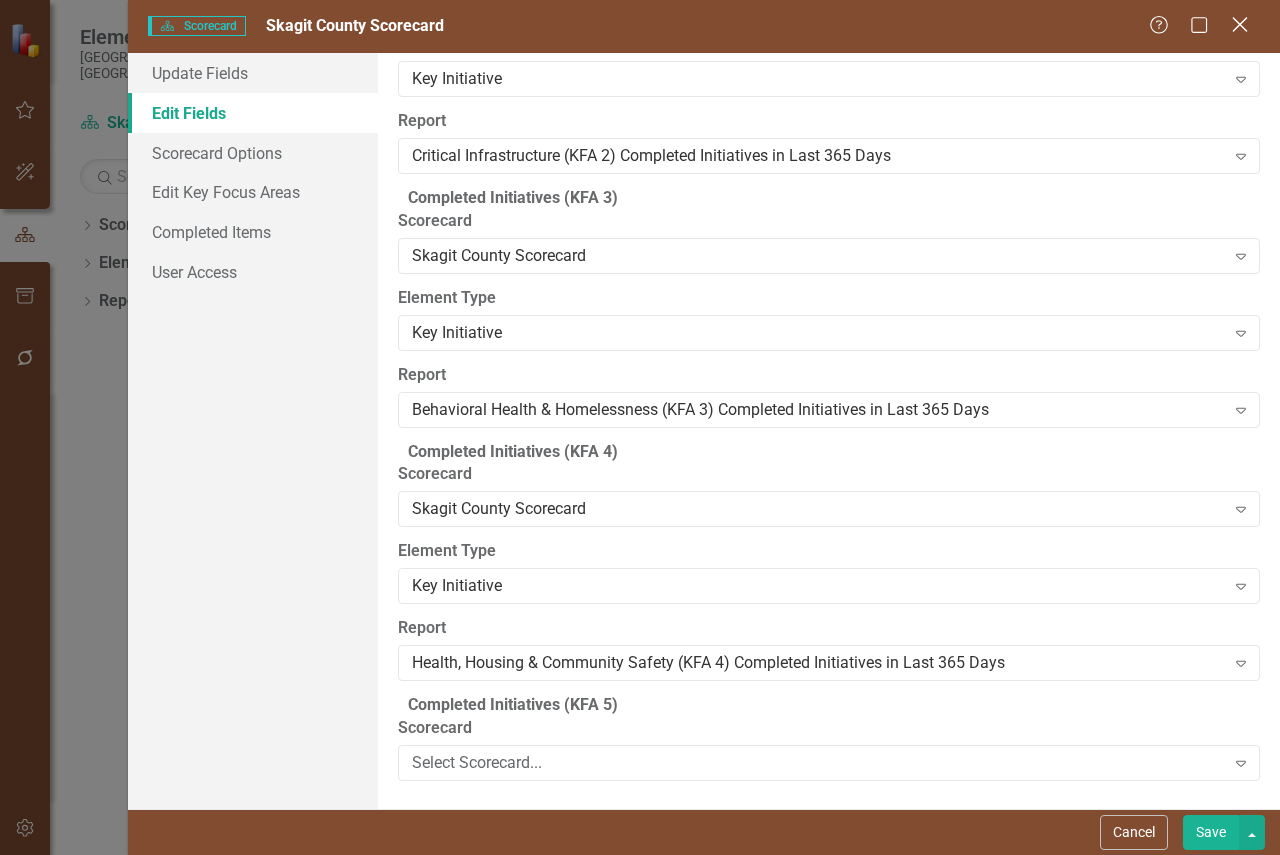 click on "Close" 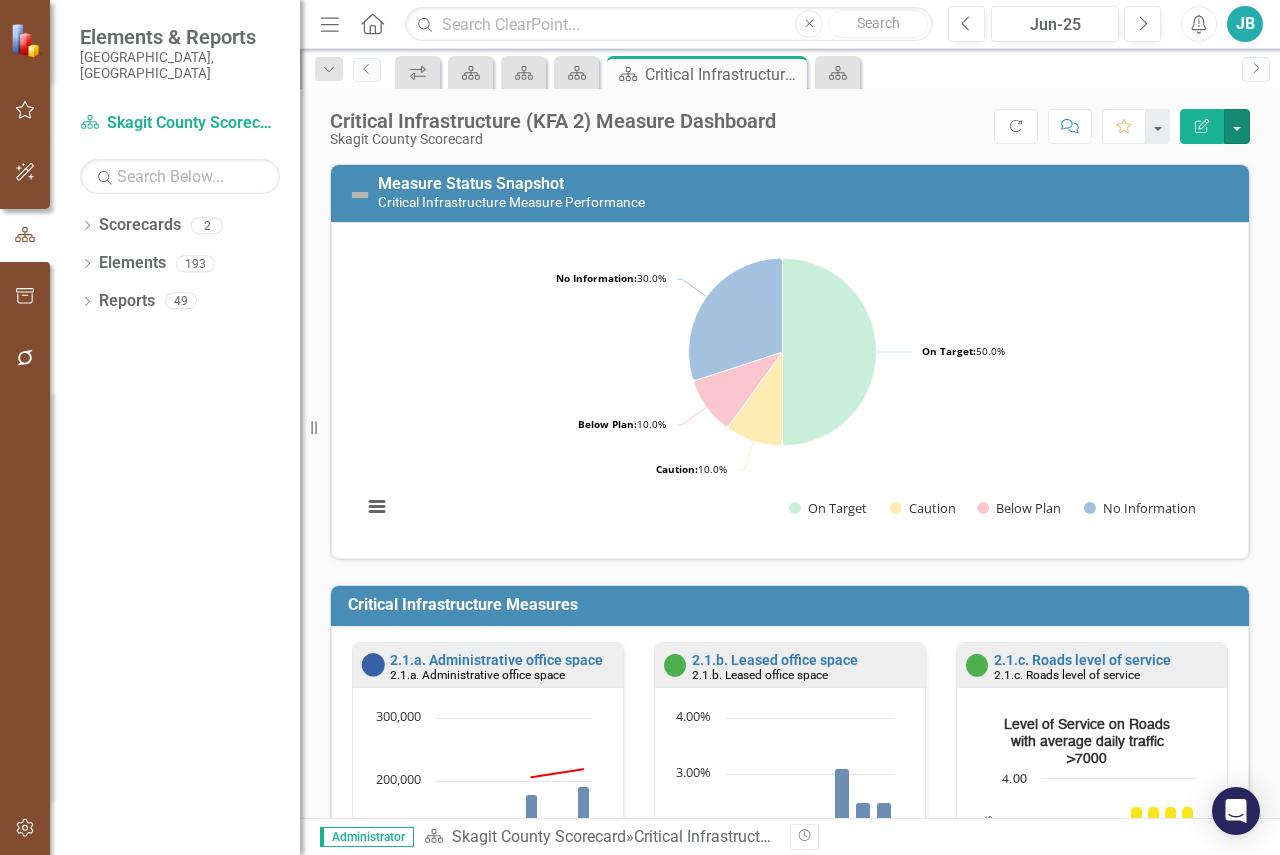 scroll, scrollTop: 300, scrollLeft: 0, axis: vertical 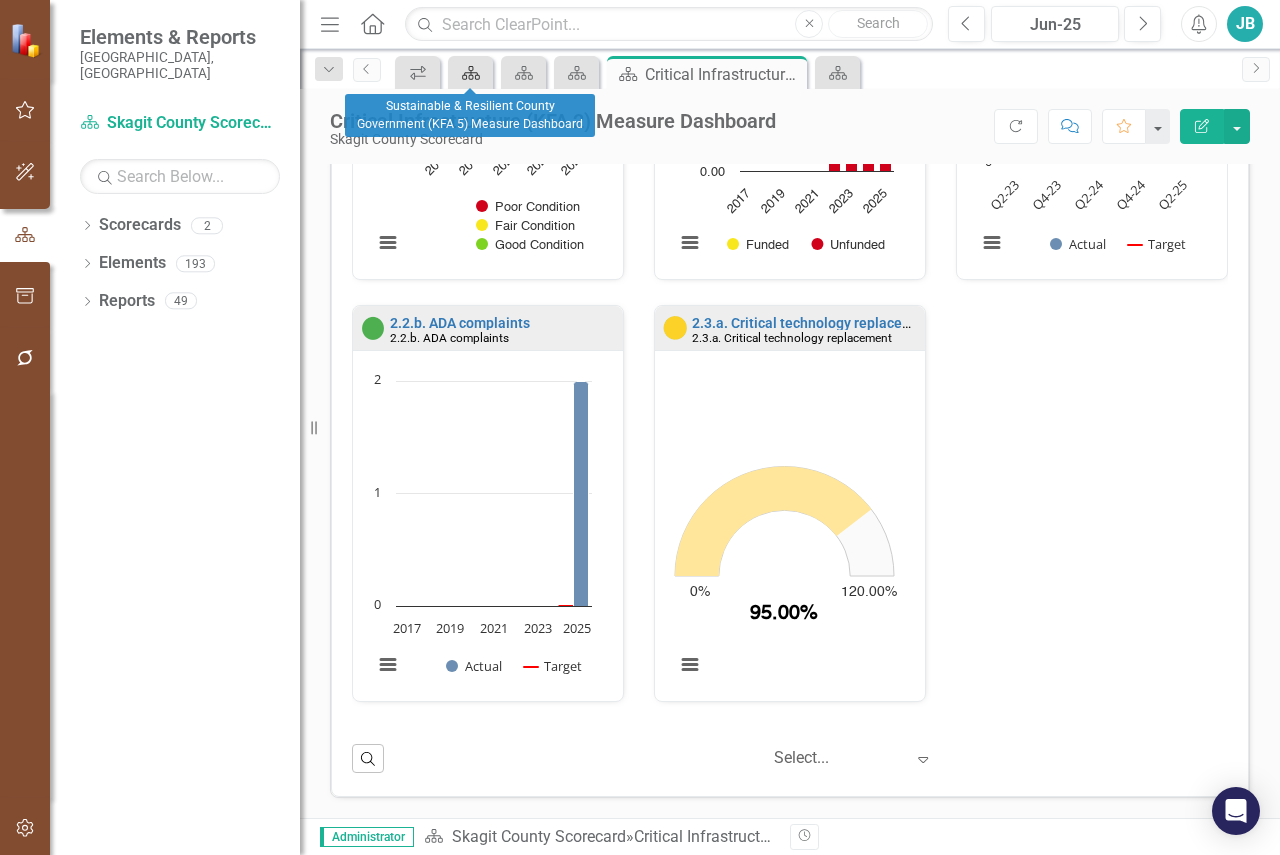 click on "Scorecard" 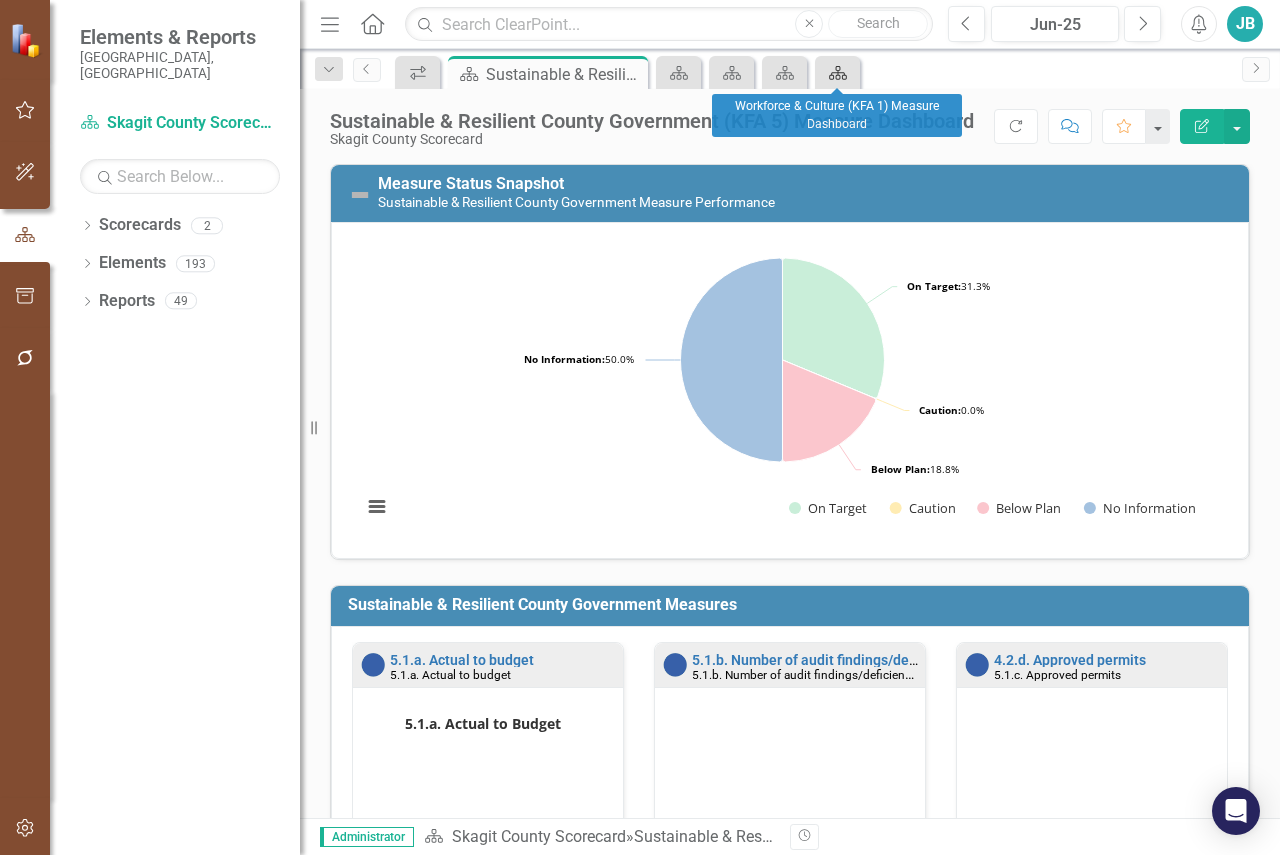 click 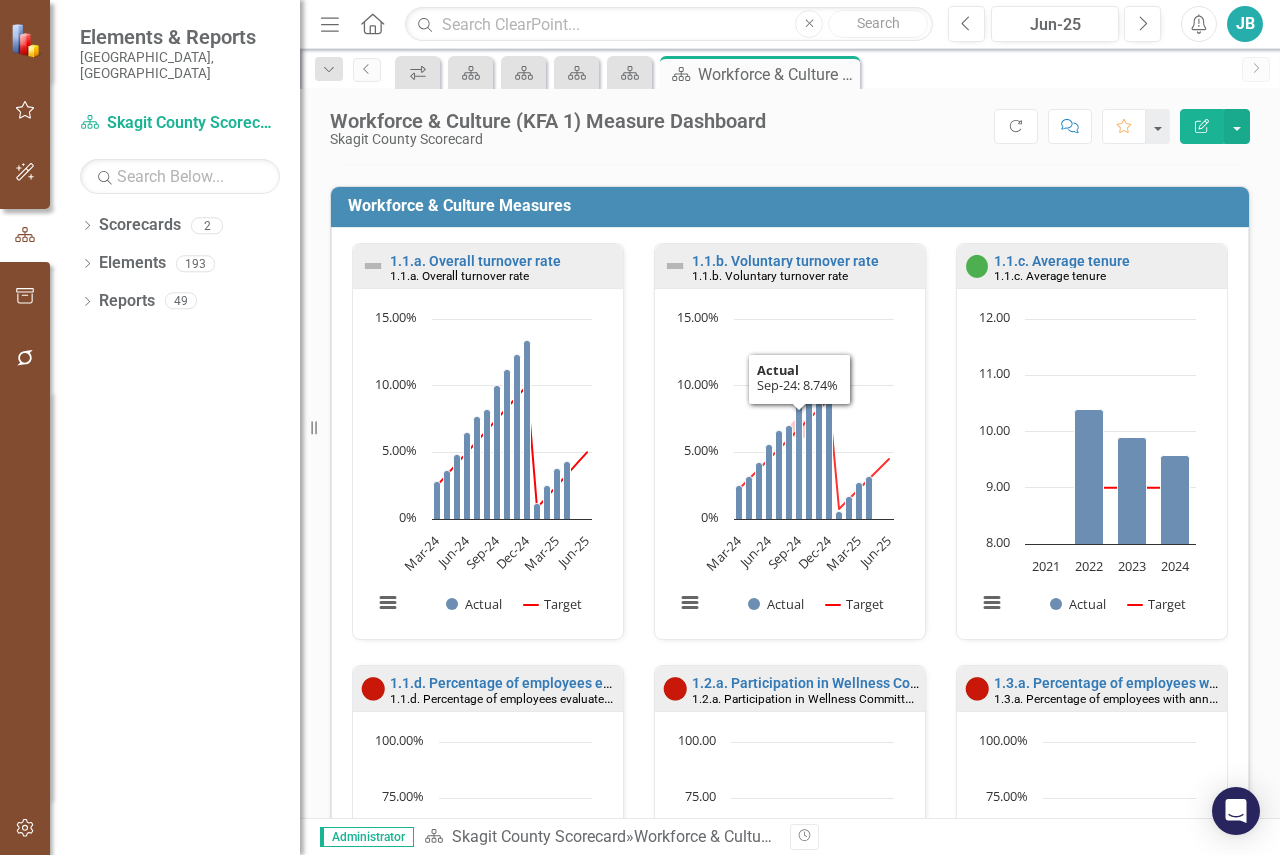 scroll, scrollTop: 400, scrollLeft: 0, axis: vertical 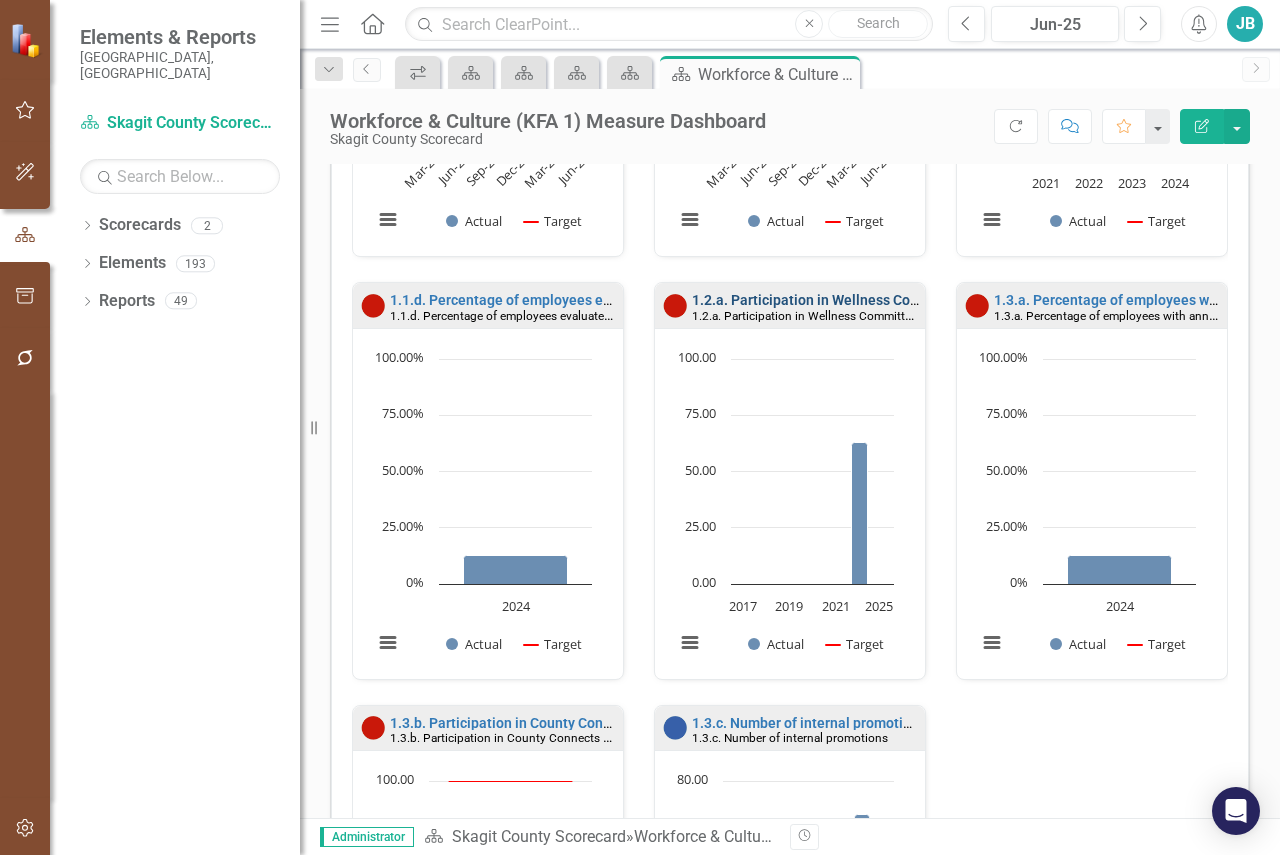 click on "1.2.a. Participation in Wellness Committee/Activities" at bounding box center [860, 300] 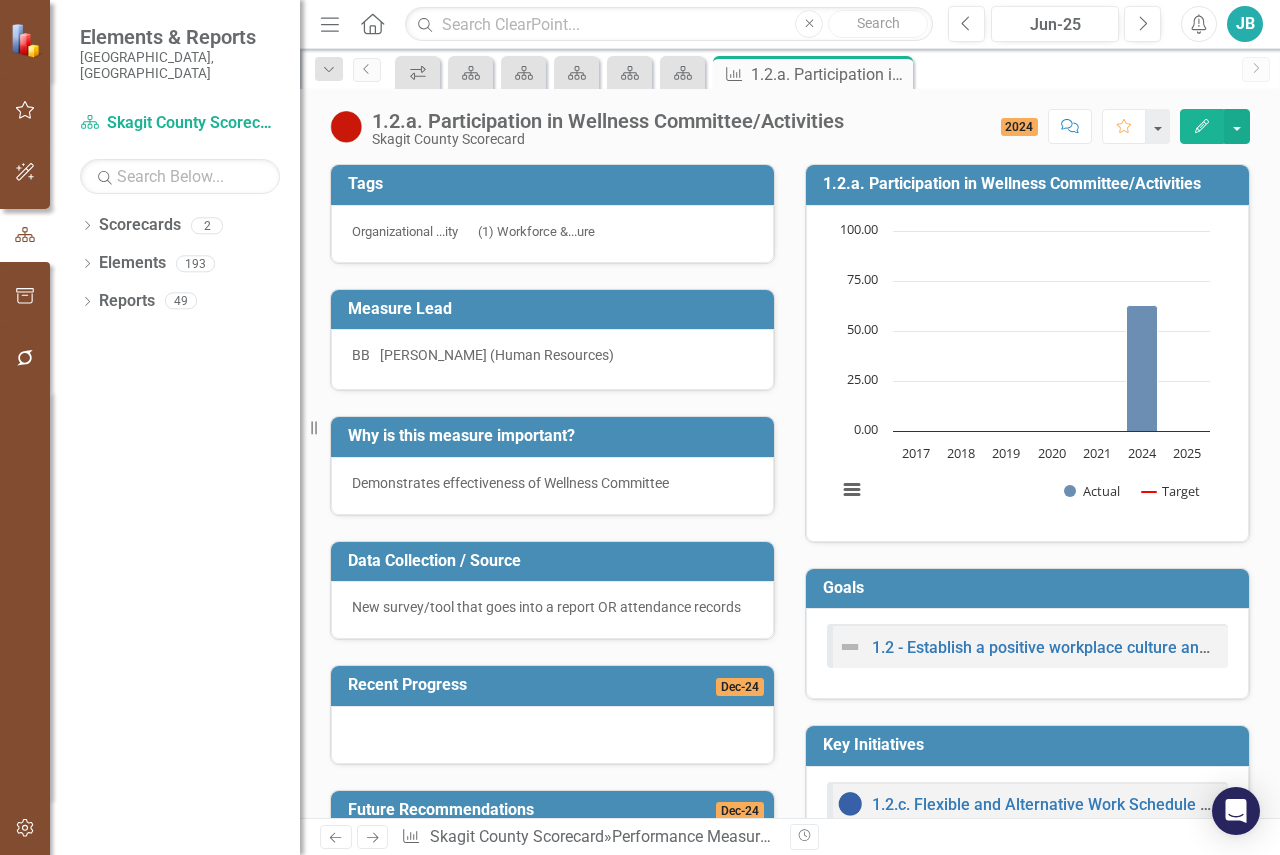 click on "Edit" 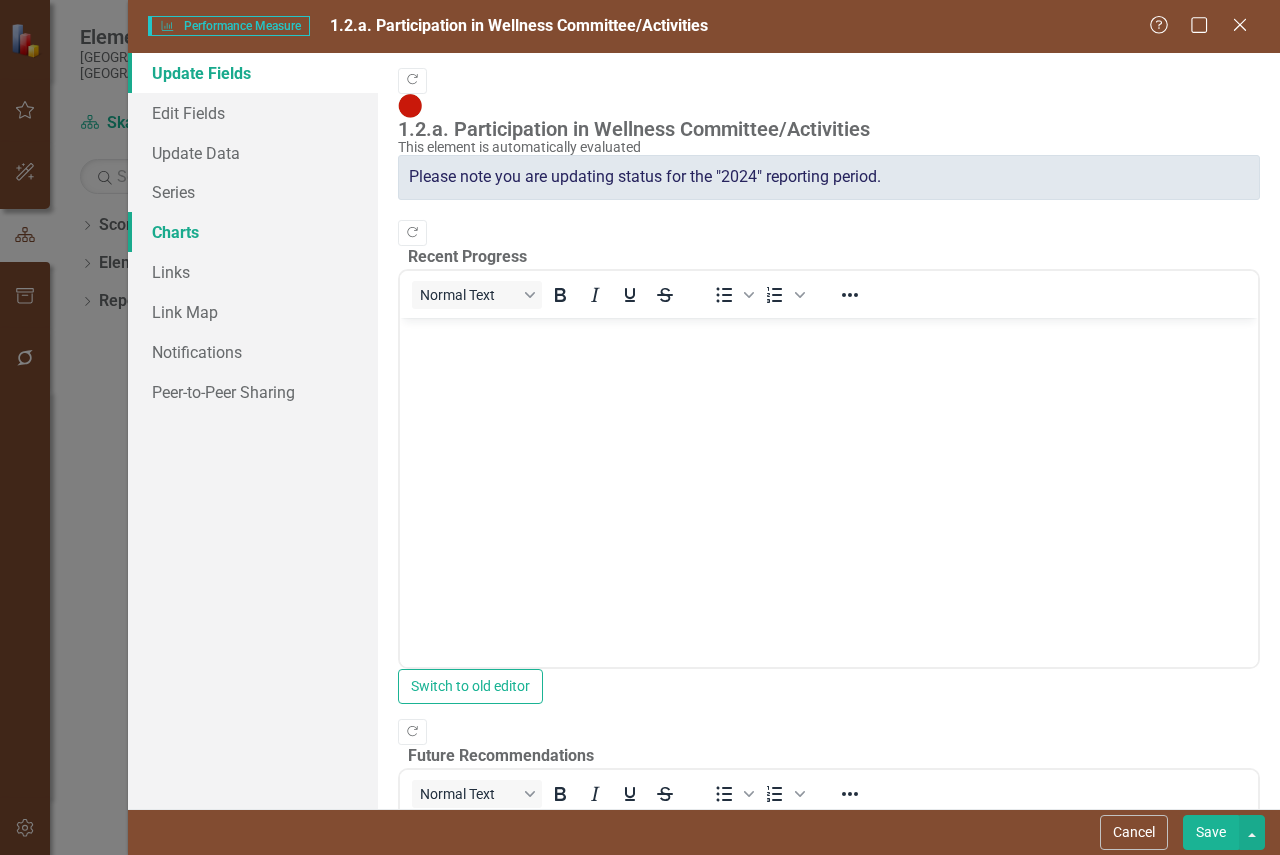 scroll, scrollTop: 0, scrollLeft: 0, axis: both 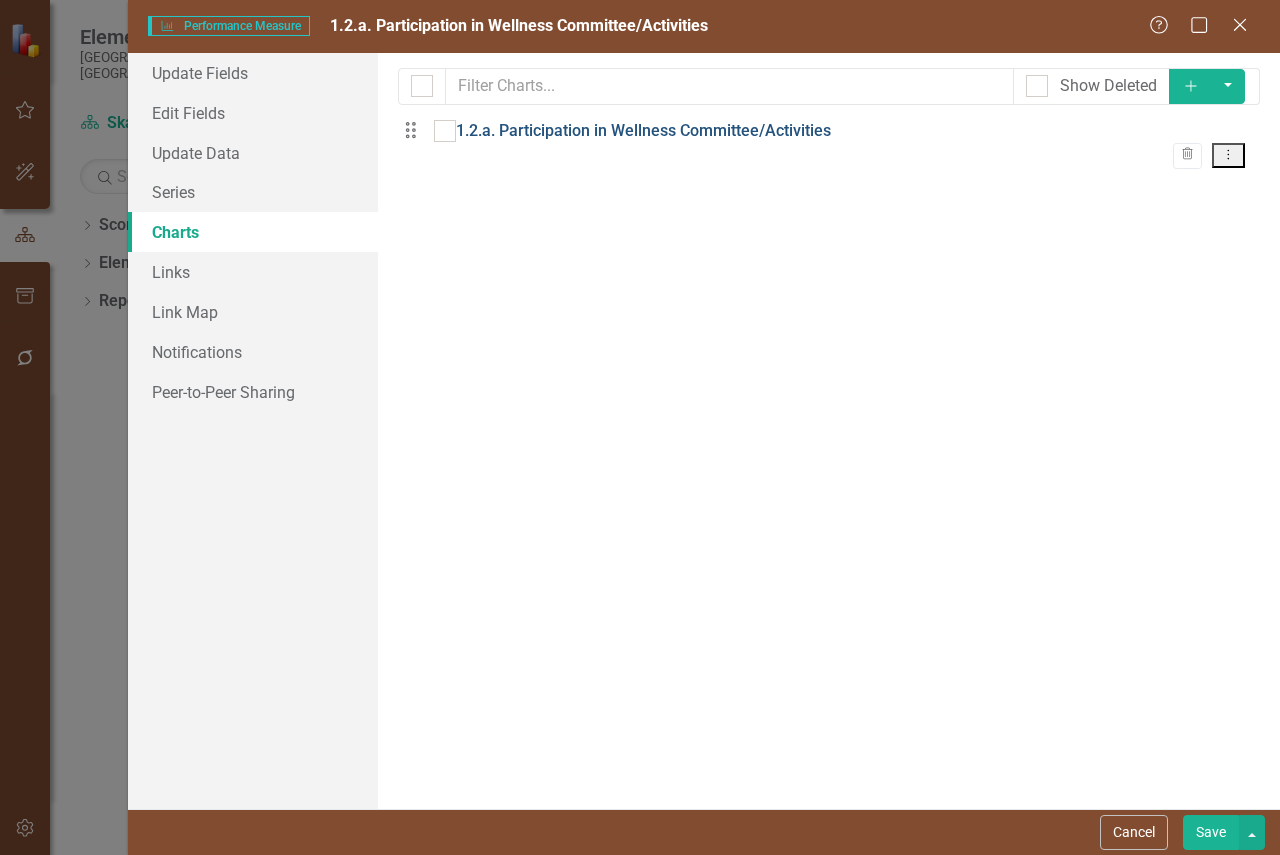 click on "1.2.a. Participation in Wellness Committee/Activities" at bounding box center (643, 131) 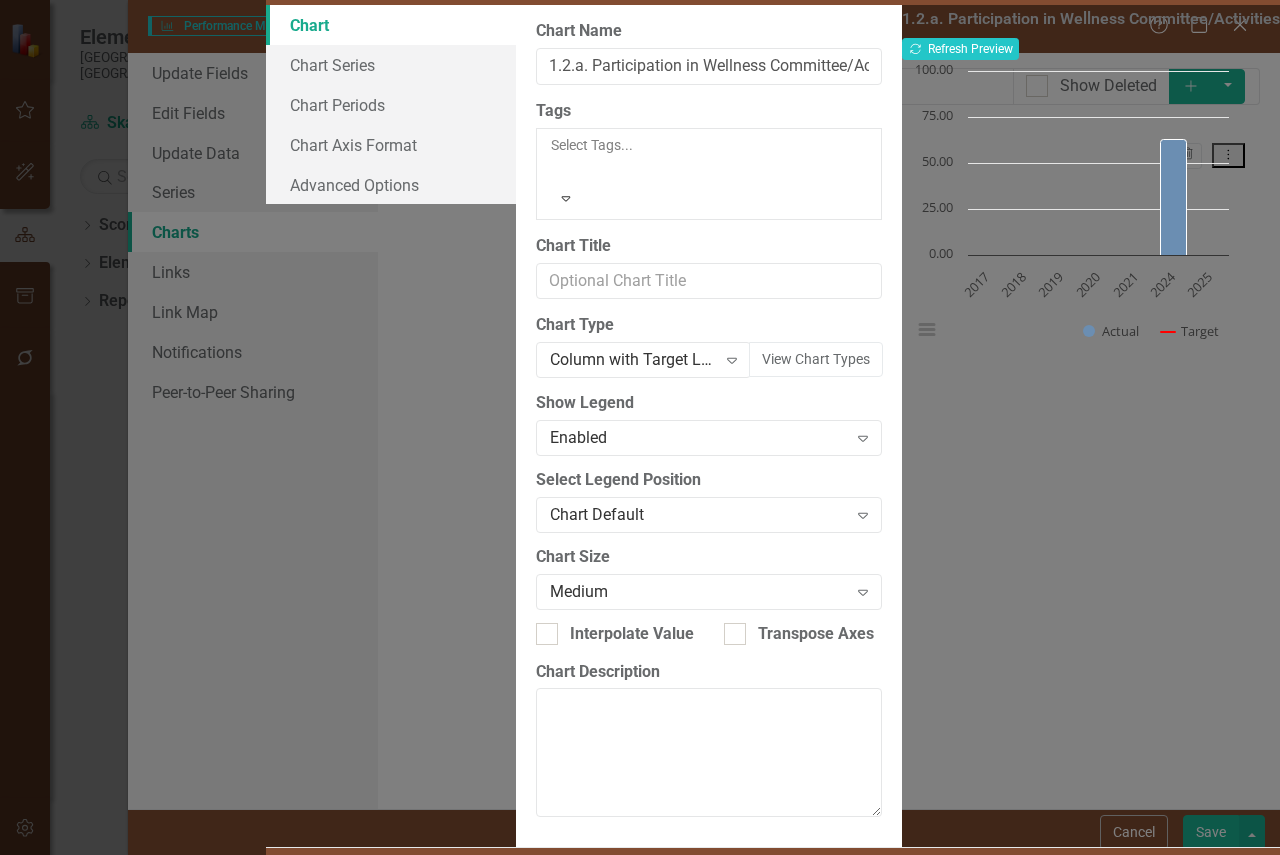 click on "Charts Chart 1.2.a. Participation in Wellness Committee/Activities Help Maximize Close Chart Chart Series Chart Periods Chart Axis Format Advanced Options From this page, you can define the name, type, and size of the chart. You can also add a legend and a chart description (alternative text that describes the chart).   Learn more in the ClearPoint Support Center. Close Help Chart Name 1.2.a. Participation in Wellness Committee/Activities Tags Select Tags... Expand Chart Title Chart Type Column with Target Line Expand View Chart Types ClearPoint Can Do More! How ClearPoint Can Help Close Professional  and  Enterprise  plans have access to advanced charting, which allows you to create custom JSON charts, add plot bands, add regression lines, or plot values from previous periods.  Please contact   [EMAIL_ADDRESS][DOMAIN_NAME]   for more information or to upgrade your account View Plans Learn More Show Legend Enabled Expand Select Legend Position Chart Default Expand Chart Size Medium Expand Transpose Axes" at bounding box center [640, 427] 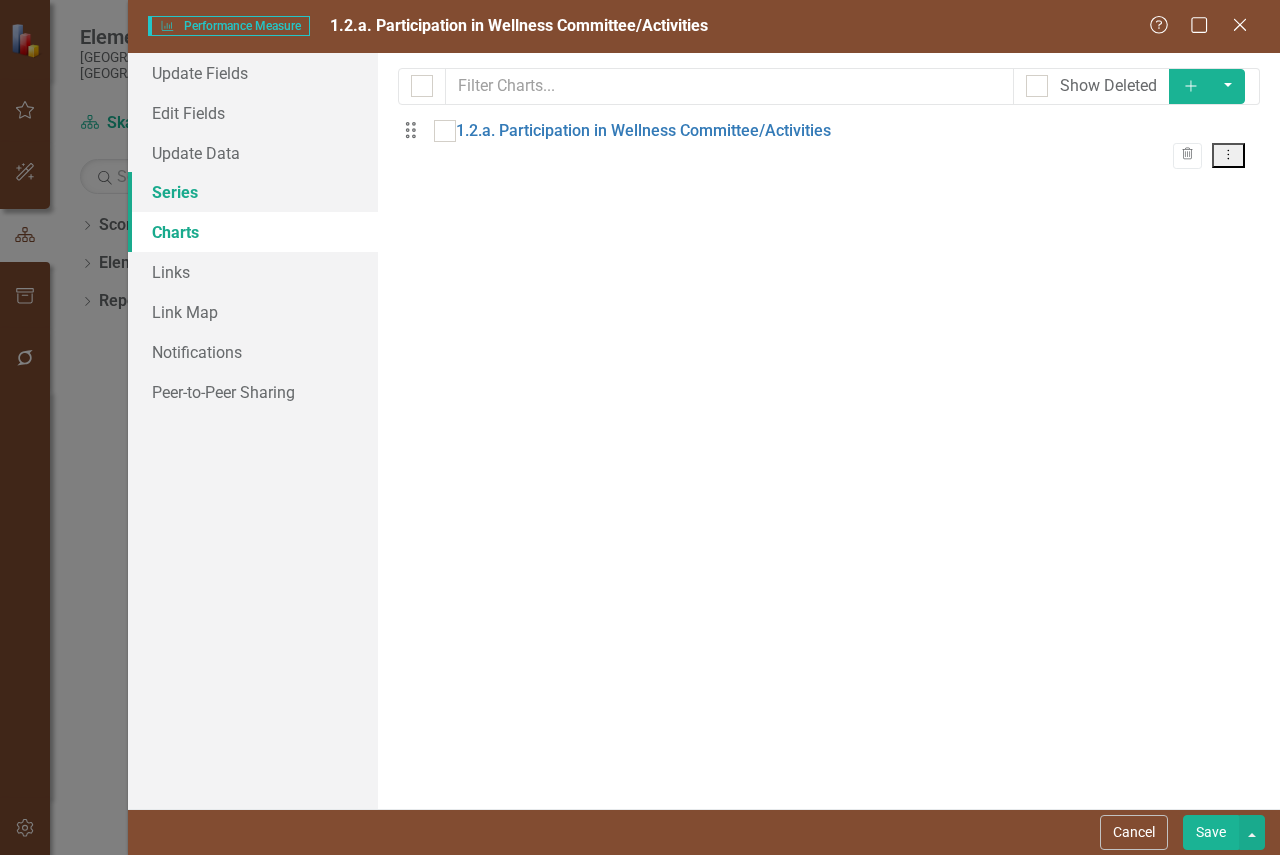 click on "Series" at bounding box center [253, 192] 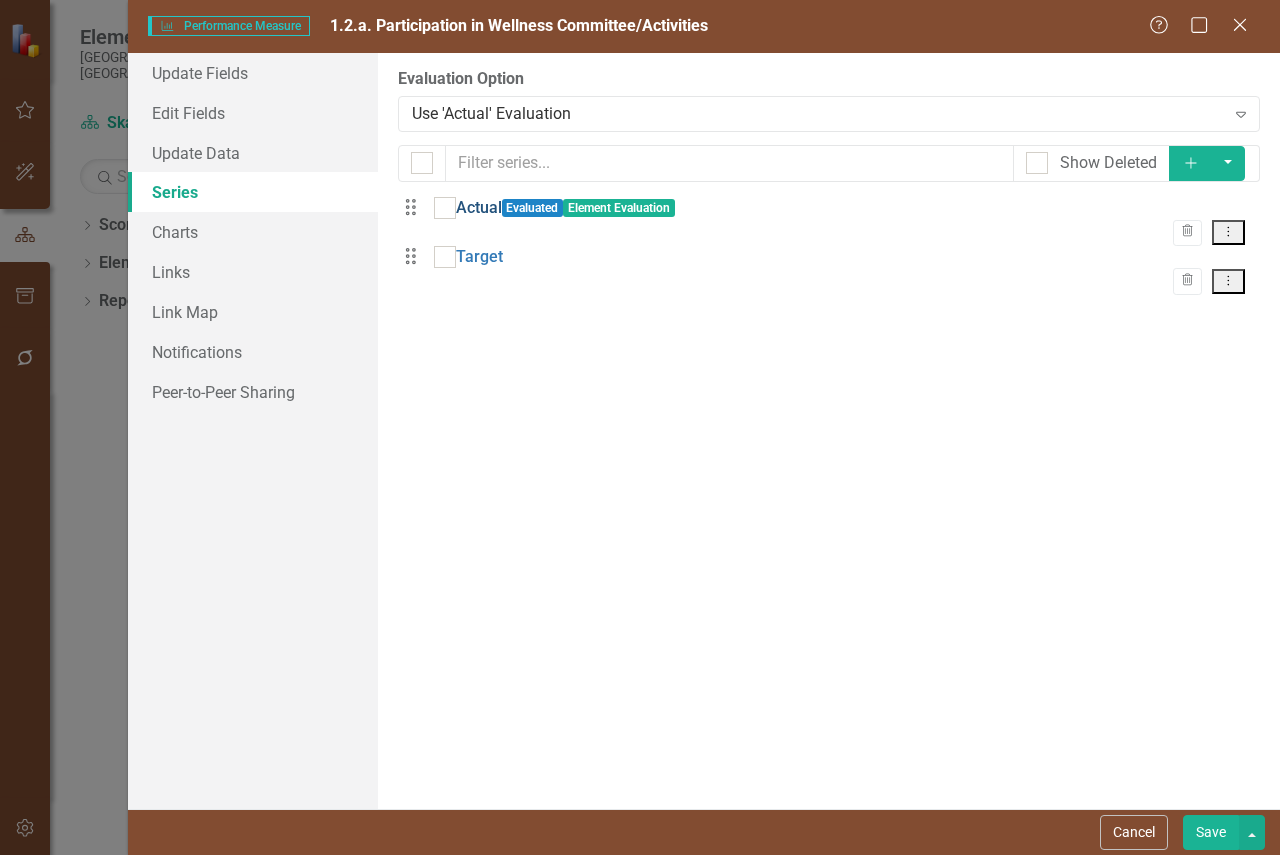 click on "Actual" at bounding box center (479, 208) 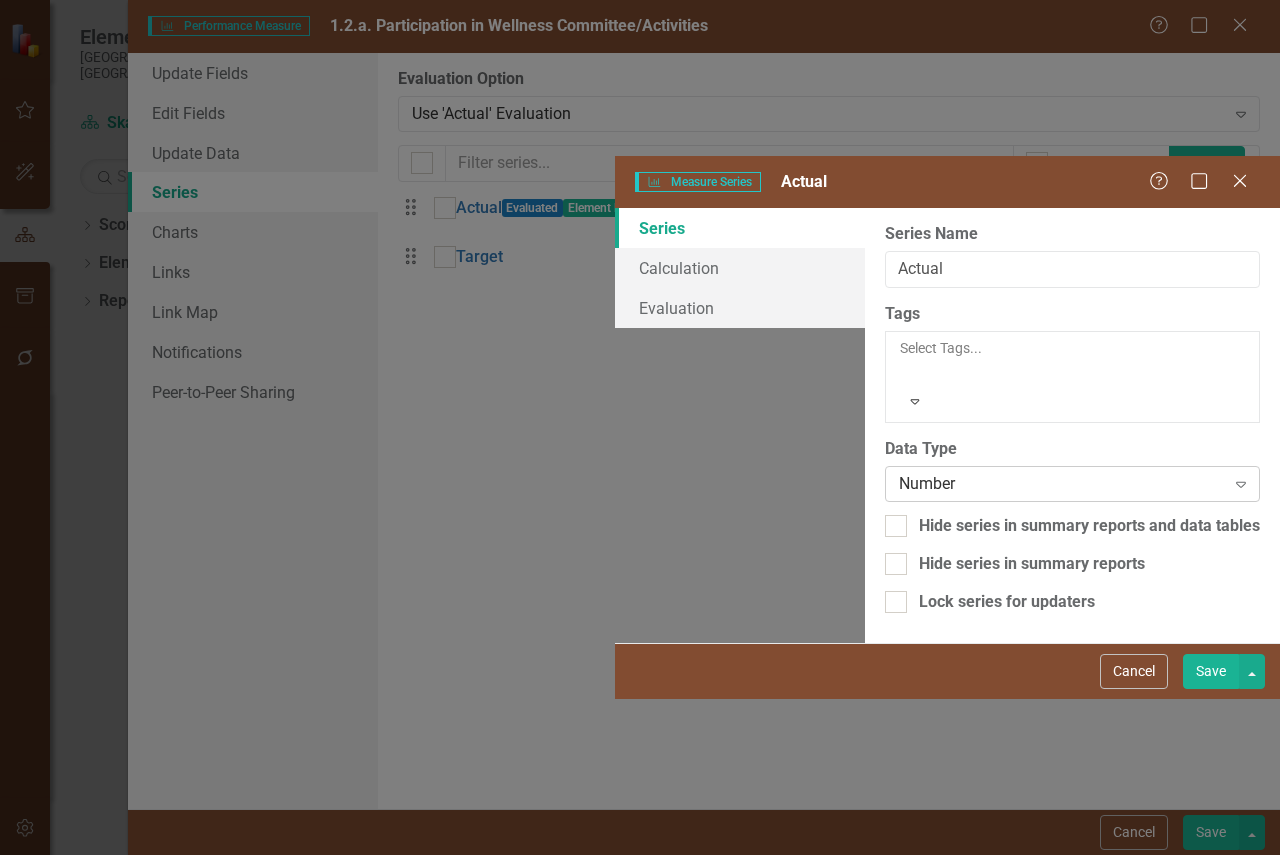click on "Number" at bounding box center (1062, 483) 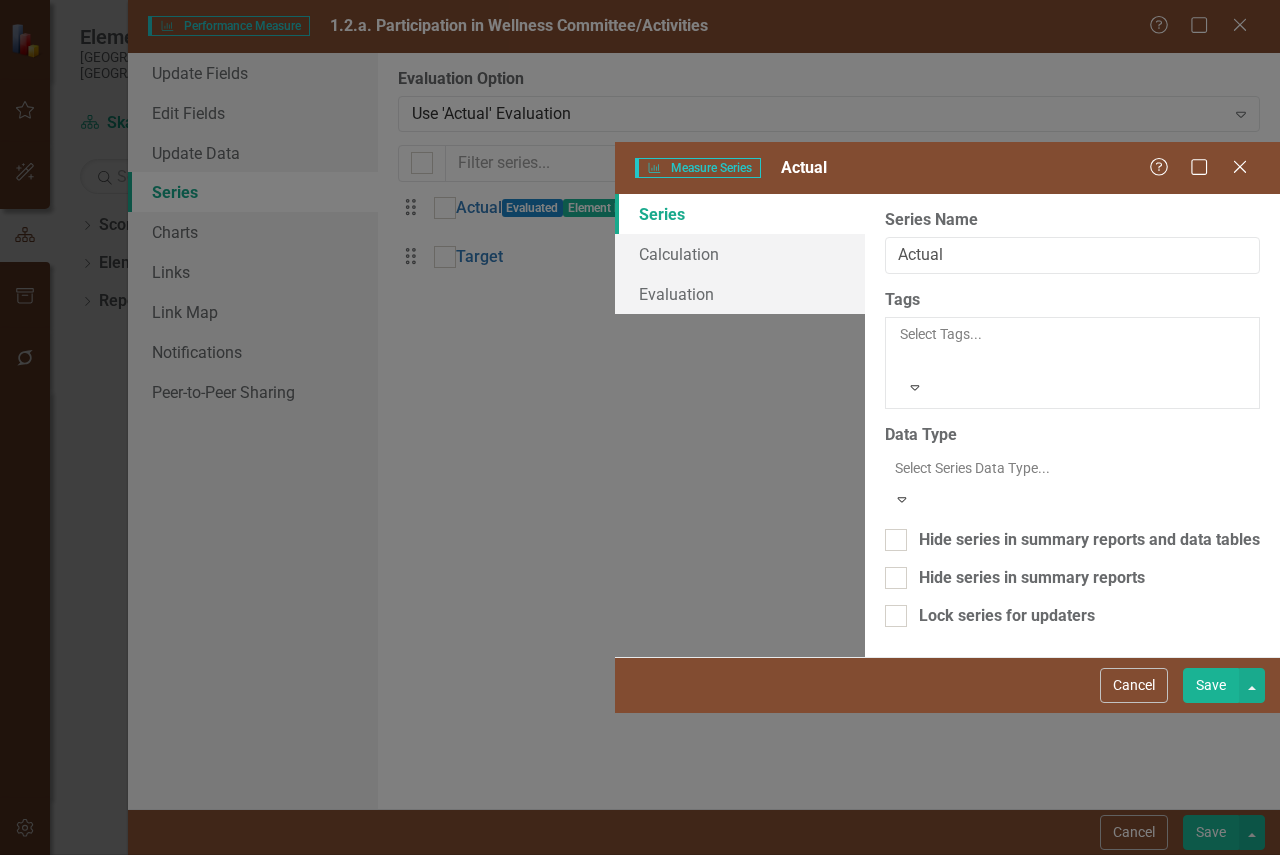 click on "Number" at bounding box center [640, 899] 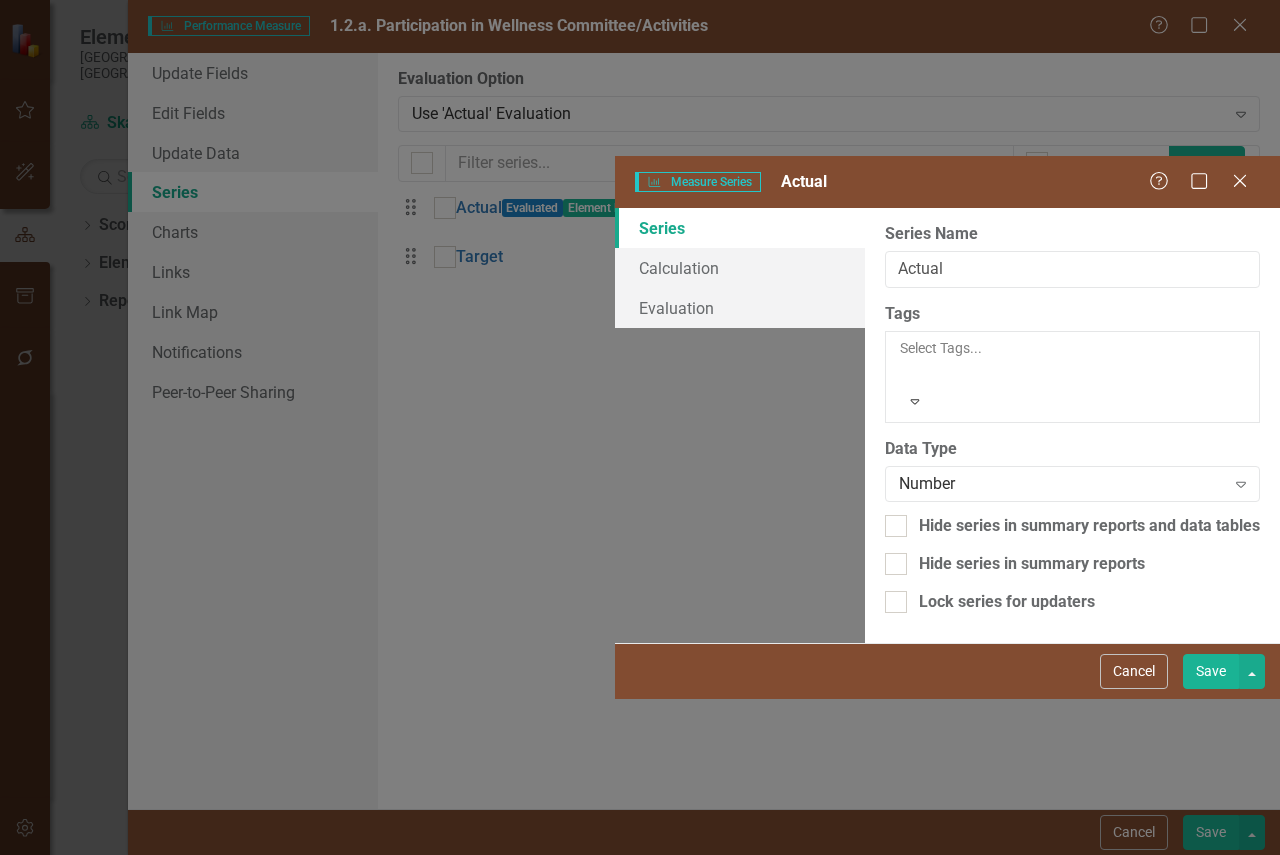 click on "Measure Series Measure Series Actual Help Maximize Close Series Calculation Evaluation From this page, you can edit the name, type, and visibility options of your series.   Learn more in the ClearPoint Support Center. Close Help Series Name Actual Tags Select Tags... Expand Data Type Number Expand Hide series in summary reports and data tables Hide series in summary reports Lock series for updaters Cancel Save" at bounding box center (640, 427) 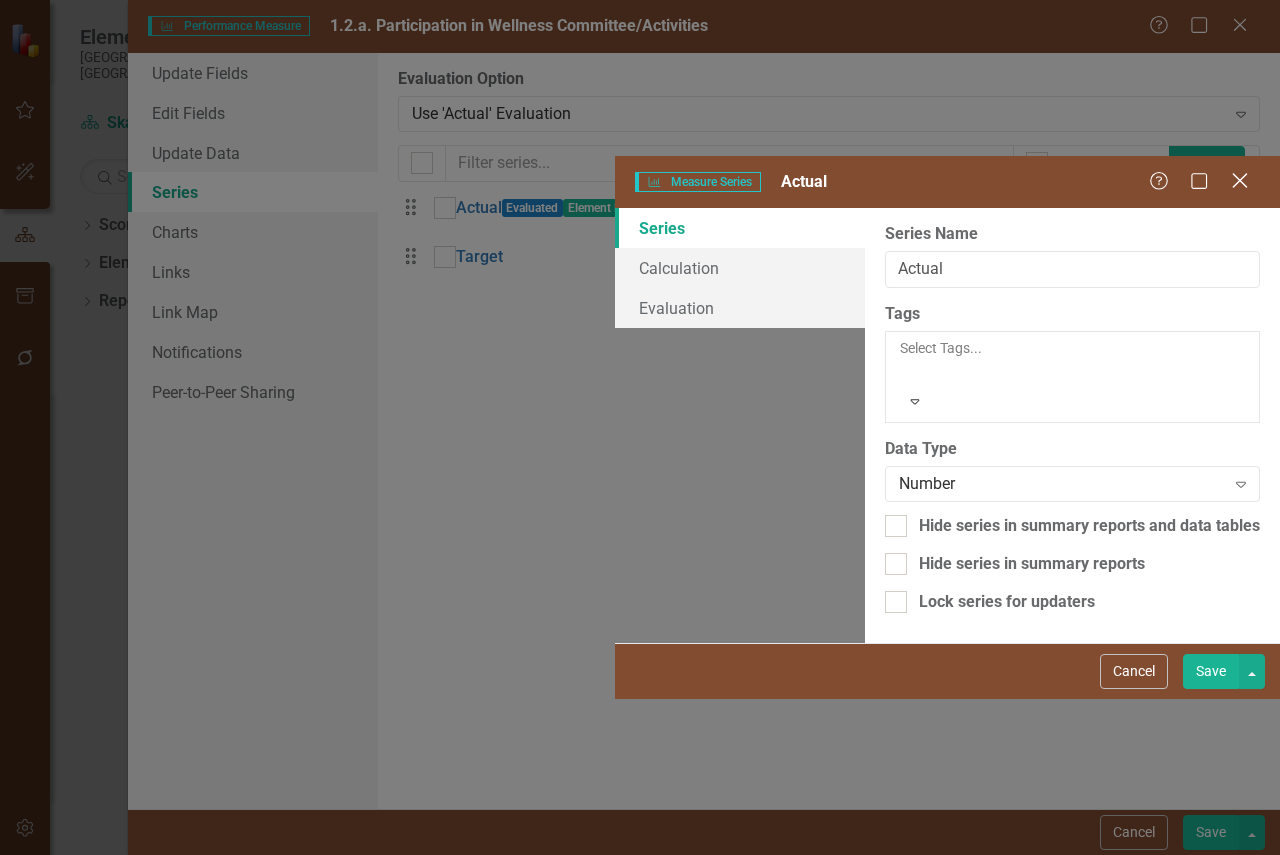click on "Close" 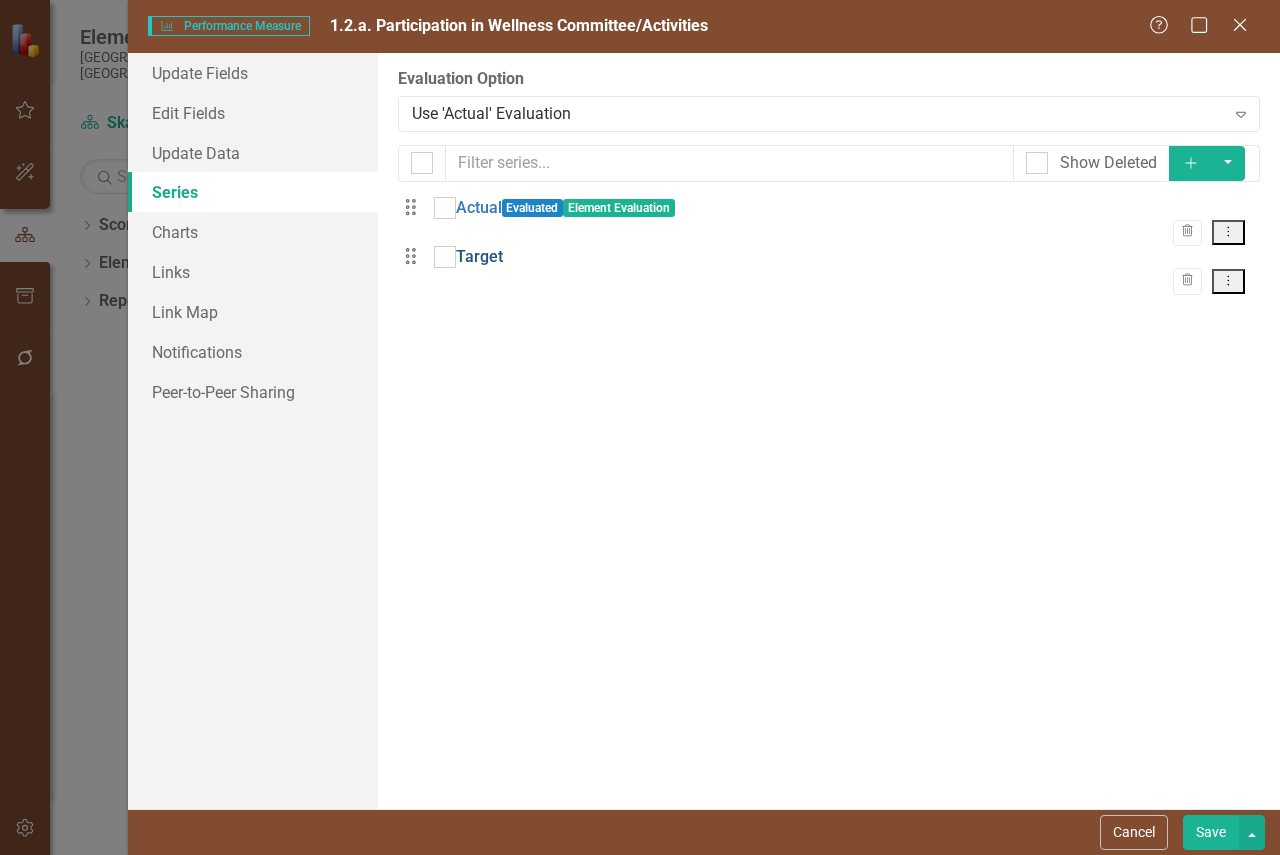 click on "Target" at bounding box center (479, 257) 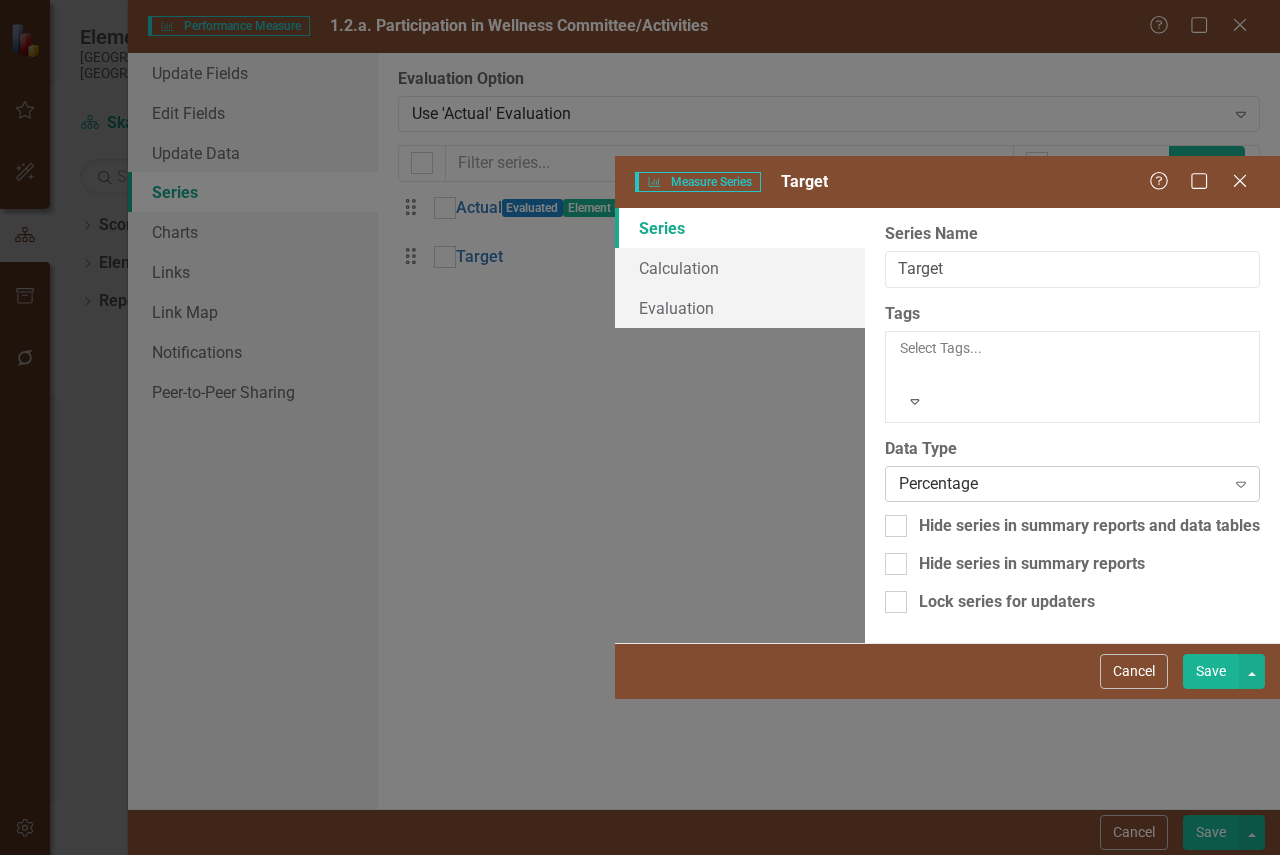 click on "Percentage" at bounding box center [1062, 483] 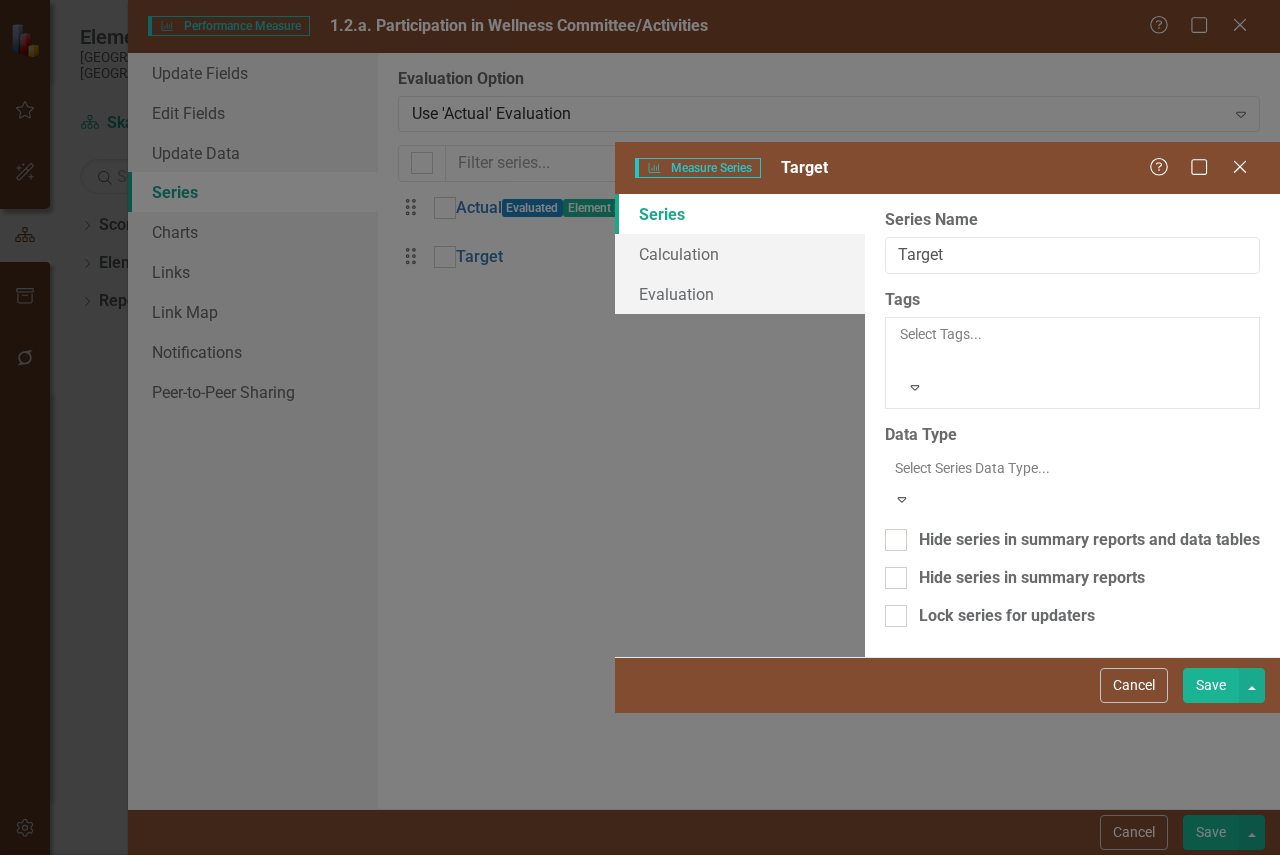 click on "Number" at bounding box center [644, 904] 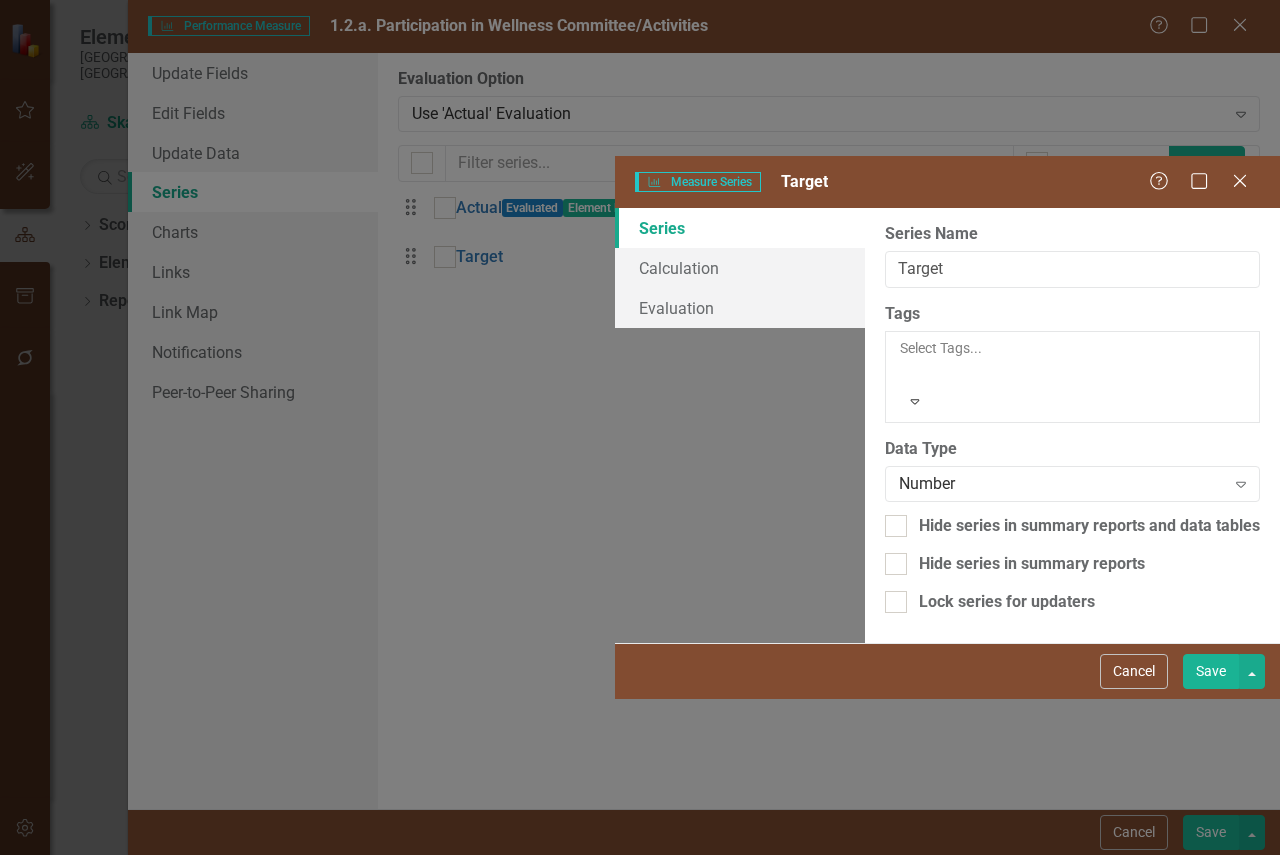 click on "Save" at bounding box center [1211, 671] 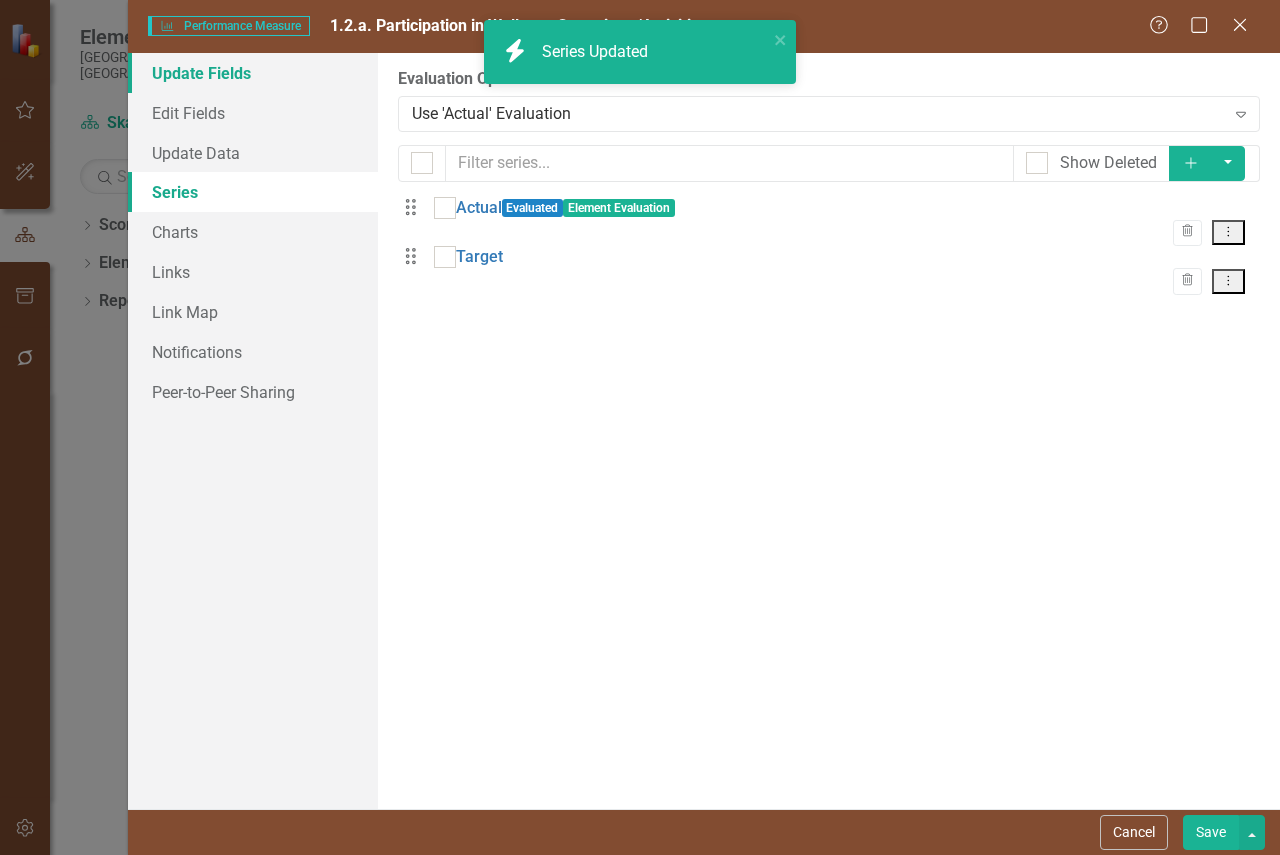 click on "Update Fields" at bounding box center (253, 73) 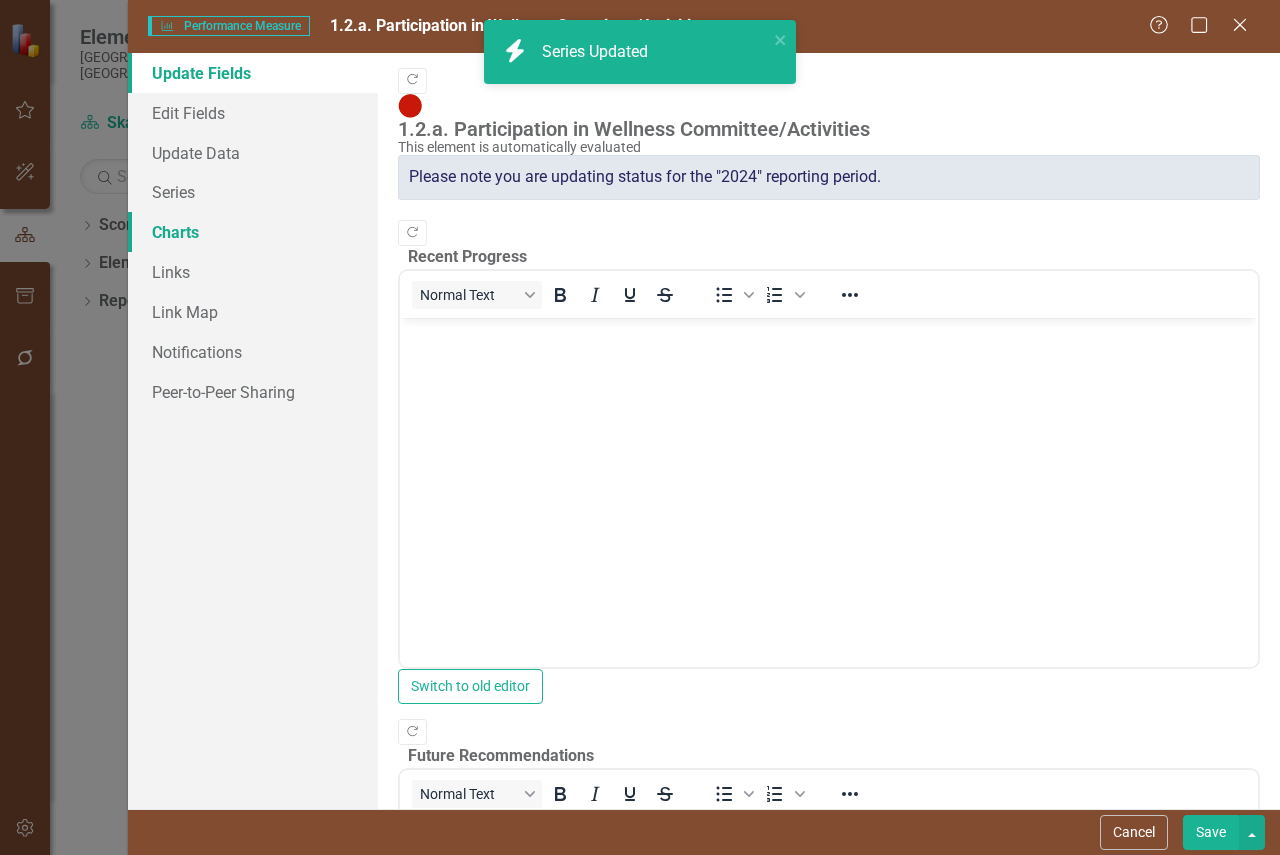 click on "Charts" at bounding box center (253, 232) 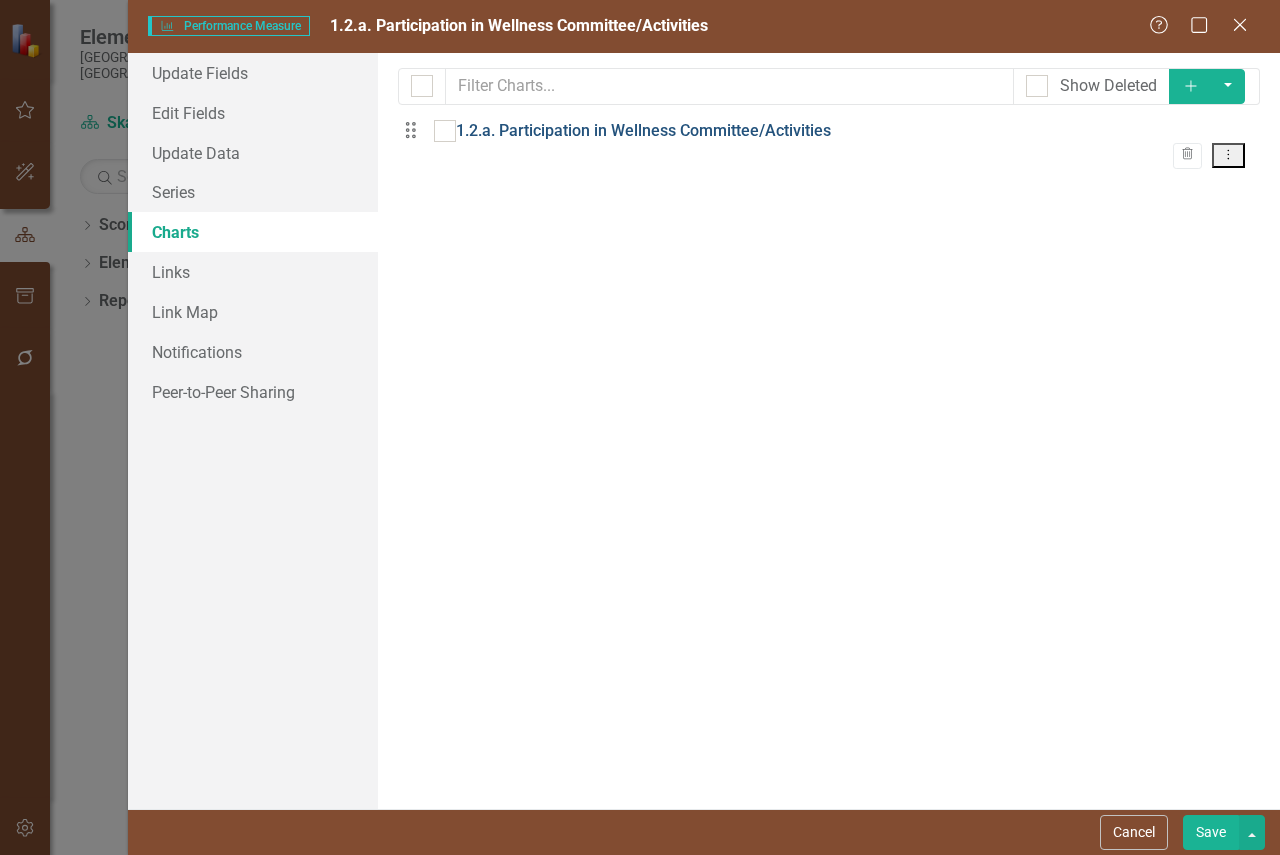 click on "1.2.a. Participation in Wellness Committee/Activities" at bounding box center (643, 131) 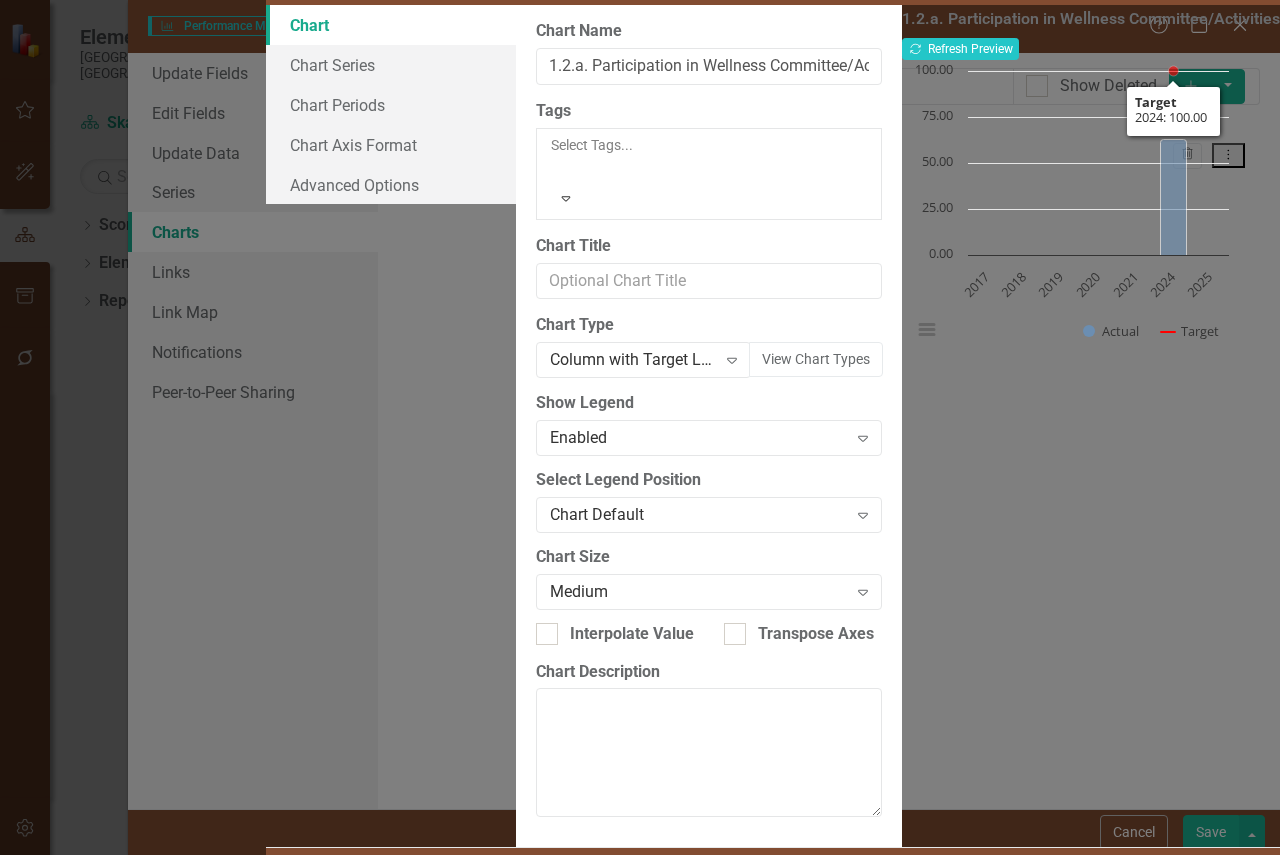 click on "Recalculate Refresh Preview" at bounding box center (1091, 49) 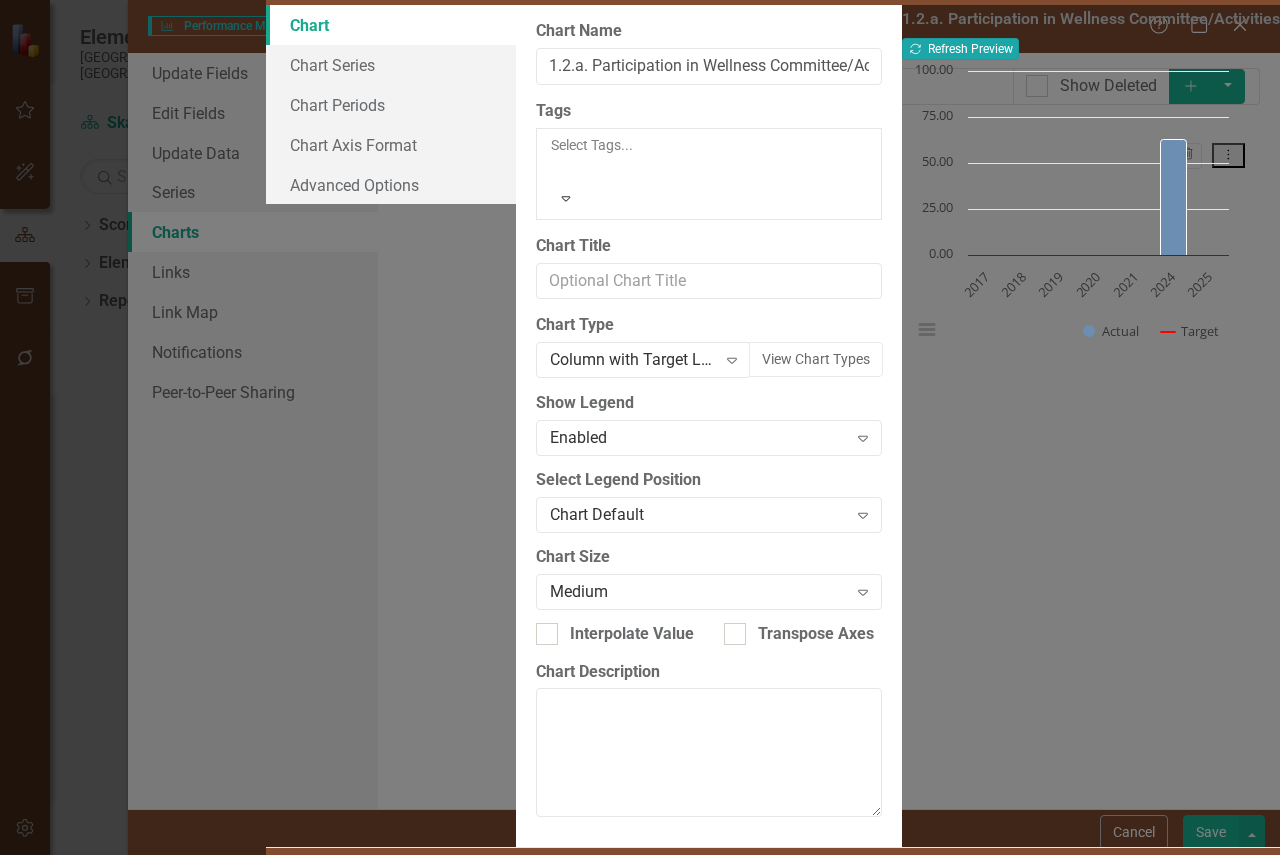 click on "Recalculate Refresh Preview" at bounding box center [960, 49] 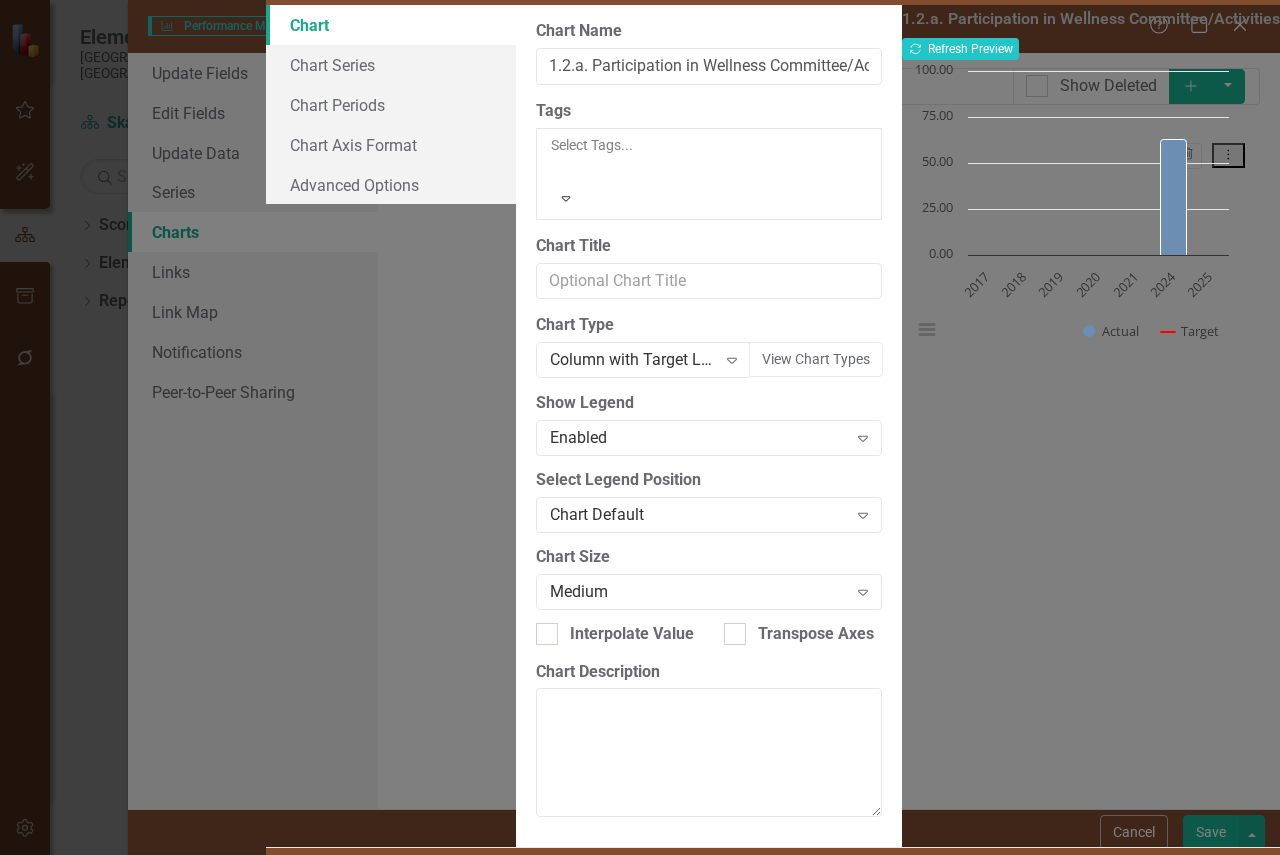 click on "Save" at bounding box center [1211, 875] 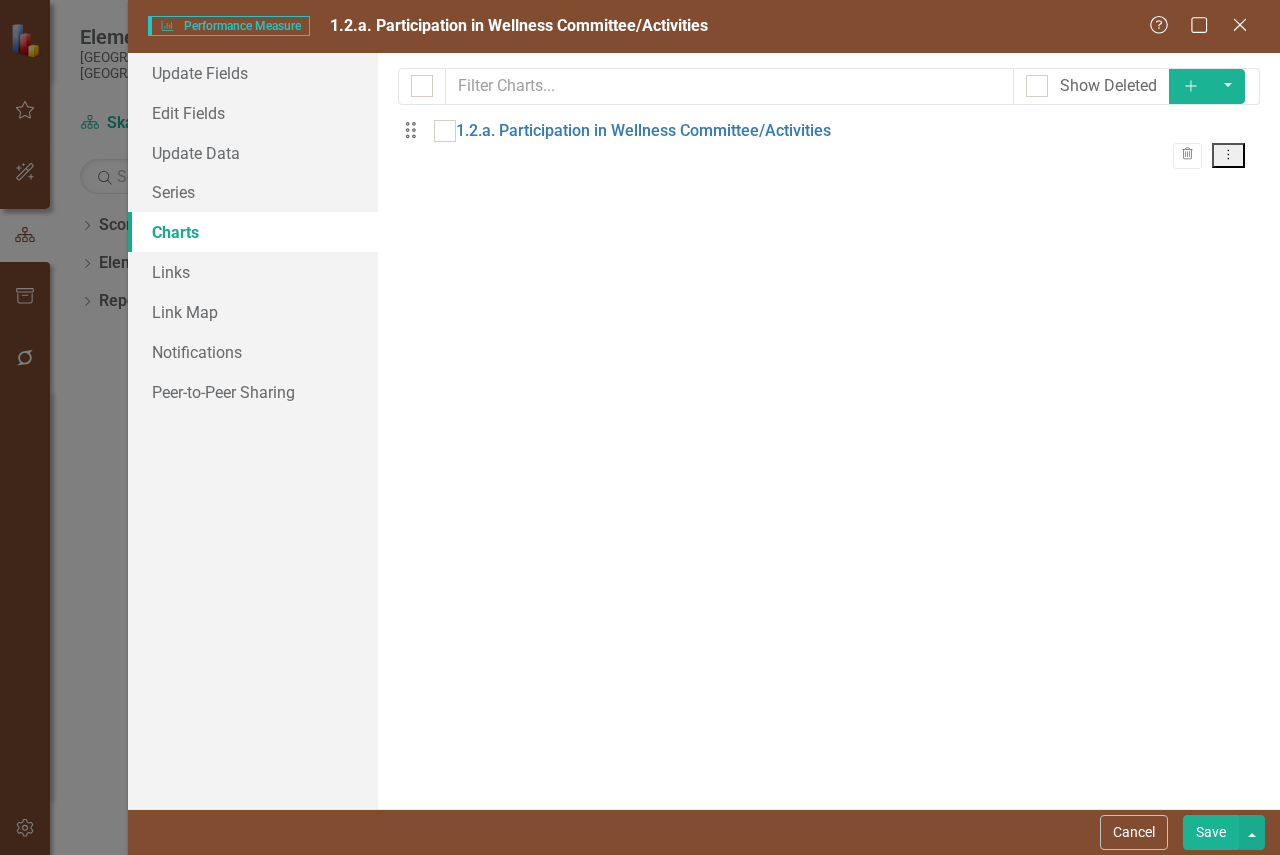 click on "Save" at bounding box center (1211, 832) 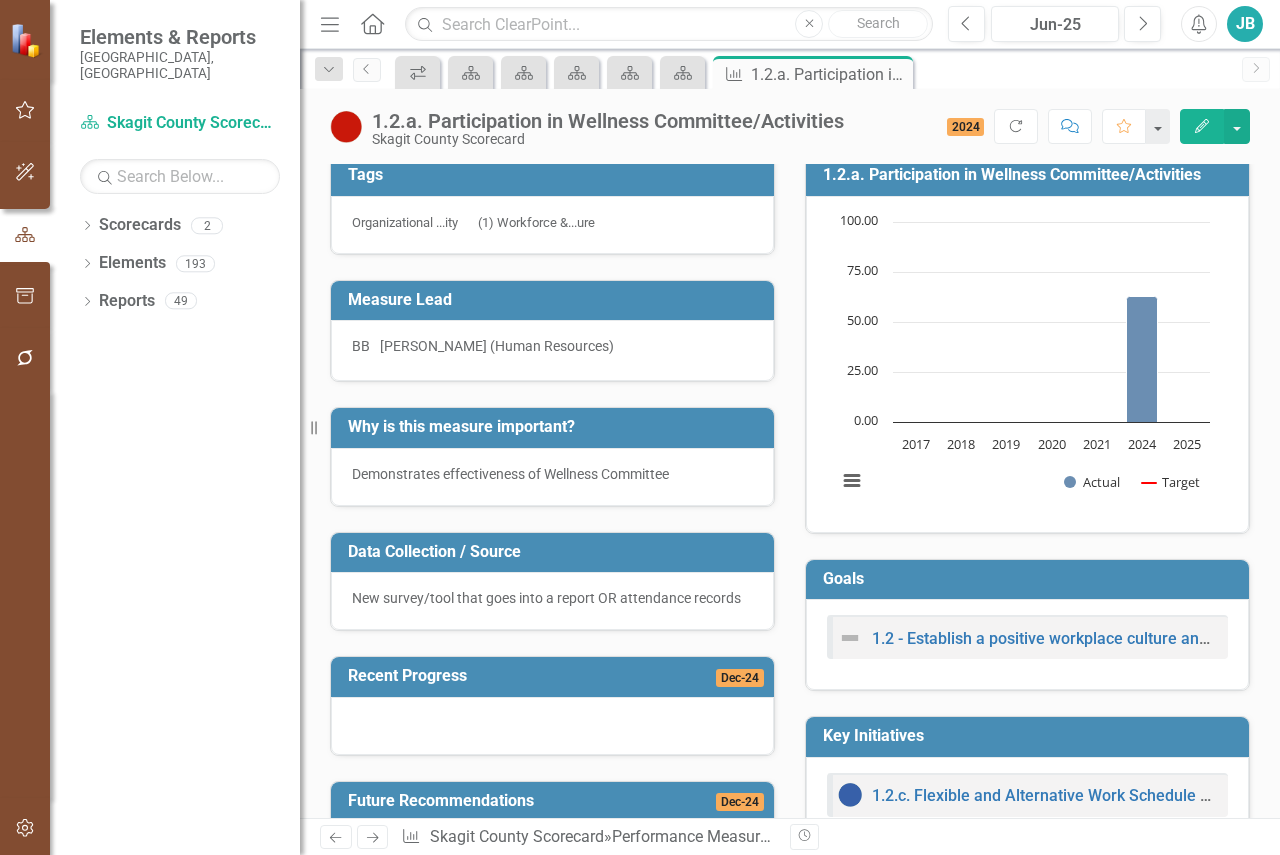 scroll, scrollTop: 0, scrollLeft: 0, axis: both 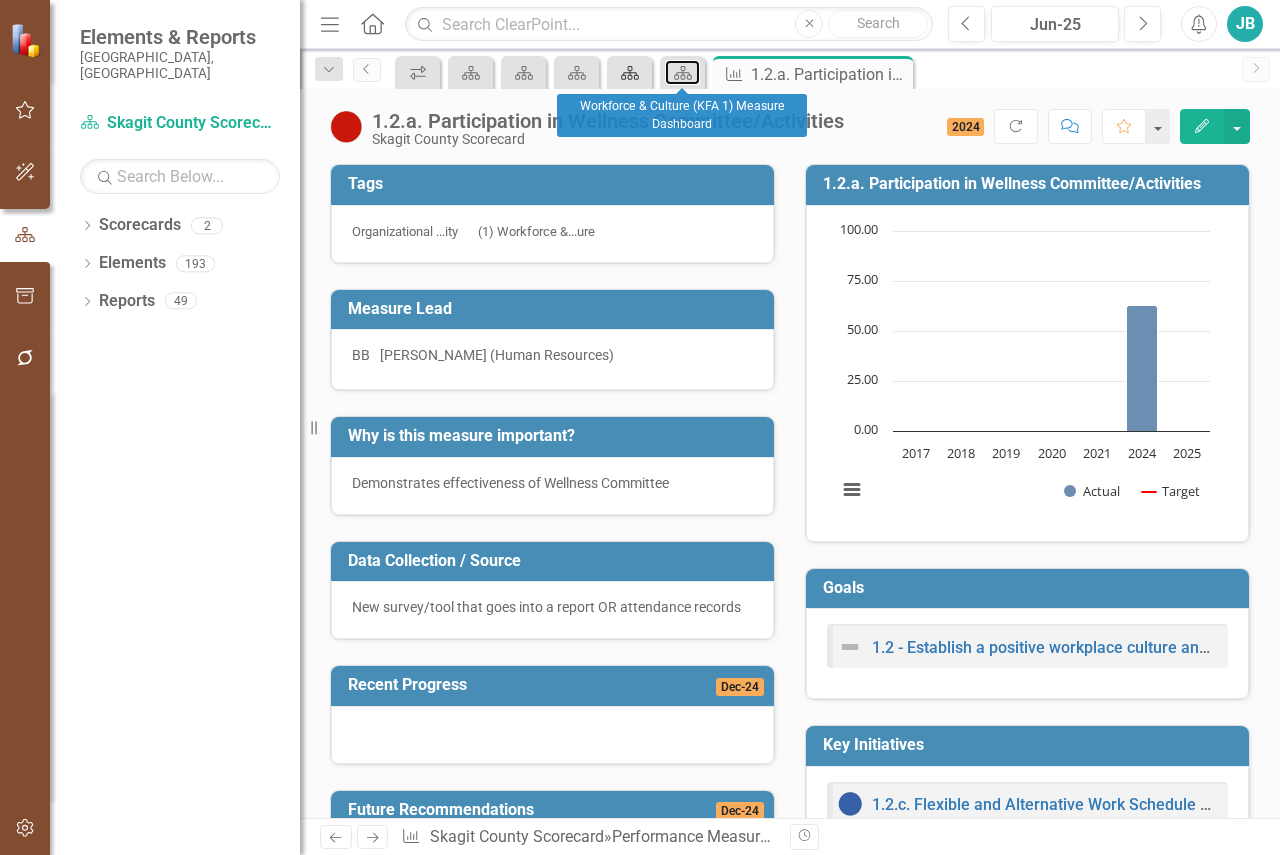 drag, startPoint x: 677, startPoint y: 60, endPoint x: 640, endPoint y: 65, distance: 37.336308 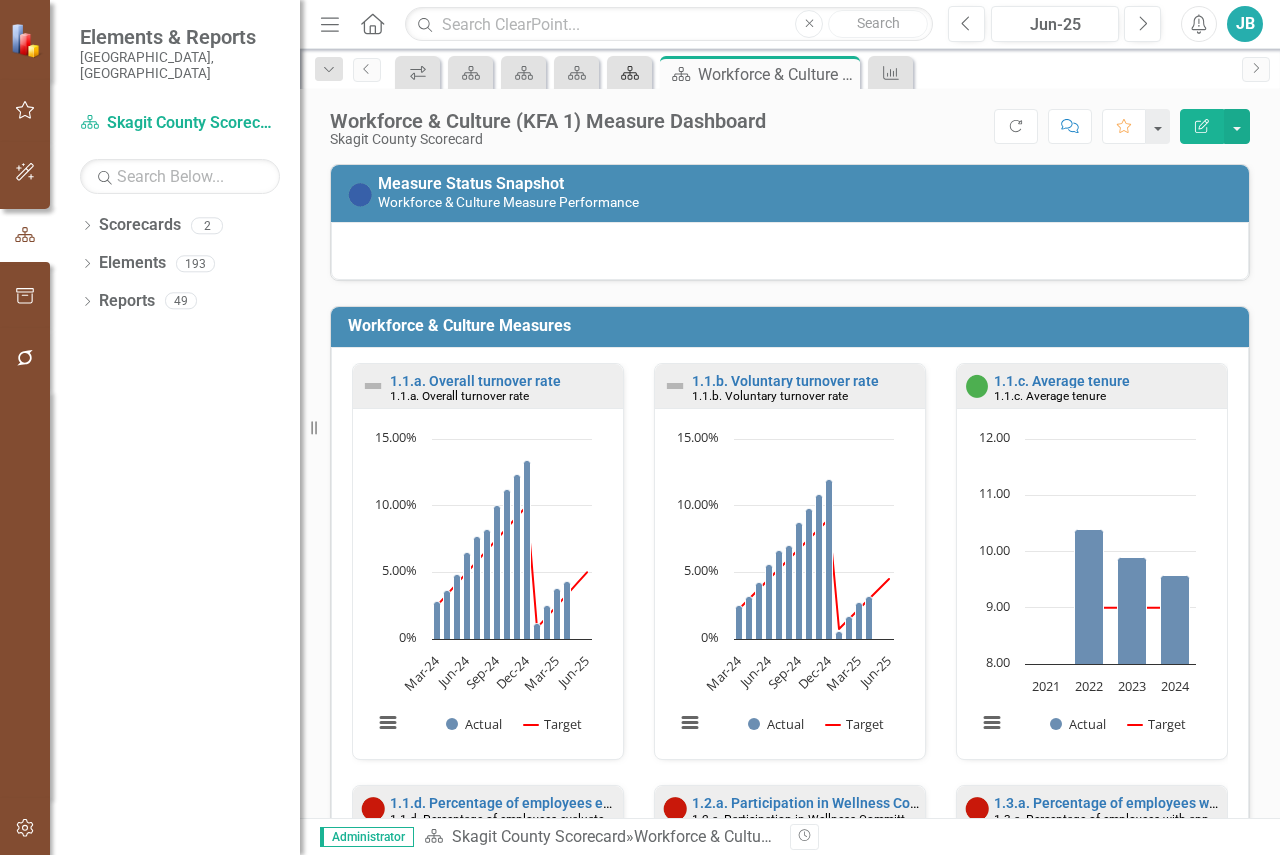 click on "Scorecard" 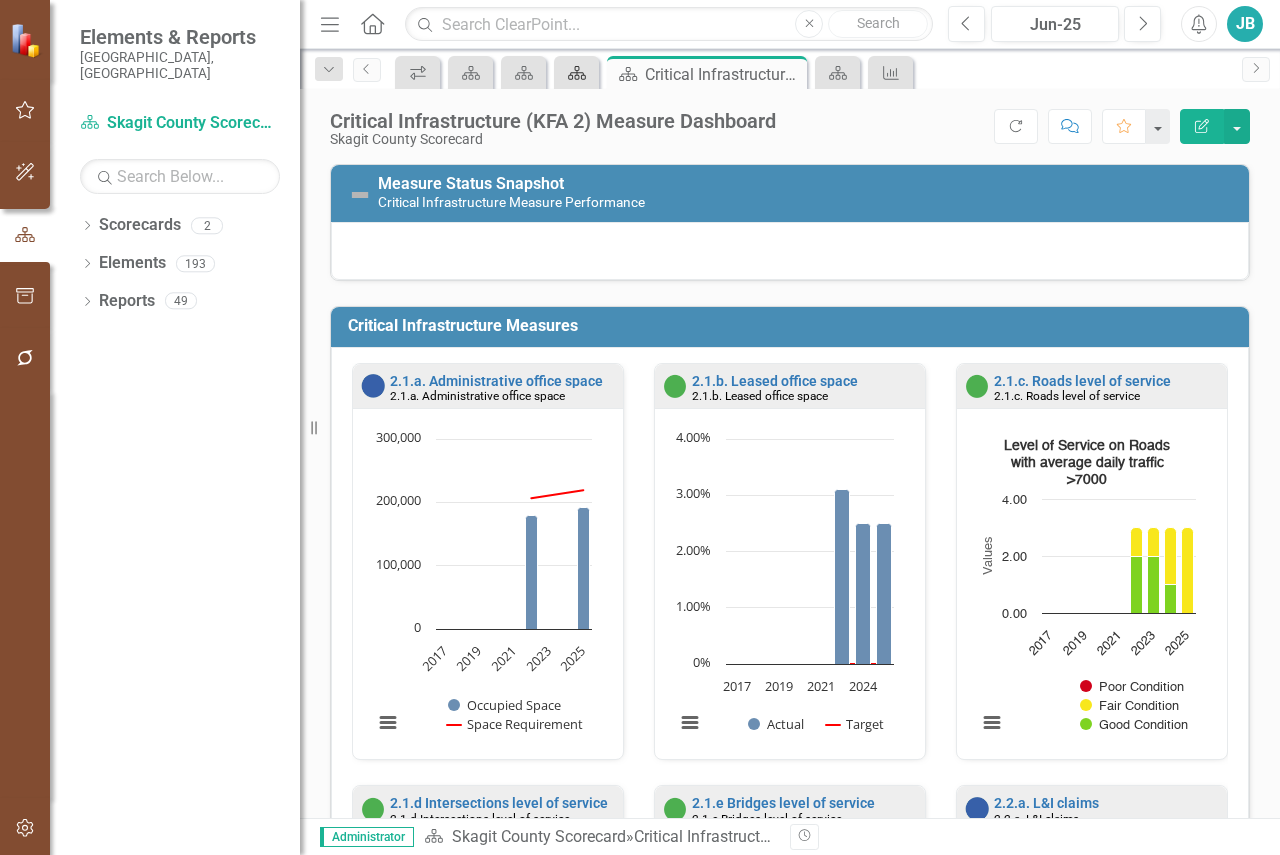 click on "Scorecard" at bounding box center (573, 72) 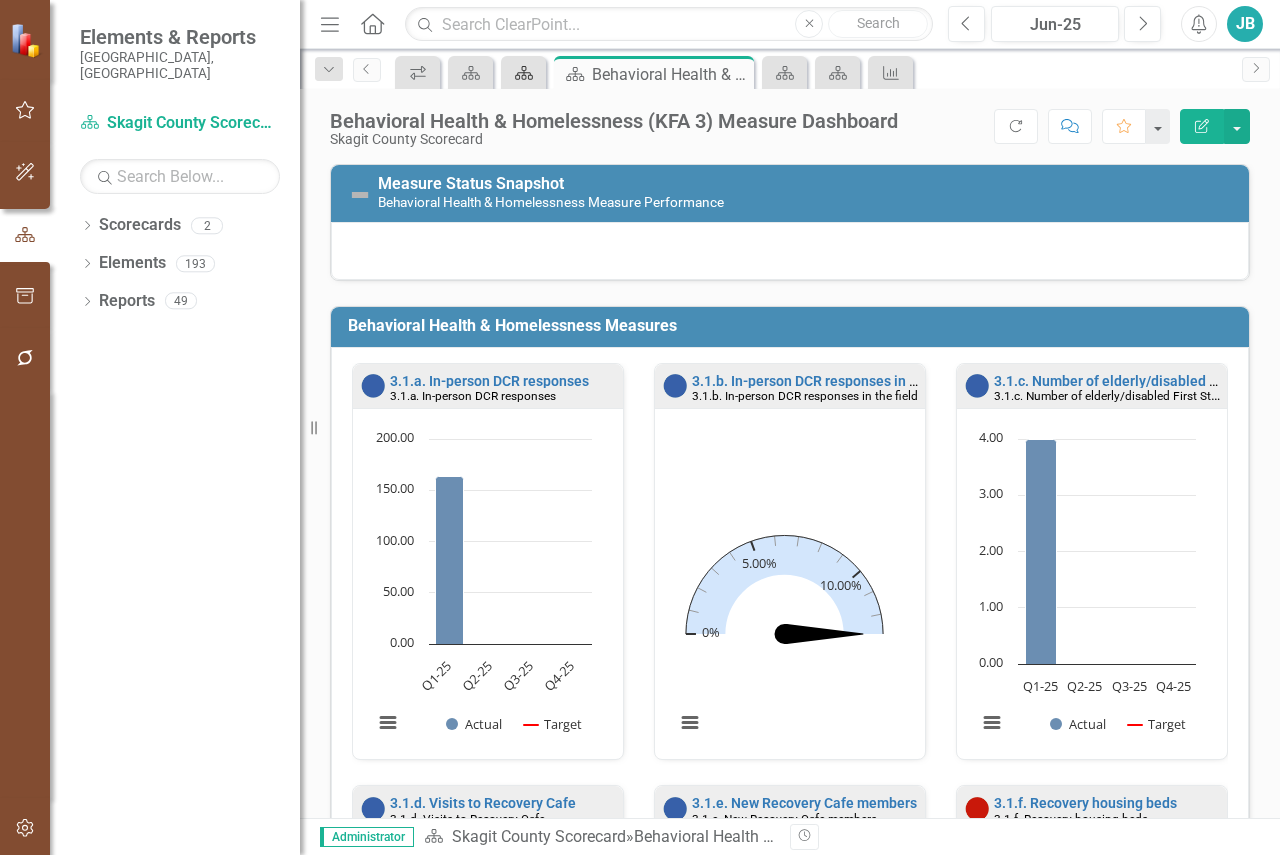 click on "Scorecard" 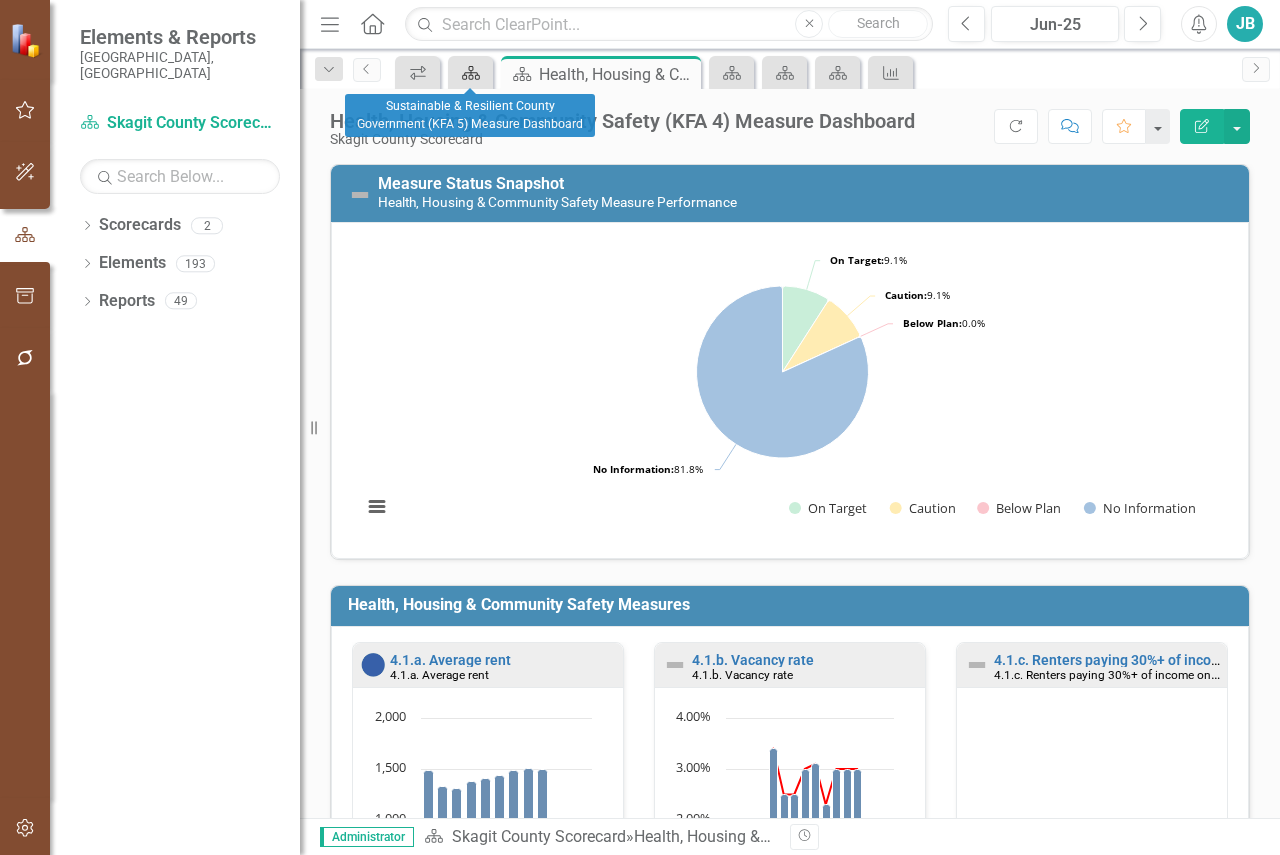 click on "Scorecard" 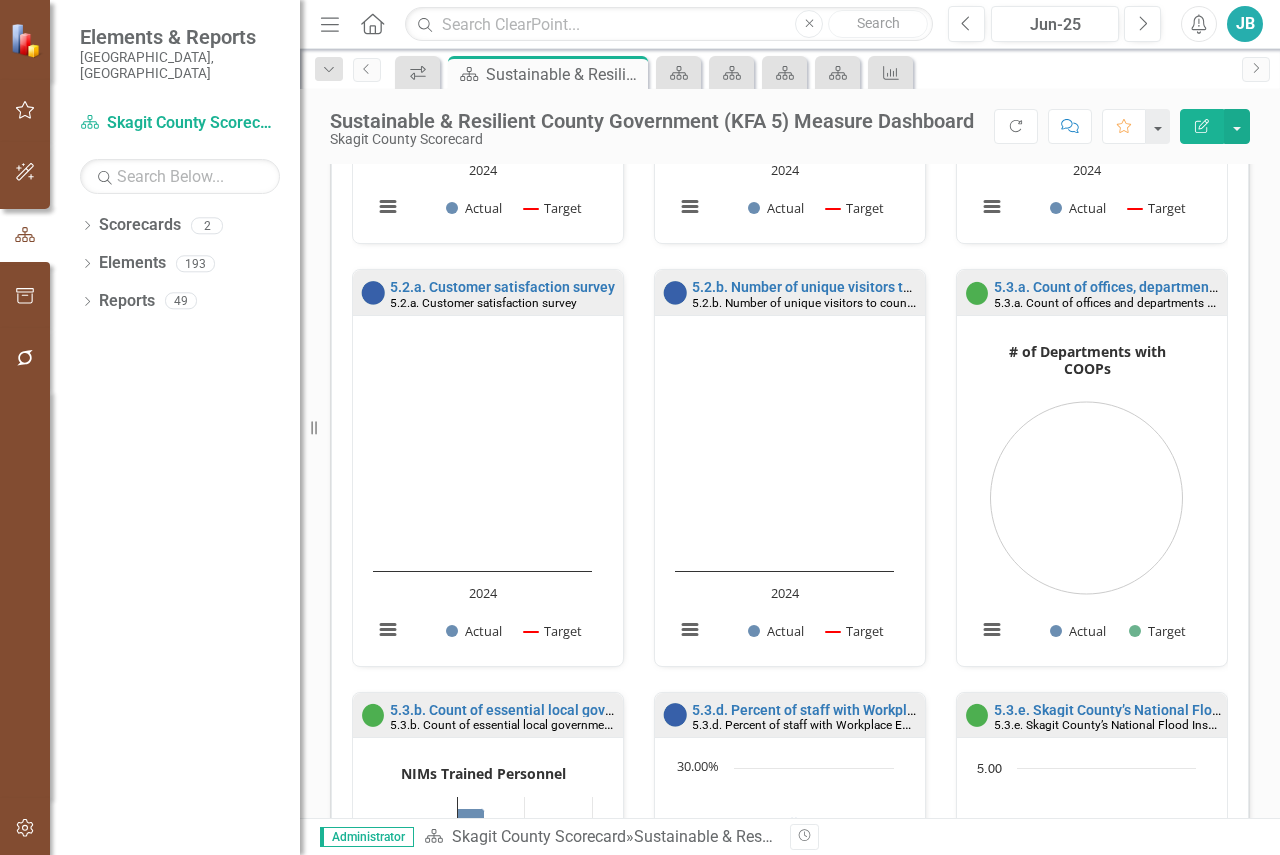 scroll, scrollTop: 800, scrollLeft: 0, axis: vertical 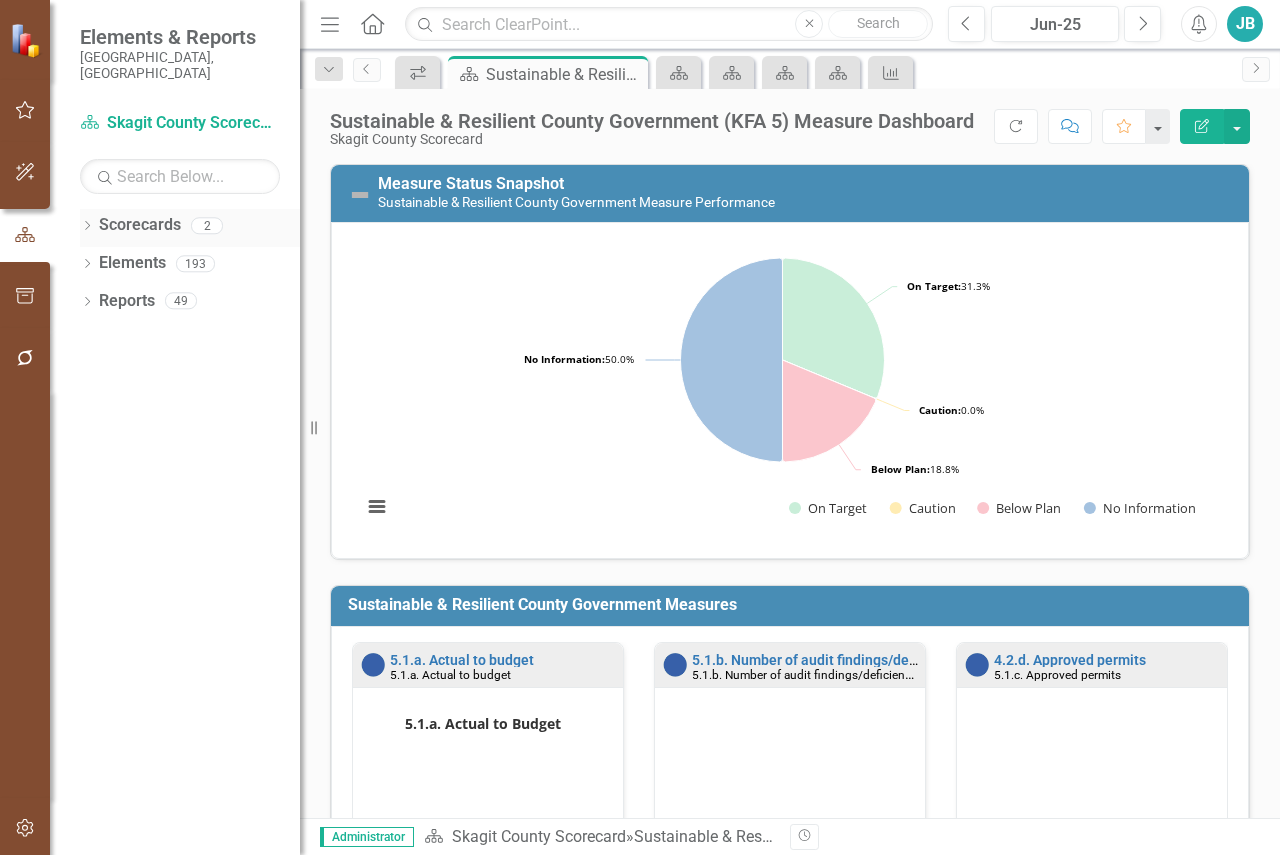 click on "Dropdown" at bounding box center [87, 228] 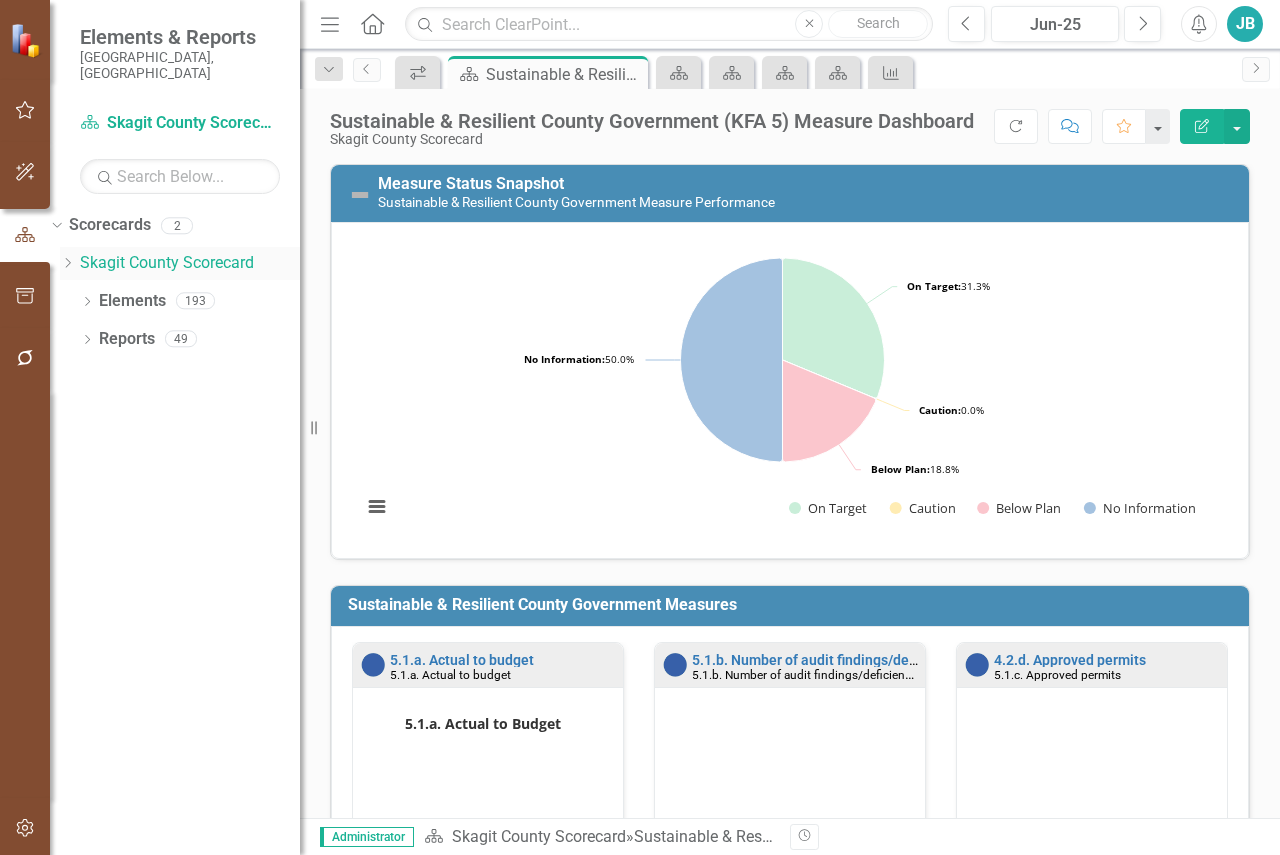 click on "Dropdown Skagit County Scorecard" at bounding box center [180, 263] 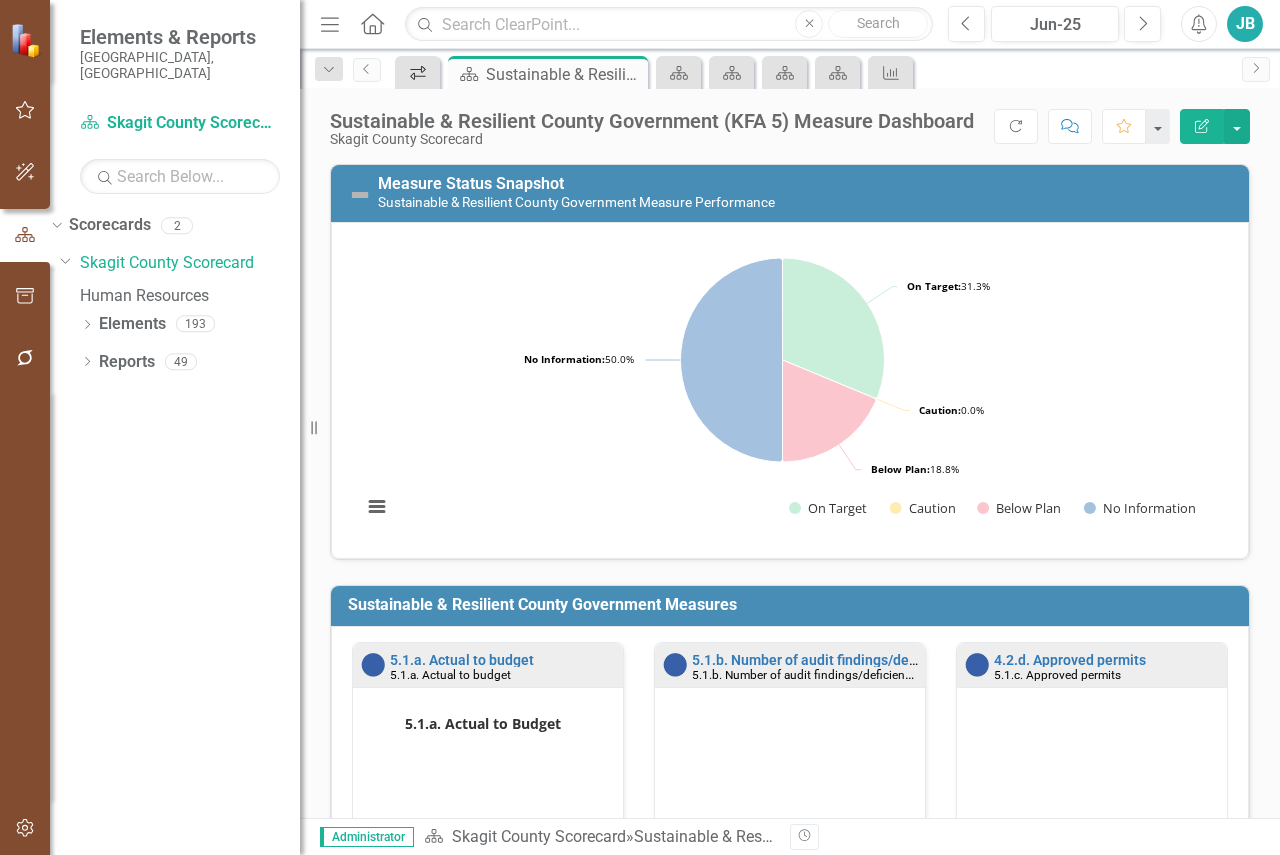 click on "icon.workspace" 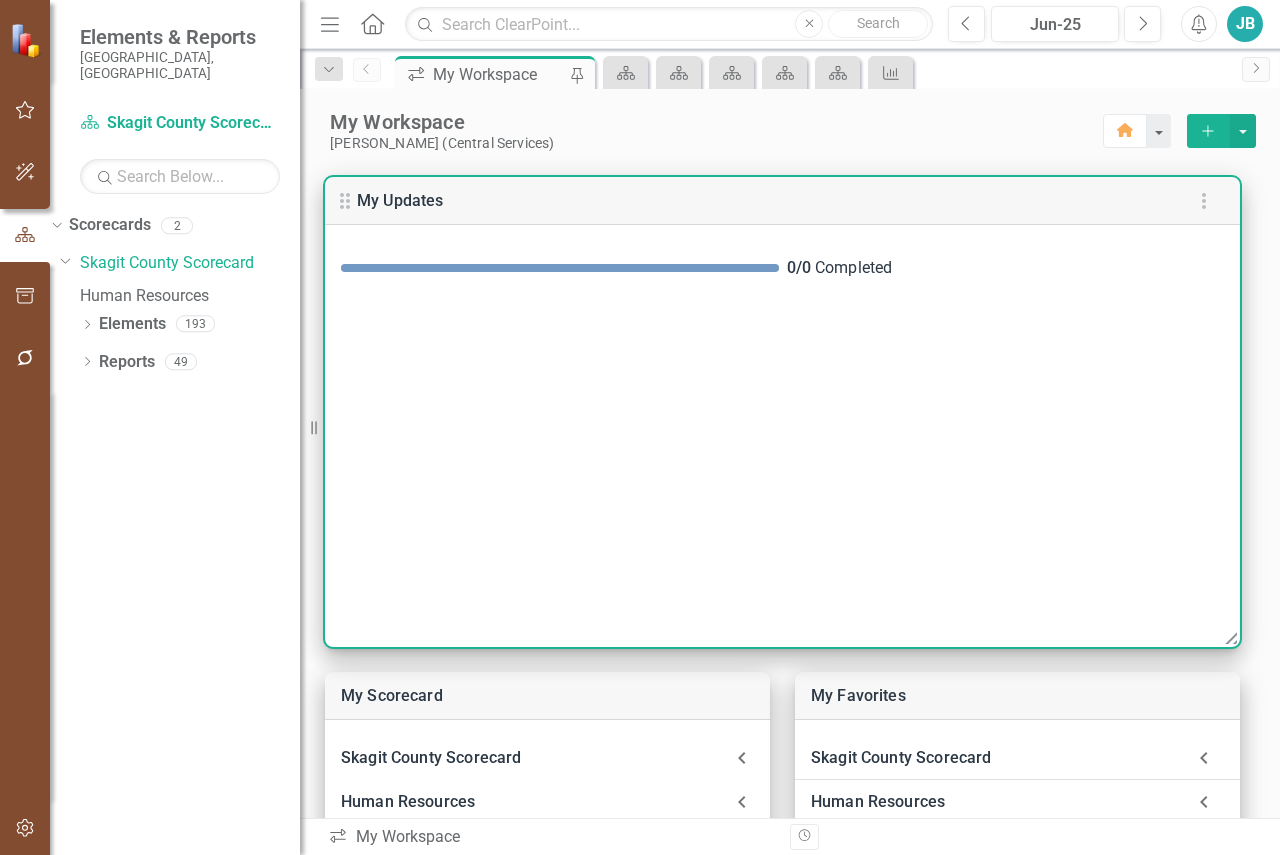click at bounding box center (560, 268) 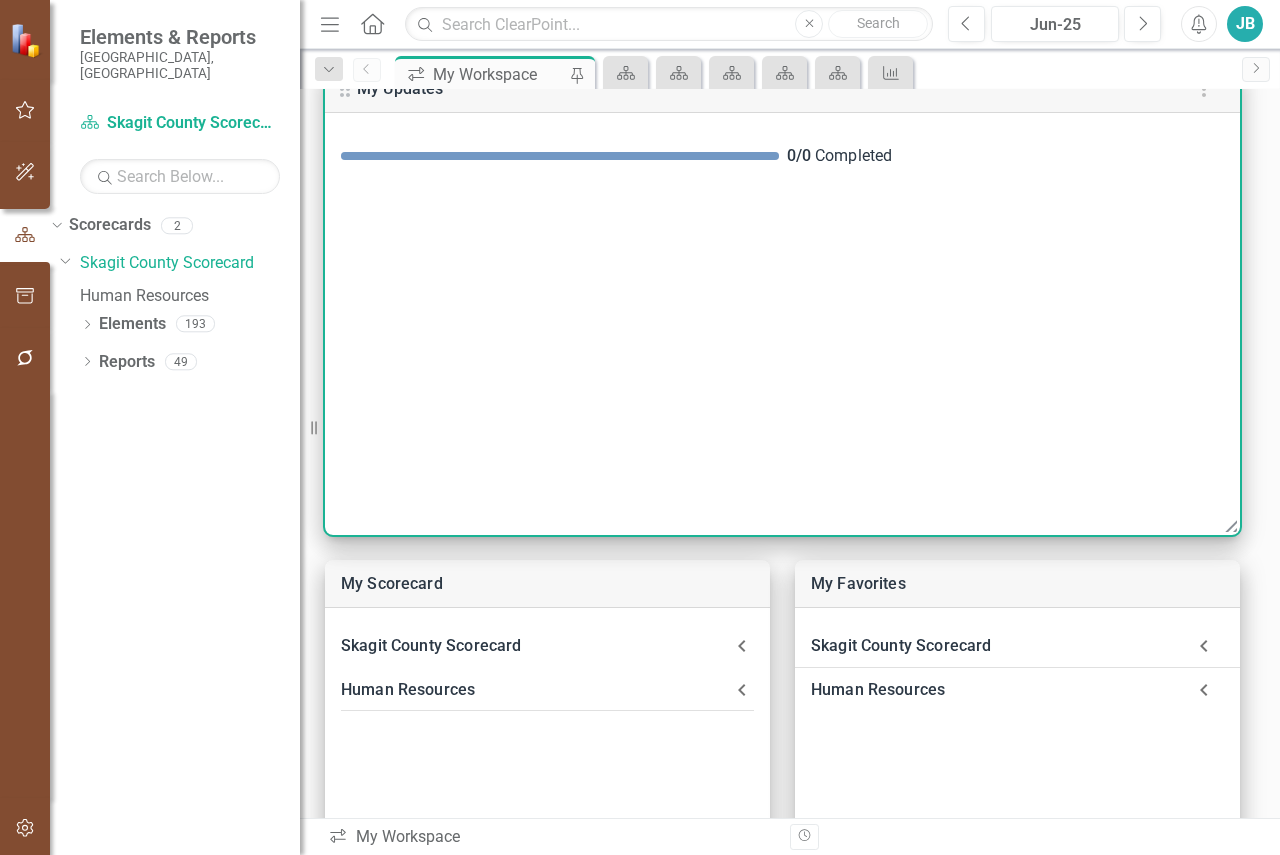 scroll, scrollTop: 0, scrollLeft: 0, axis: both 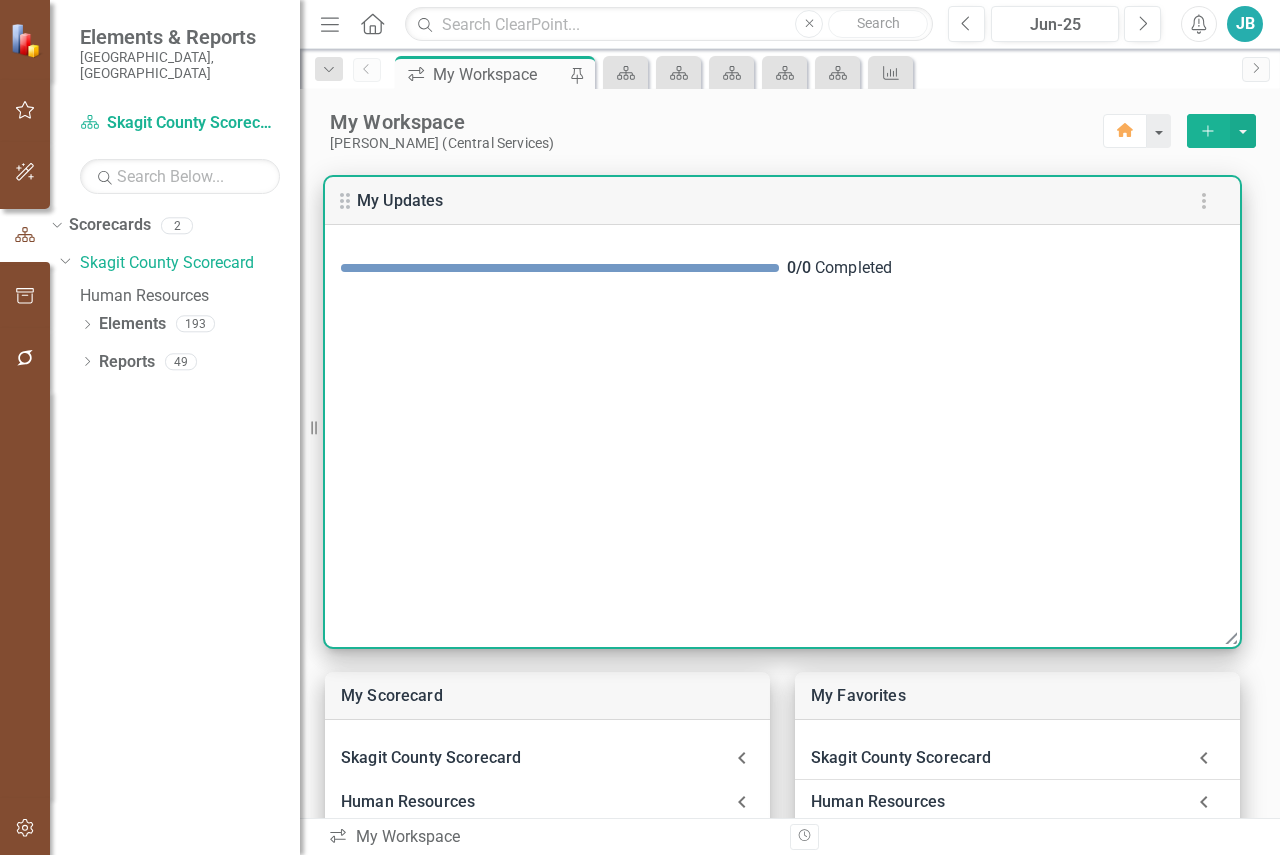 click on "0 / 0 Completed" at bounding box center [782, 268] 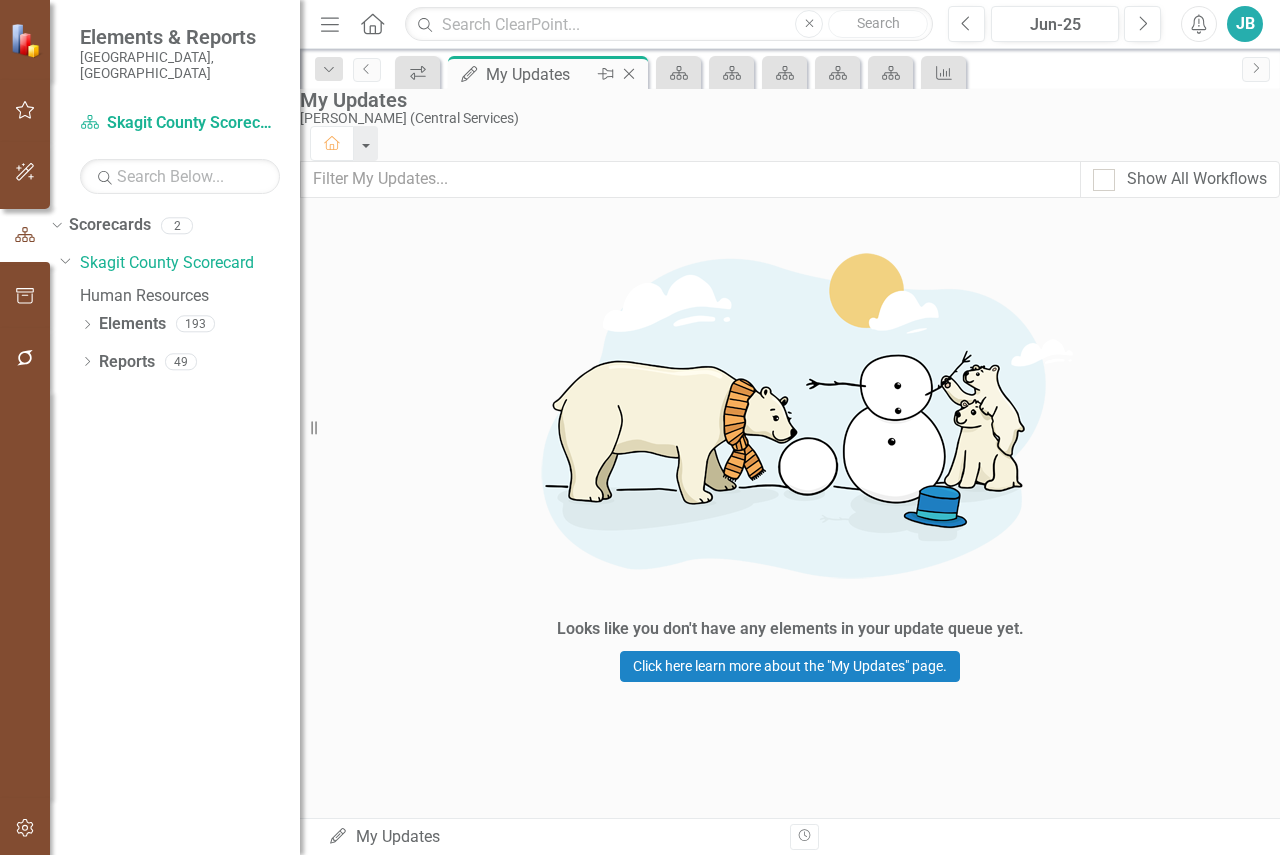 click on "Close" 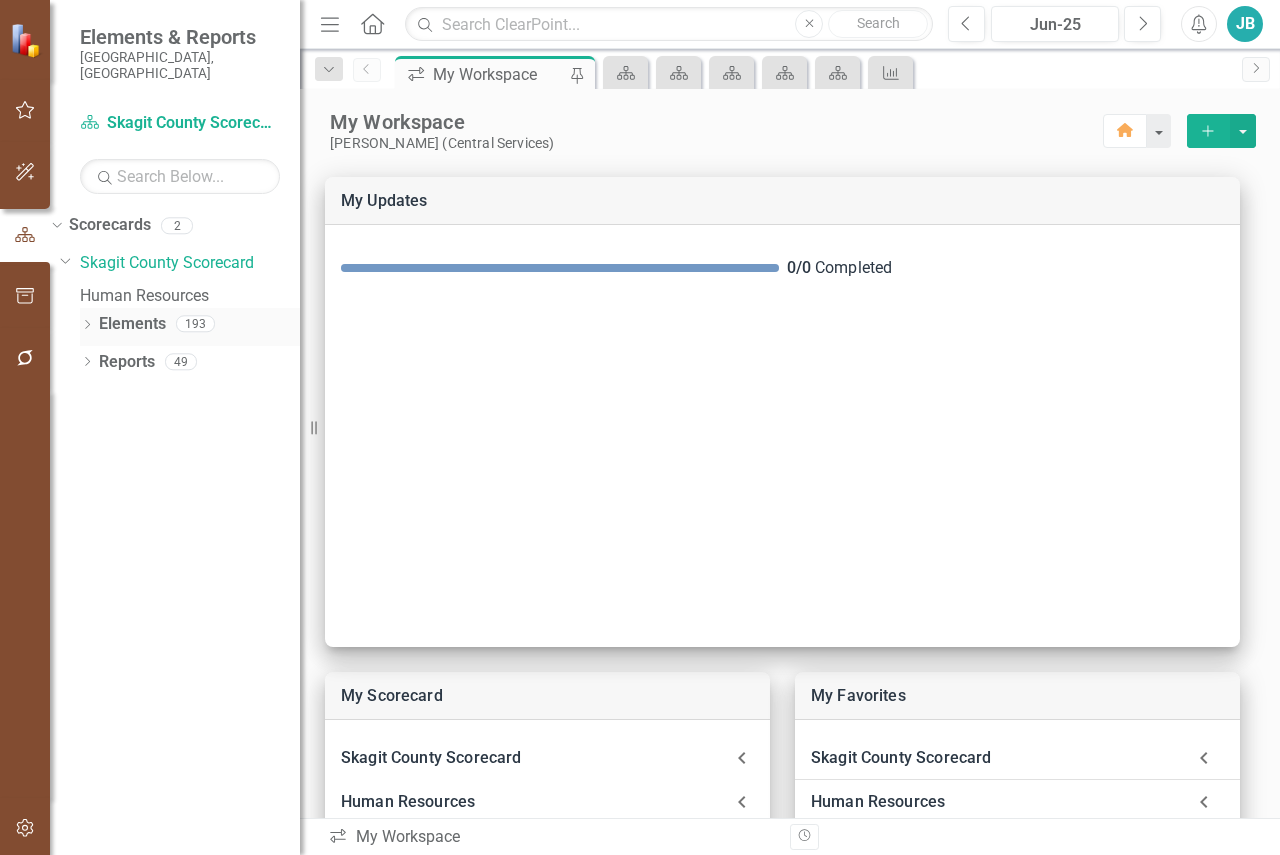 click on "Dropdown" 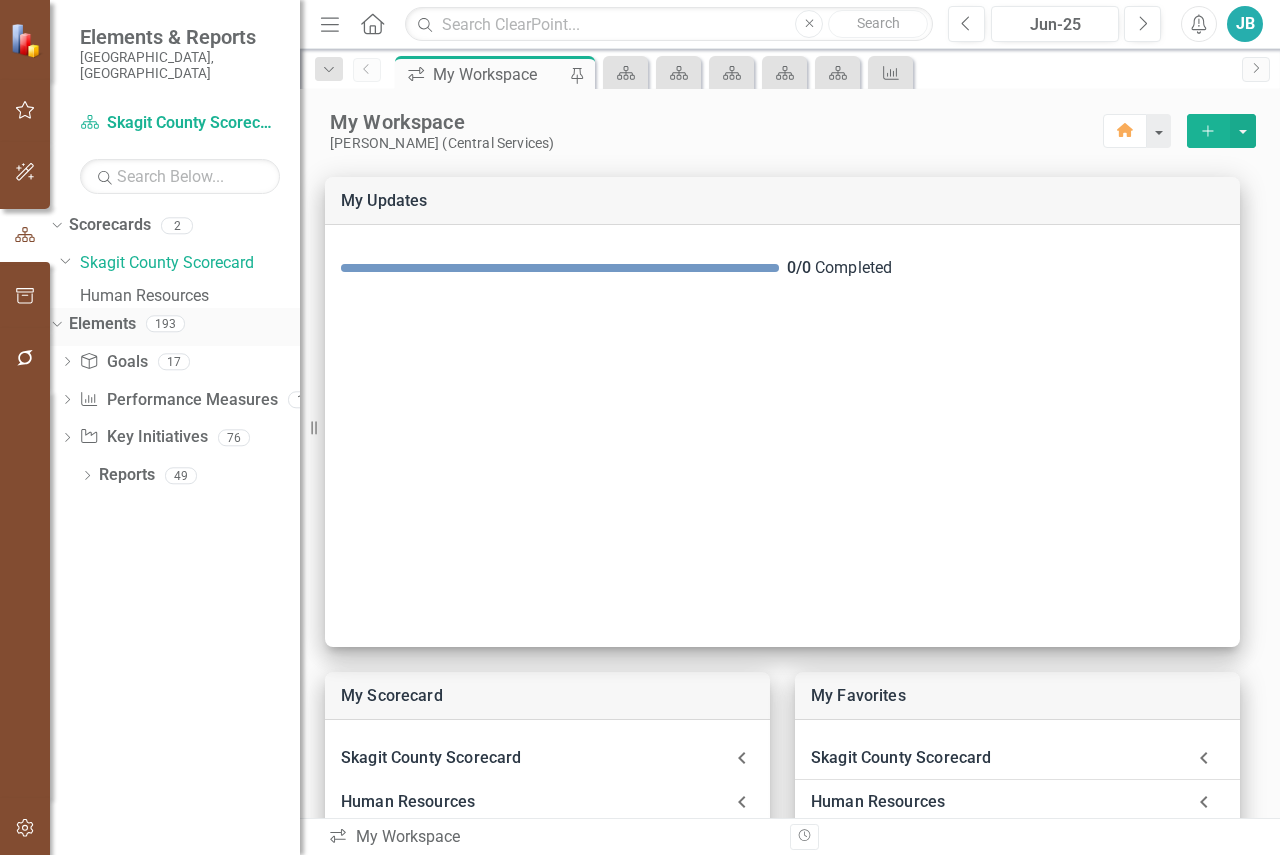 click on "Dropdown" at bounding box center (53, 323) 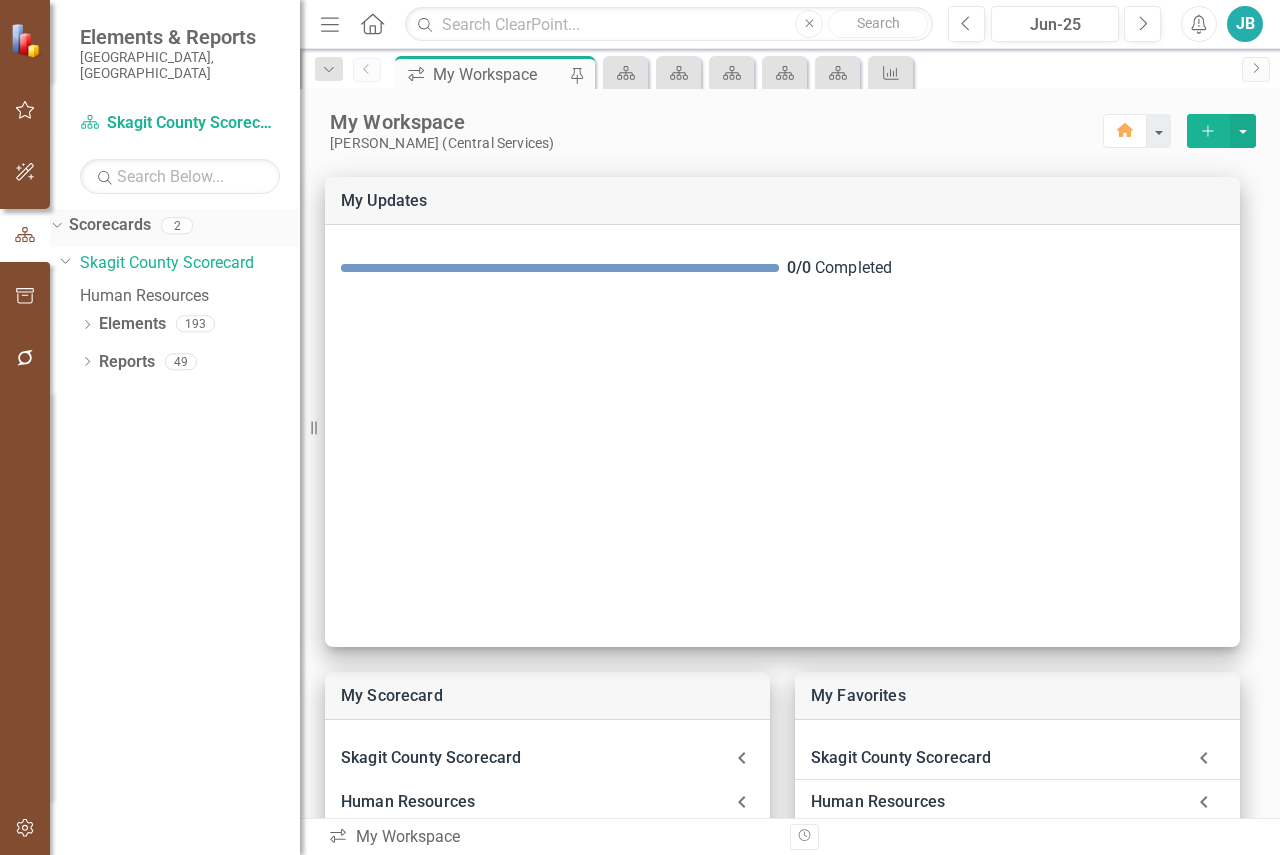 click on "Dropdown" 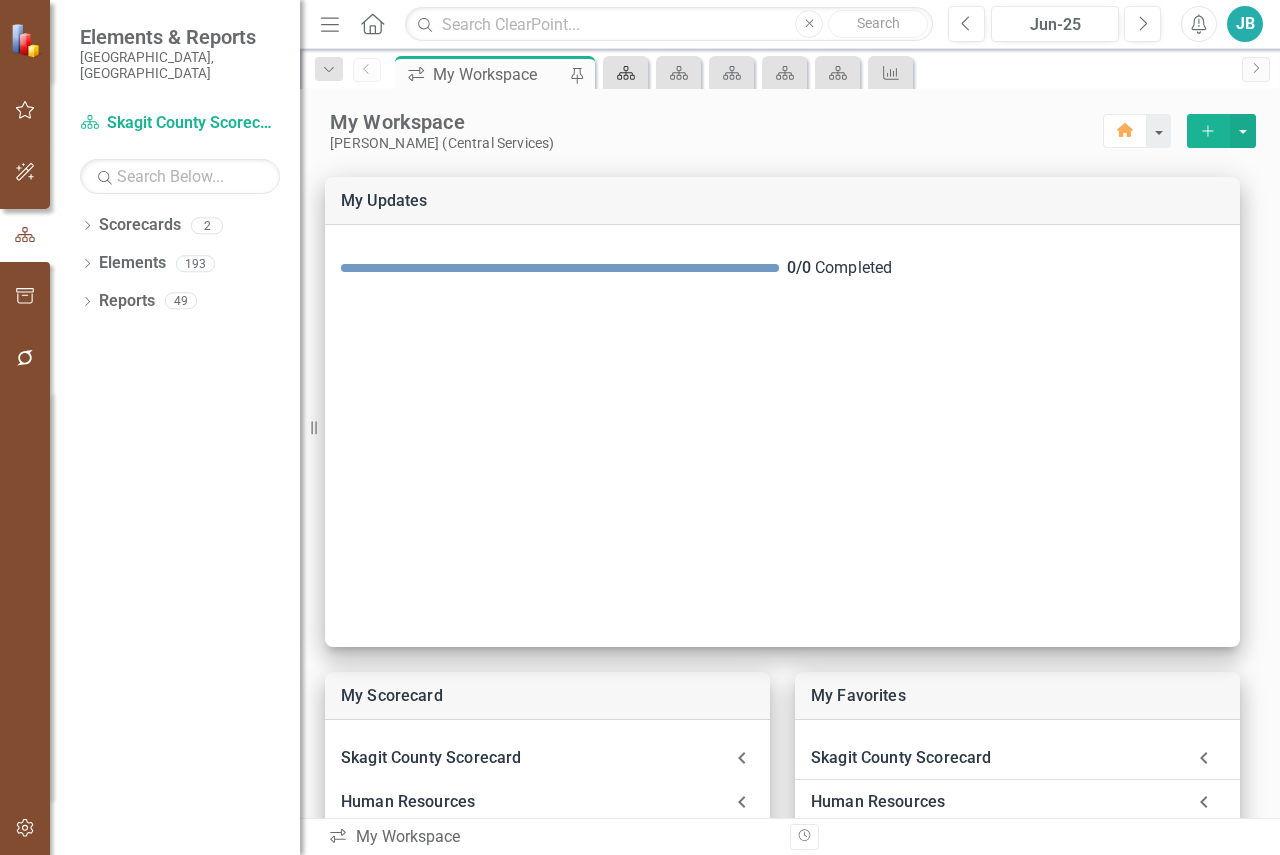 click on "Scorecard" 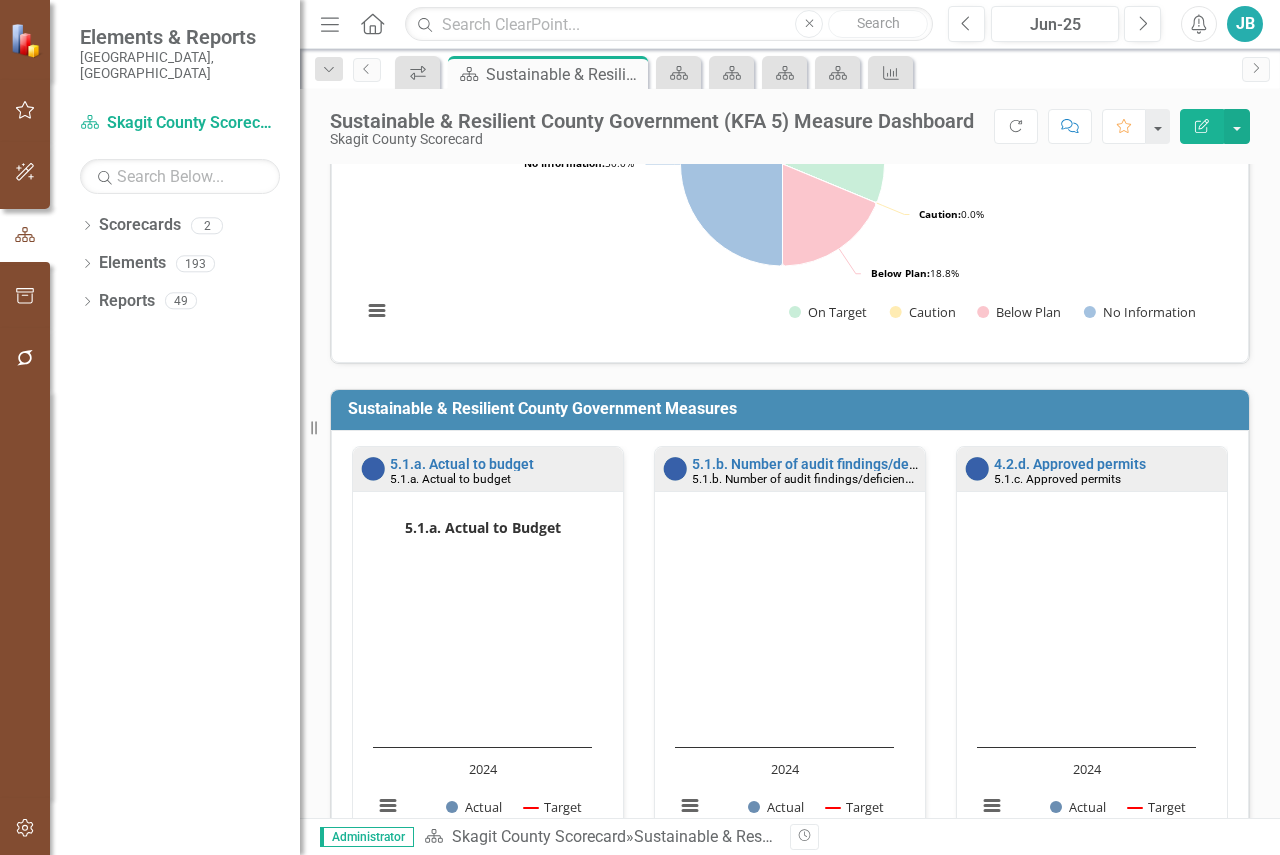 scroll, scrollTop: 0, scrollLeft: 0, axis: both 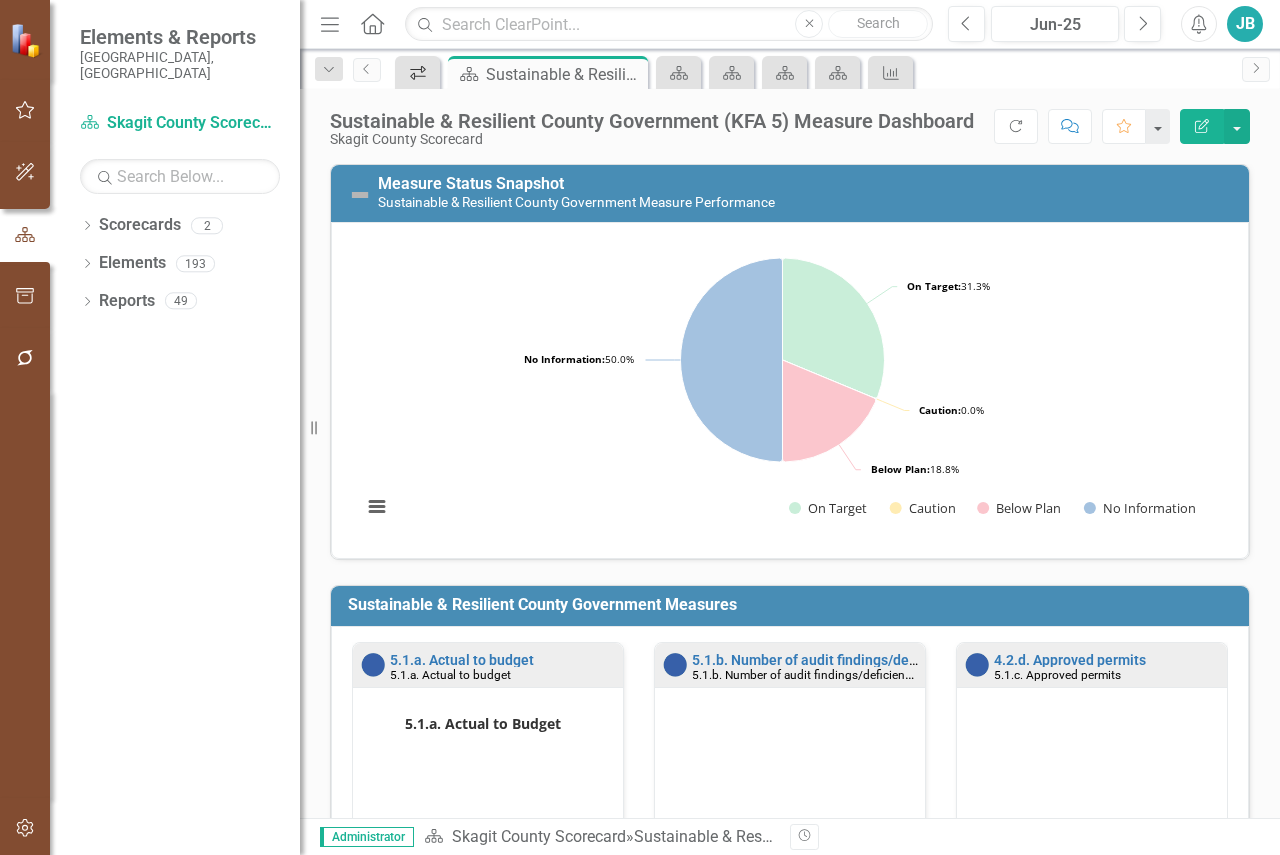 click on "icon.workspace" 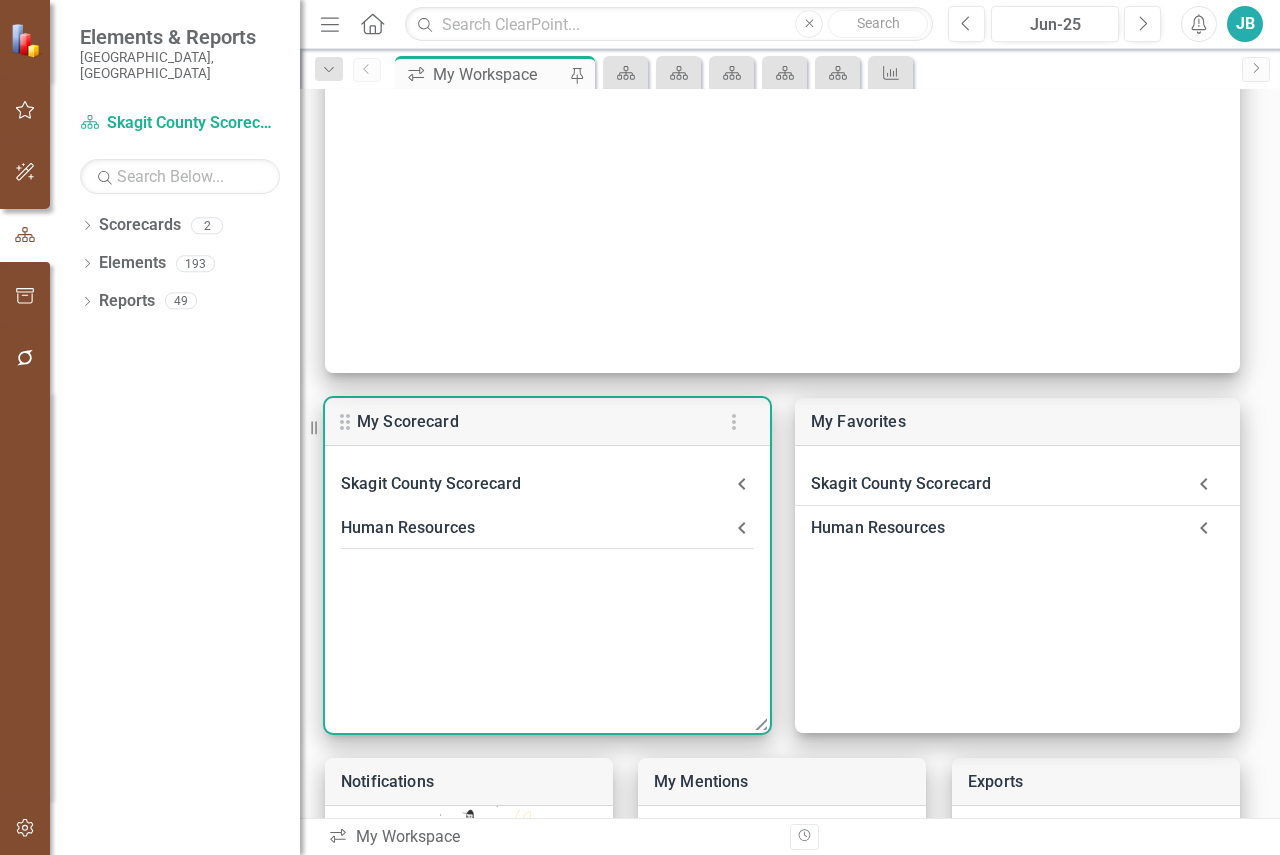 scroll, scrollTop: 74, scrollLeft: 0, axis: vertical 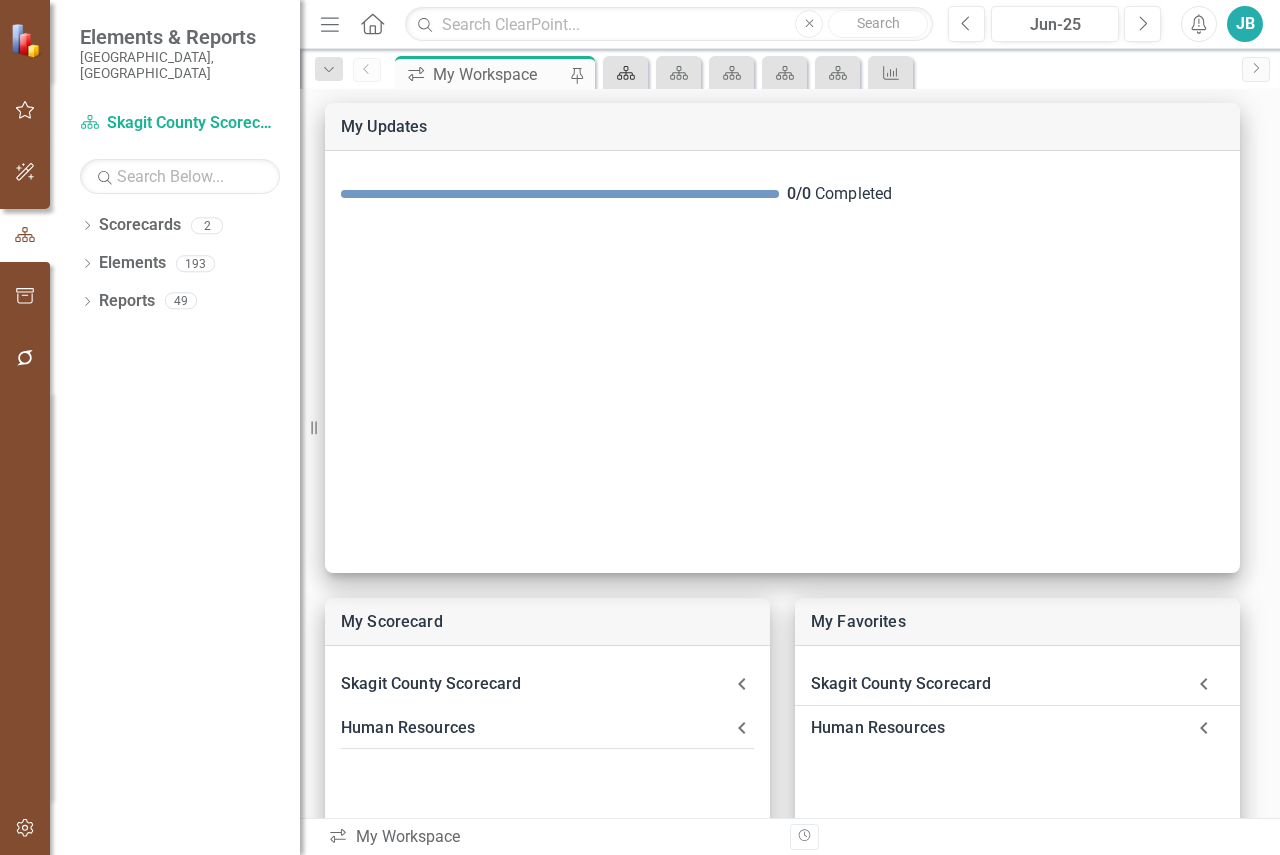 click 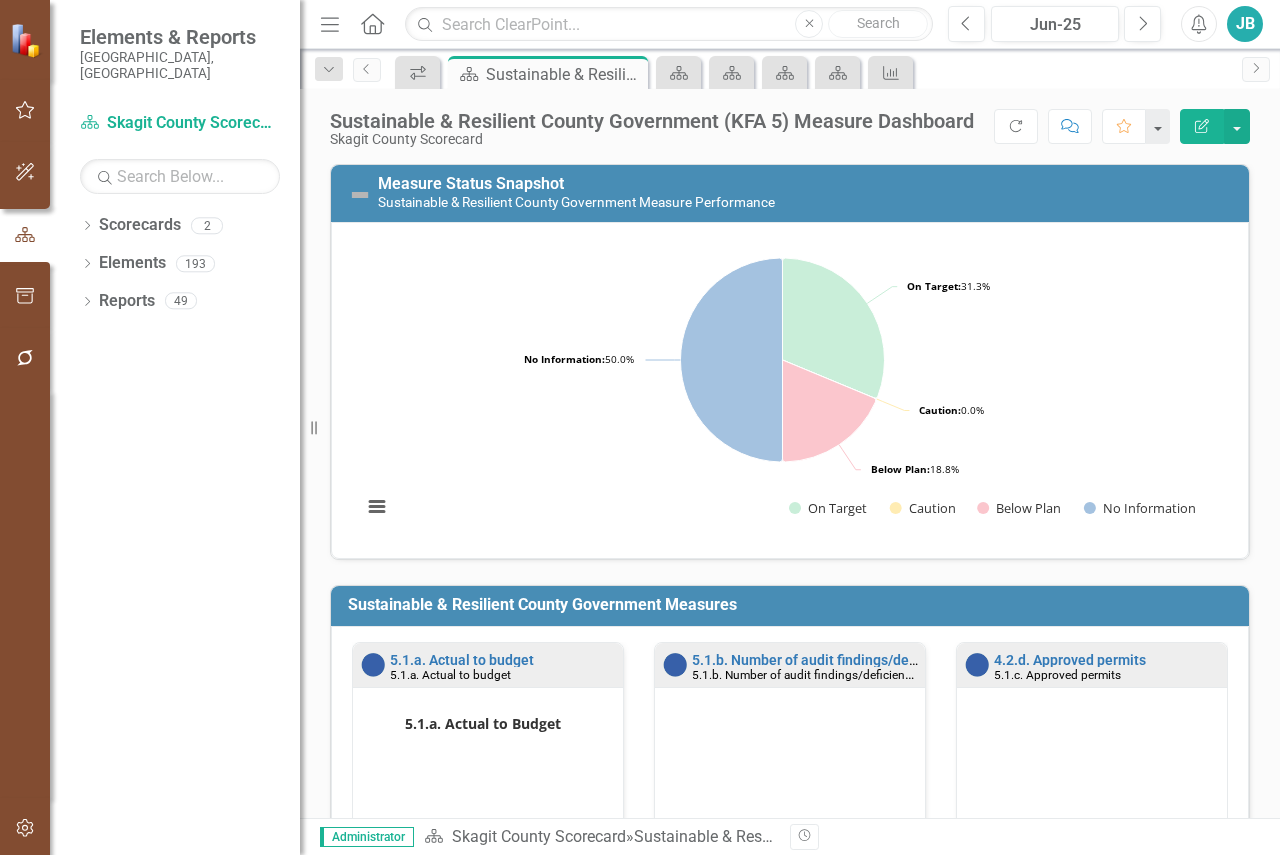 scroll, scrollTop: 0, scrollLeft: 0, axis: both 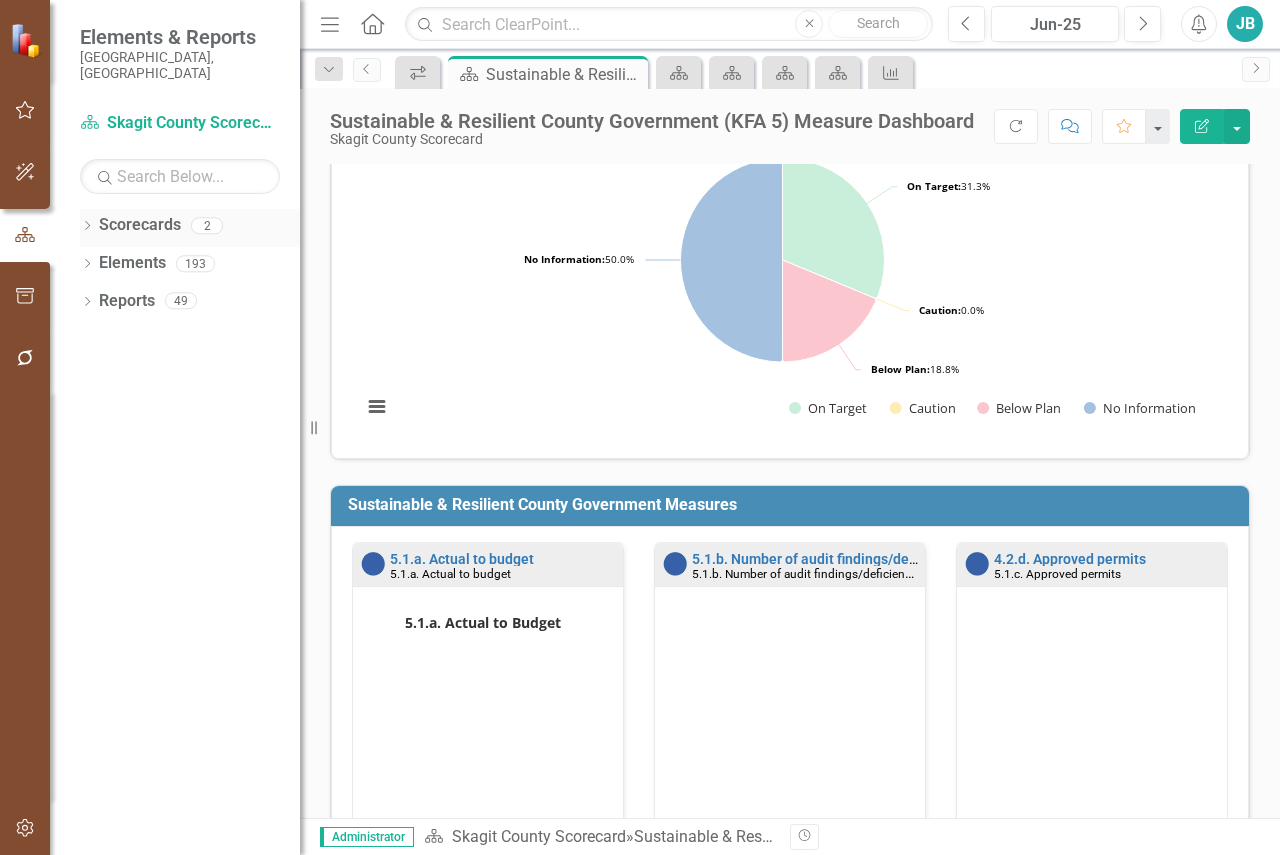 click on "Dropdown" 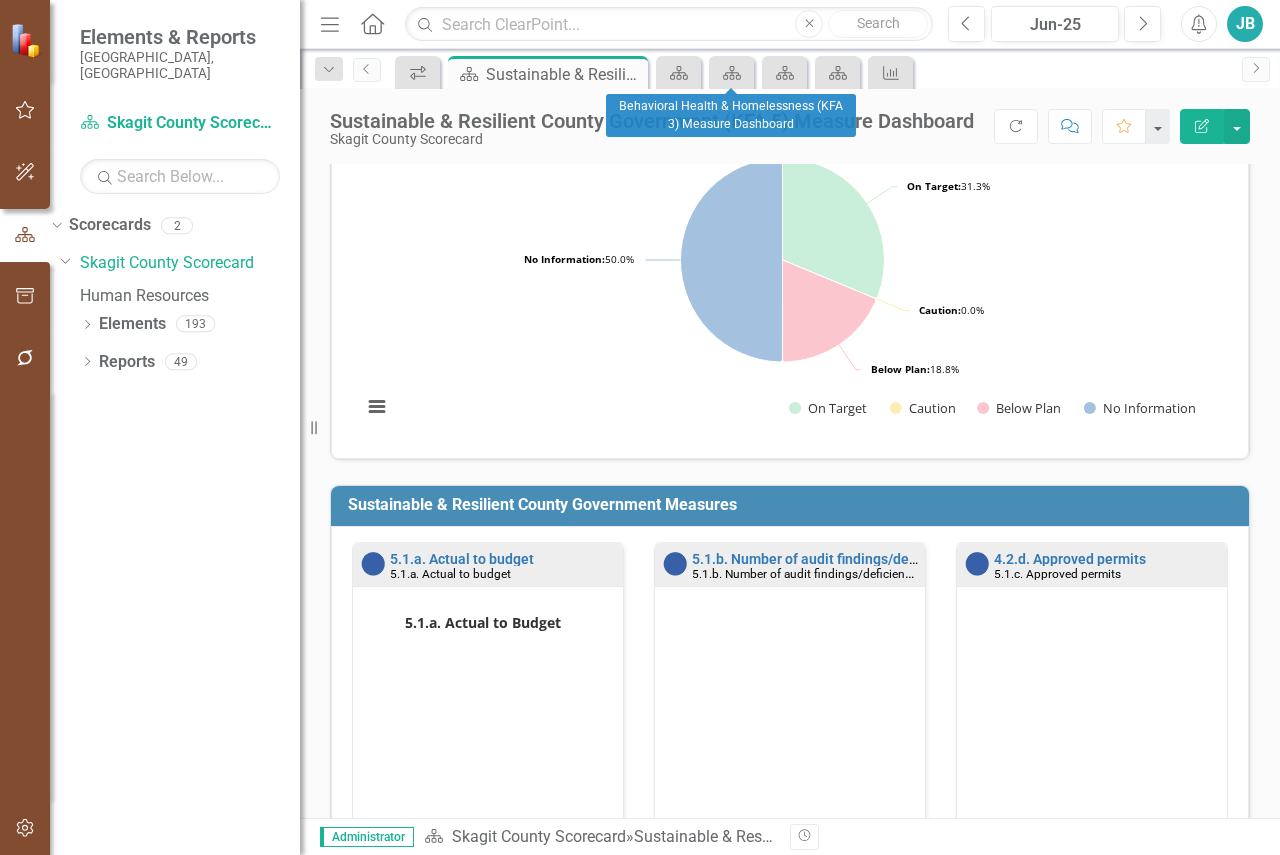 click on "Scorecard" at bounding box center (731, 72) 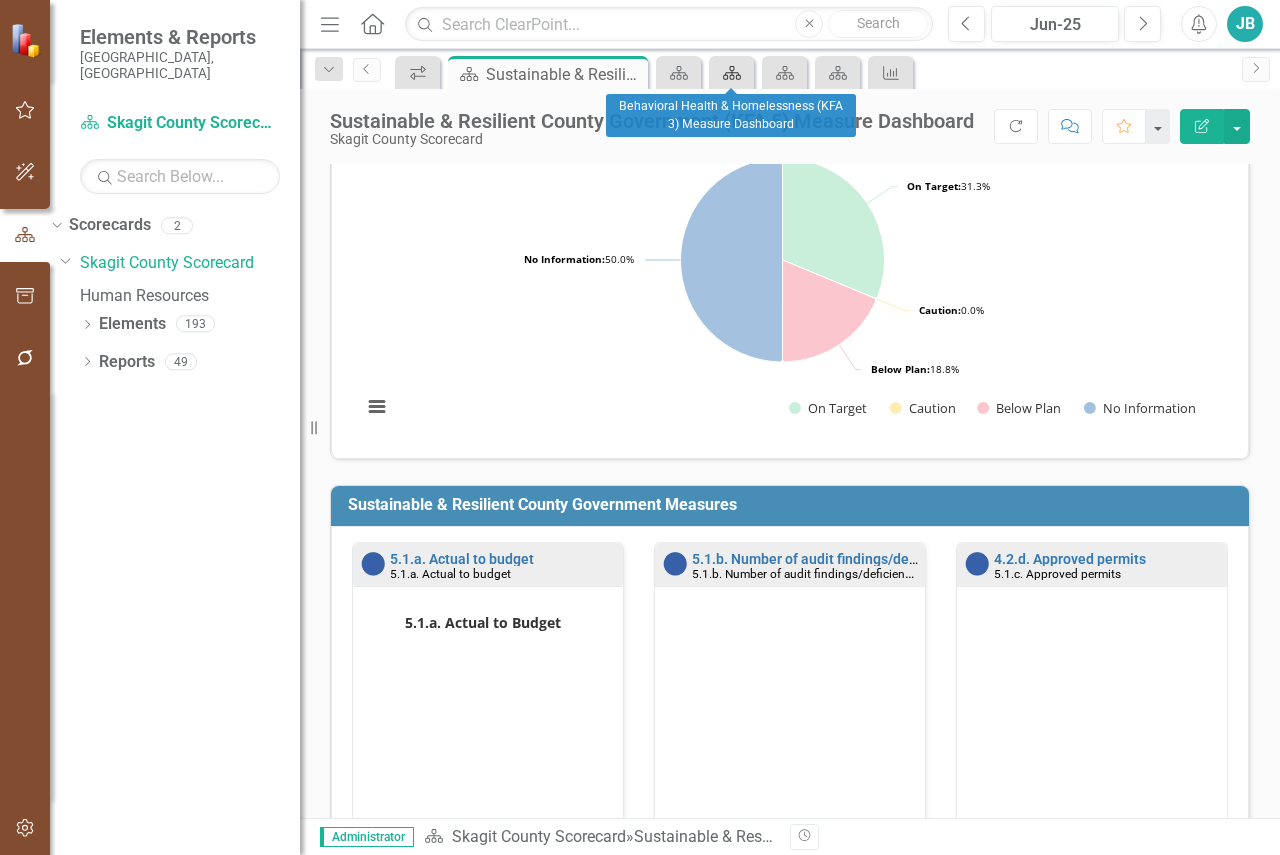 click on "Scorecard" 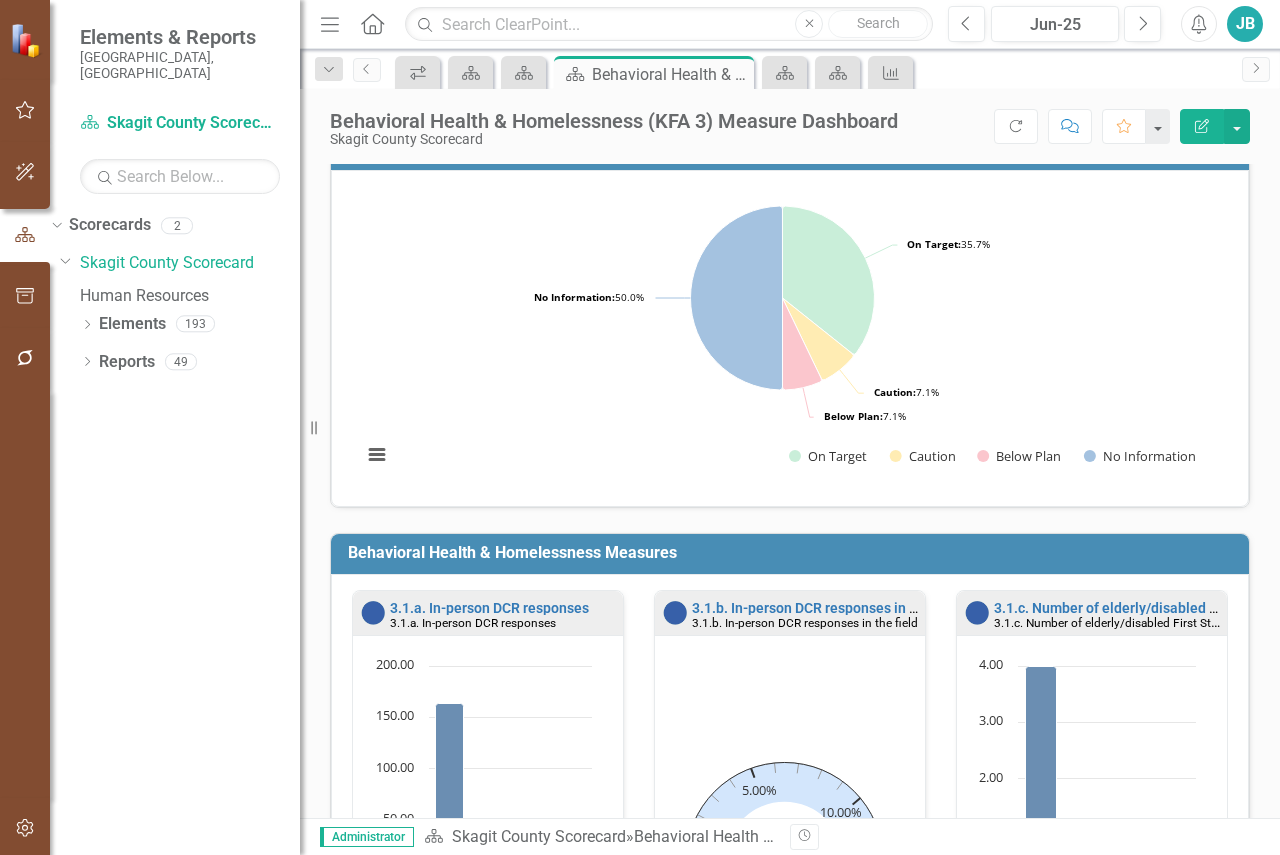 scroll, scrollTop: 100, scrollLeft: 0, axis: vertical 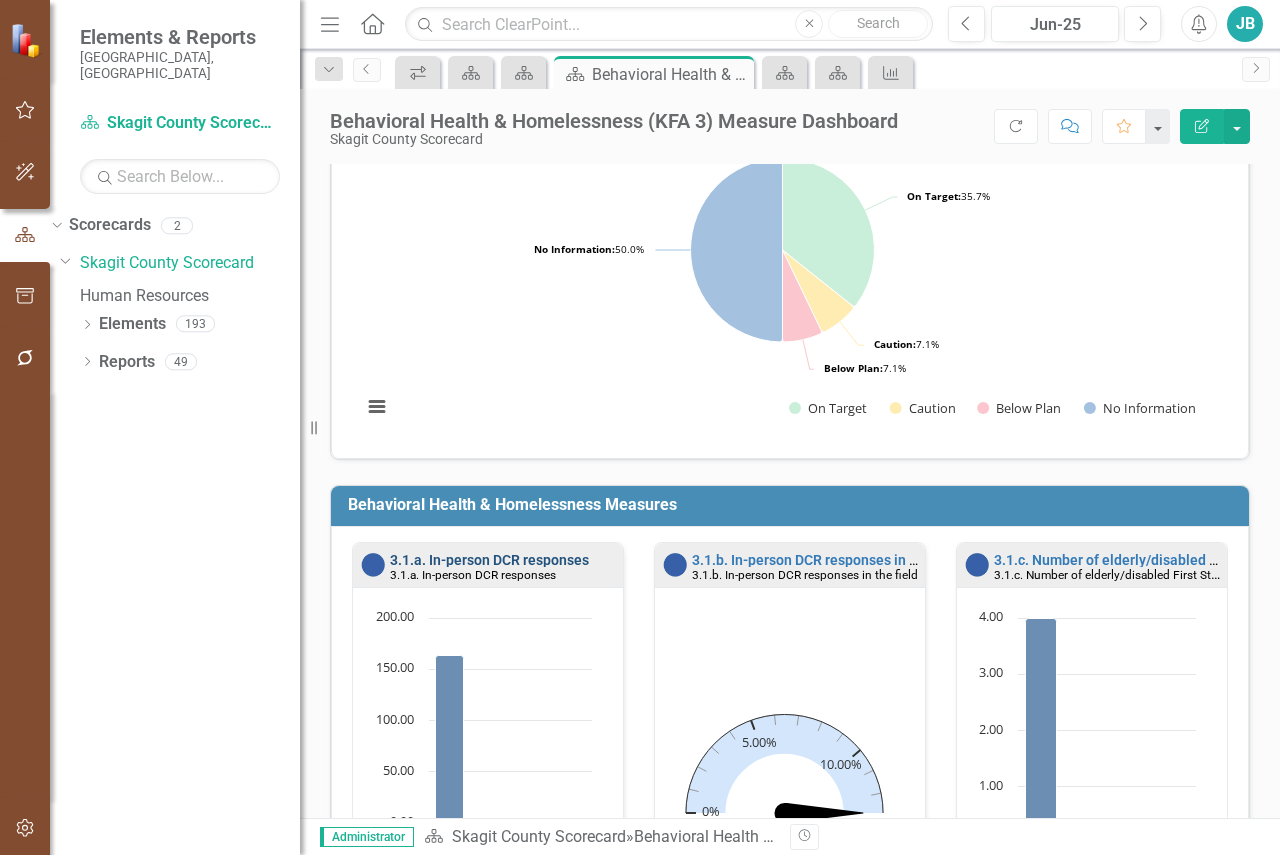 click on "3.1.a. In-person DCR responses" at bounding box center (489, 560) 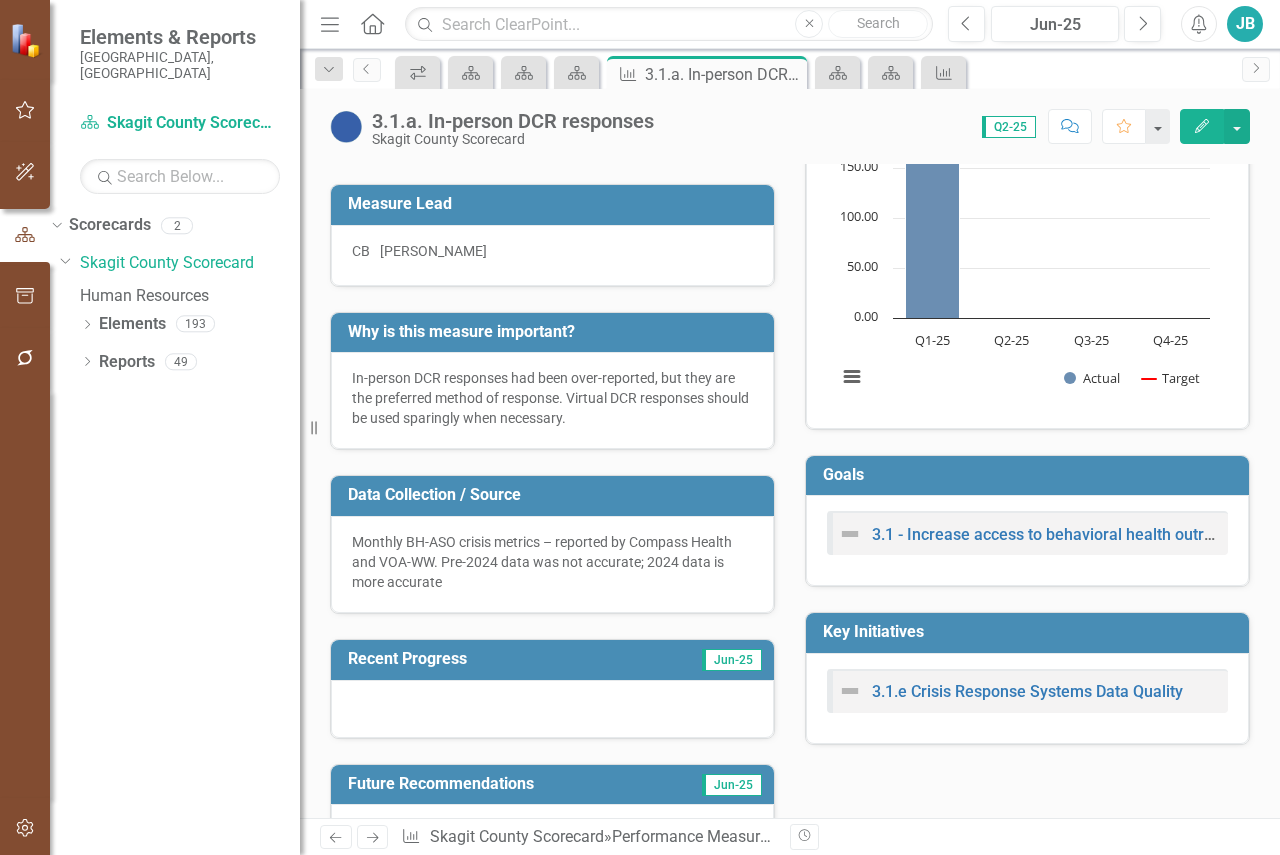 scroll, scrollTop: 0, scrollLeft: 0, axis: both 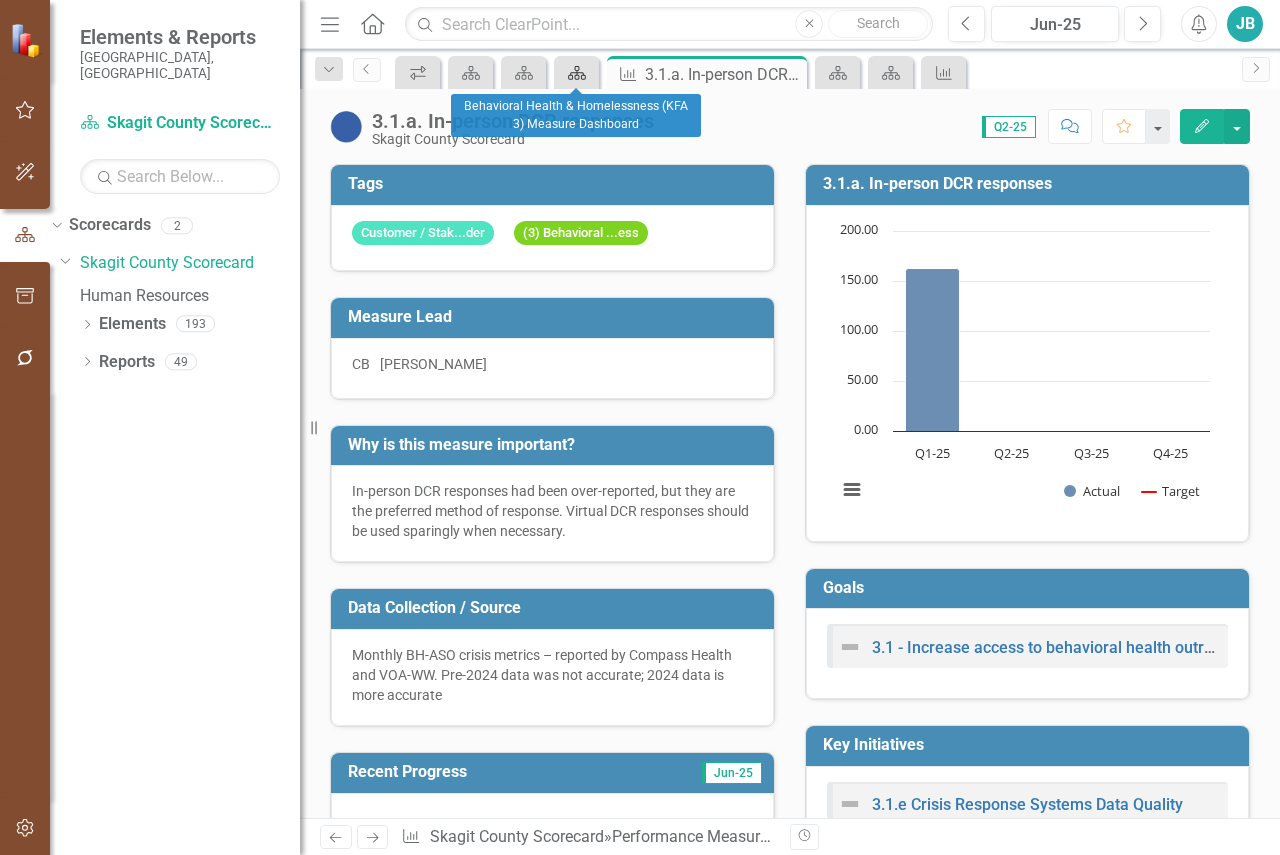 click on "Scorecard" at bounding box center [576, 72] 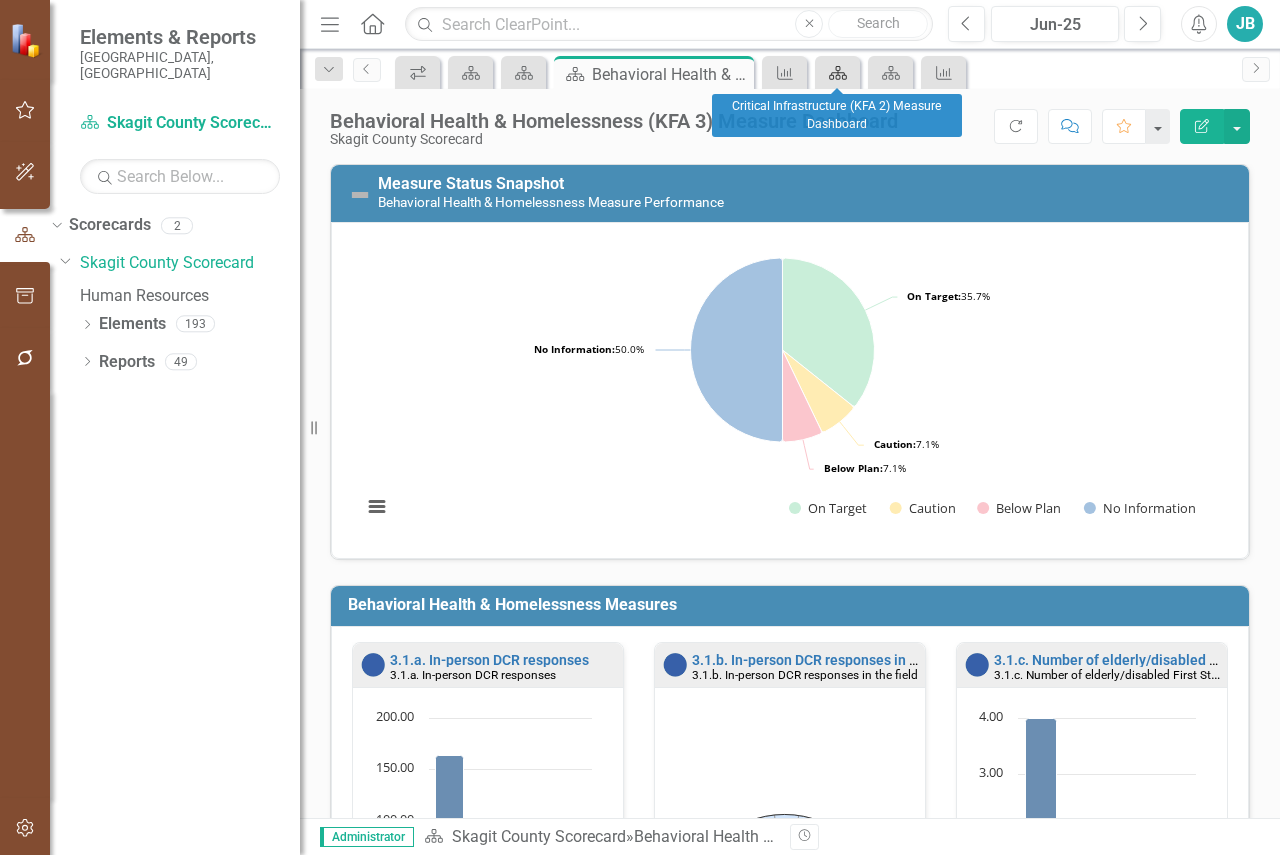 click on "Scorecard" at bounding box center [834, 72] 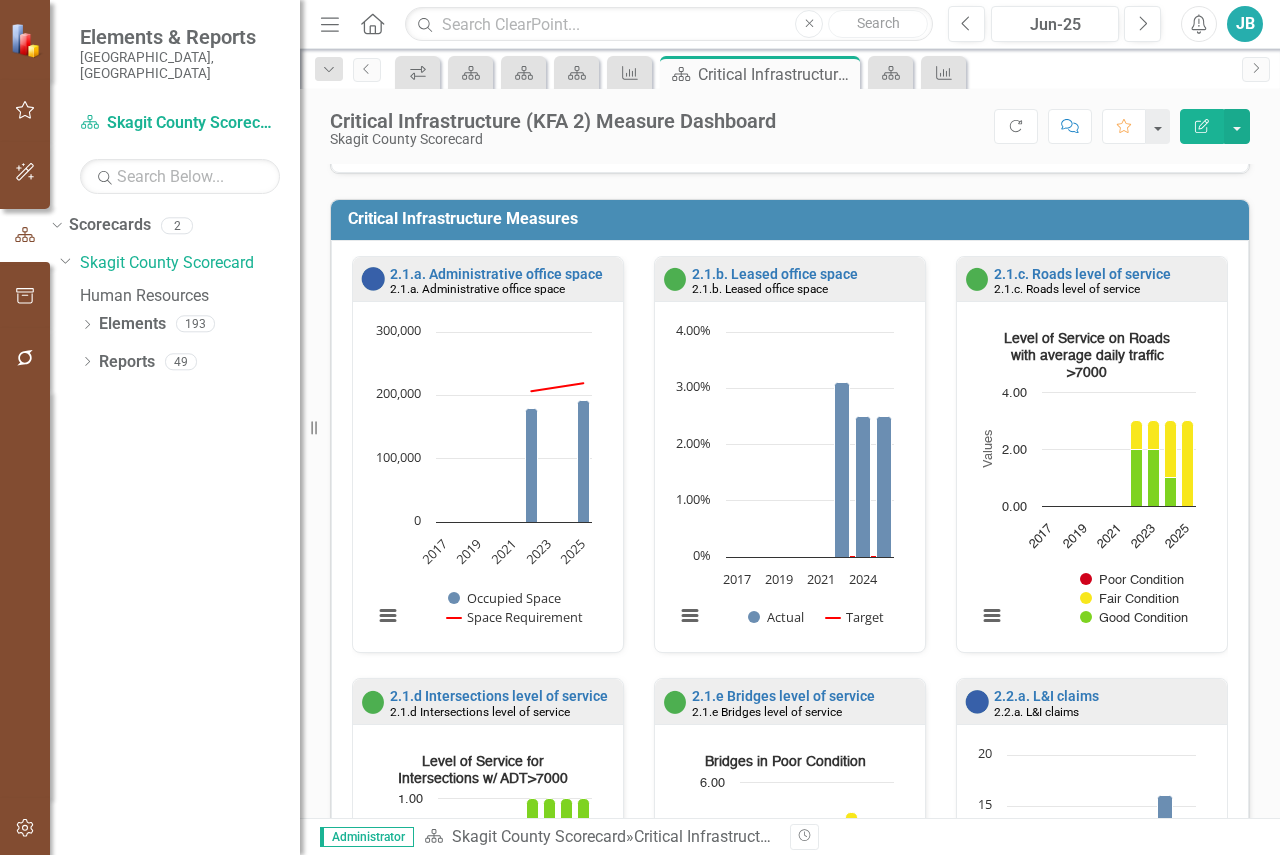 scroll, scrollTop: 400, scrollLeft: 0, axis: vertical 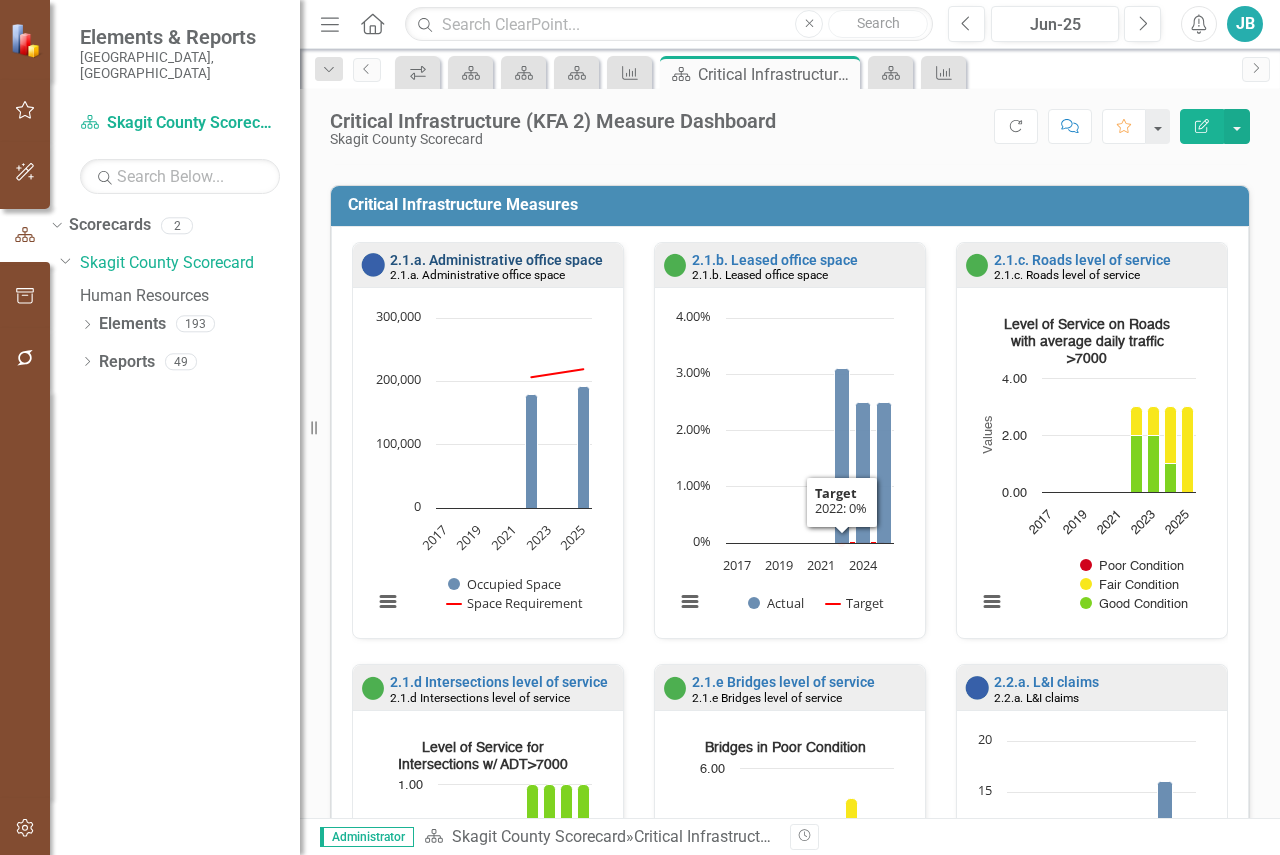 click on "2.1.a. Administrative office space" at bounding box center (496, 260) 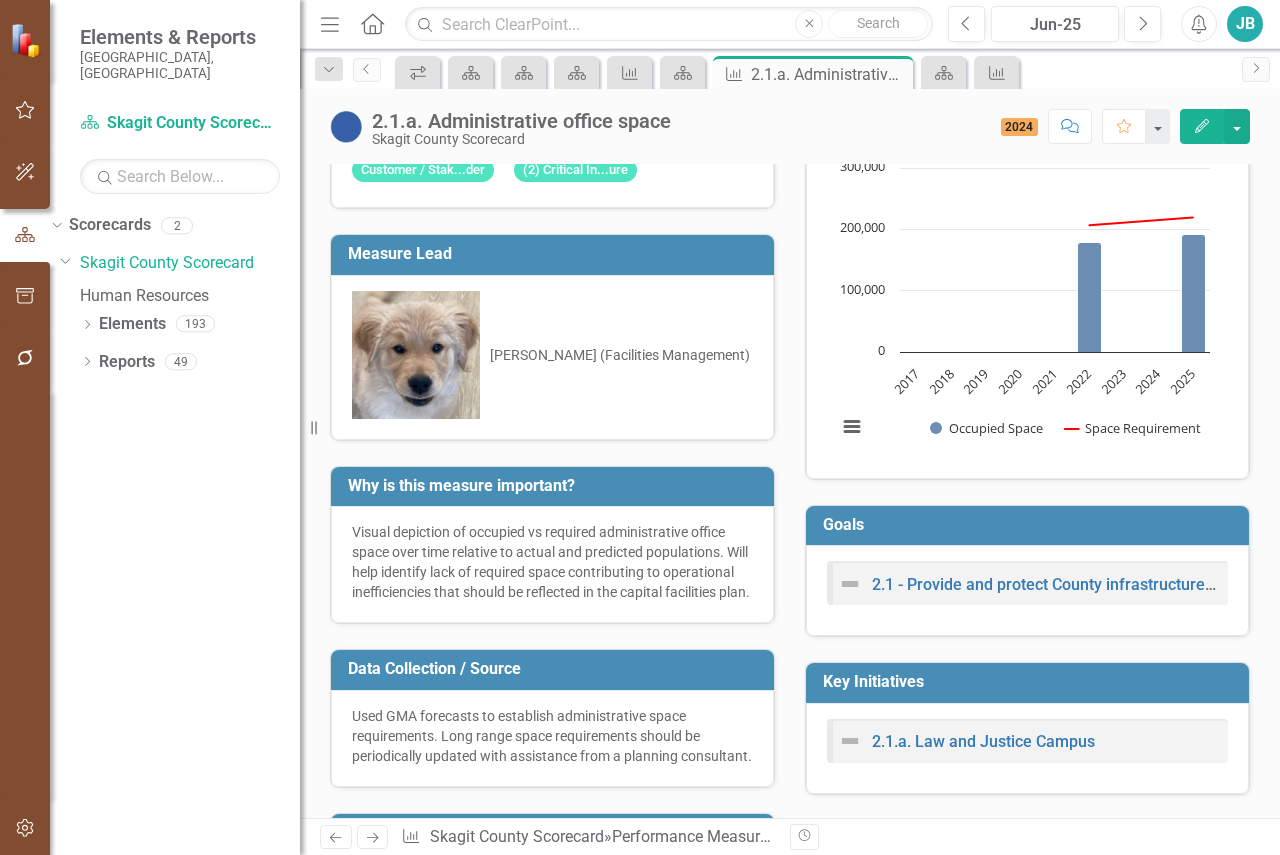 scroll, scrollTop: 0, scrollLeft: 0, axis: both 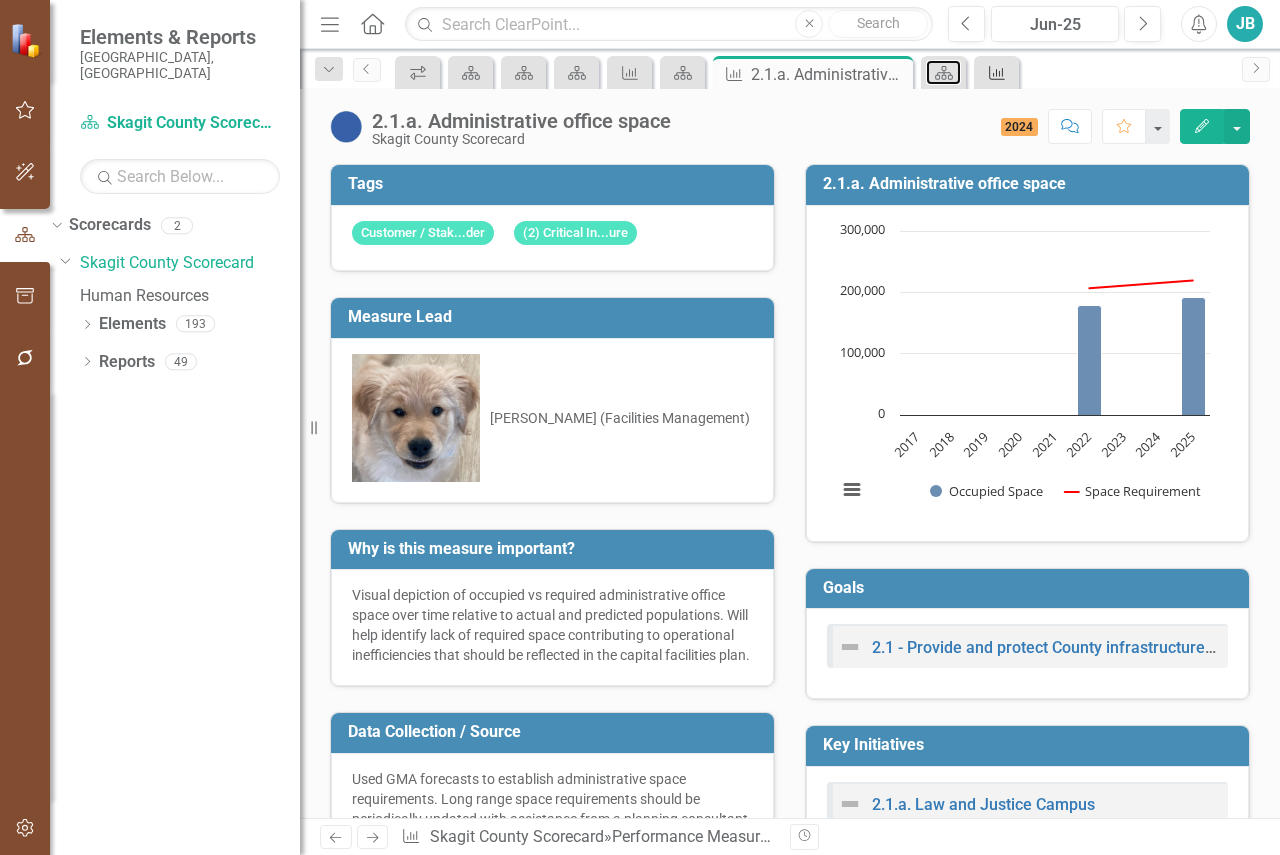 drag, startPoint x: 944, startPoint y: 71, endPoint x: 989, endPoint y: 67, distance: 45.17743 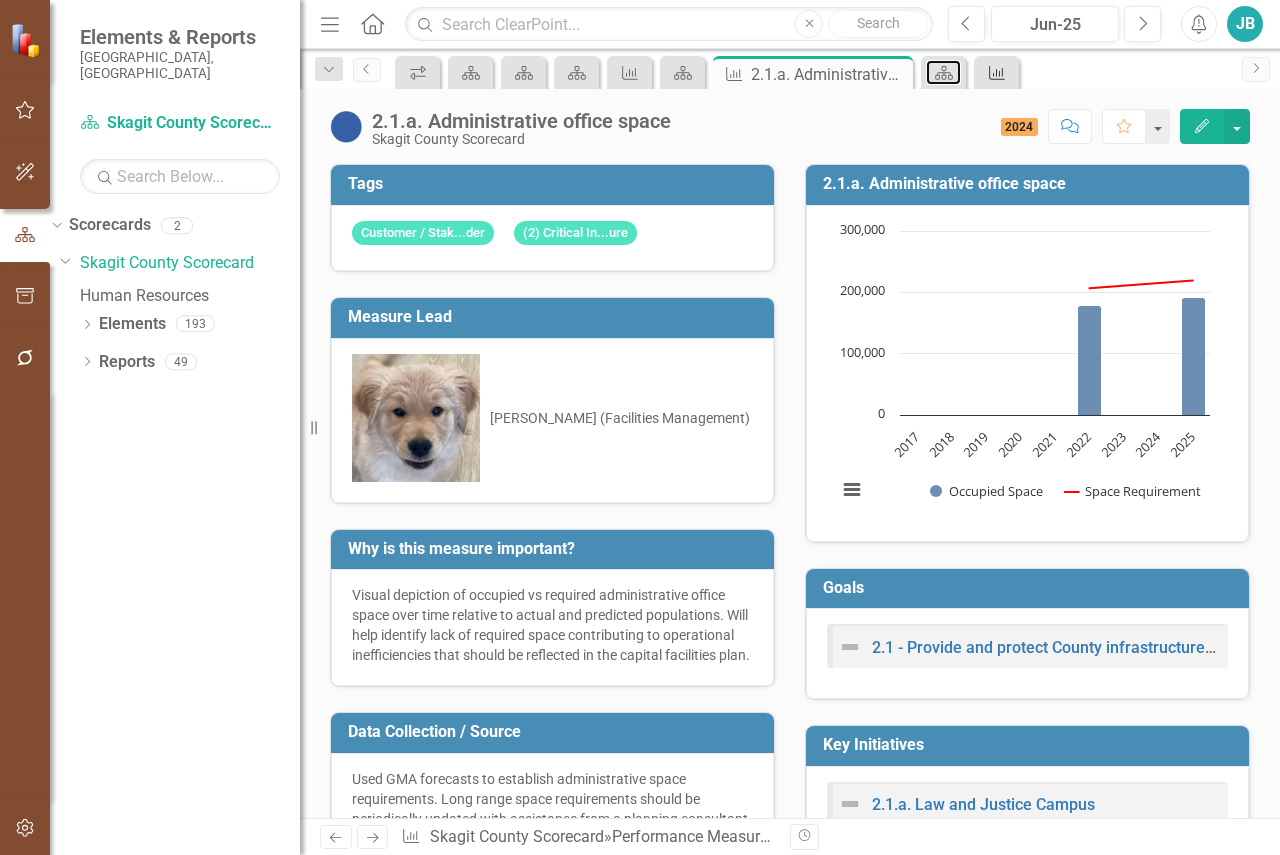 click 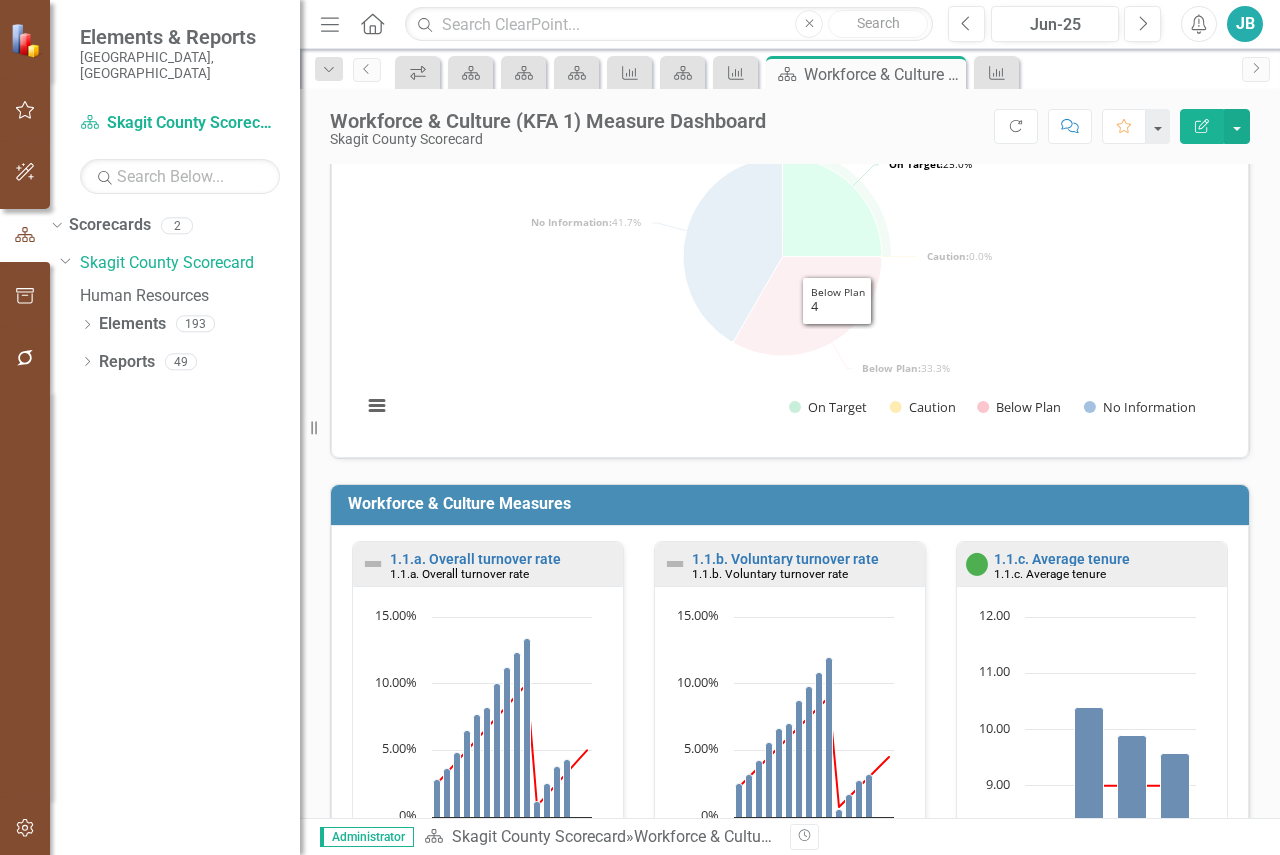 scroll, scrollTop: 400, scrollLeft: 0, axis: vertical 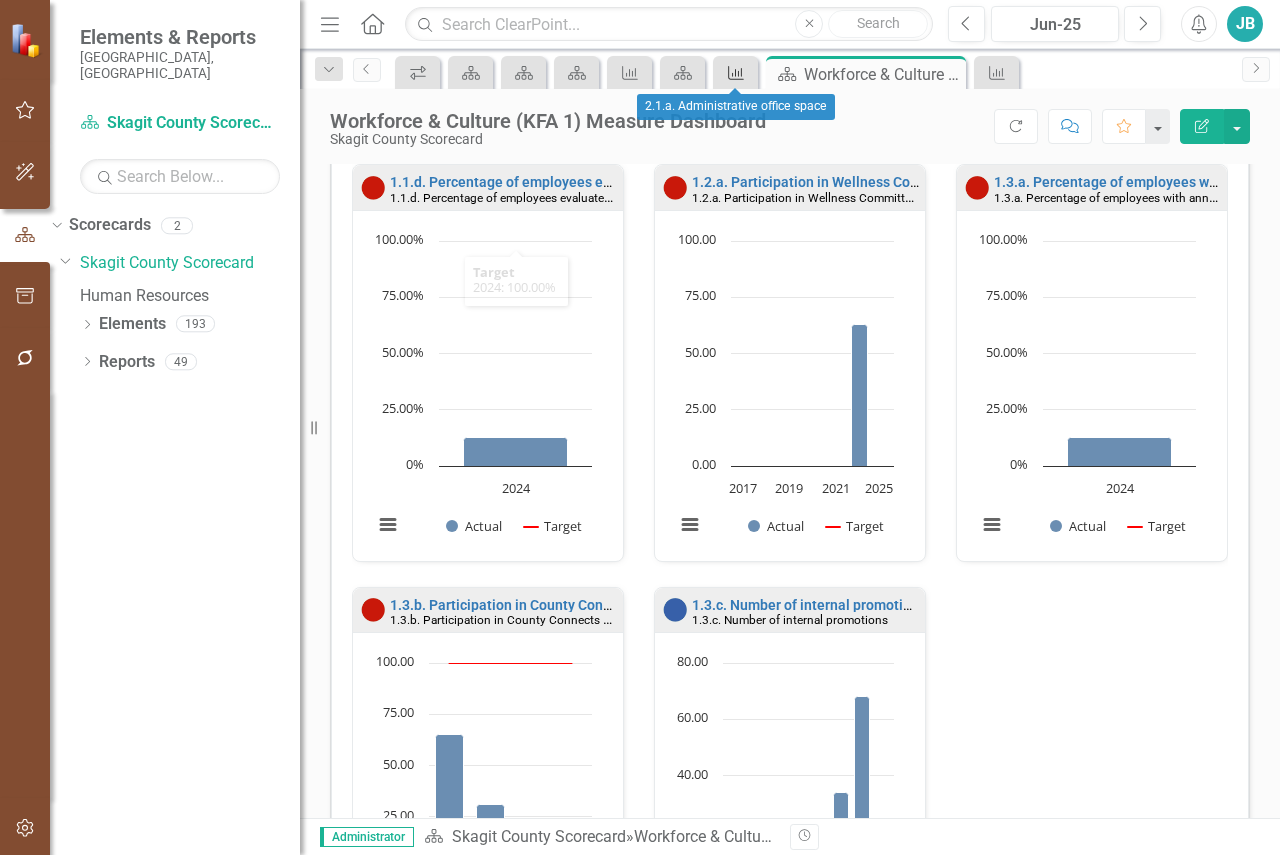 click on "Performance Measure" at bounding box center [735, 72] 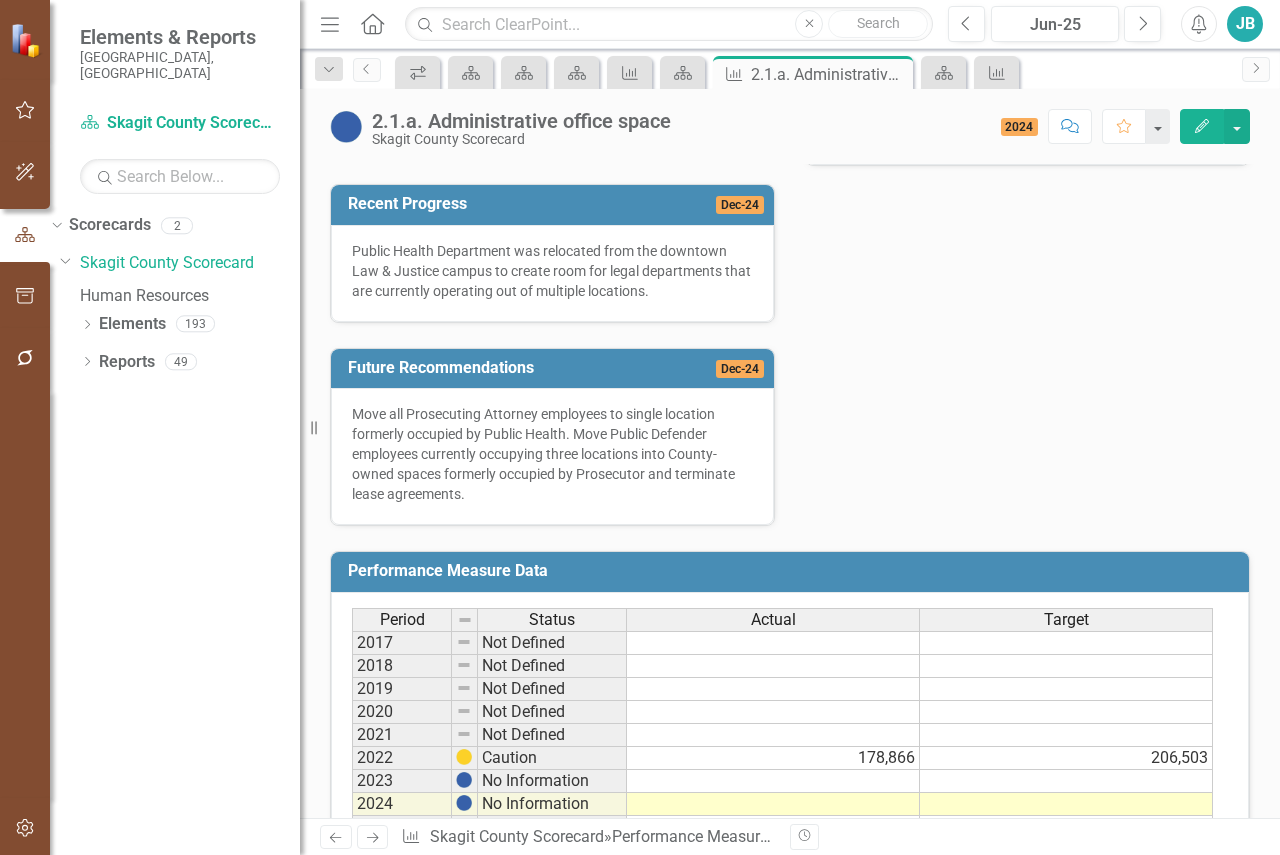 scroll, scrollTop: 330, scrollLeft: 0, axis: vertical 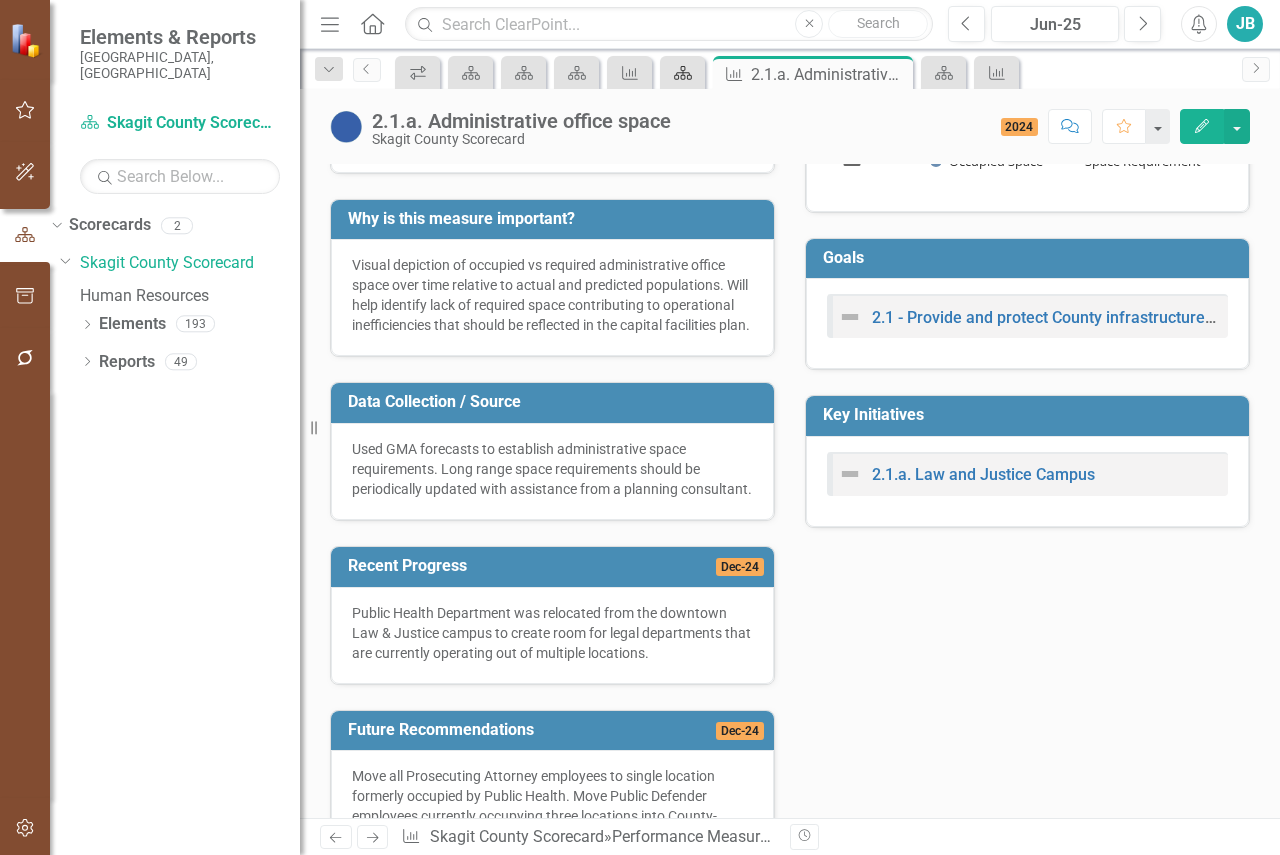 click on "Scorecard" at bounding box center (679, 72) 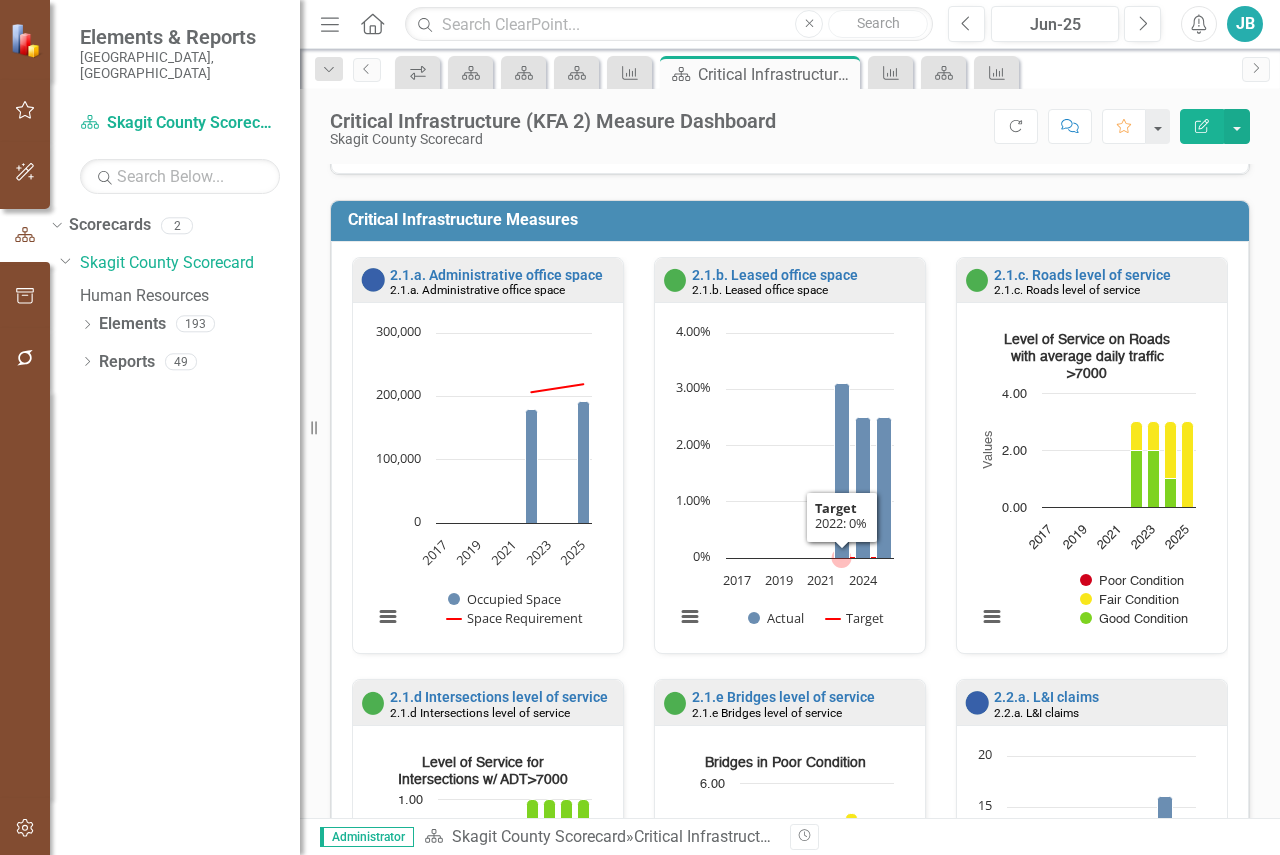 scroll, scrollTop: 700, scrollLeft: 0, axis: vertical 